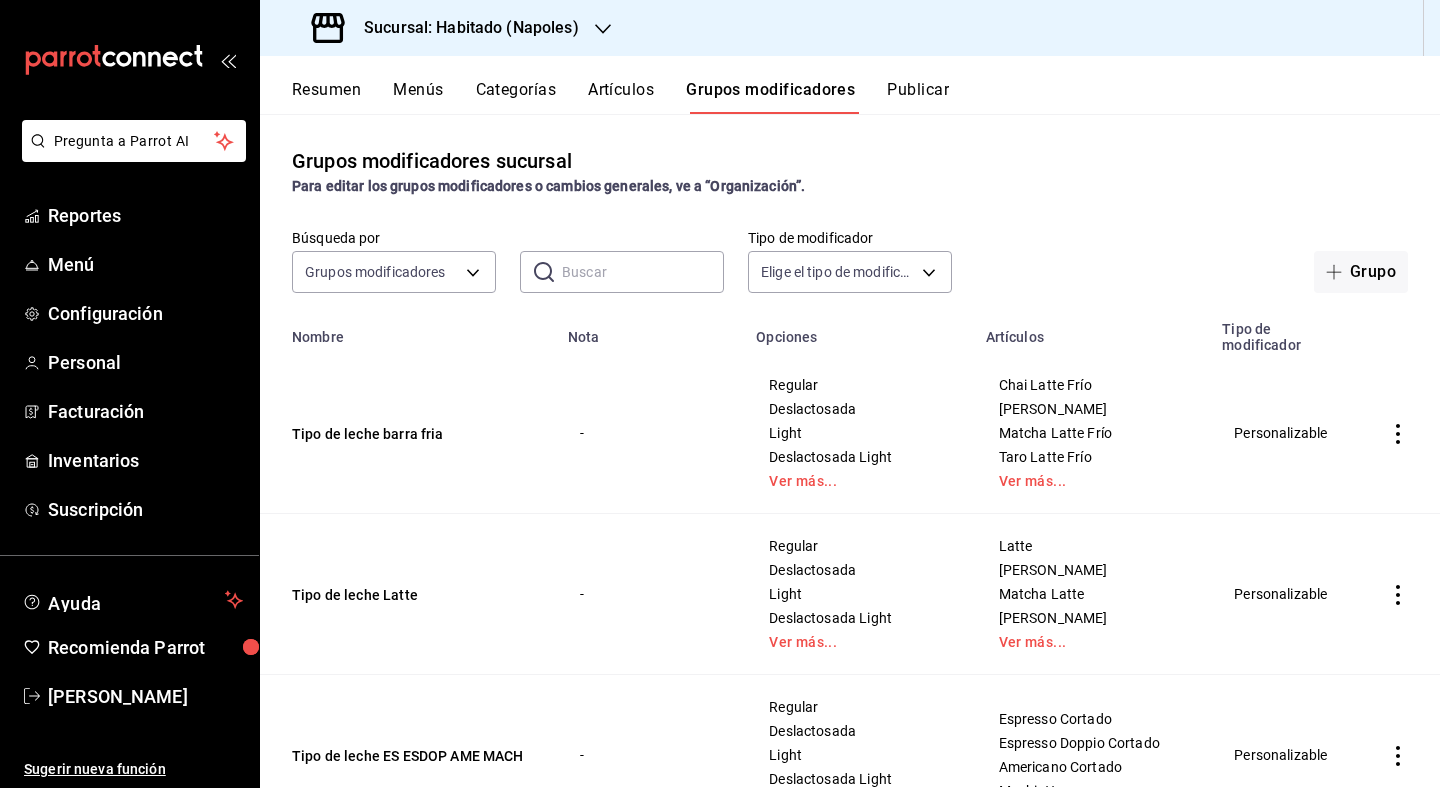scroll, scrollTop: 0, scrollLeft: 0, axis: both 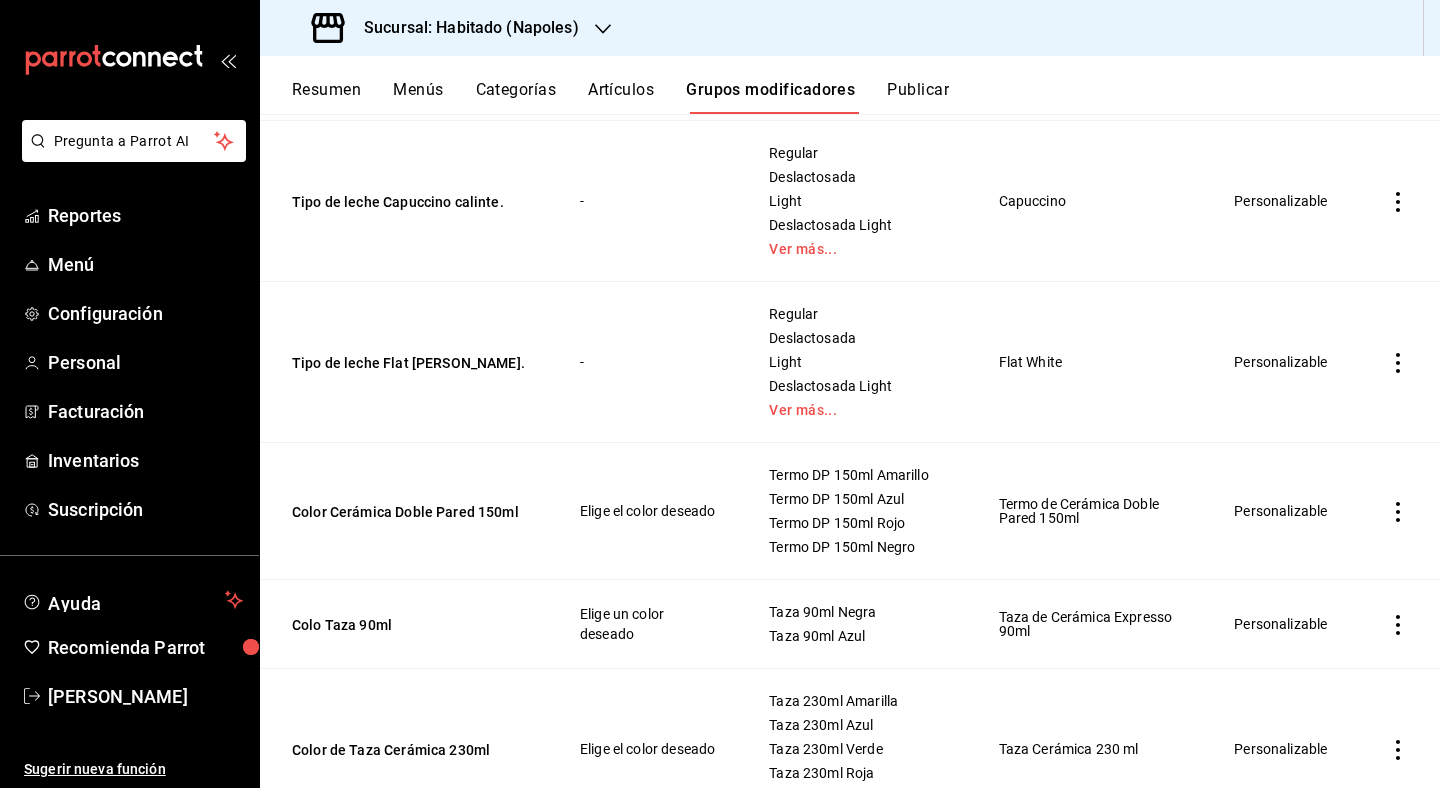 click 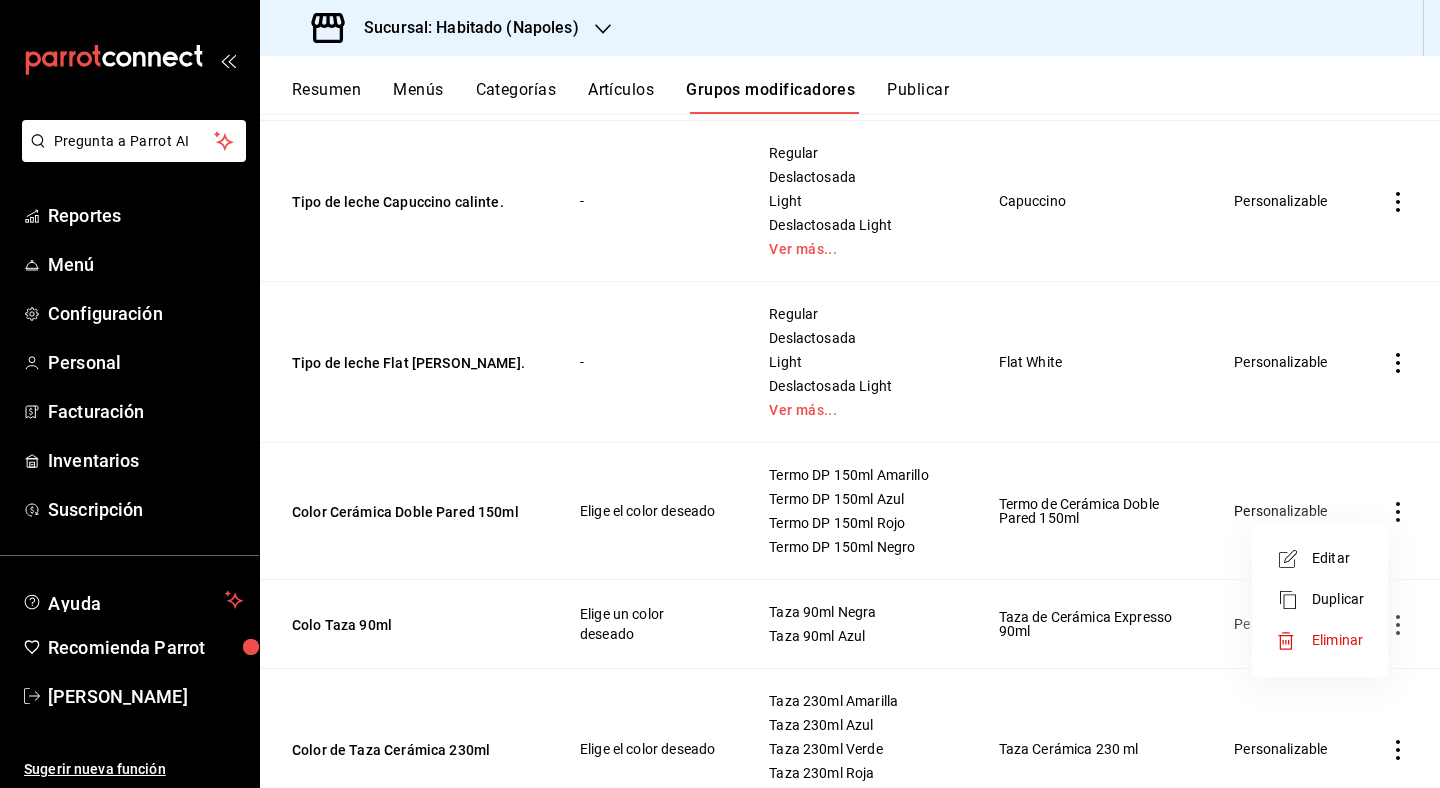 click on "Eliminar" at bounding box center [1337, 640] 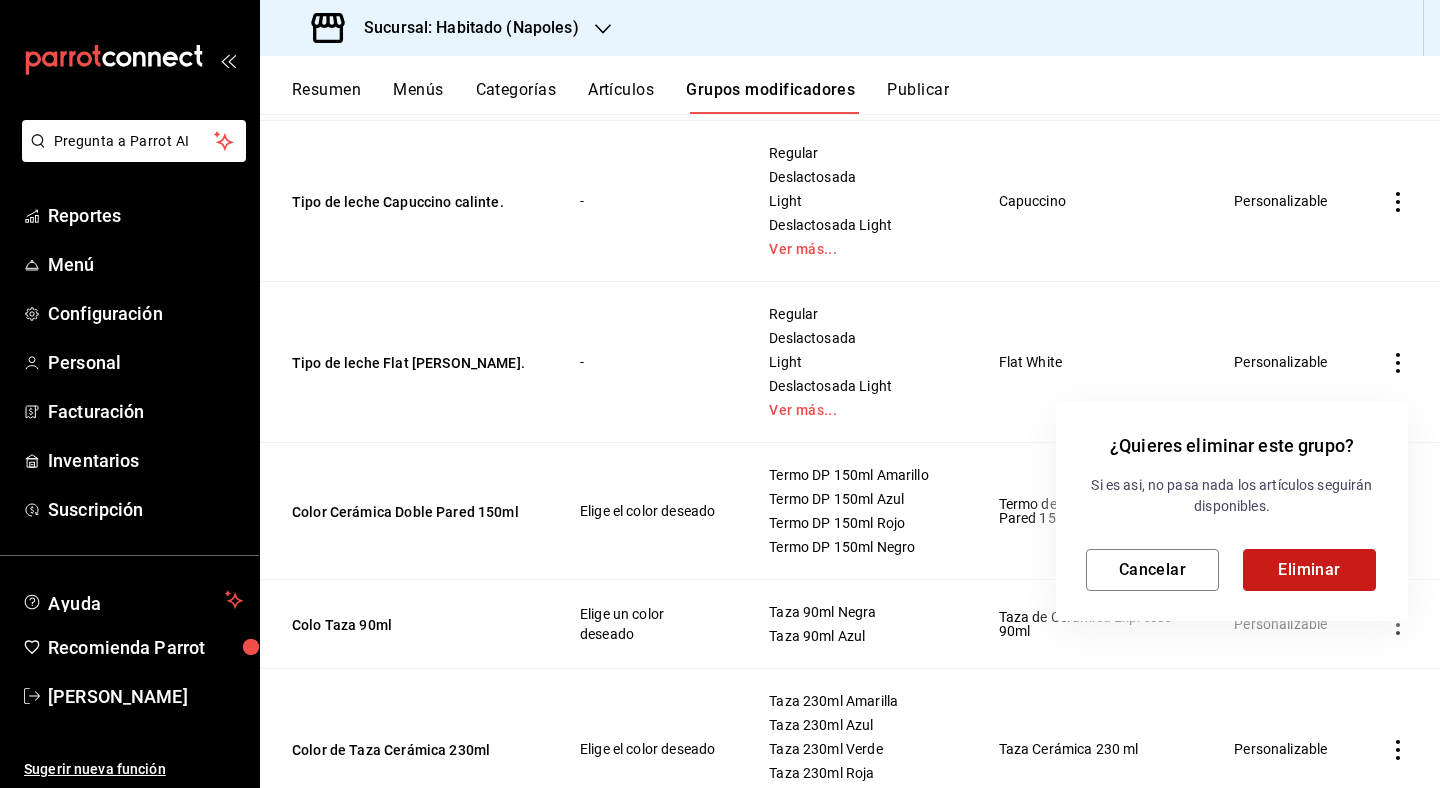 click on "Eliminar" at bounding box center [1309, 570] 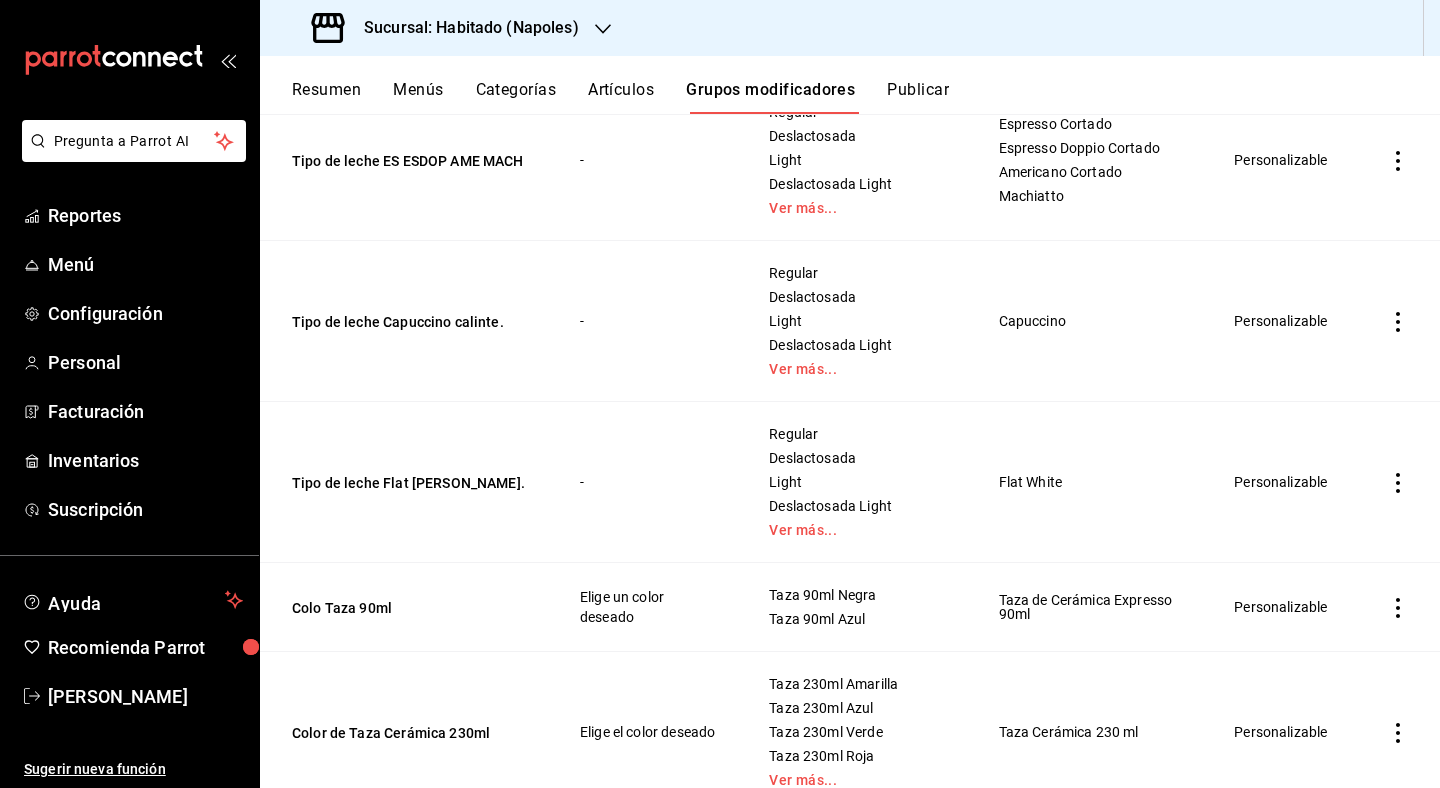 scroll, scrollTop: 612, scrollLeft: 0, axis: vertical 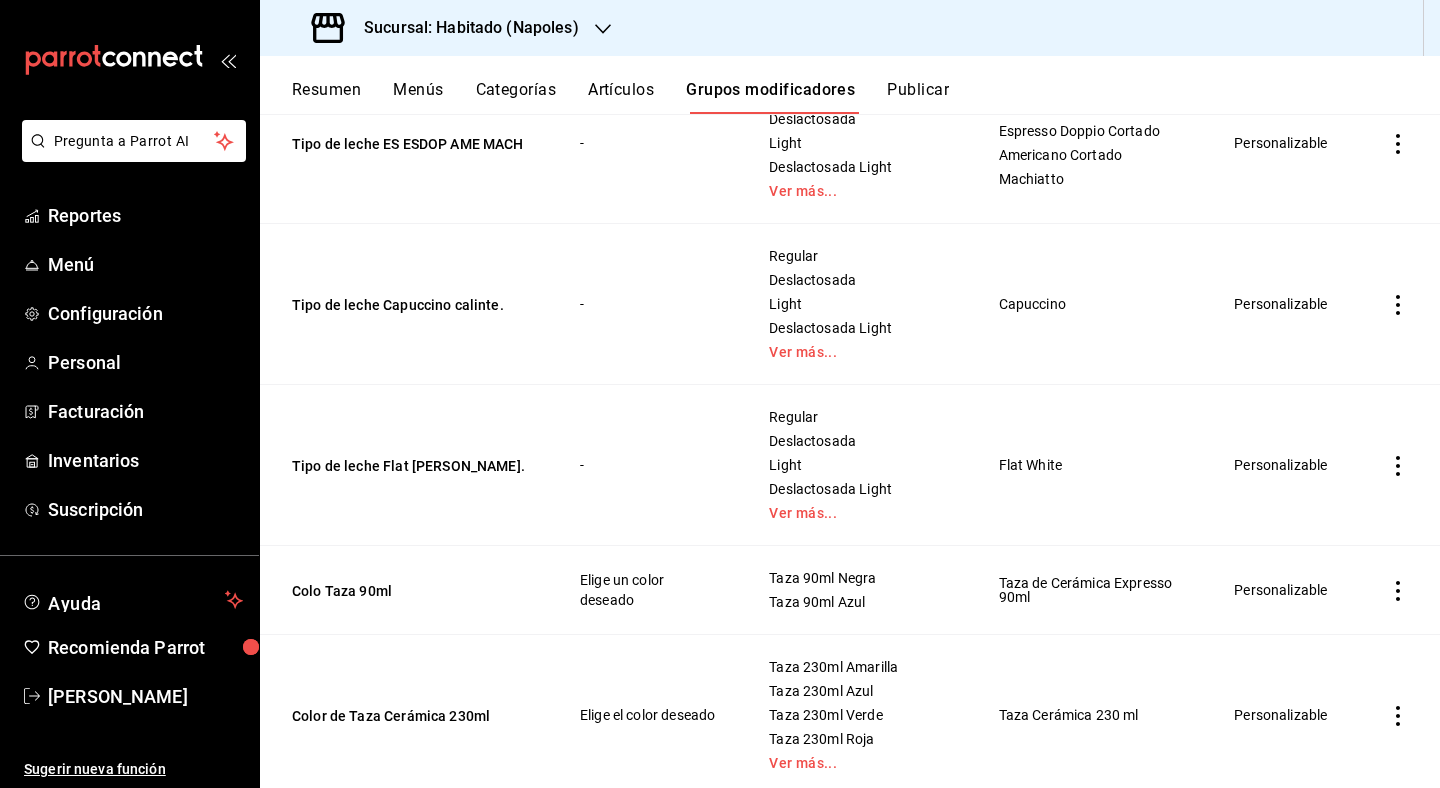 click 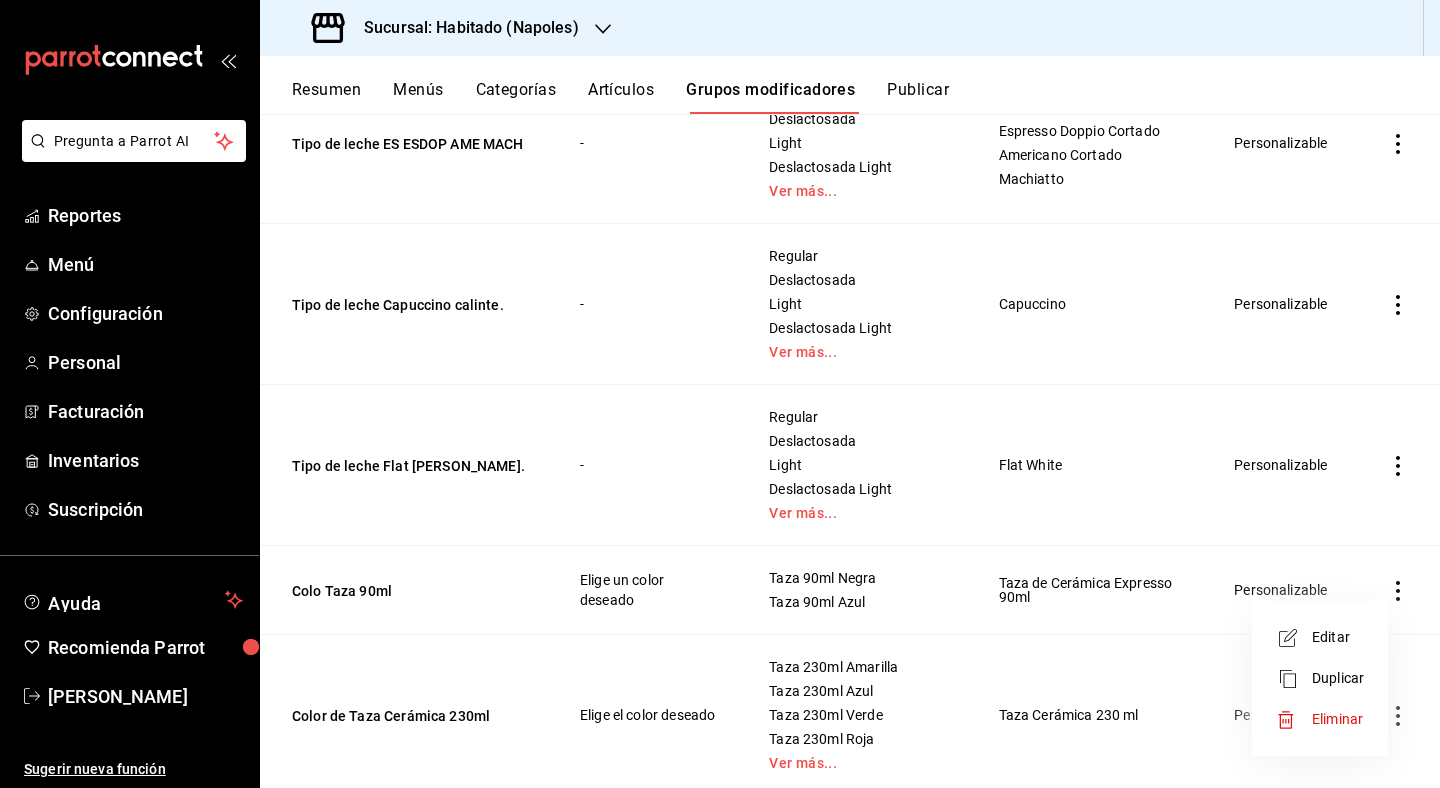 click on "Eliminar" at bounding box center (1337, 719) 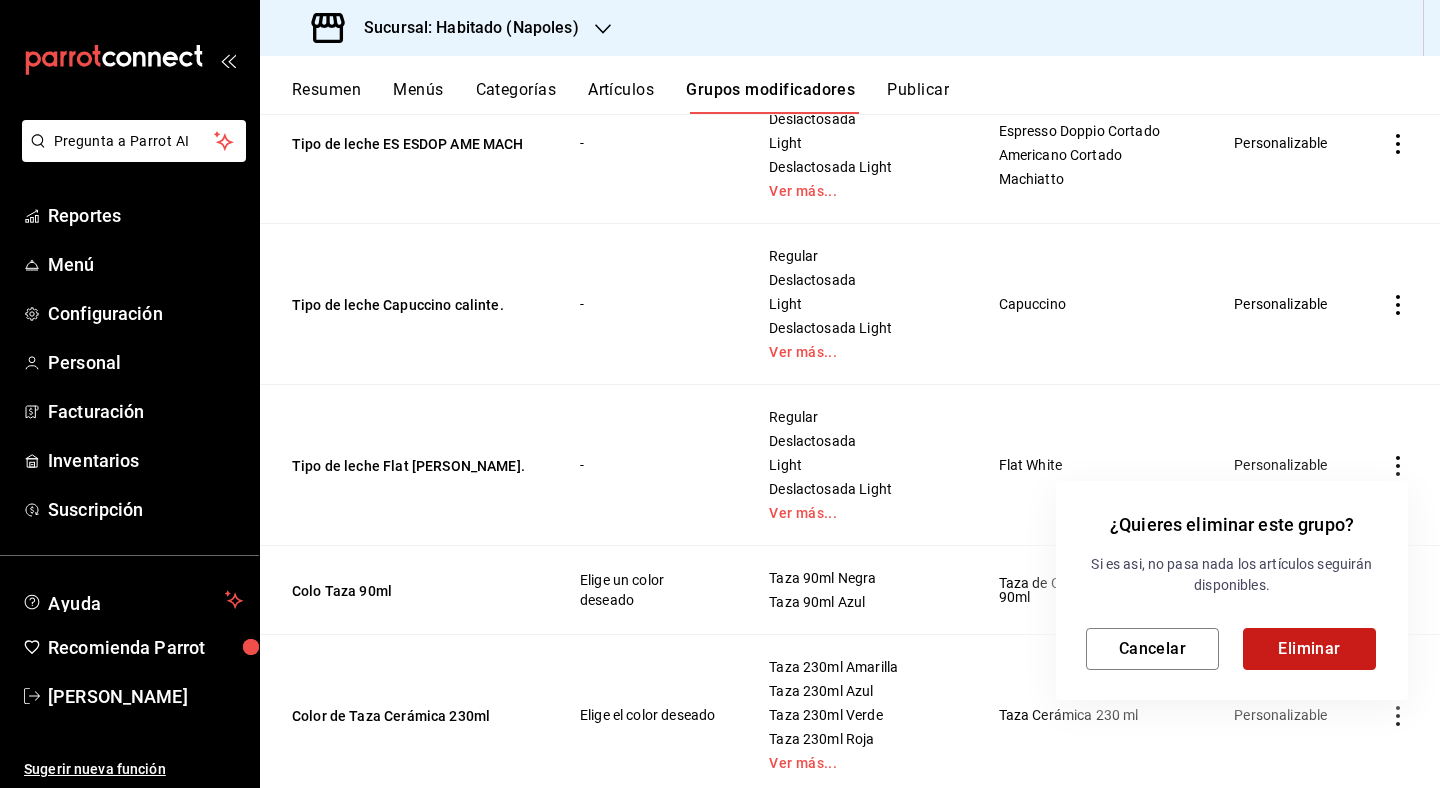 click on "Eliminar" at bounding box center [1309, 649] 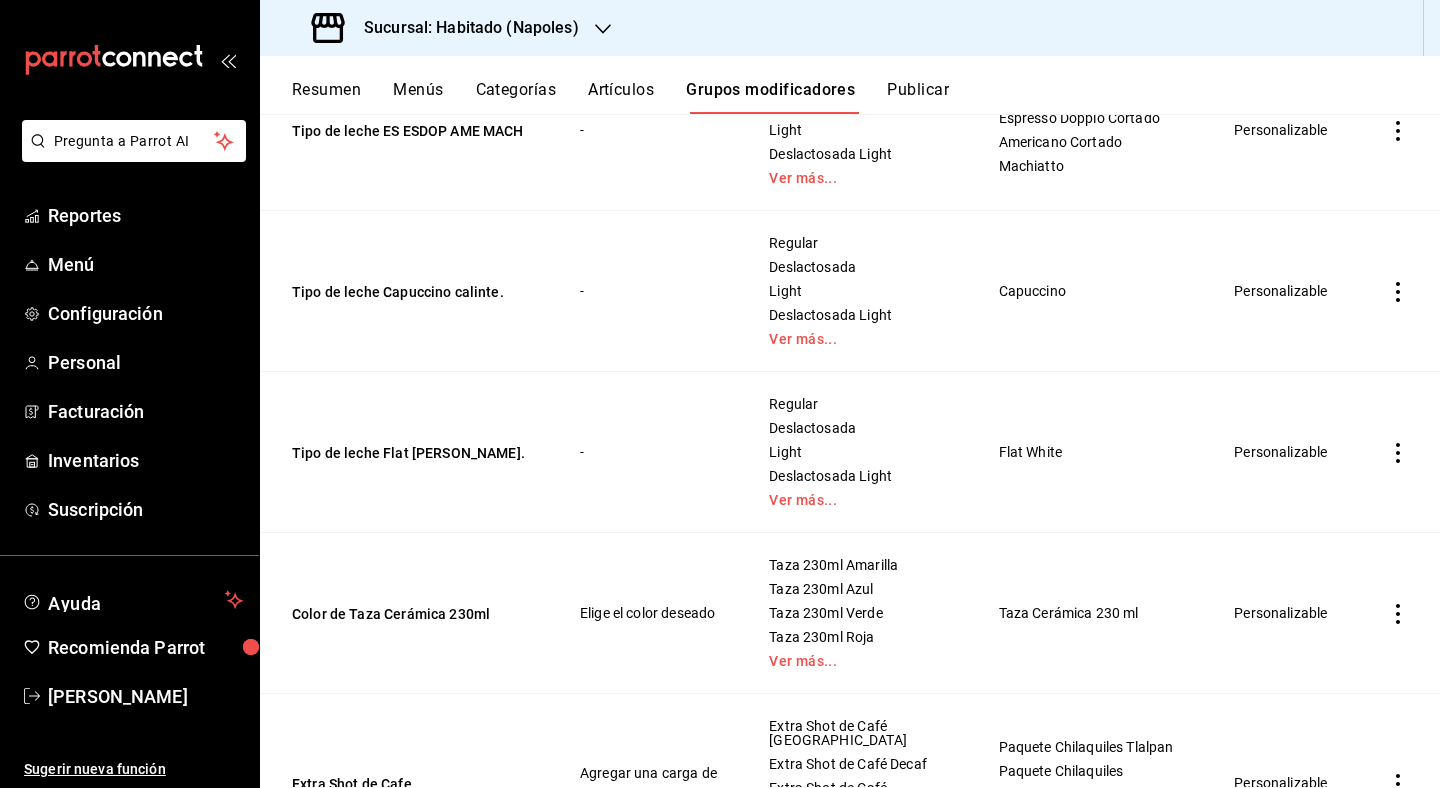 scroll, scrollTop: 641, scrollLeft: 0, axis: vertical 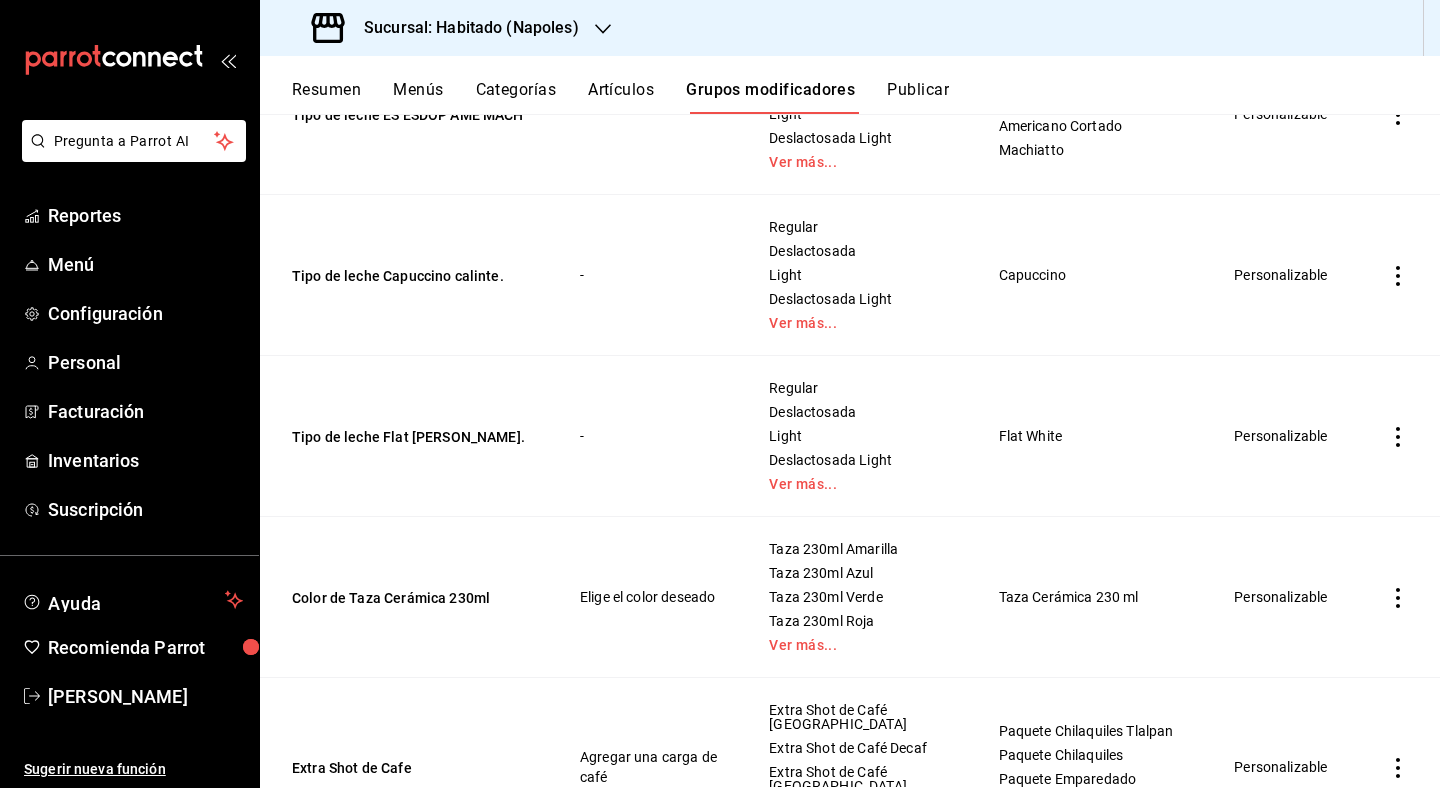 click 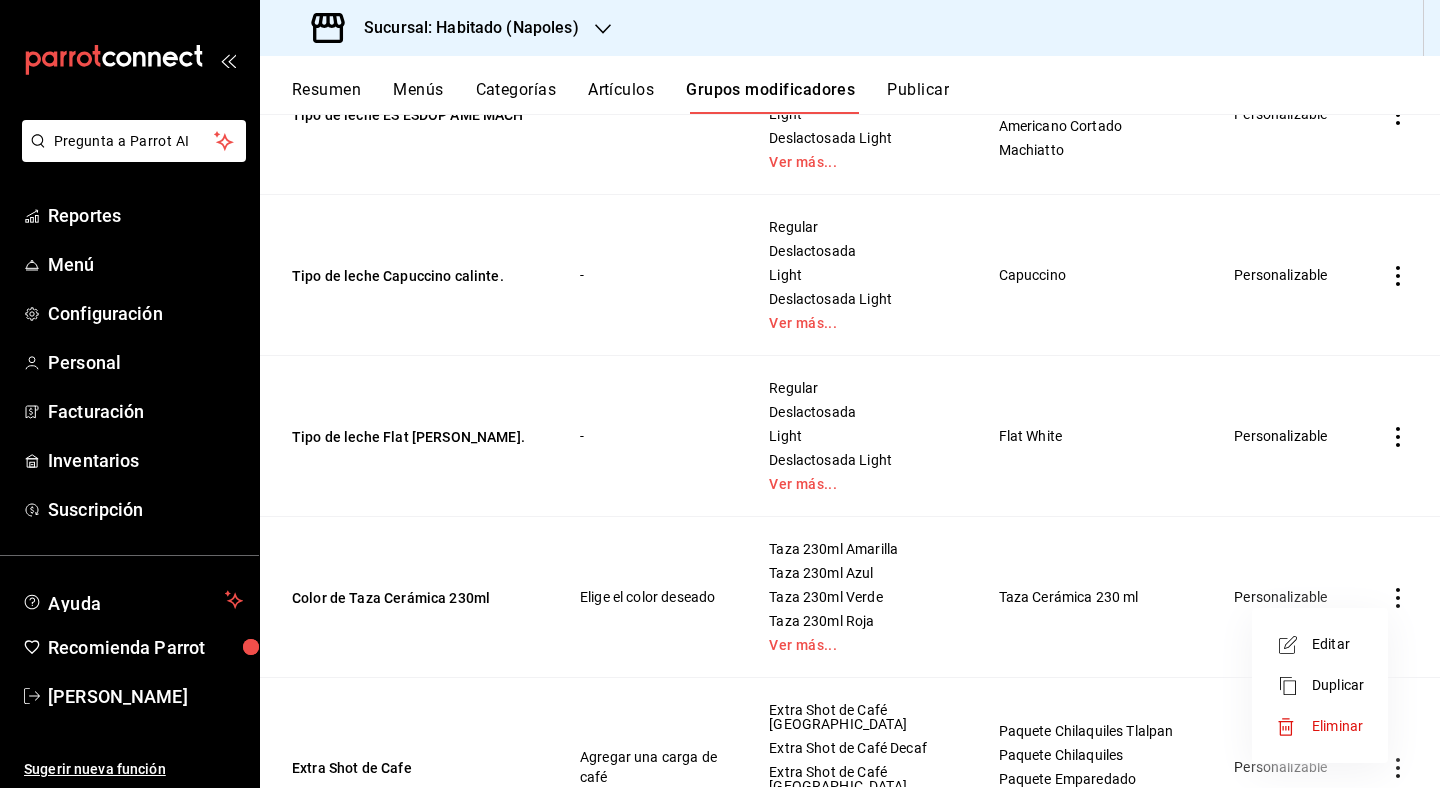 click on "Eliminar" at bounding box center [1337, 726] 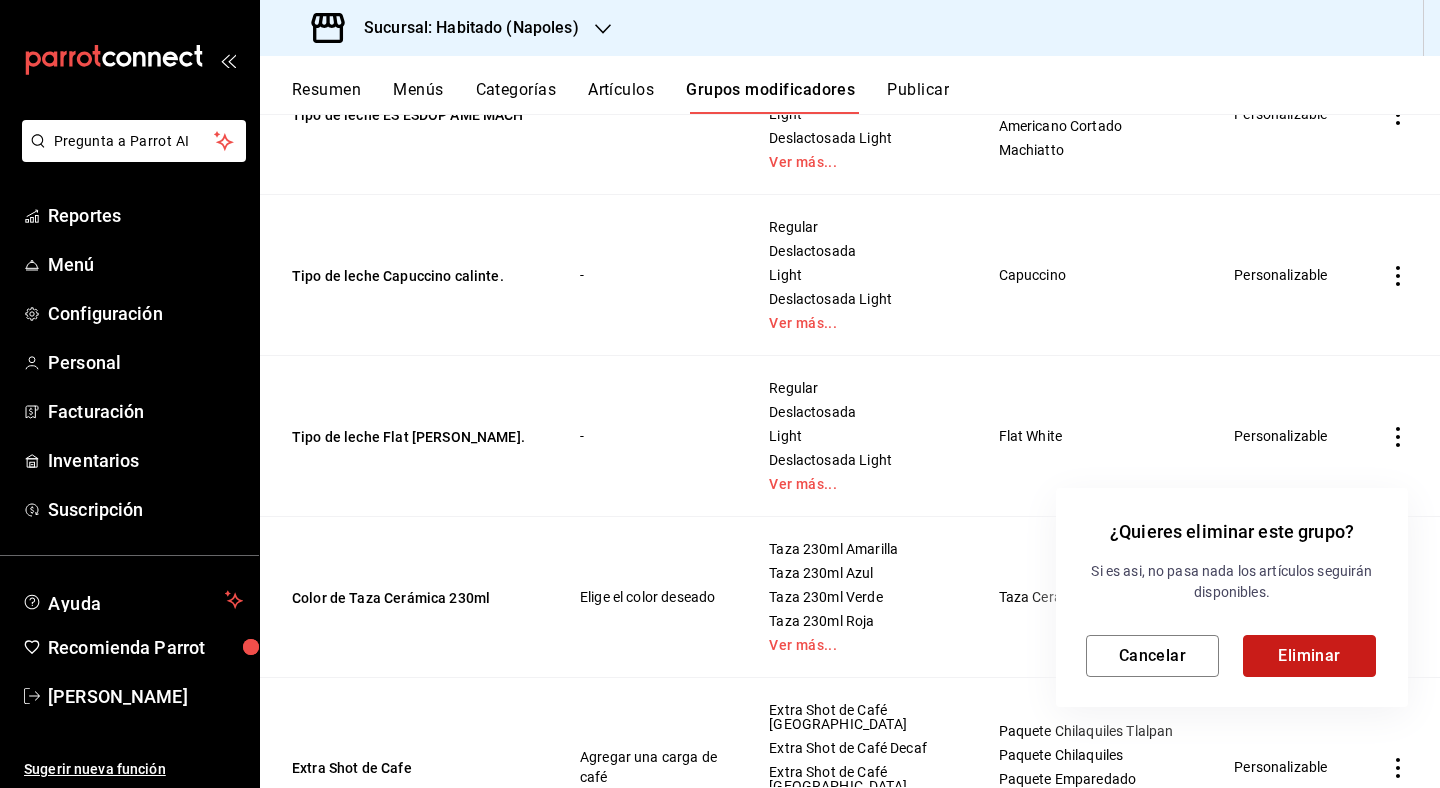 click on "Eliminar" at bounding box center (1309, 656) 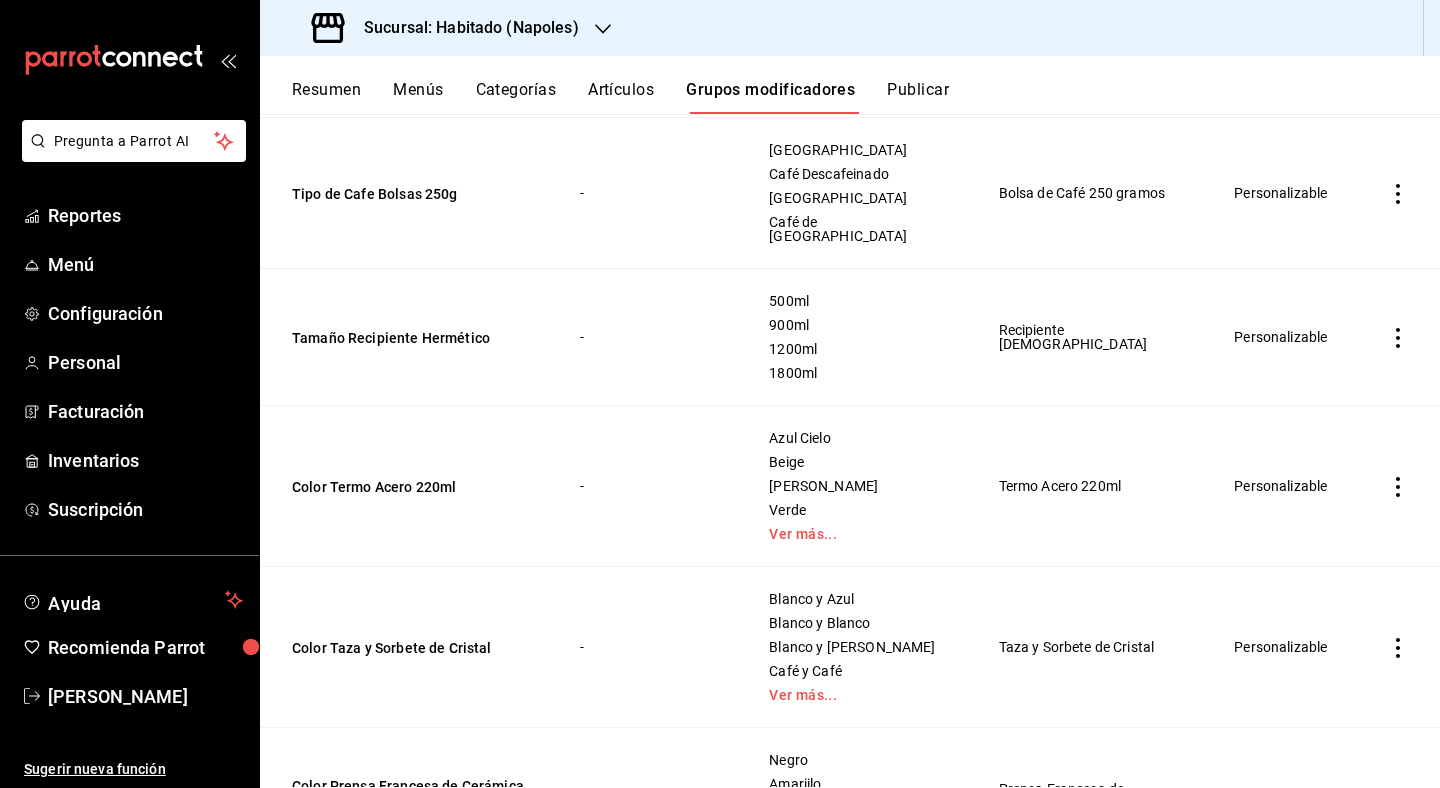 scroll, scrollTop: 2874, scrollLeft: 0, axis: vertical 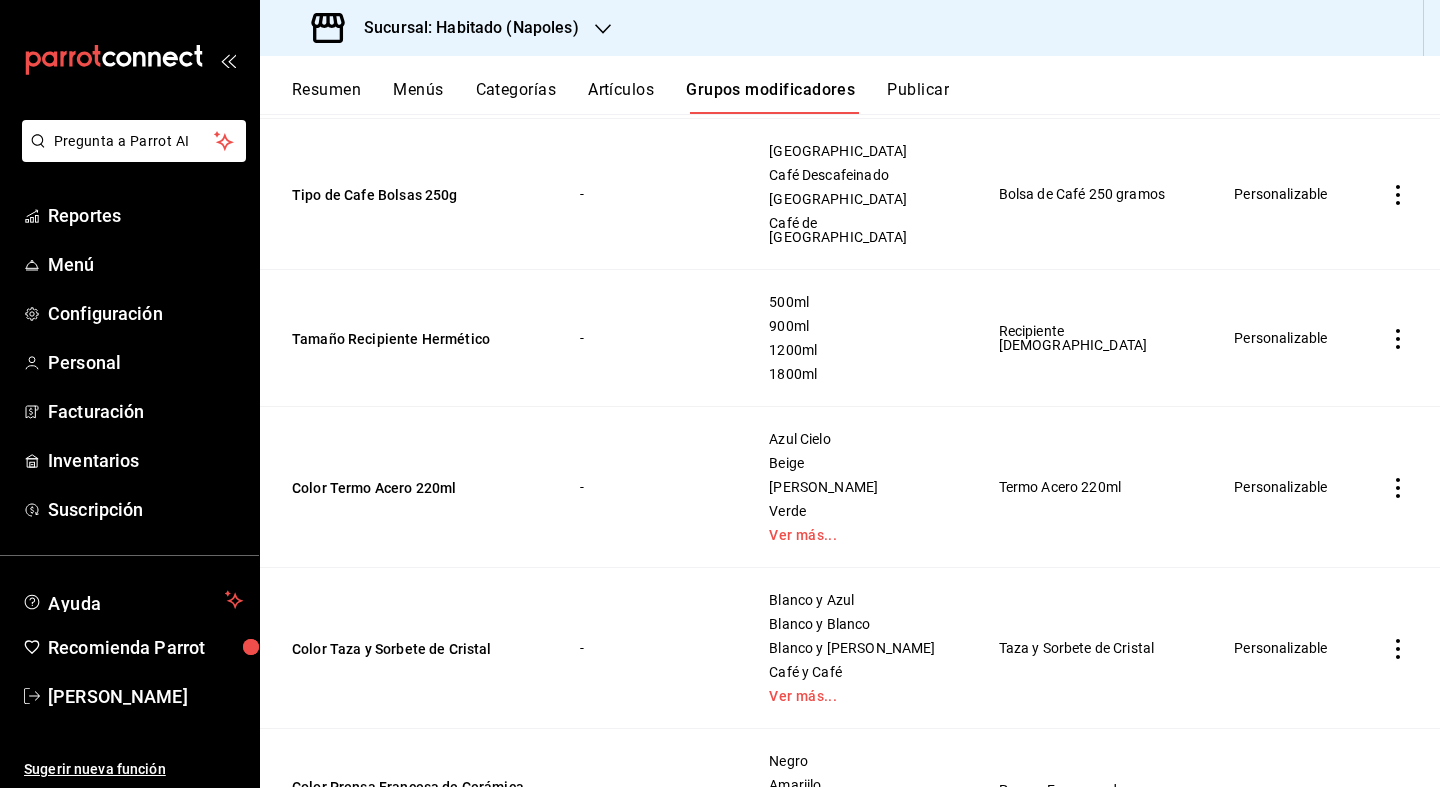 click 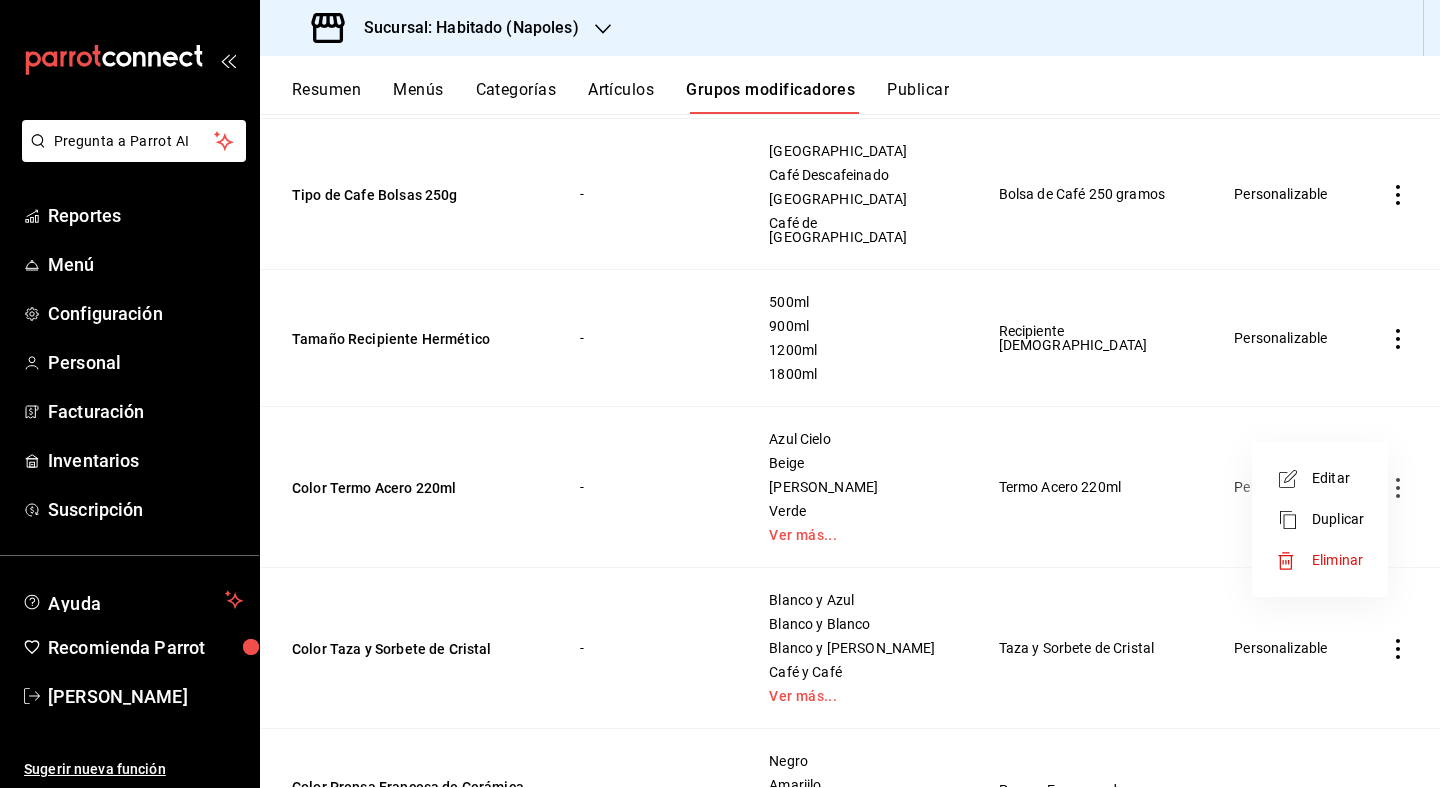 click on "Eliminar" at bounding box center (1337, 560) 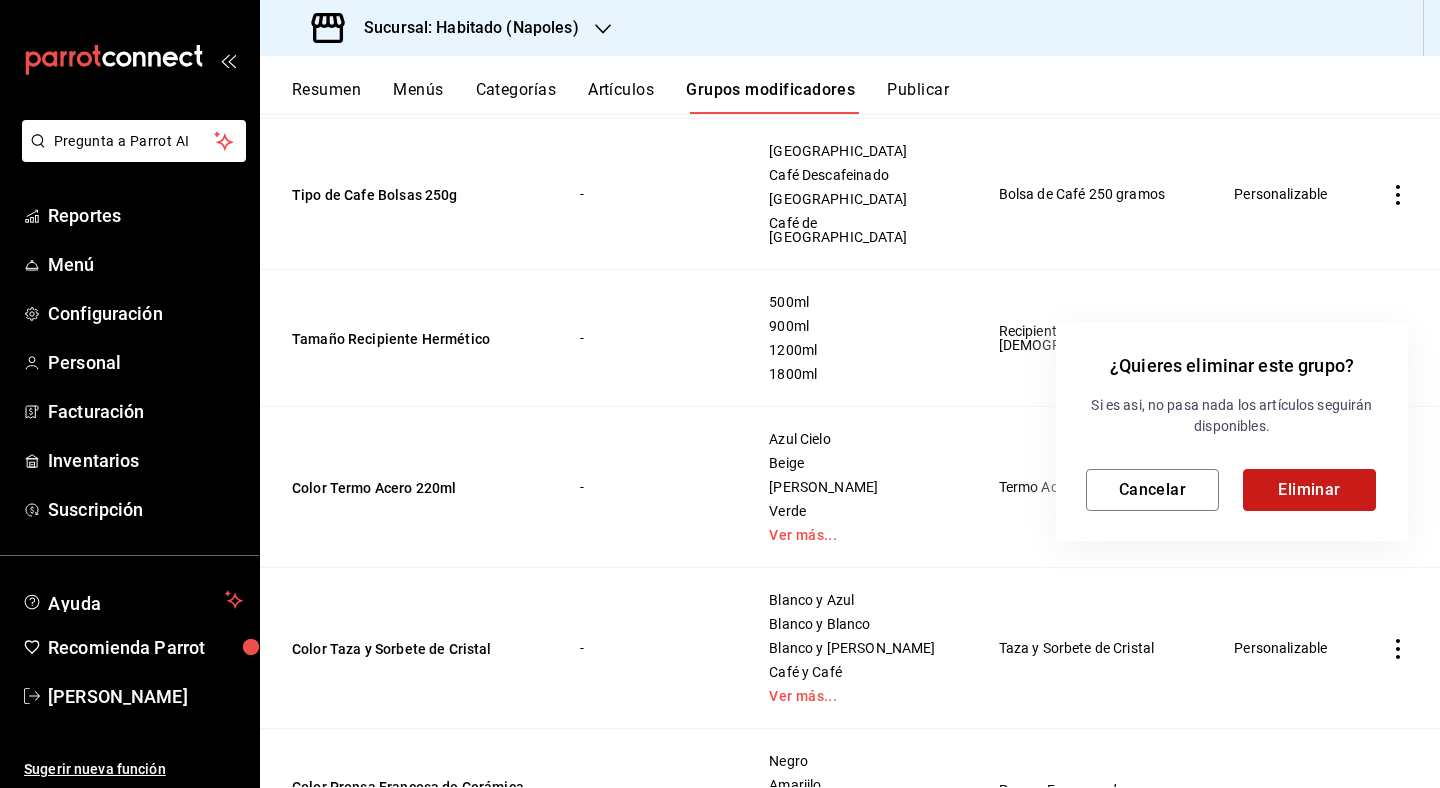 click on "Eliminar" at bounding box center [1309, 490] 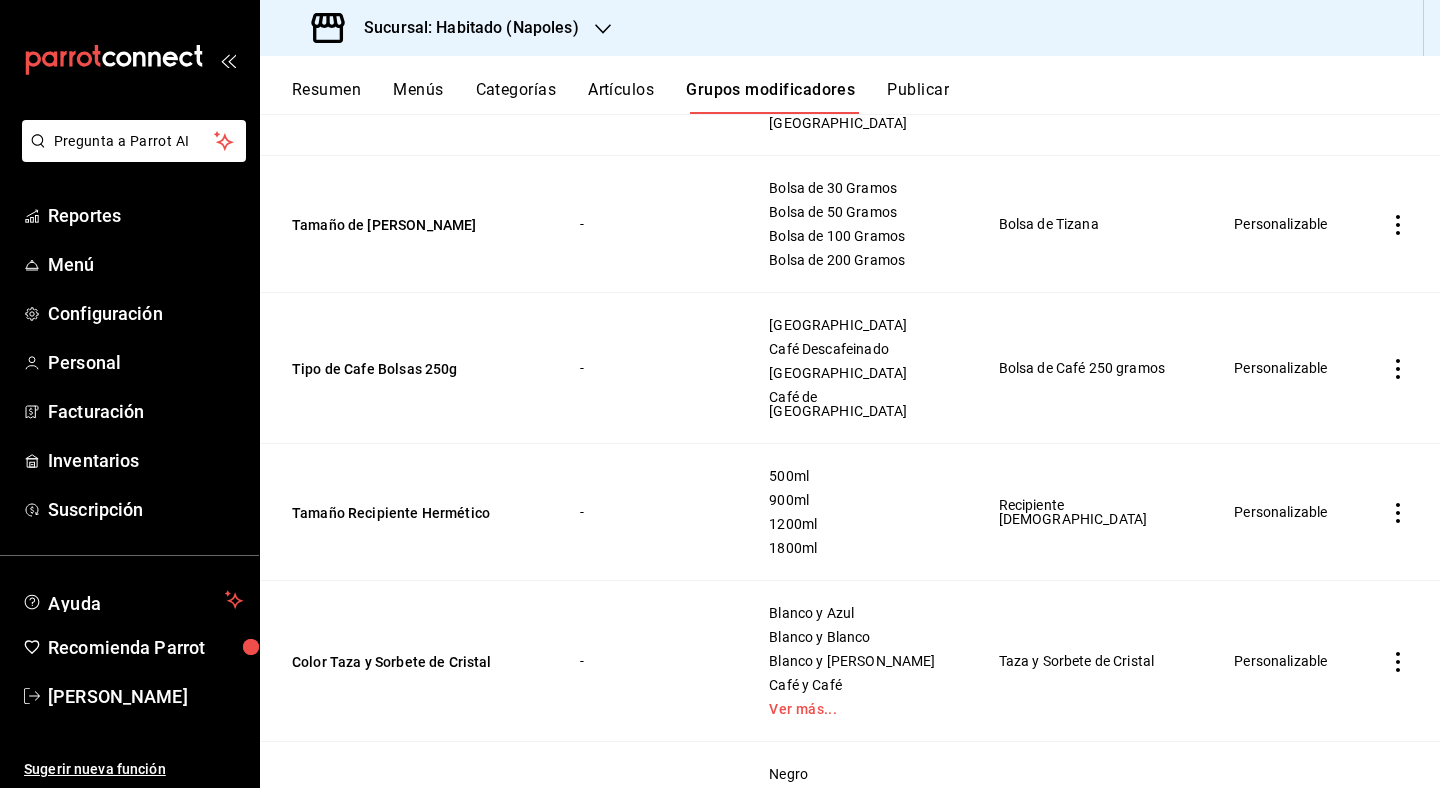 scroll, scrollTop: 2711, scrollLeft: 0, axis: vertical 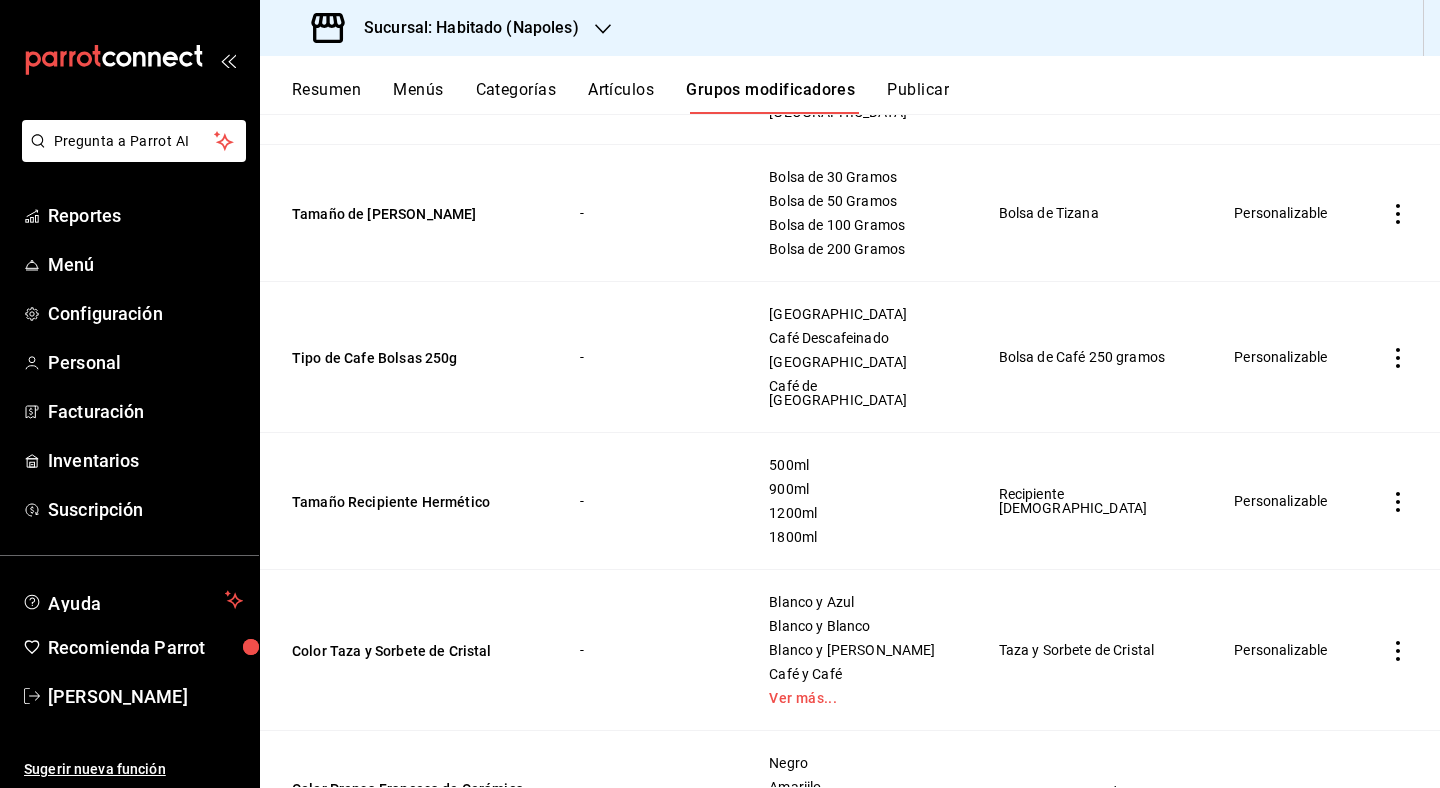 click 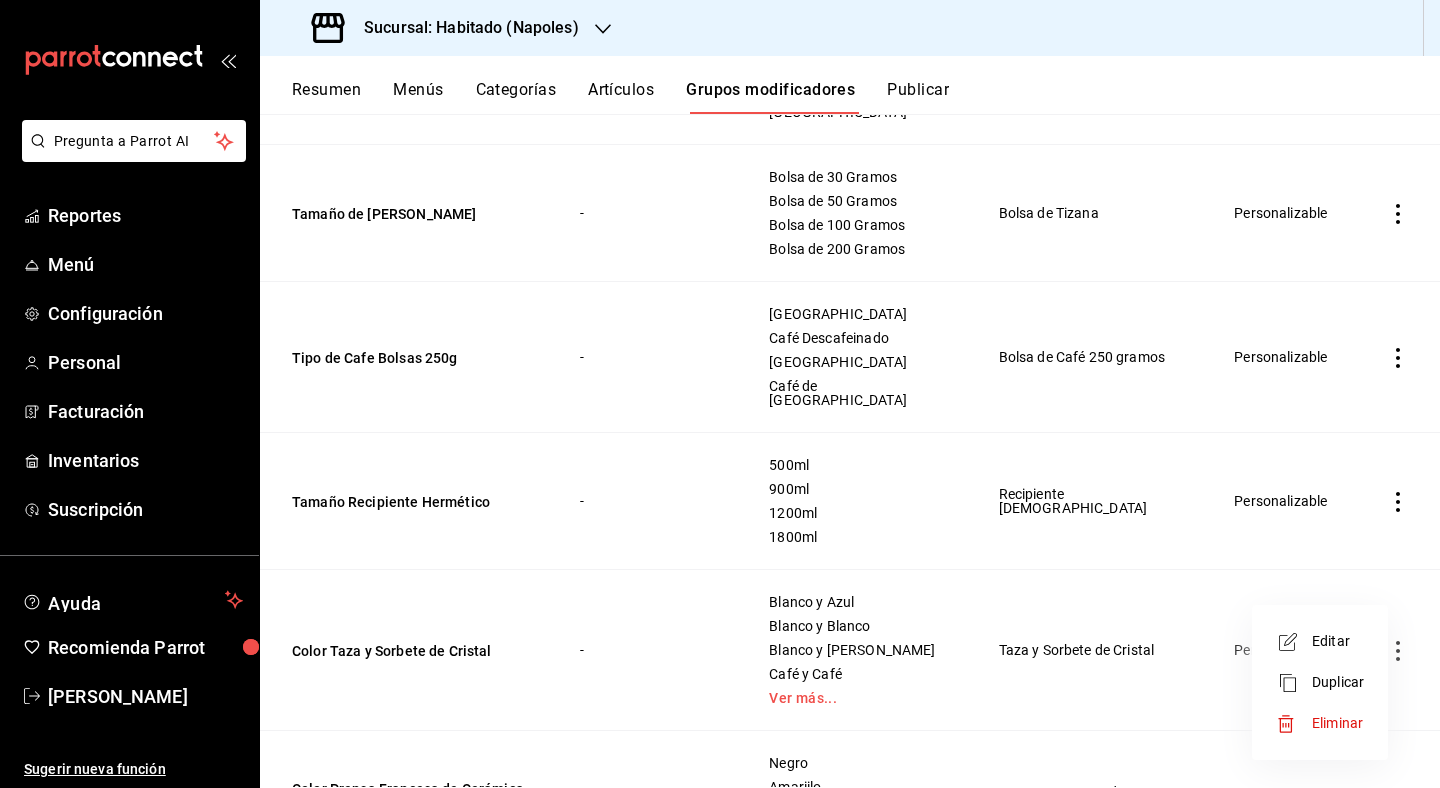 click at bounding box center (1294, 724) 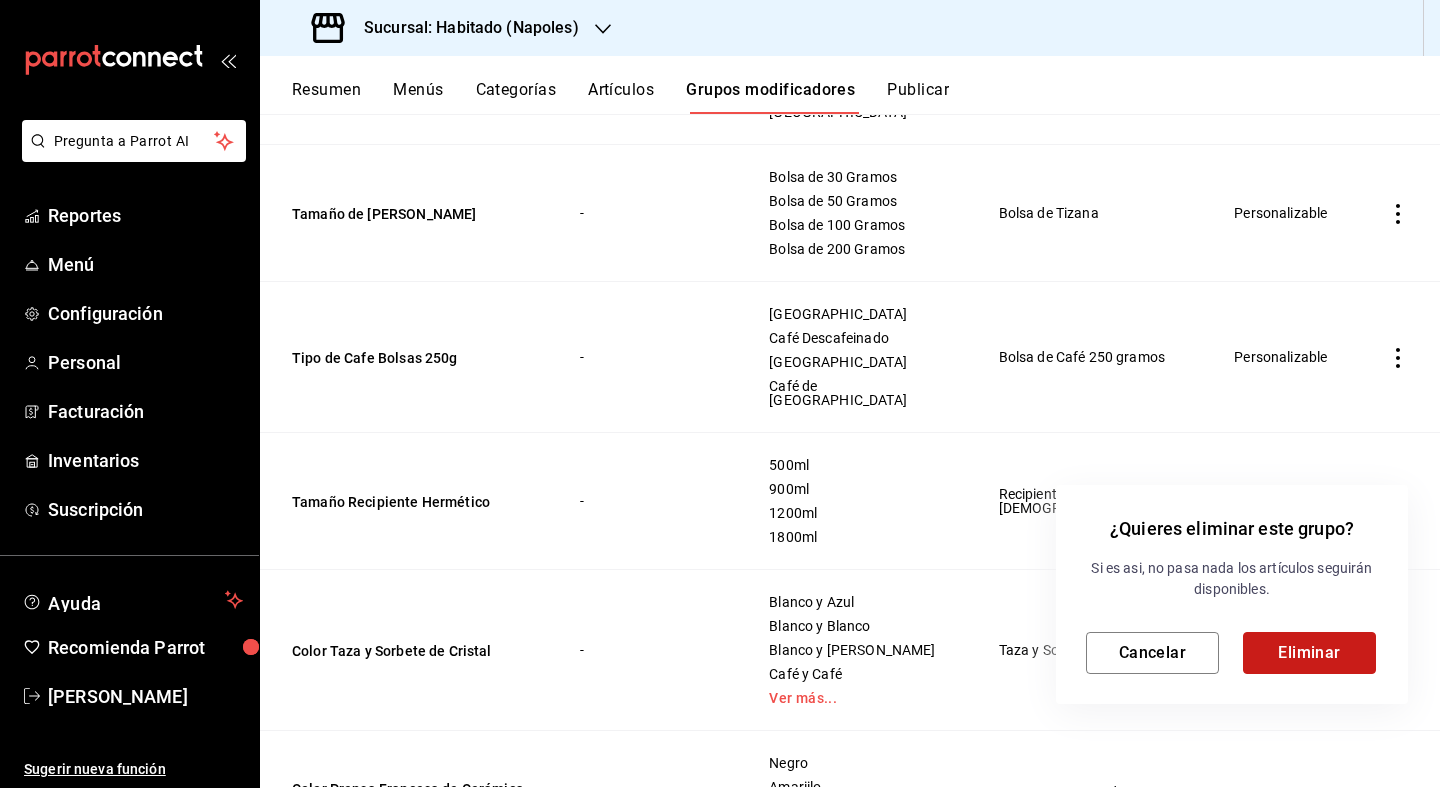 click on "Eliminar" at bounding box center (1309, 653) 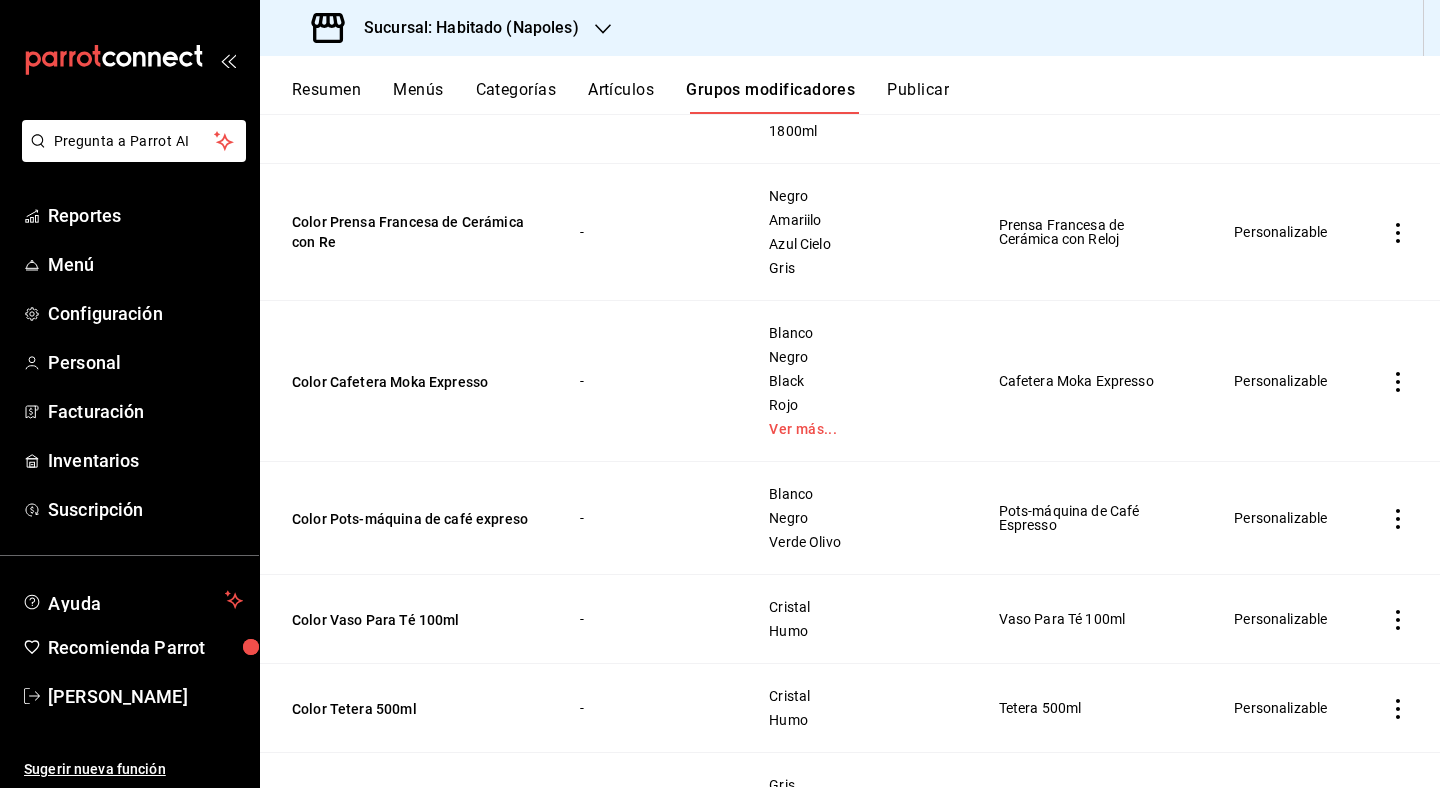 scroll, scrollTop: 3115, scrollLeft: 0, axis: vertical 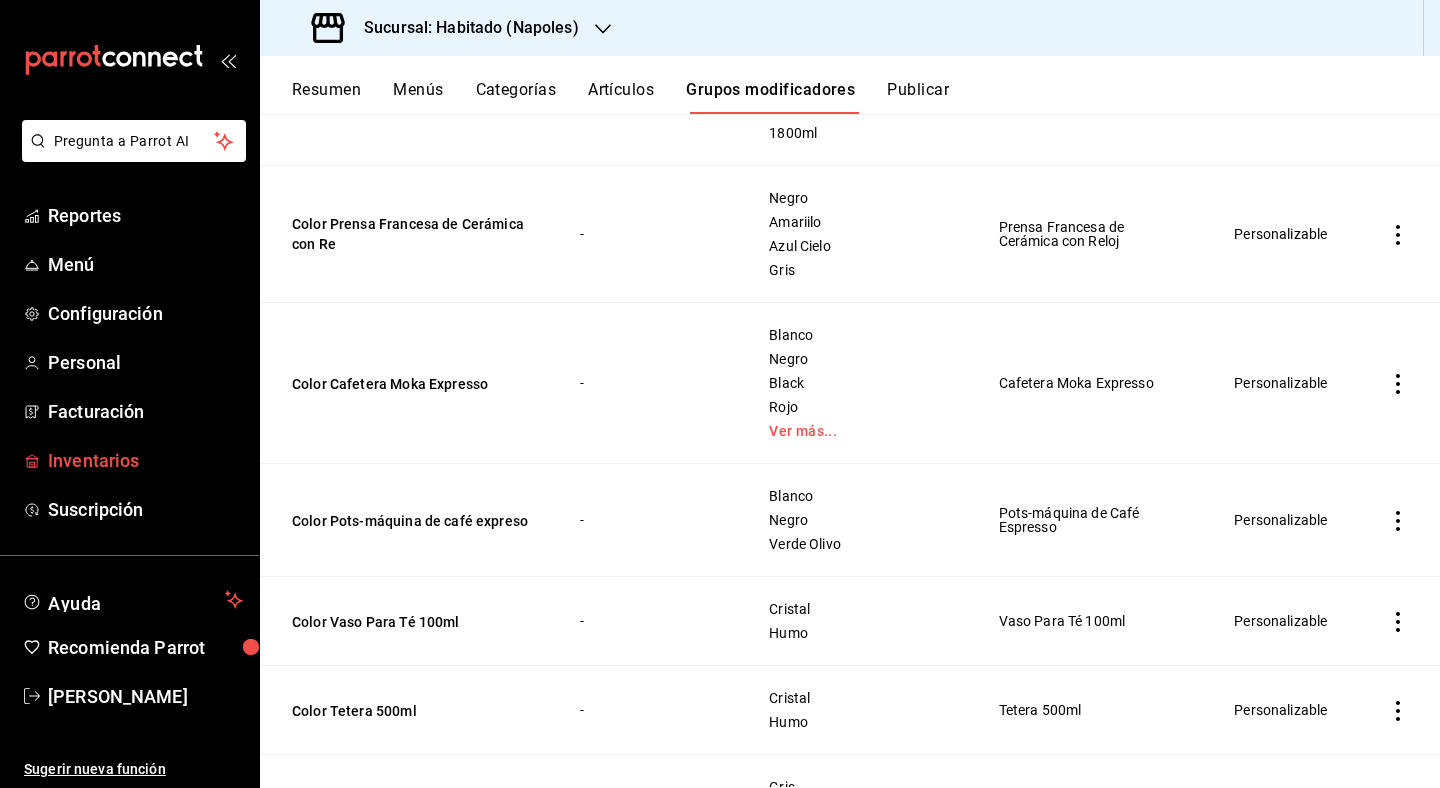 click on "Inventarios" at bounding box center [145, 460] 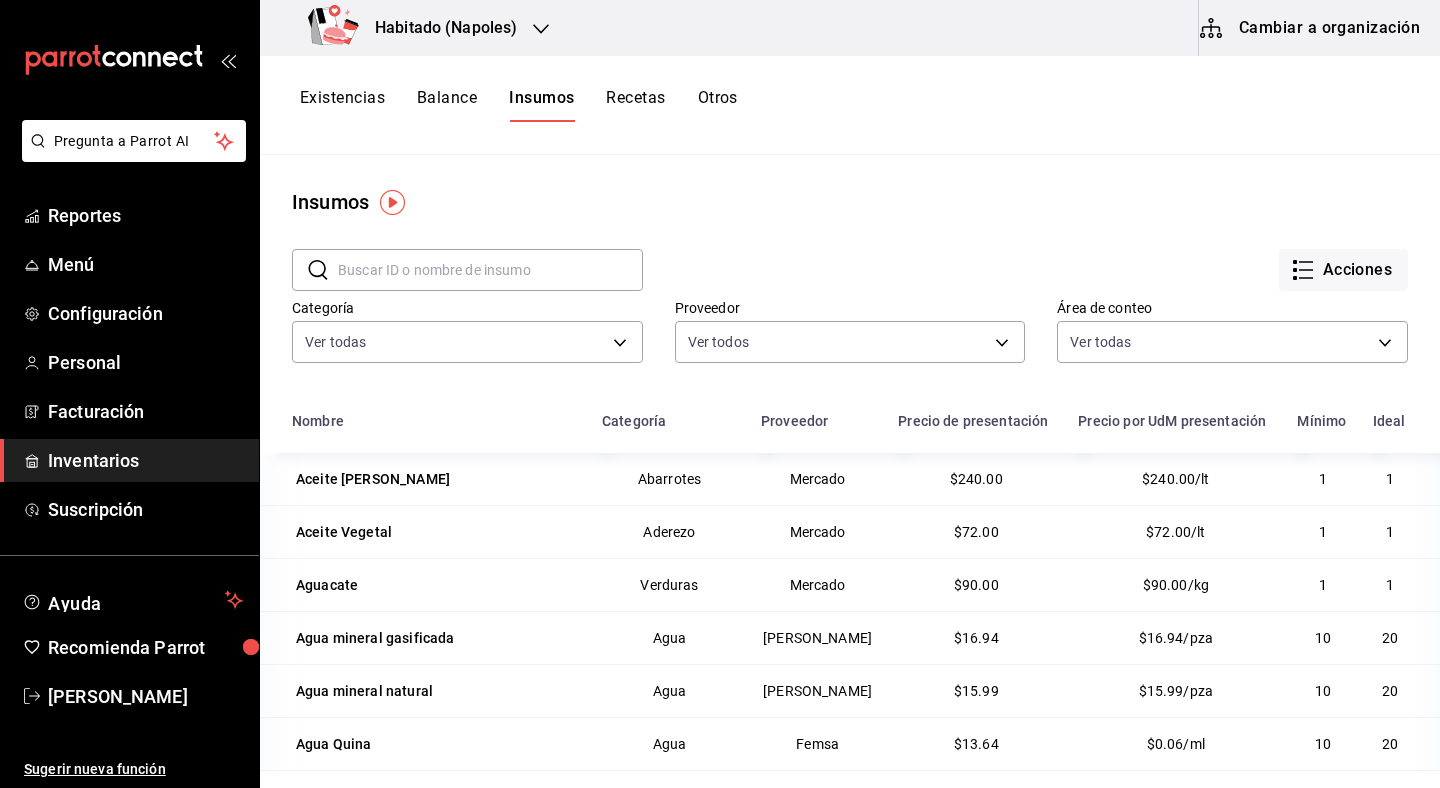 click on "Recetas" at bounding box center [635, 105] 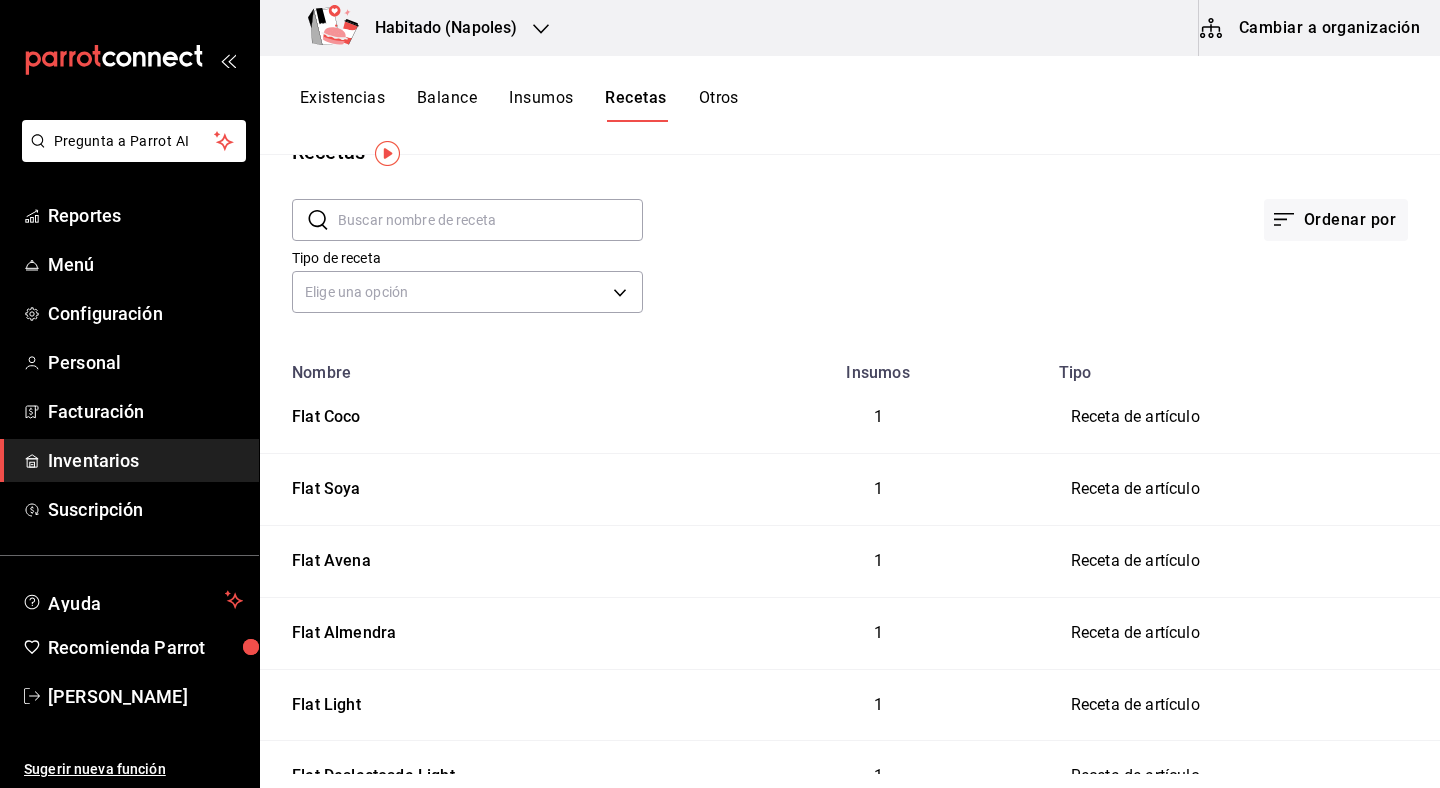 scroll, scrollTop: 49, scrollLeft: 0, axis: vertical 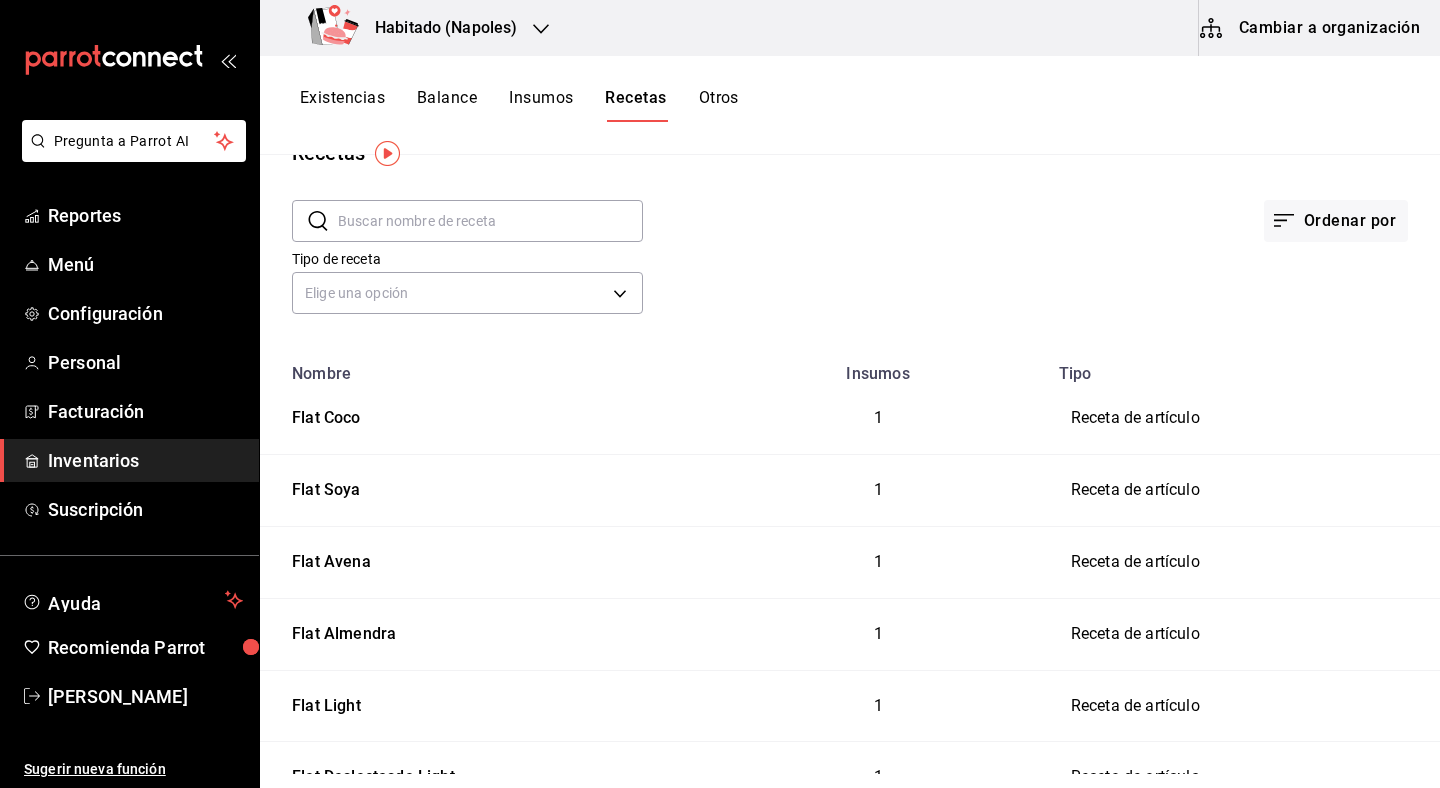 click on "Cambiar a organización" at bounding box center (1311, 28) 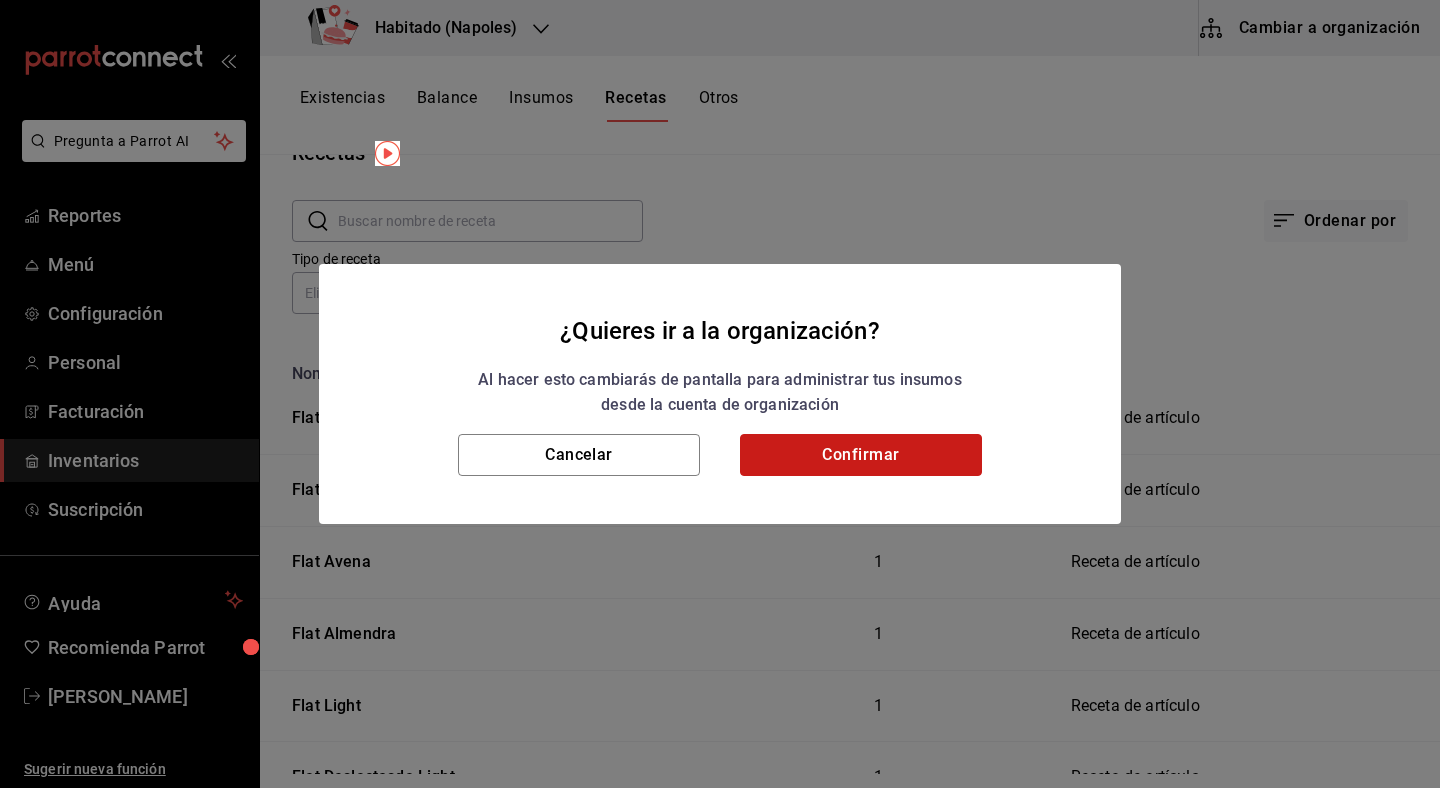 click on "Confirmar" at bounding box center [861, 455] 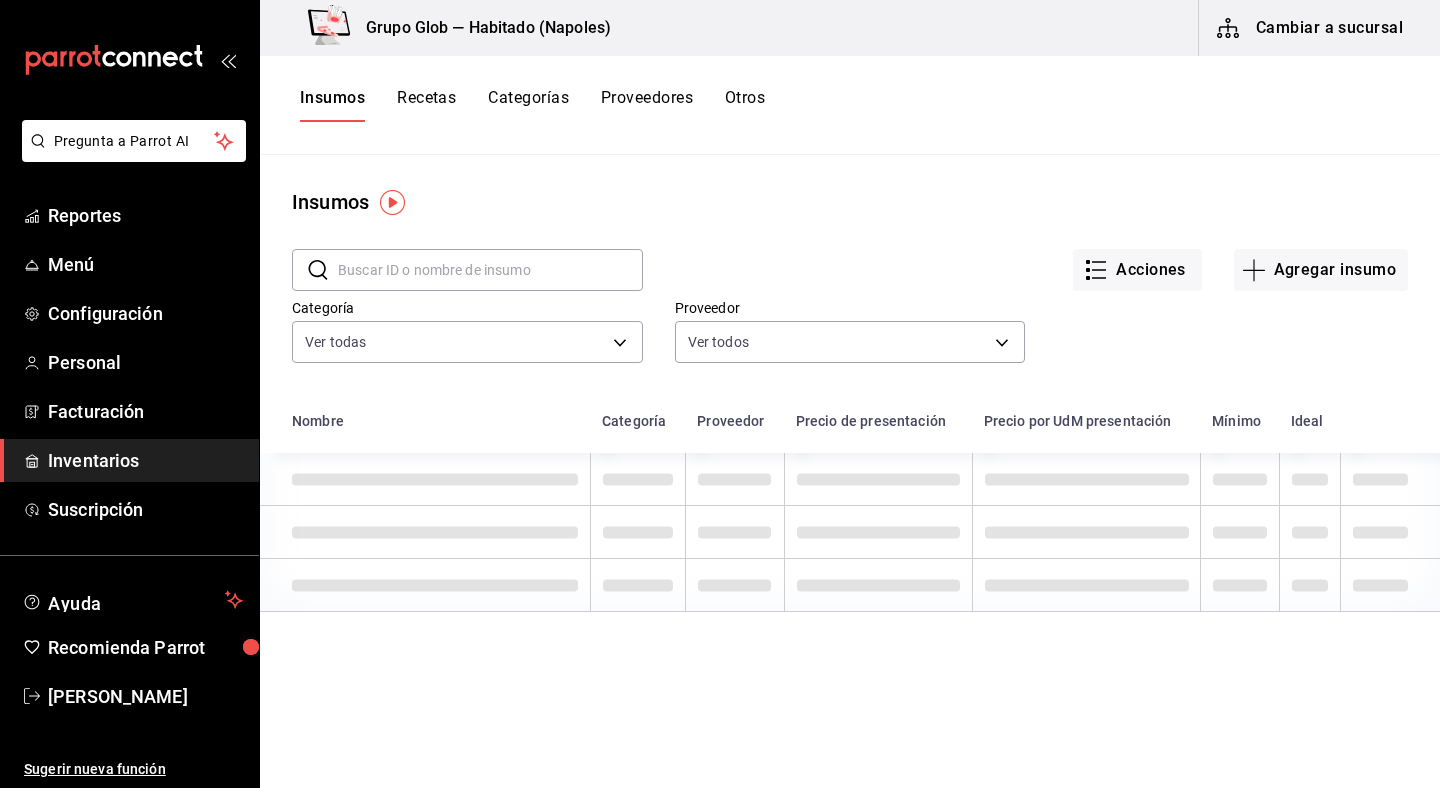 click on "Recetas" at bounding box center (426, 105) 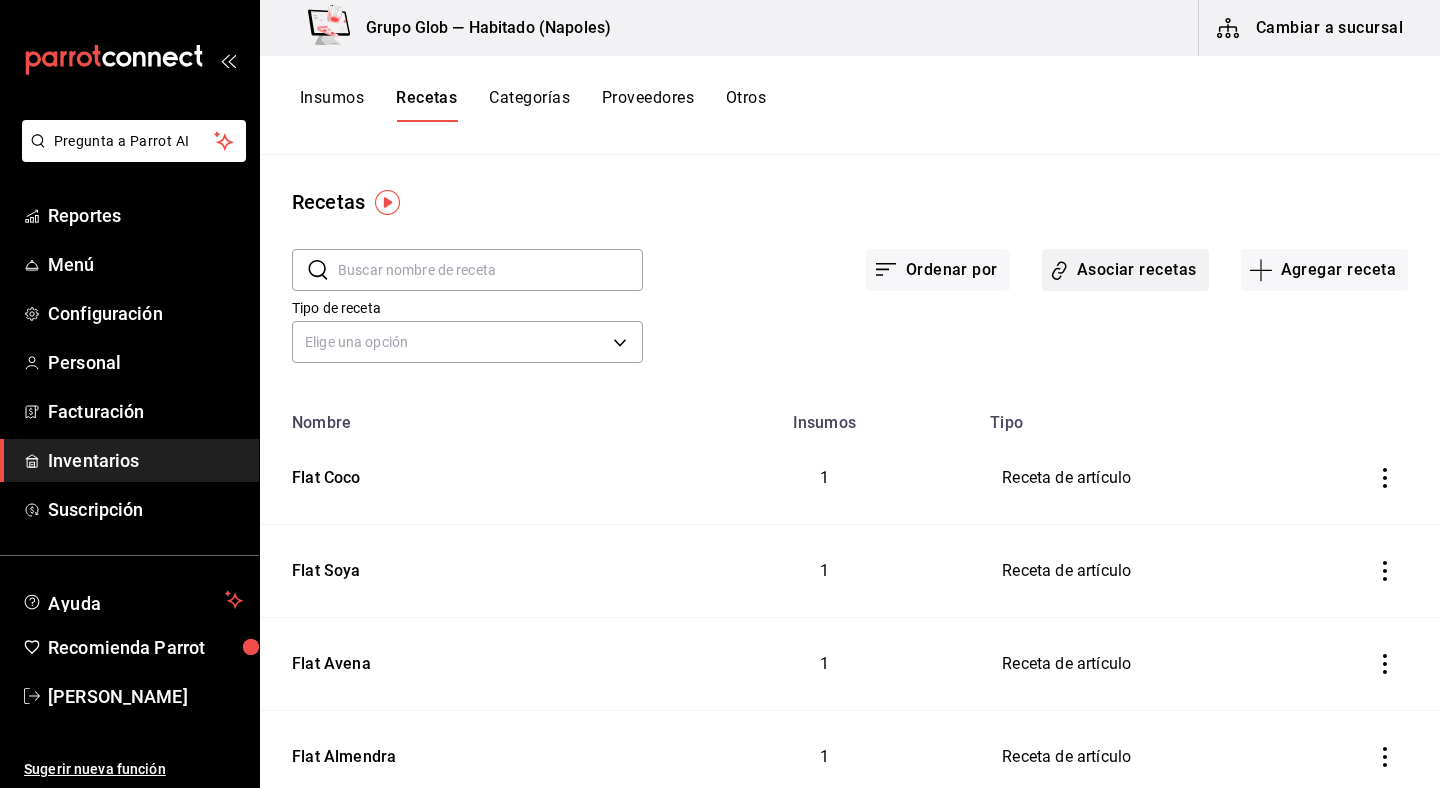 click on "Asociar recetas" at bounding box center [1125, 270] 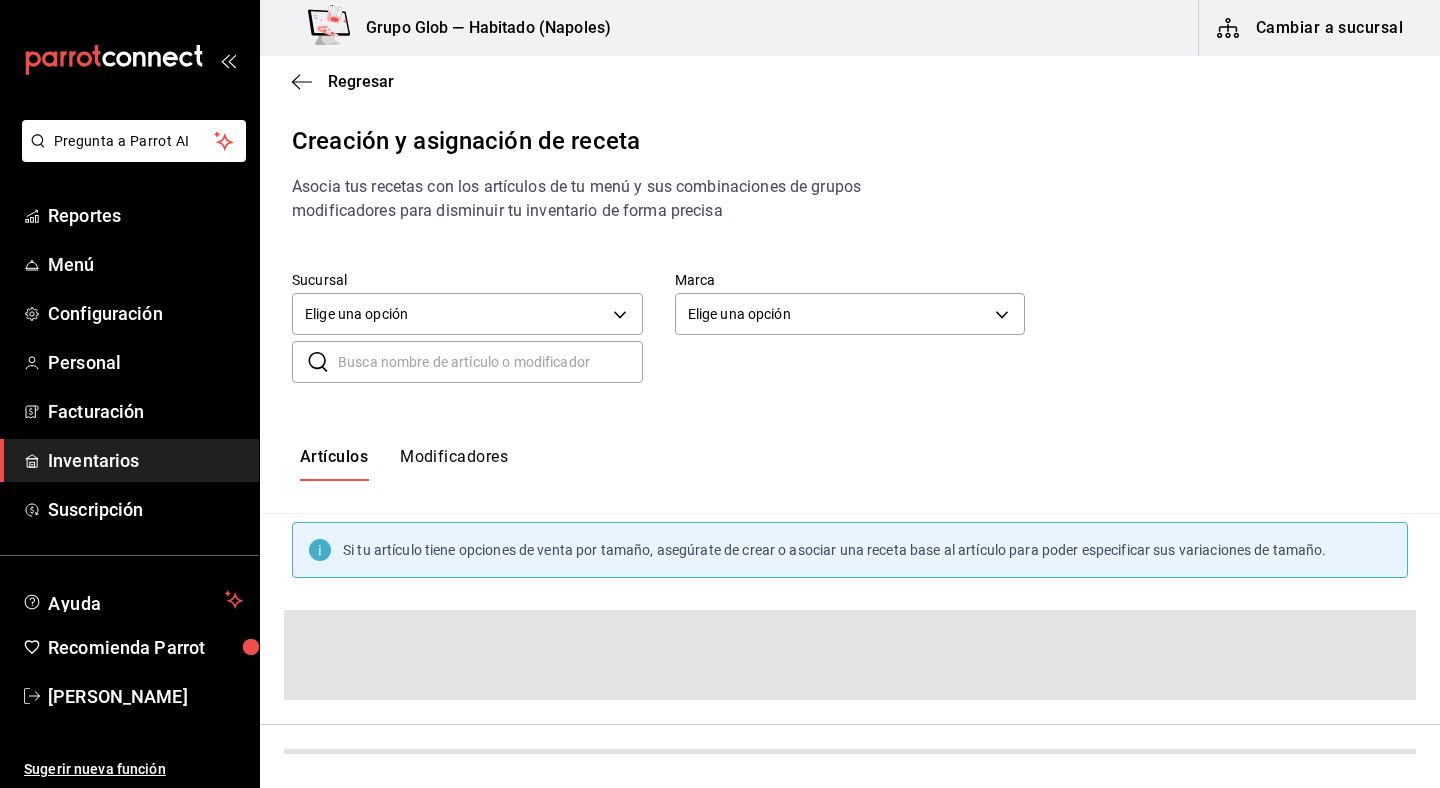 click on "Modificadores" at bounding box center [454, 464] 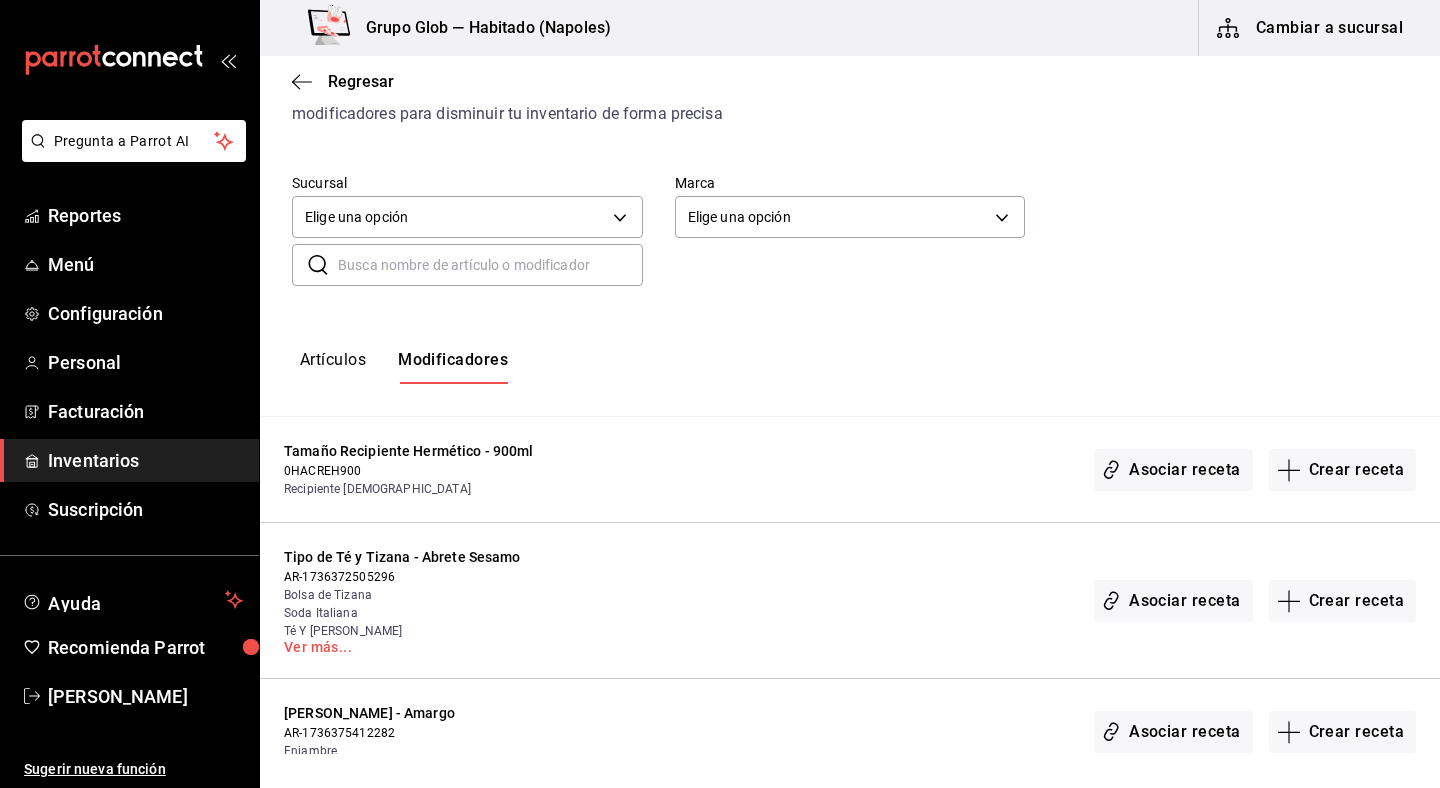 scroll, scrollTop: 113, scrollLeft: 0, axis: vertical 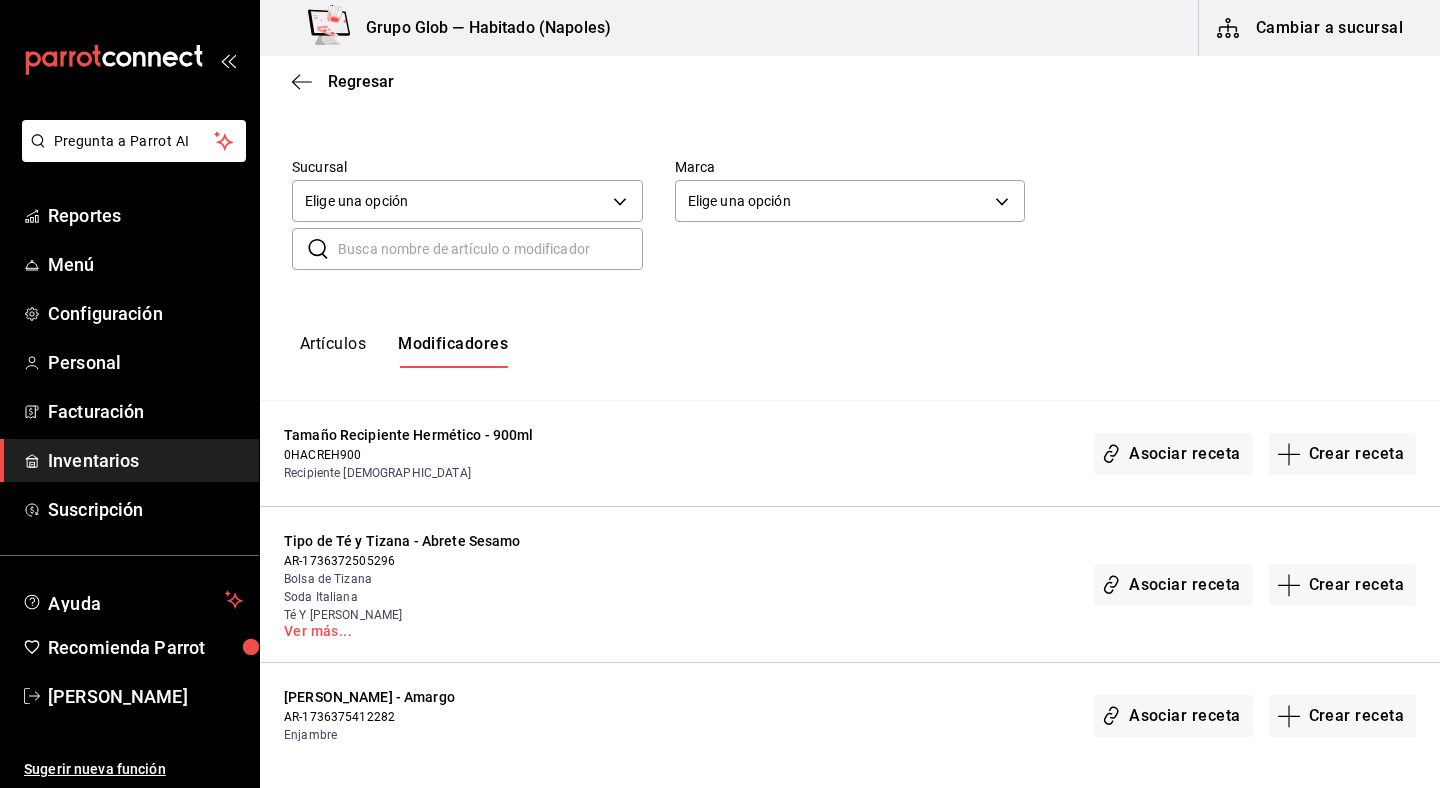 click at bounding box center [490, 249] 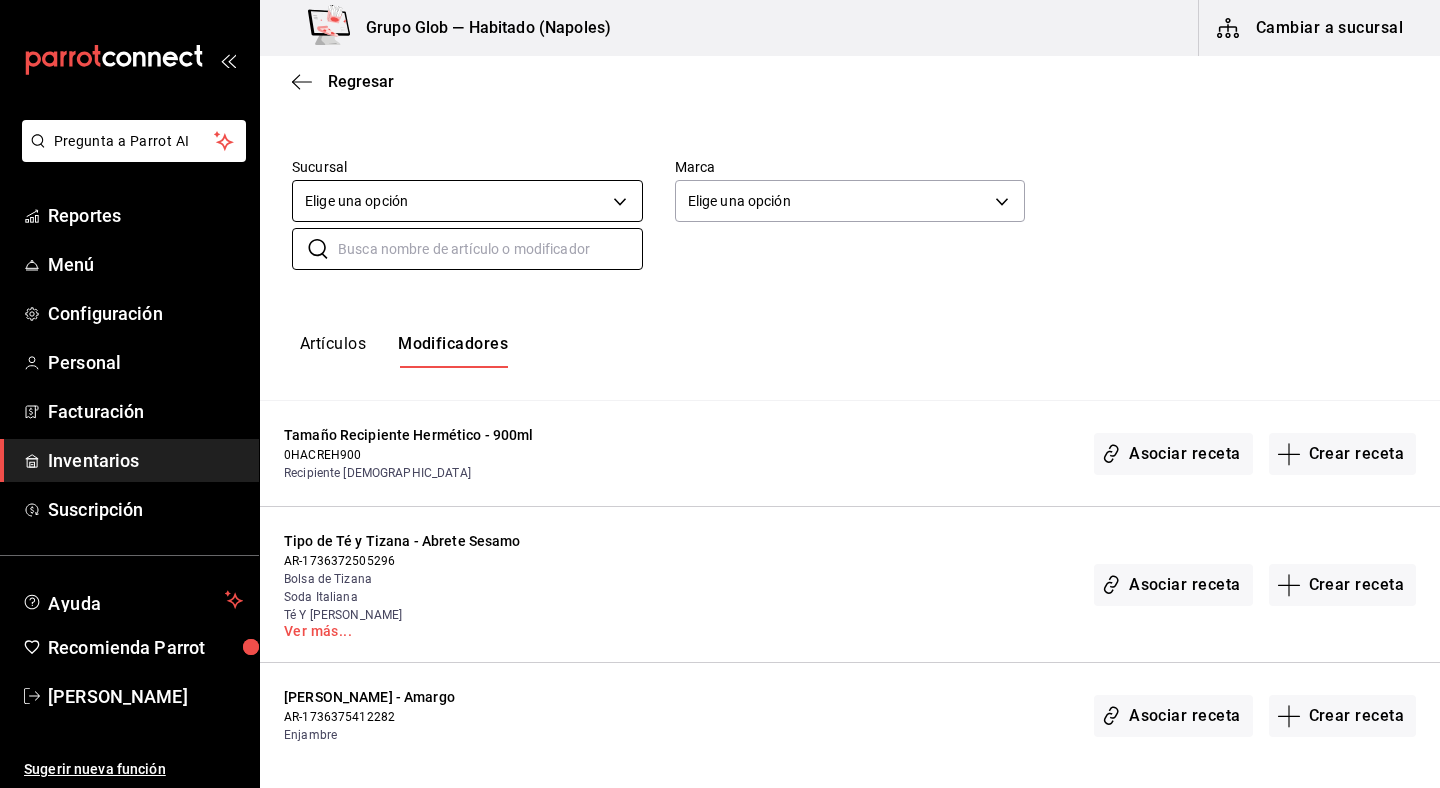 click on "Pregunta a Parrot AI Reportes   Menú   Configuración   Personal   Facturación   Inventarios   Suscripción   Ayuda Recomienda Parrot   Yakbe Rodriguez   Sugerir nueva función   Grupo Glob — Habitado (Napoles) Cambiar a sucursal Regresar Creación y asignación de receta Asocia tus recetas con los artículos de tu menú y sus combinaciones de grupos modificadores para disminuir tu inventario de forma precisa Sucursal Elige una opción default Marca Elige una opción default ​ ​ Artículos Modificadores Tamaño Recipiente Hermético - 900ml 0HACREH900 Recipiente Hermetico Asociar receta Crear receta Tipo de Té y Tizana - Abrete Sesamo AR-1736372505296 Bolsa de Tizana Soda Italiana Té Y Tizana Frío Ver más... Asociar receta Crear receta Sabor Ejambre - Amargo AR-1736375412282 Enjambre Asociar receta Crear receta Color Cafetera Set para preparar Café co - Amarillo AR-1736375584628 Cafetera Set para preparar Café con Gote Asociar receta Crear receta Tipo de Bebida Paquetes - Americano Crear receta" at bounding box center [720, 377] 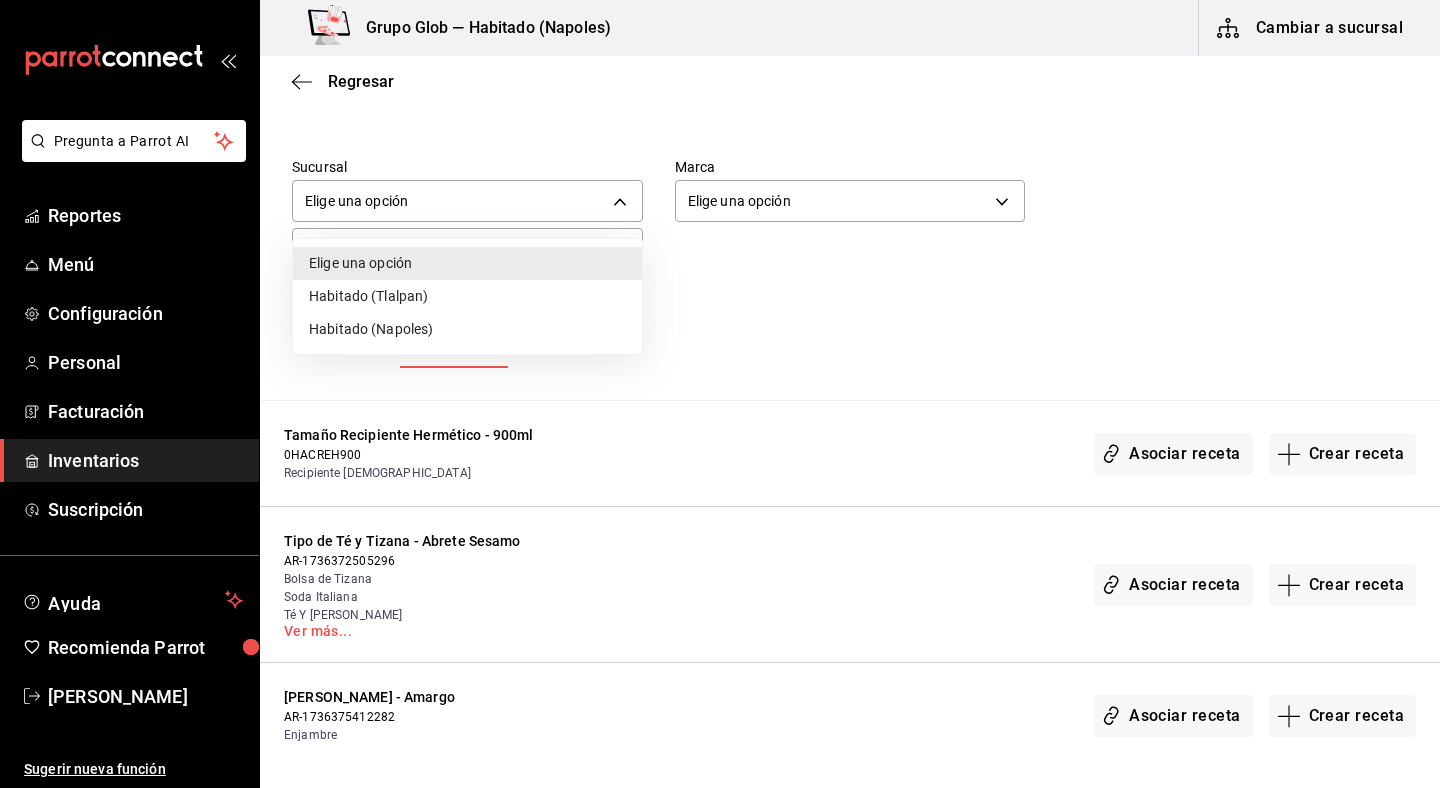 click on "Habitado (Napoles)" at bounding box center (467, 329) 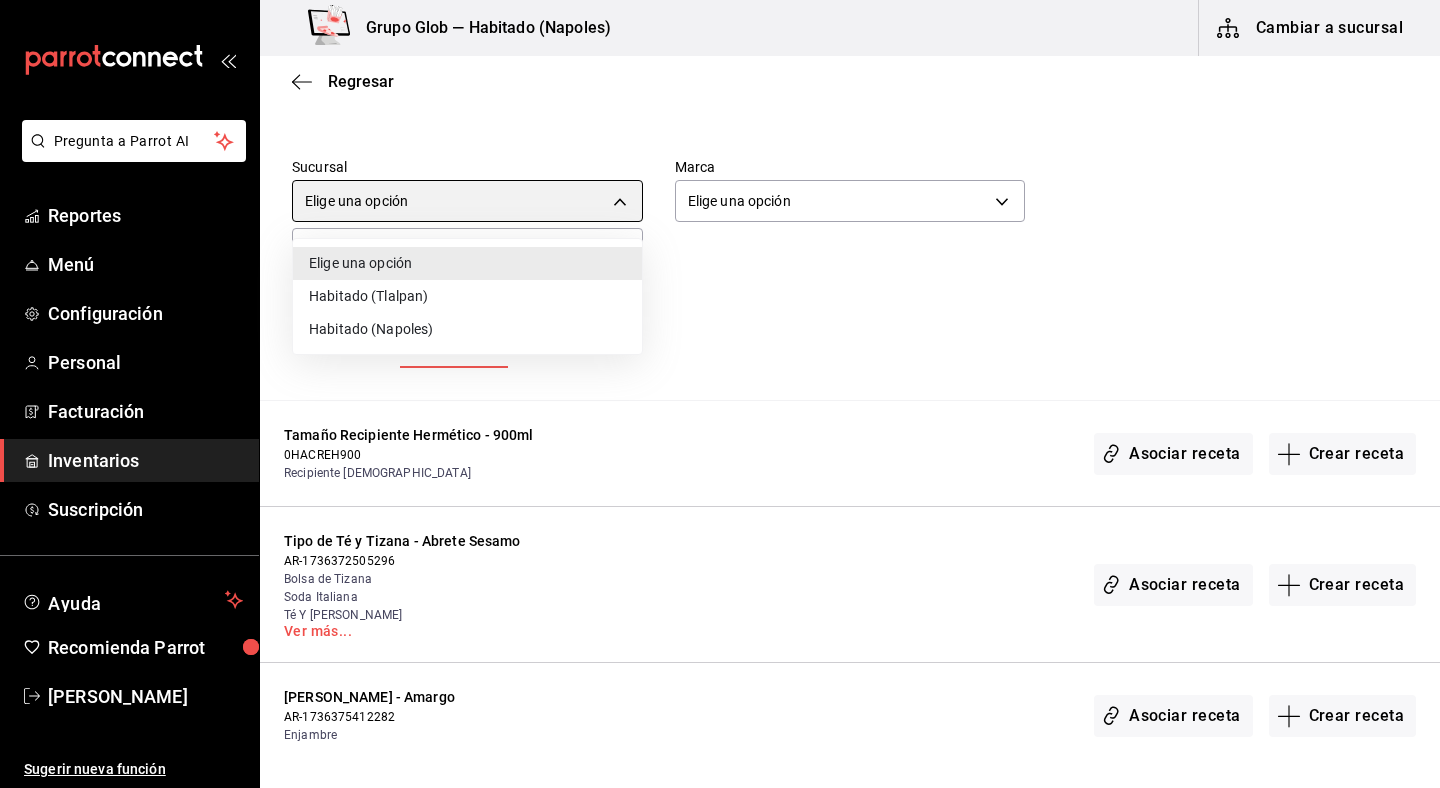 type on "23b02696-67a9-433e-ae3d-5188315e71fc" 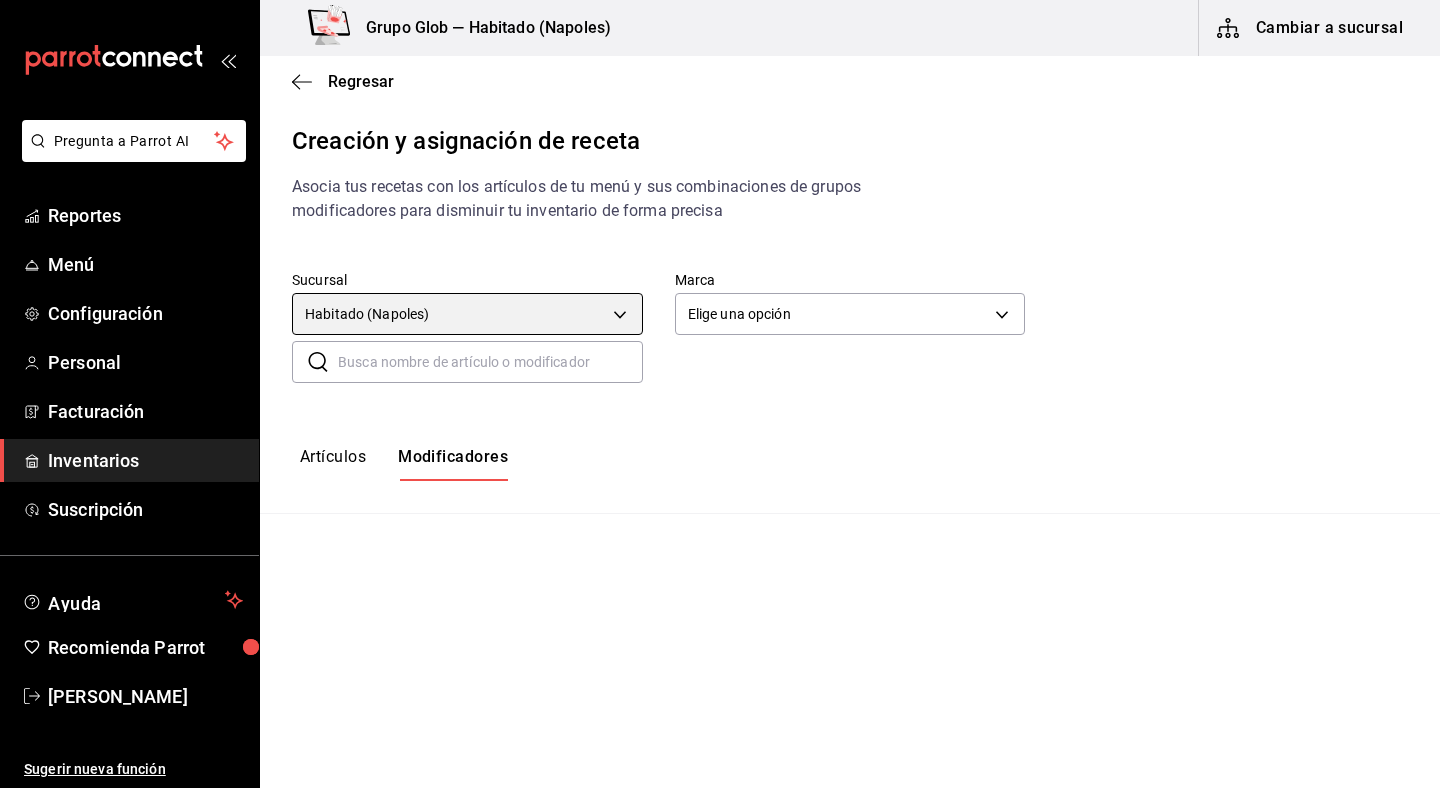 scroll, scrollTop: 0, scrollLeft: 0, axis: both 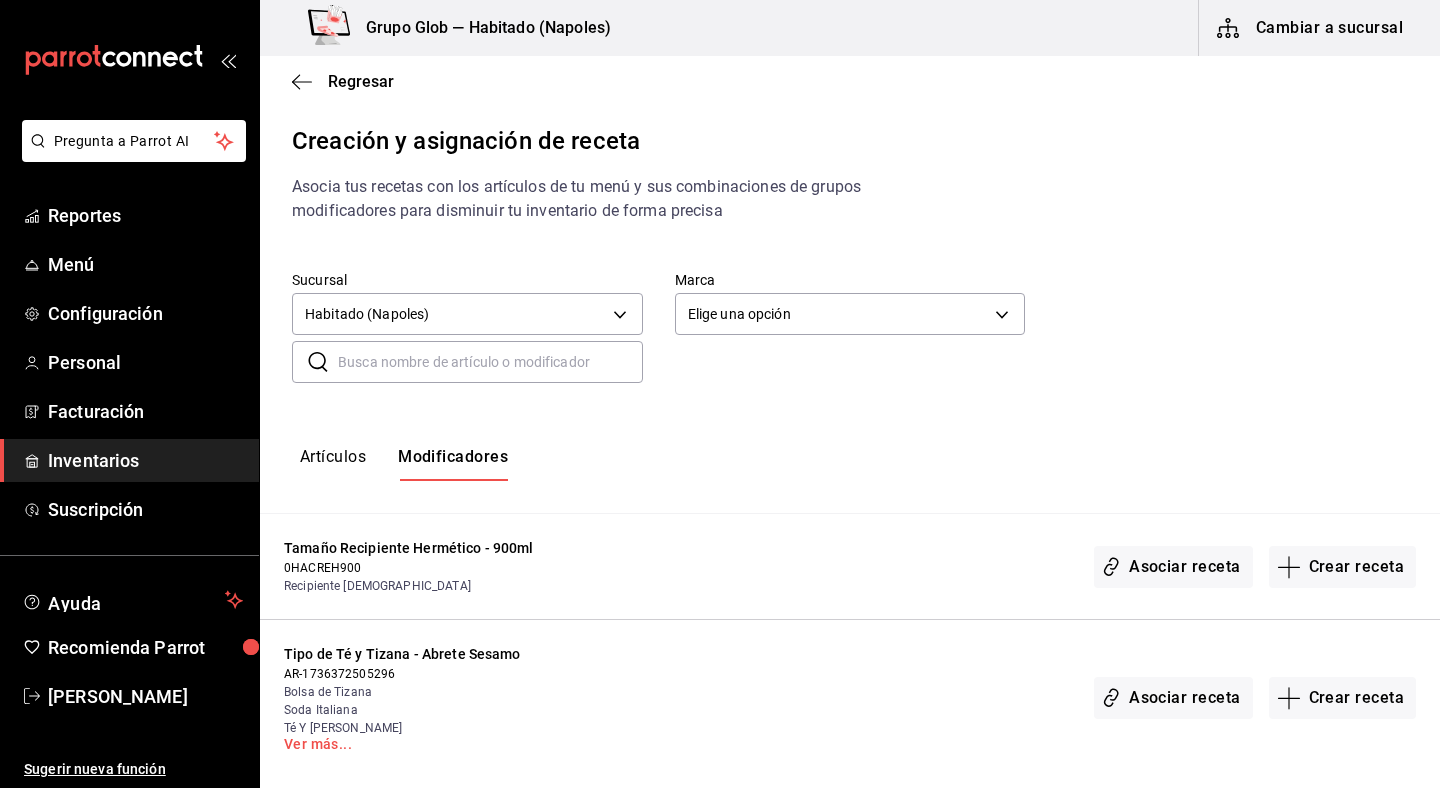 click at bounding box center [490, 362] 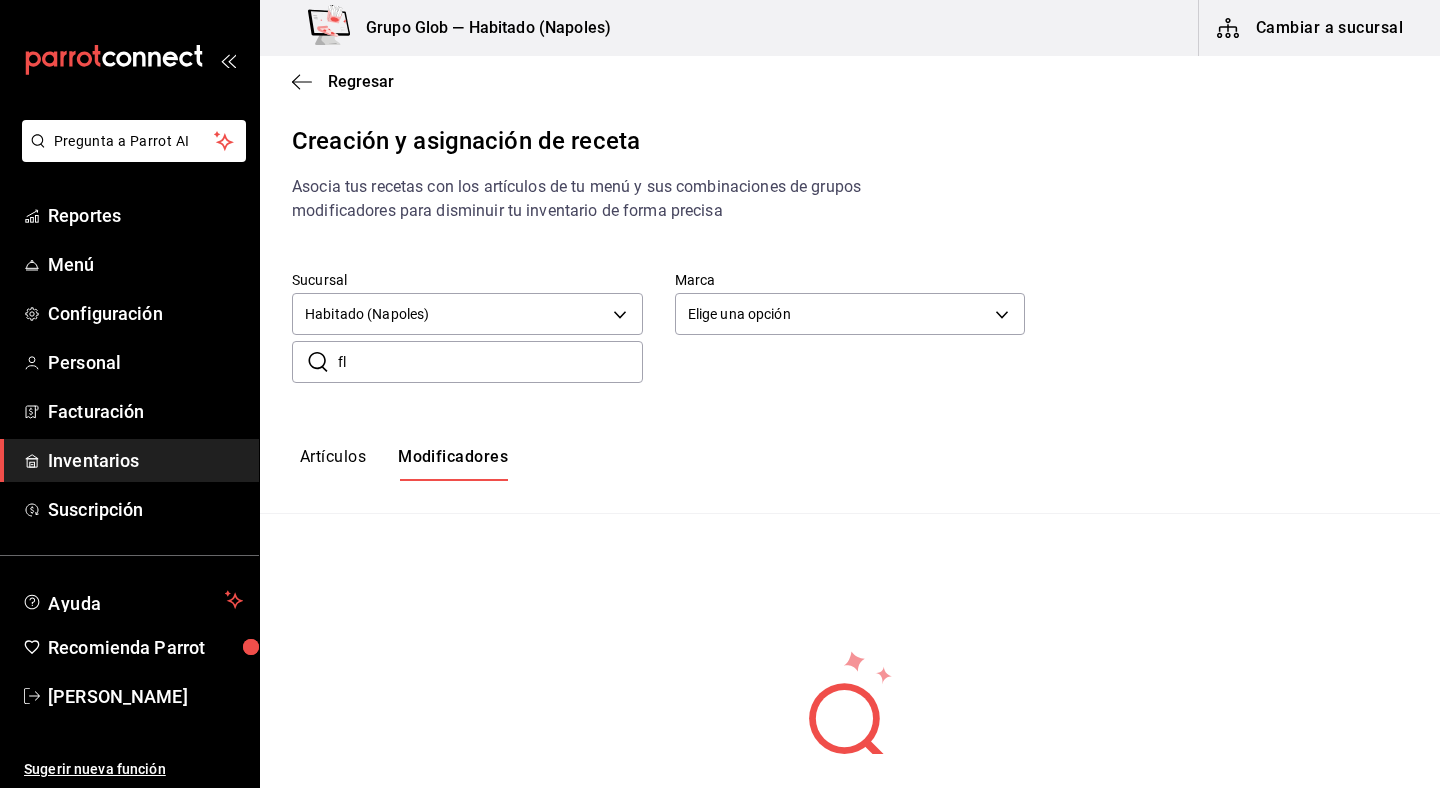 type on "f" 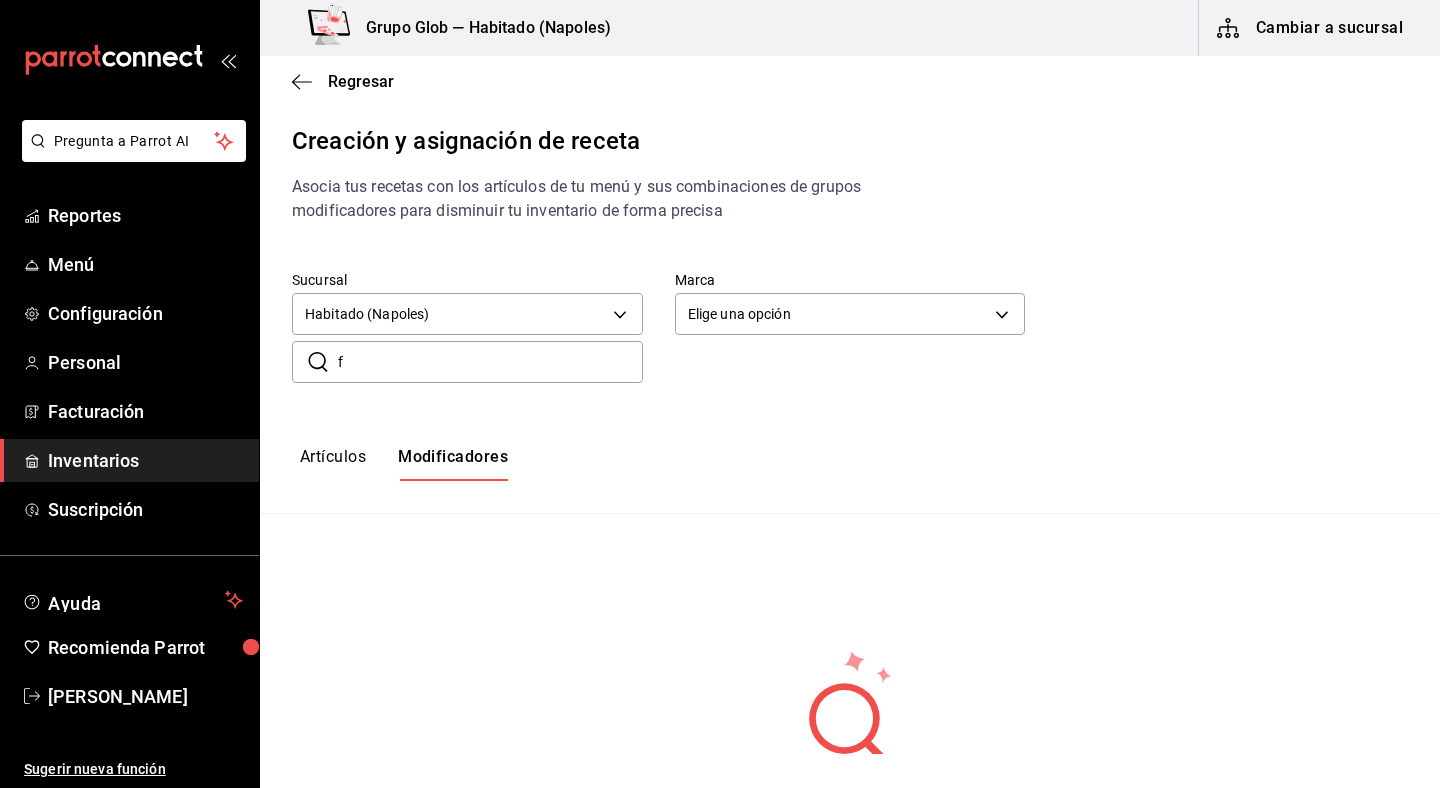 type 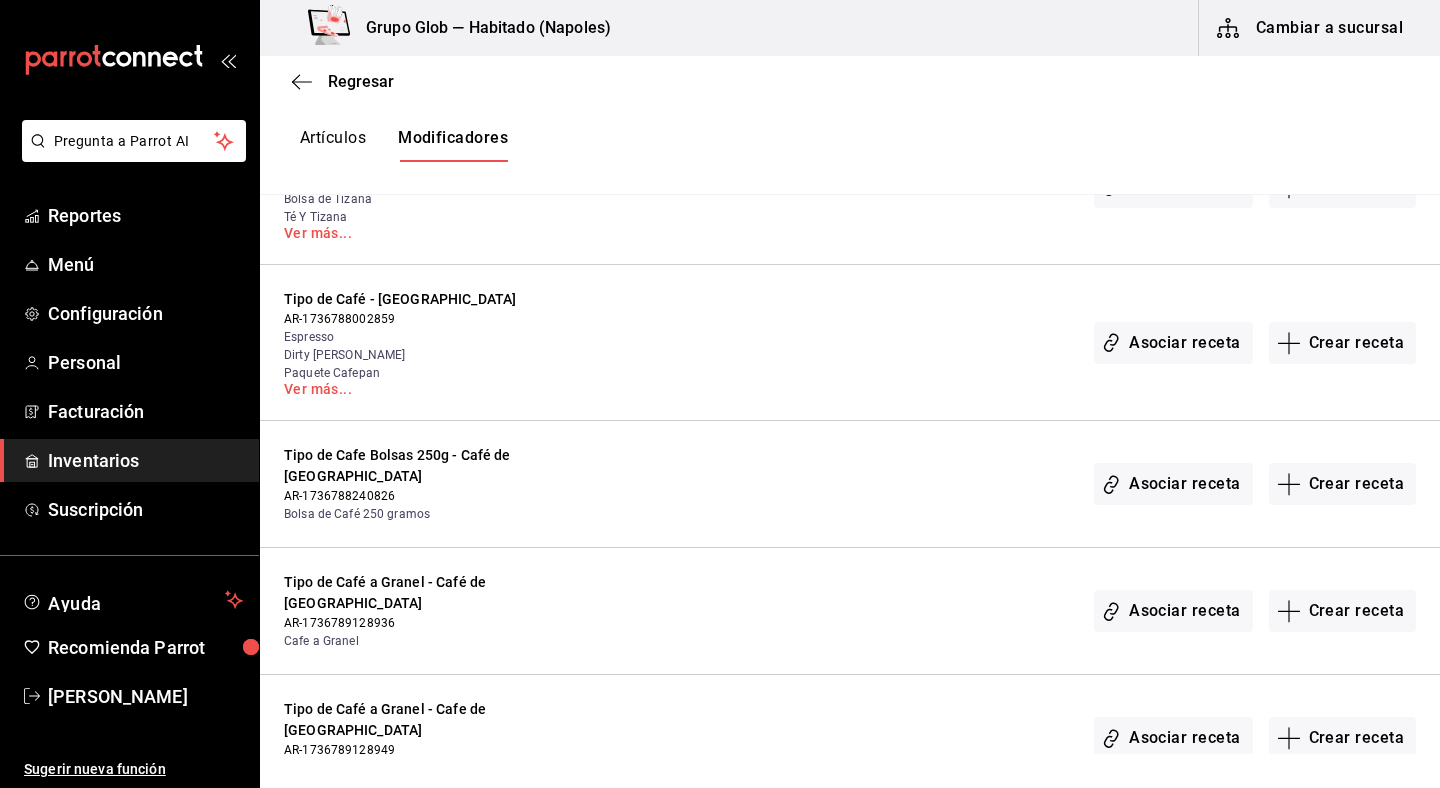 scroll, scrollTop: 2084, scrollLeft: 0, axis: vertical 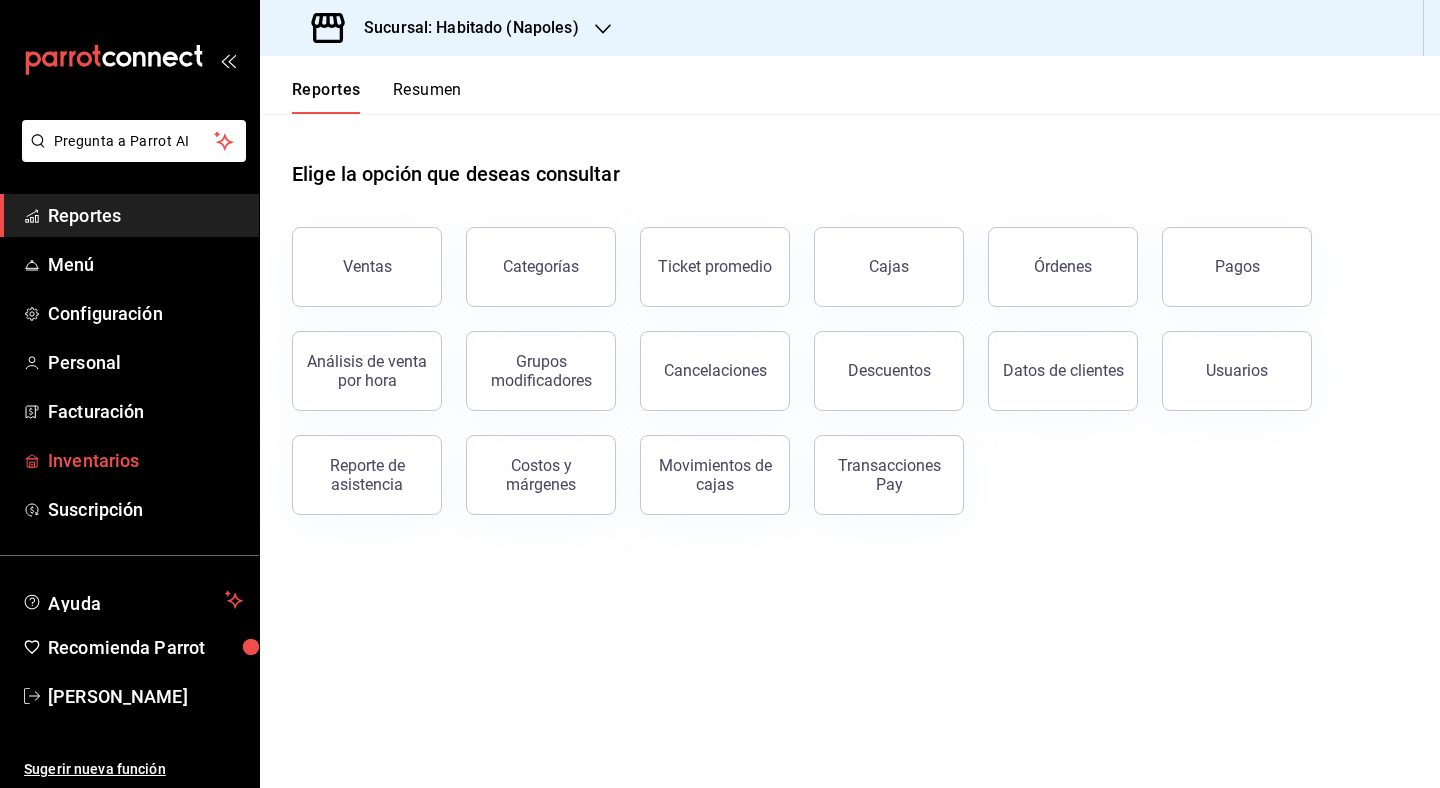 click on "Inventarios" at bounding box center [145, 460] 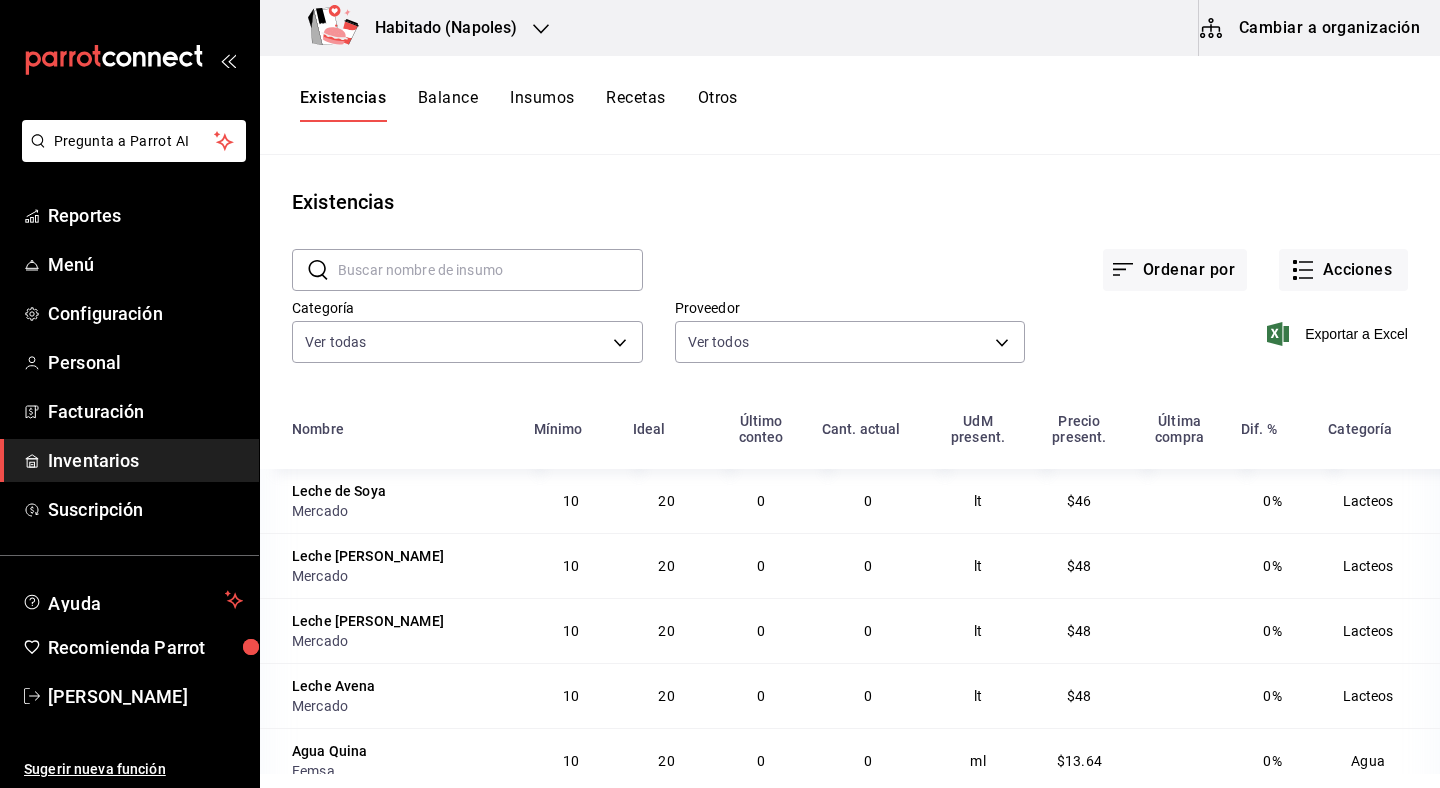 click on "Cambiar a organización" at bounding box center (1311, 28) 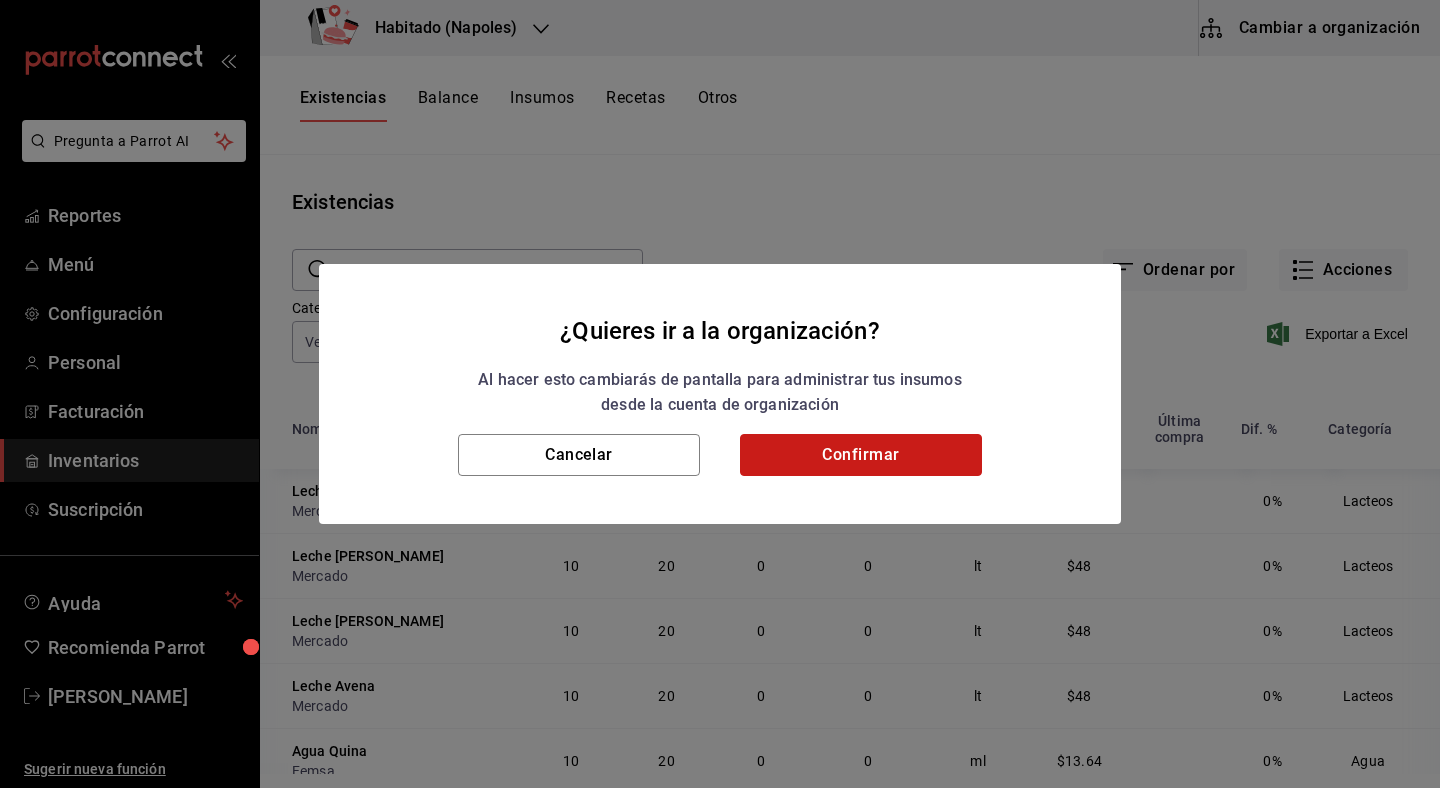 click on "Confirmar" at bounding box center [861, 455] 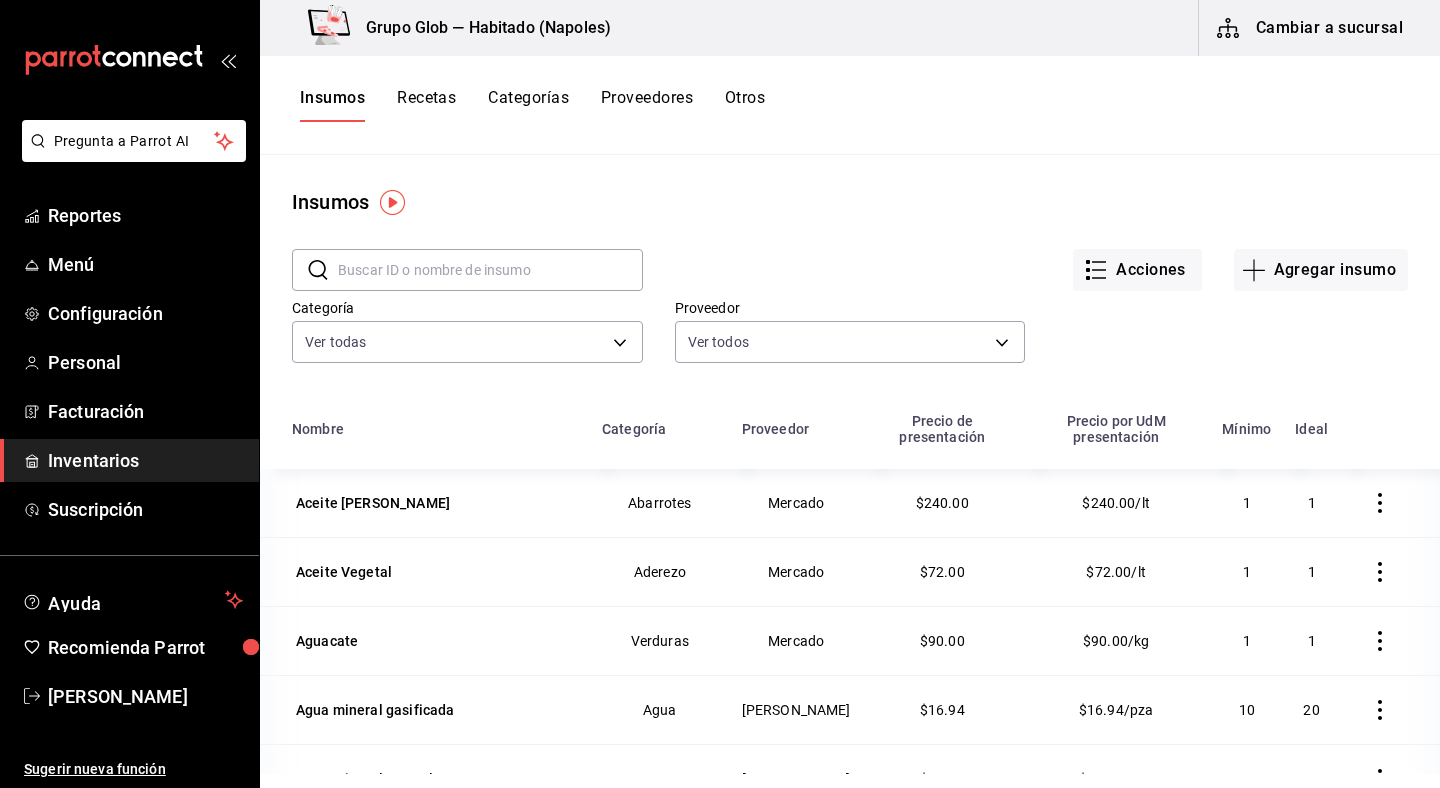click on "Recetas" at bounding box center [426, 105] 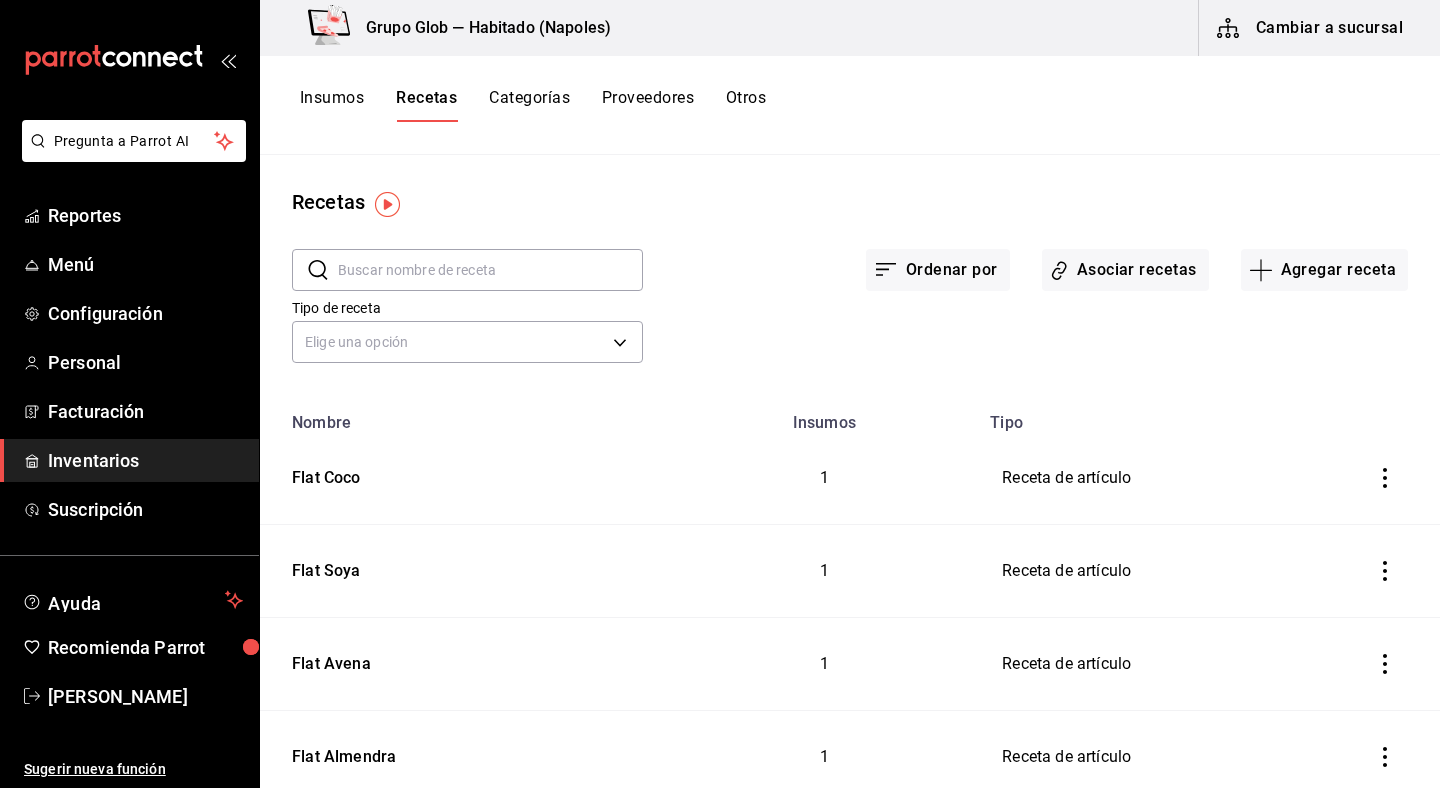scroll, scrollTop: 0, scrollLeft: 0, axis: both 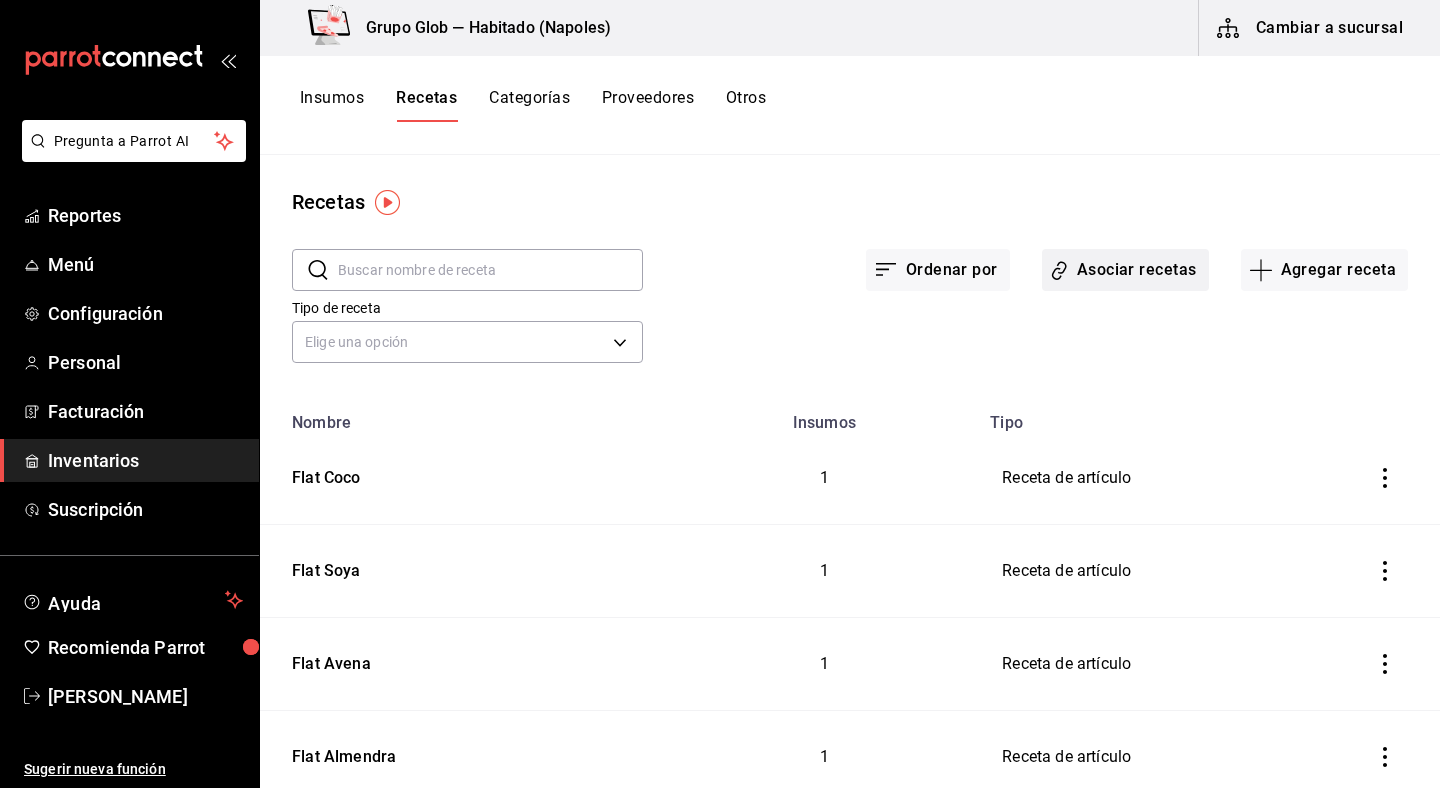 click on "Asociar recetas" at bounding box center (1125, 270) 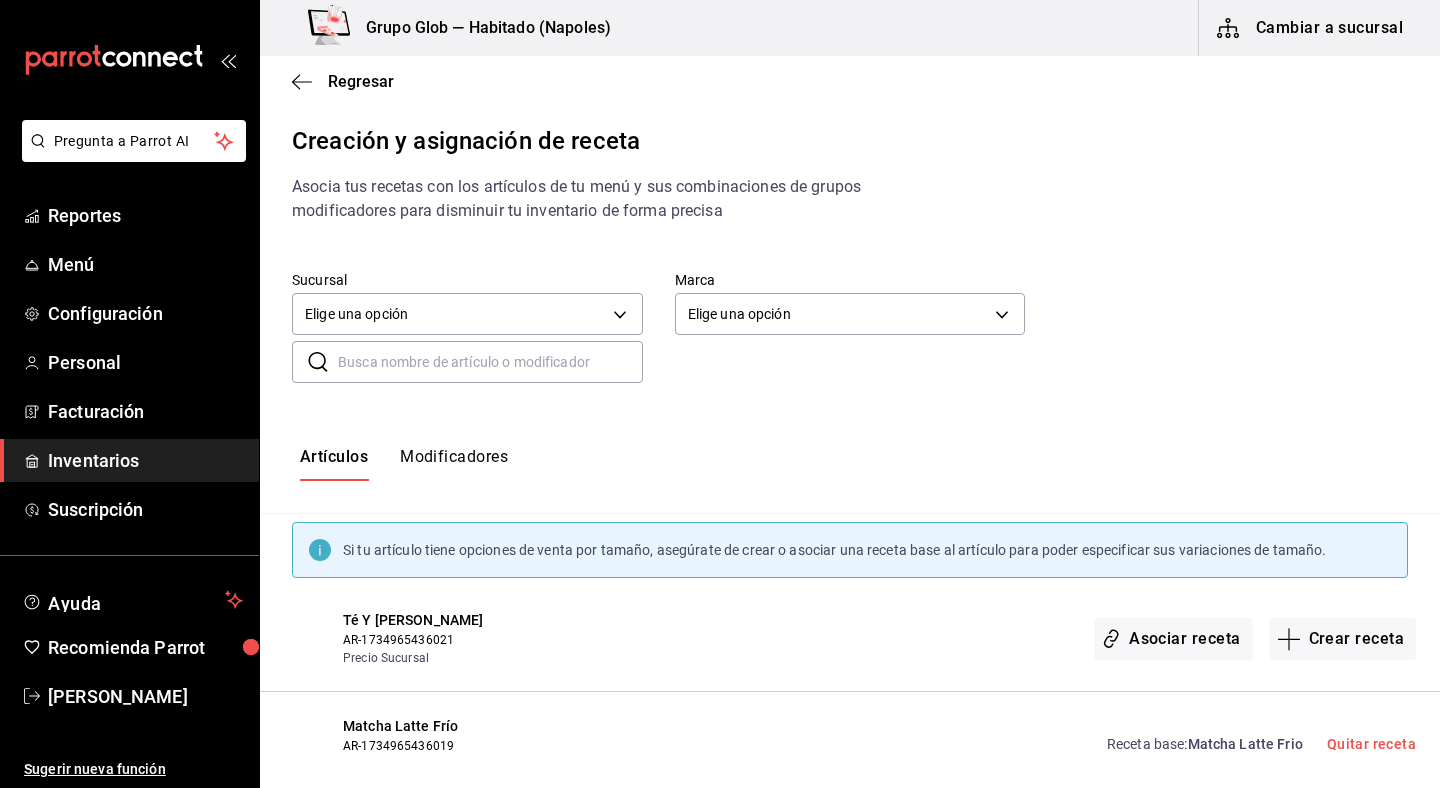 click on "Modificadores" at bounding box center [454, 464] 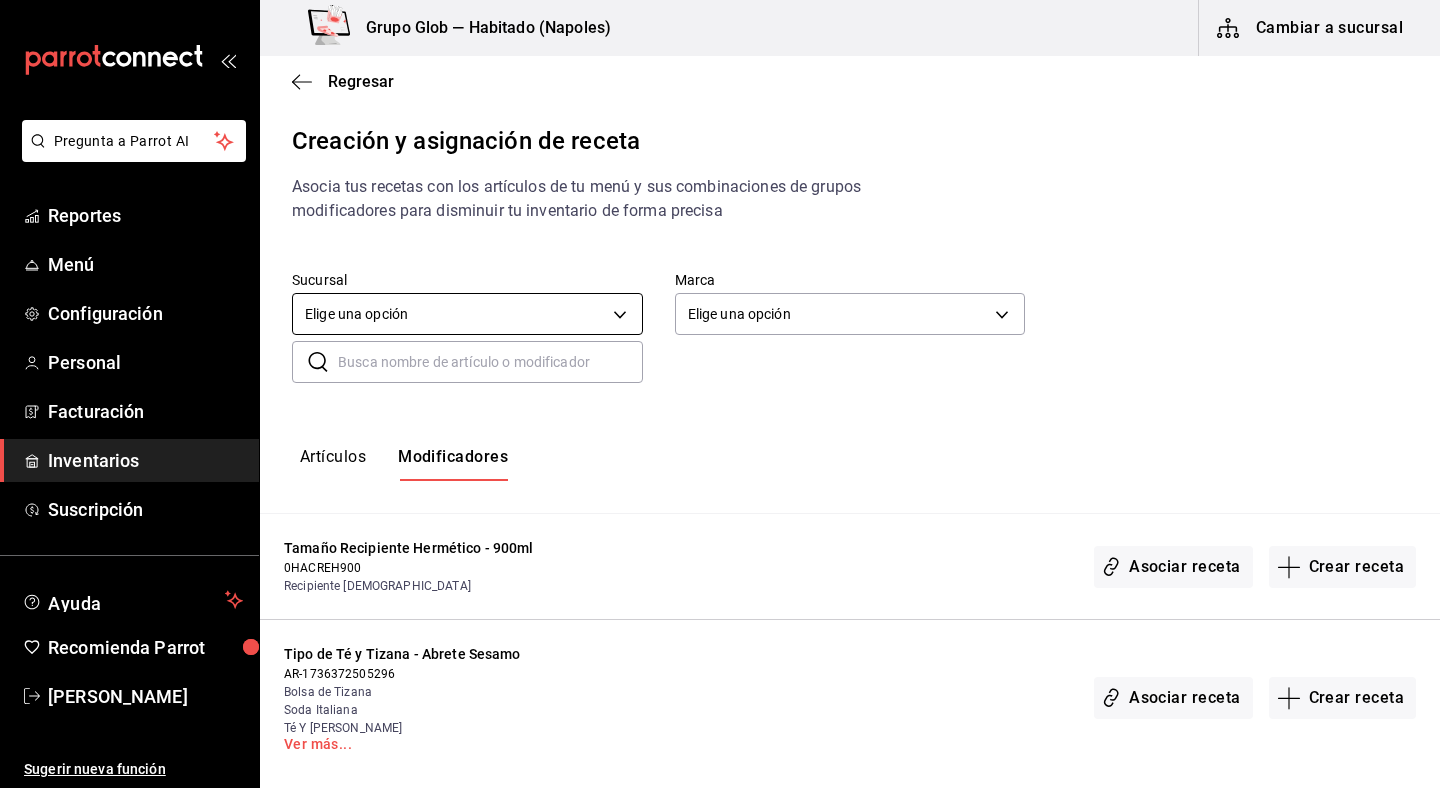 scroll, scrollTop: 0, scrollLeft: 0, axis: both 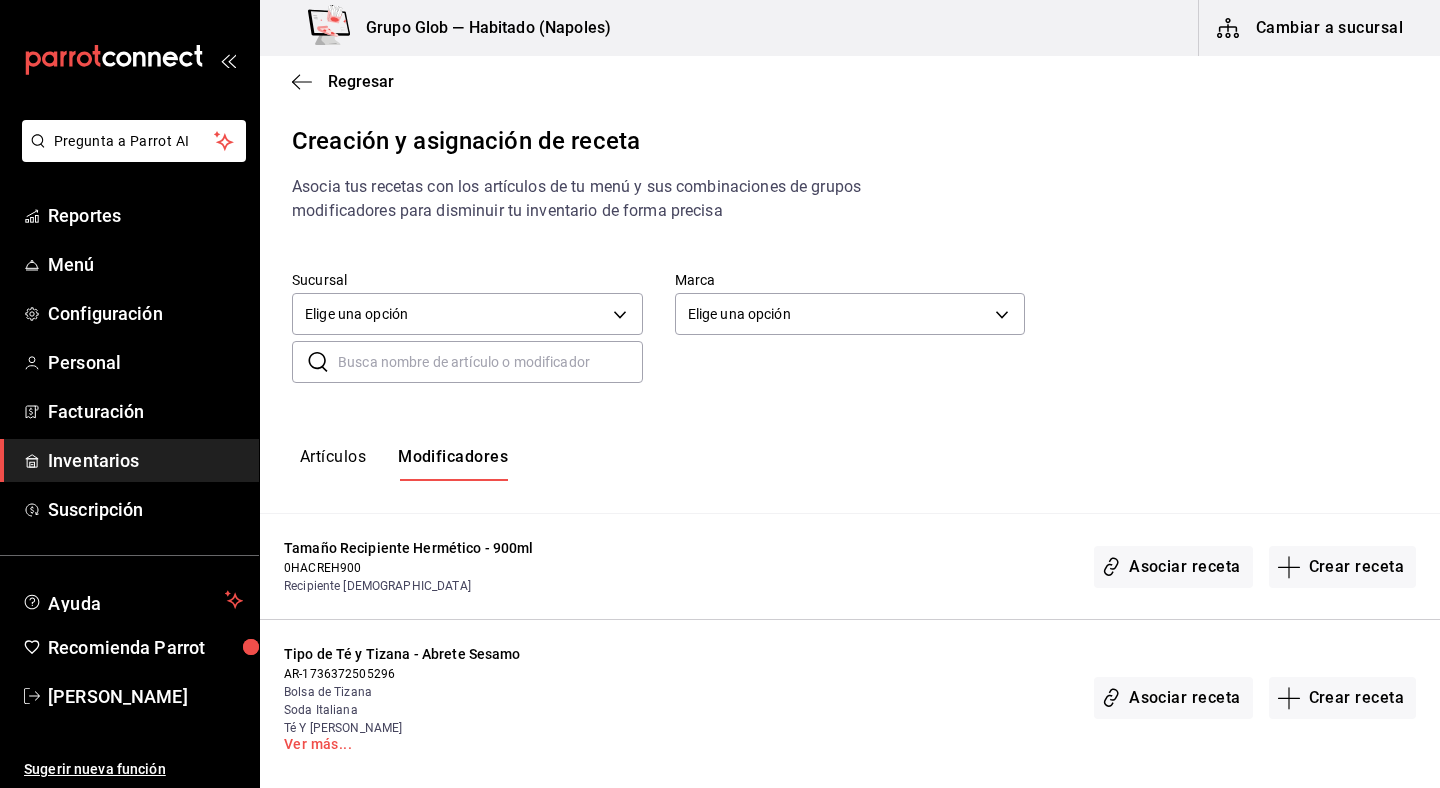 click at bounding box center [490, 362] 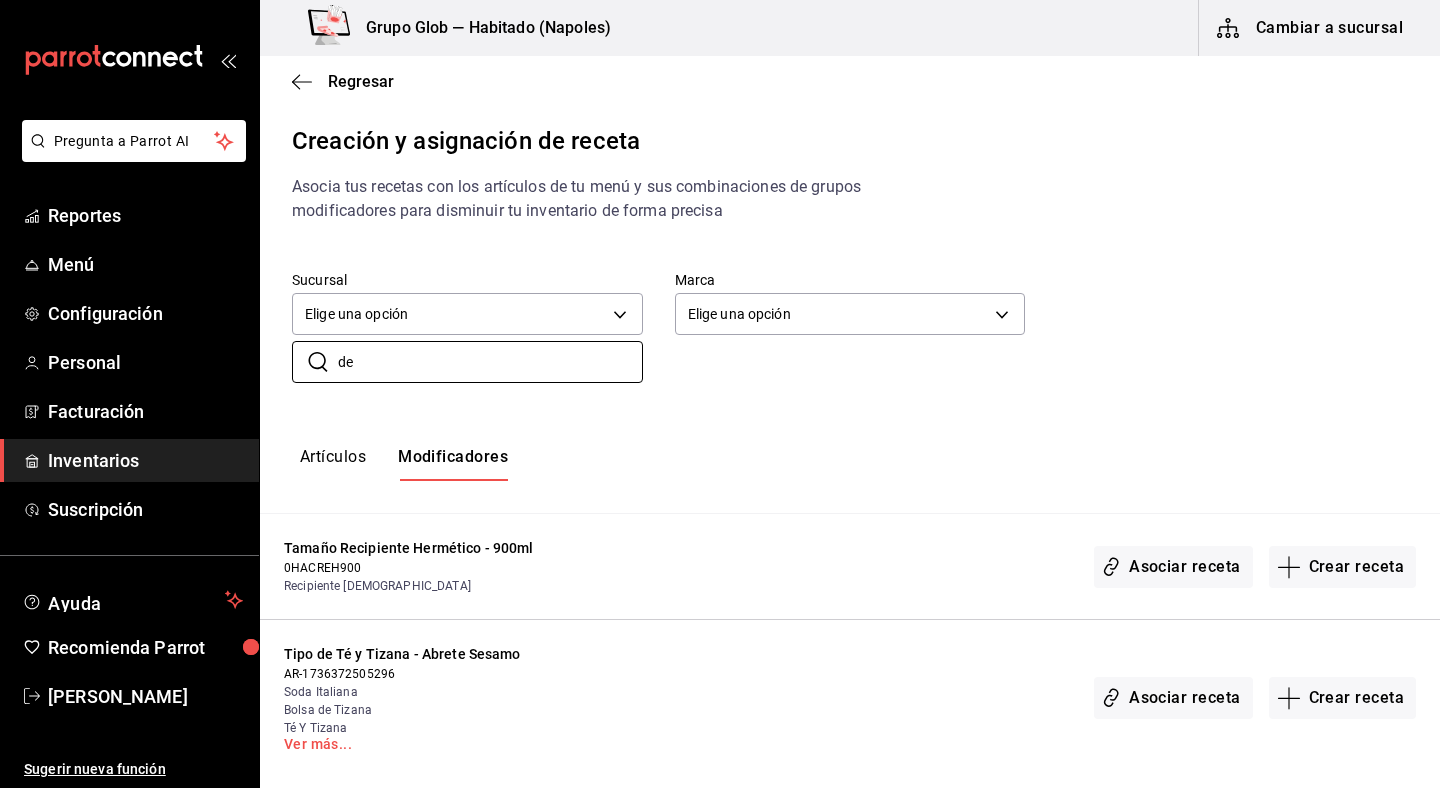 type on "d" 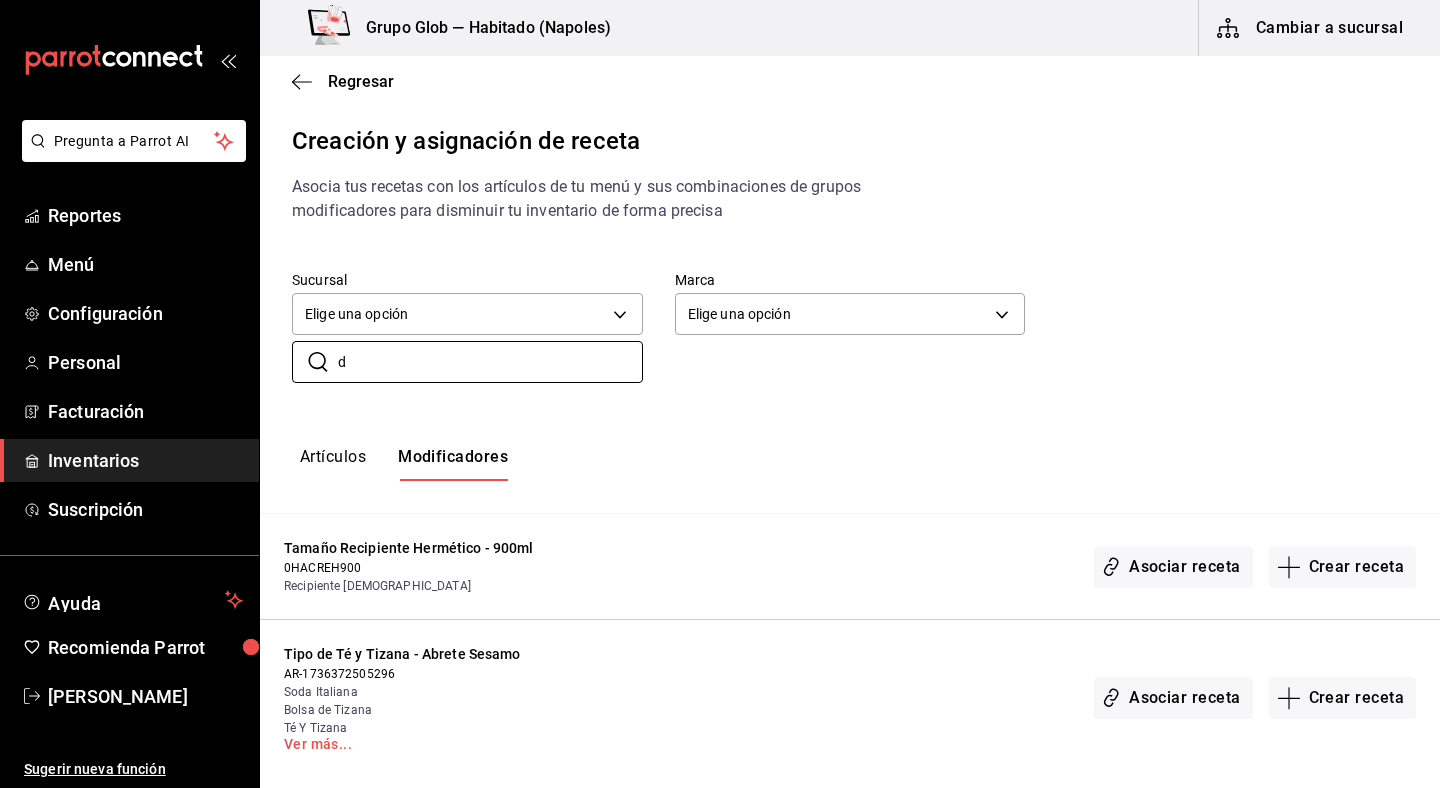 type 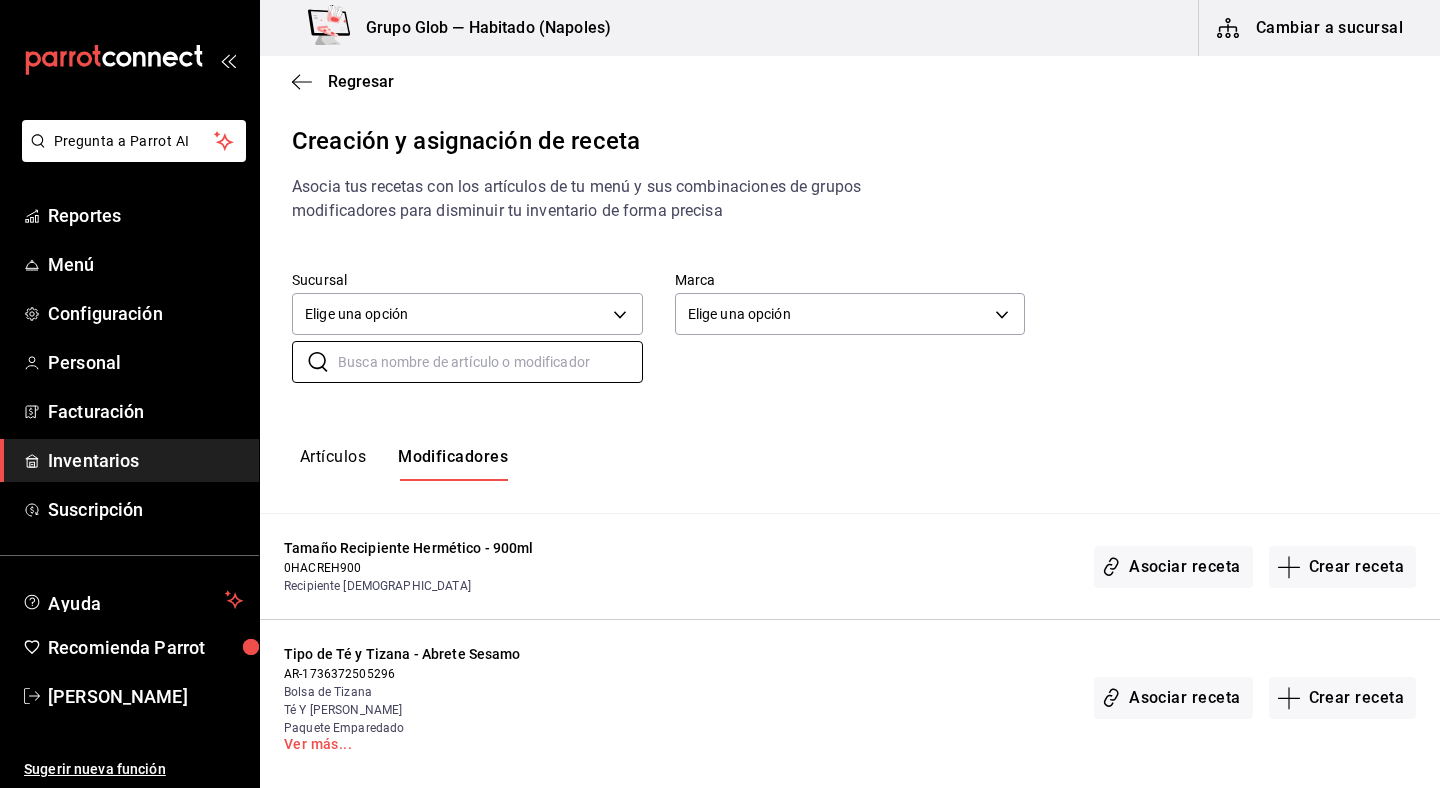 scroll, scrollTop: 0, scrollLeft: 0, axis: both 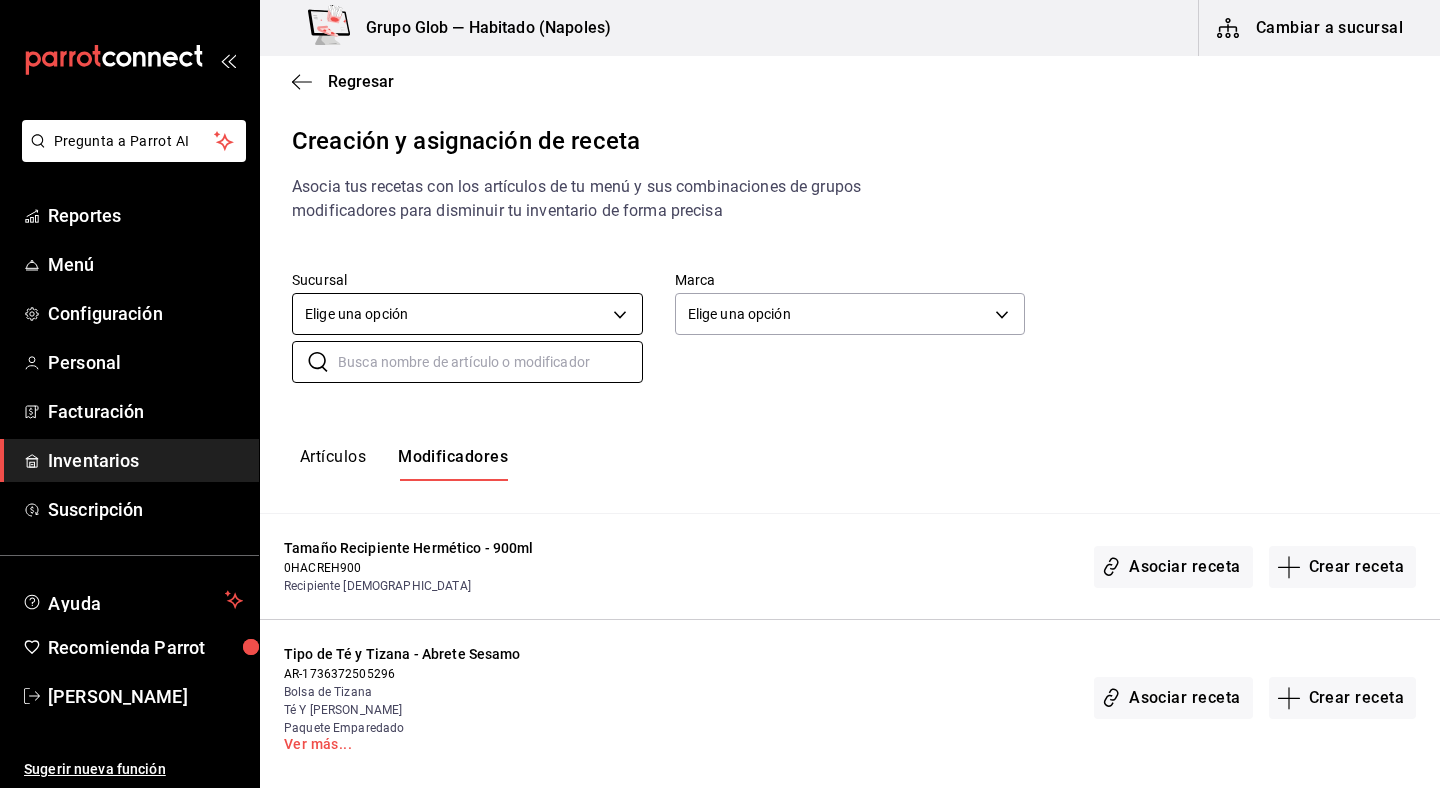click on "Pregunta a Parrot AI Reportes   Menú   Configuración   Personal   Facturación   Inventarios   Suscripción   Ayuda Recomienda Parrot   Yakbe [PERSON_NAME]   Sugerir nueva función   Grupo Glob — Habitado (Napoles) Cambiar a sucursal Regresar Creación y asignación de receta Asocia tus recetas con los artículos de tu menú y sus combinaciones de grupos modificadores para disminuir tu inventario de forma precisa Sucursal Elige una opción default Marca Elige una opción default ​ ​ Artículos Modificadores Tamaño Recipiente Hermético - 900ml 0HACREH900 Recipiente Hermetico Asociar receta Crear receta Tipo de Té y Tizana - Abrete Sesamo AR-1736372505296 Bolsa de Tizana Té Y Tizana Frío Paquete Emparedado Ver más... Asociar receta Crear receta Sabor Ejambre - Amargo AR-1736375412282 Enjambre Asociar receta Crear receta Color Cafetera Set para preparar Café co - Amarillo AR-1736375584628 Cafetera Set para preparar Café con Gote Asociar receta Crear receta Tipo de Bebida Paquetes - Americano Enjambre" at bounding box center (720, 377) 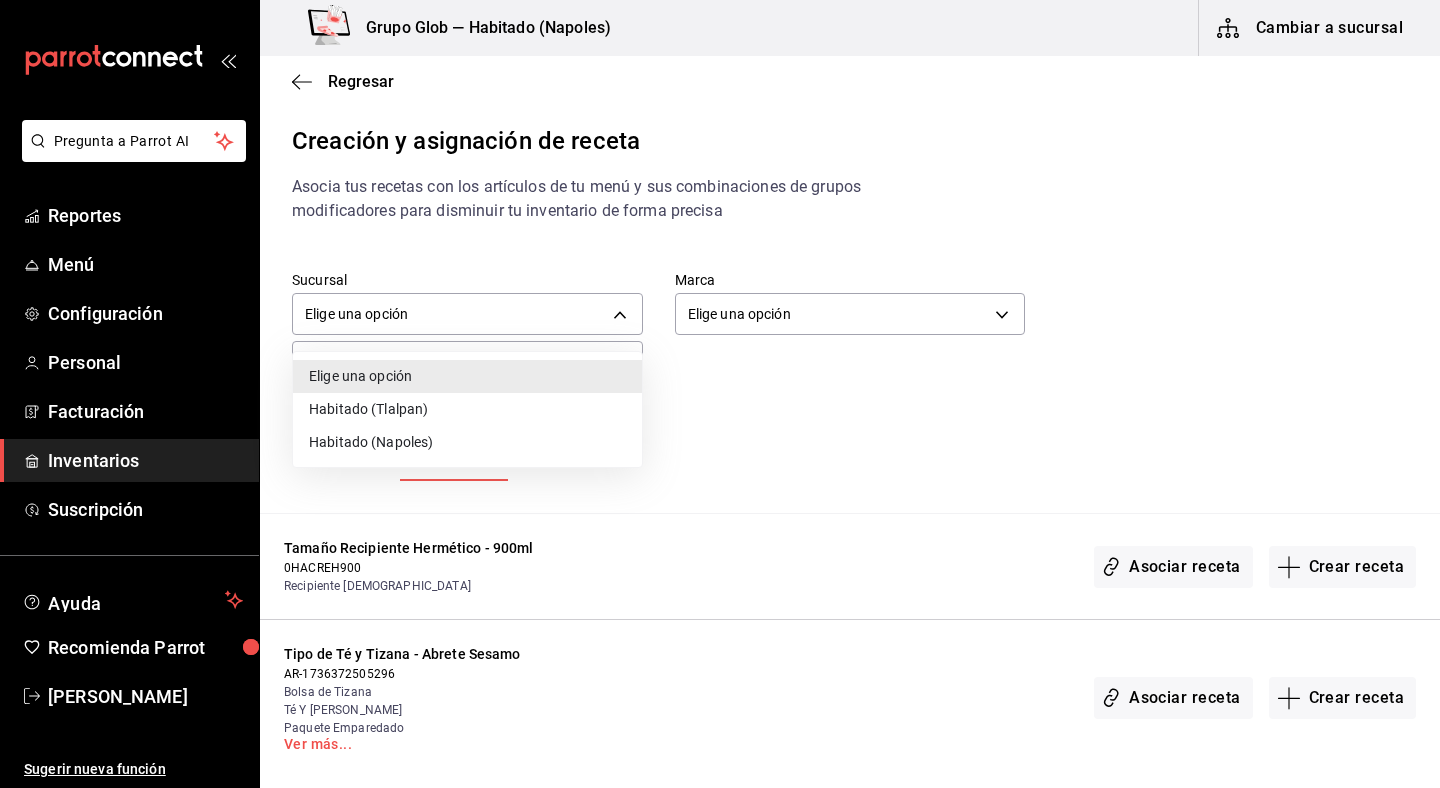 click on "Habitado (Napoles)" at bounding box center (467, 442) 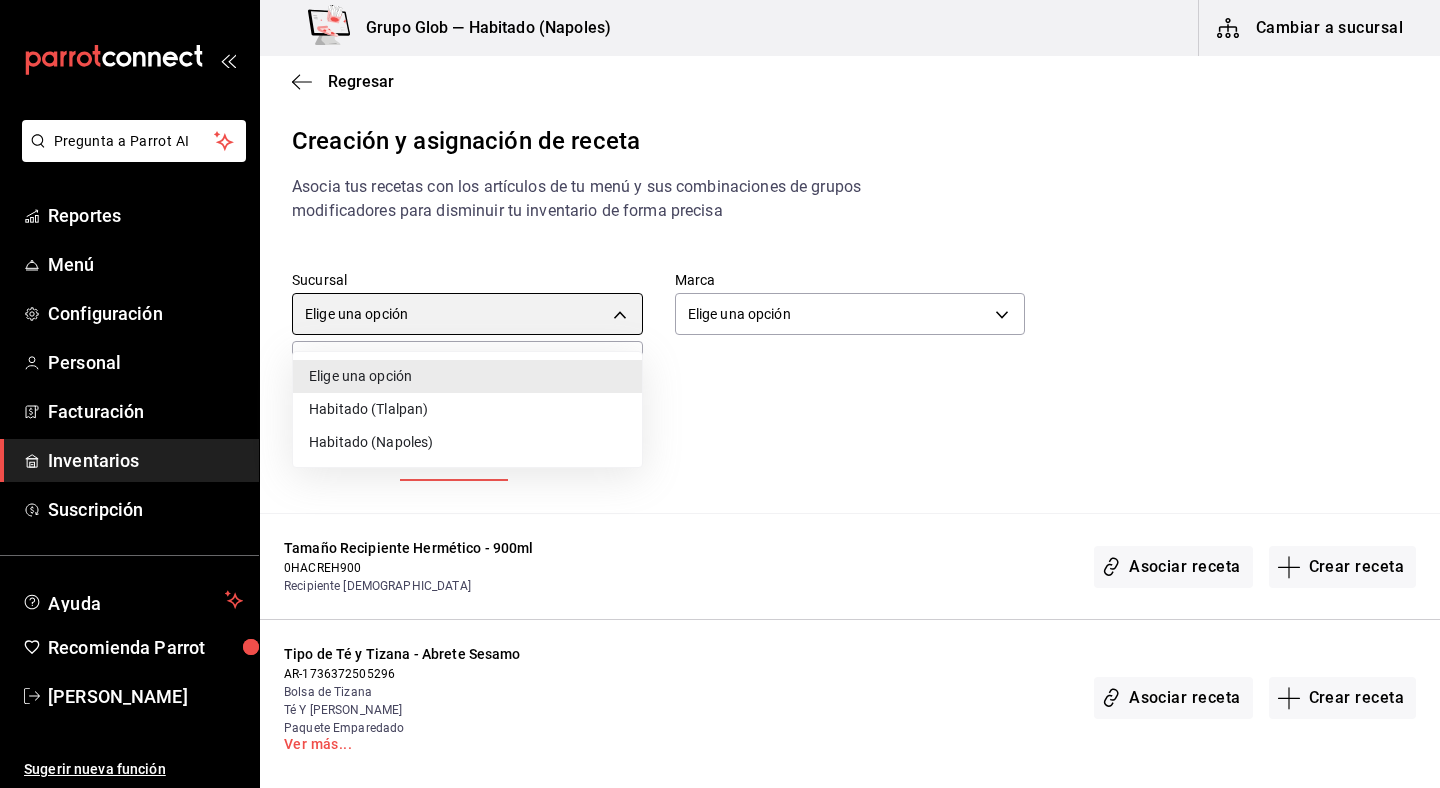 type on "23b02696-67a9-433e-ae3d-5188315e71fc" 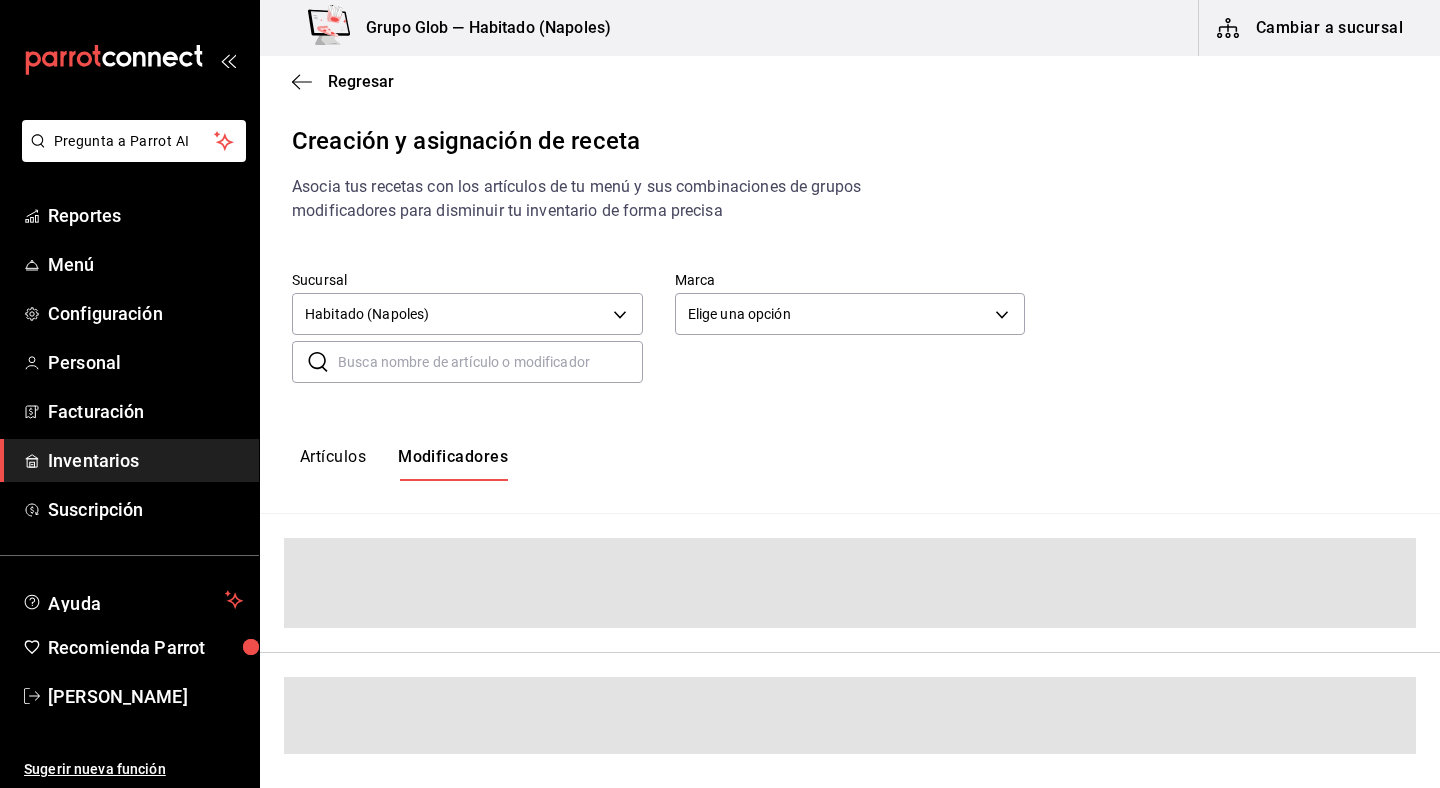 click at bounding box center [490, 362] 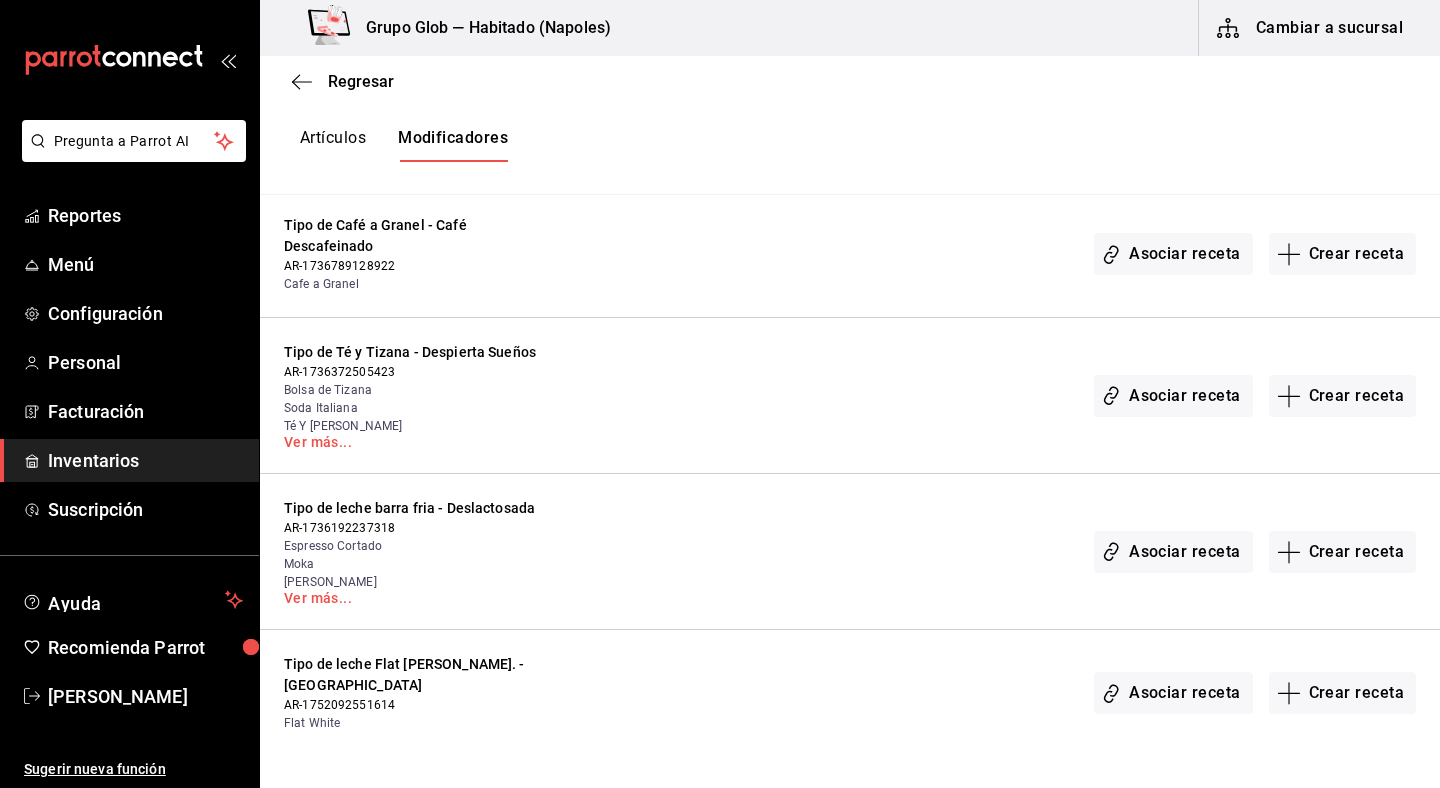 scroll, scrollTop: 802, scrollLeft: 0, axis: vertical 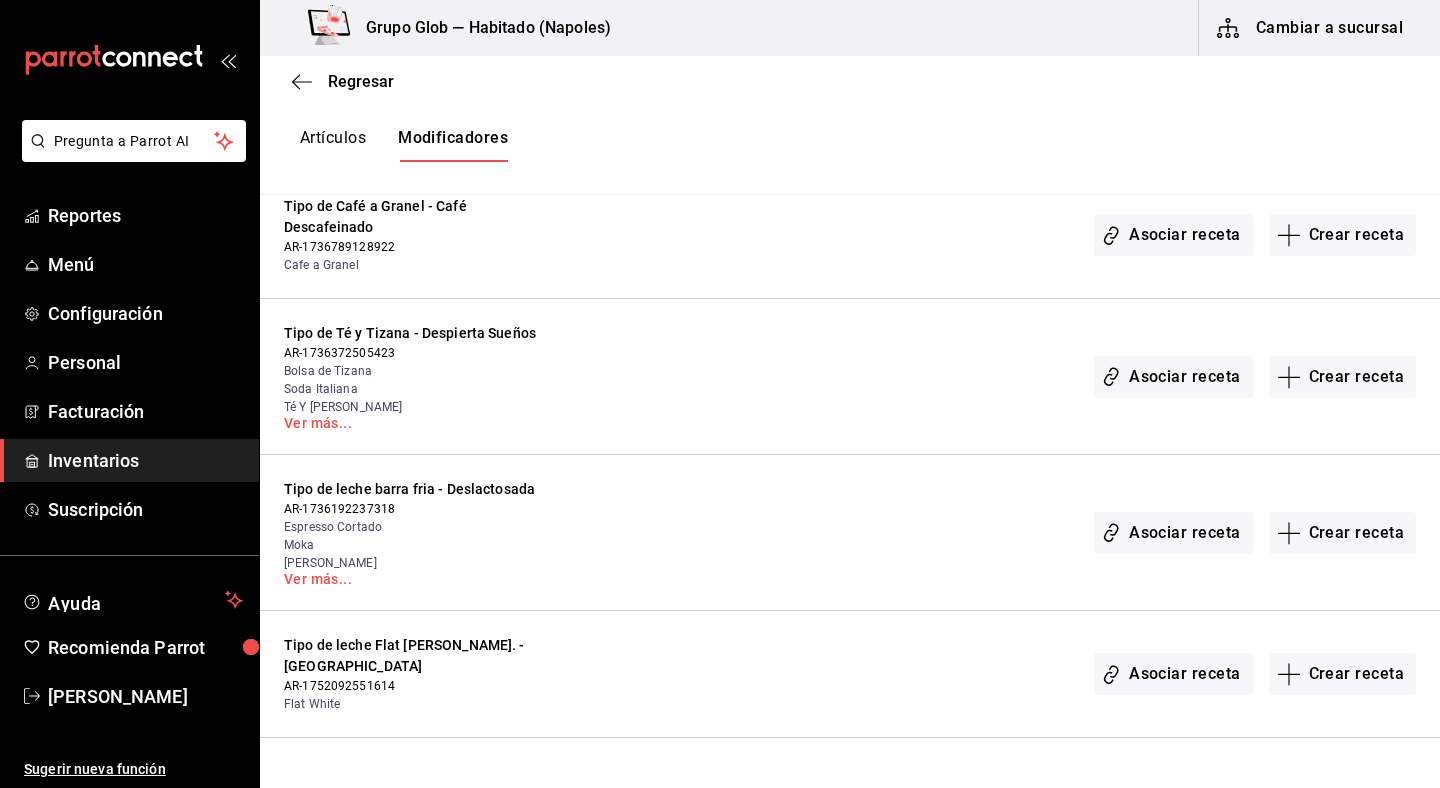 type on "des" 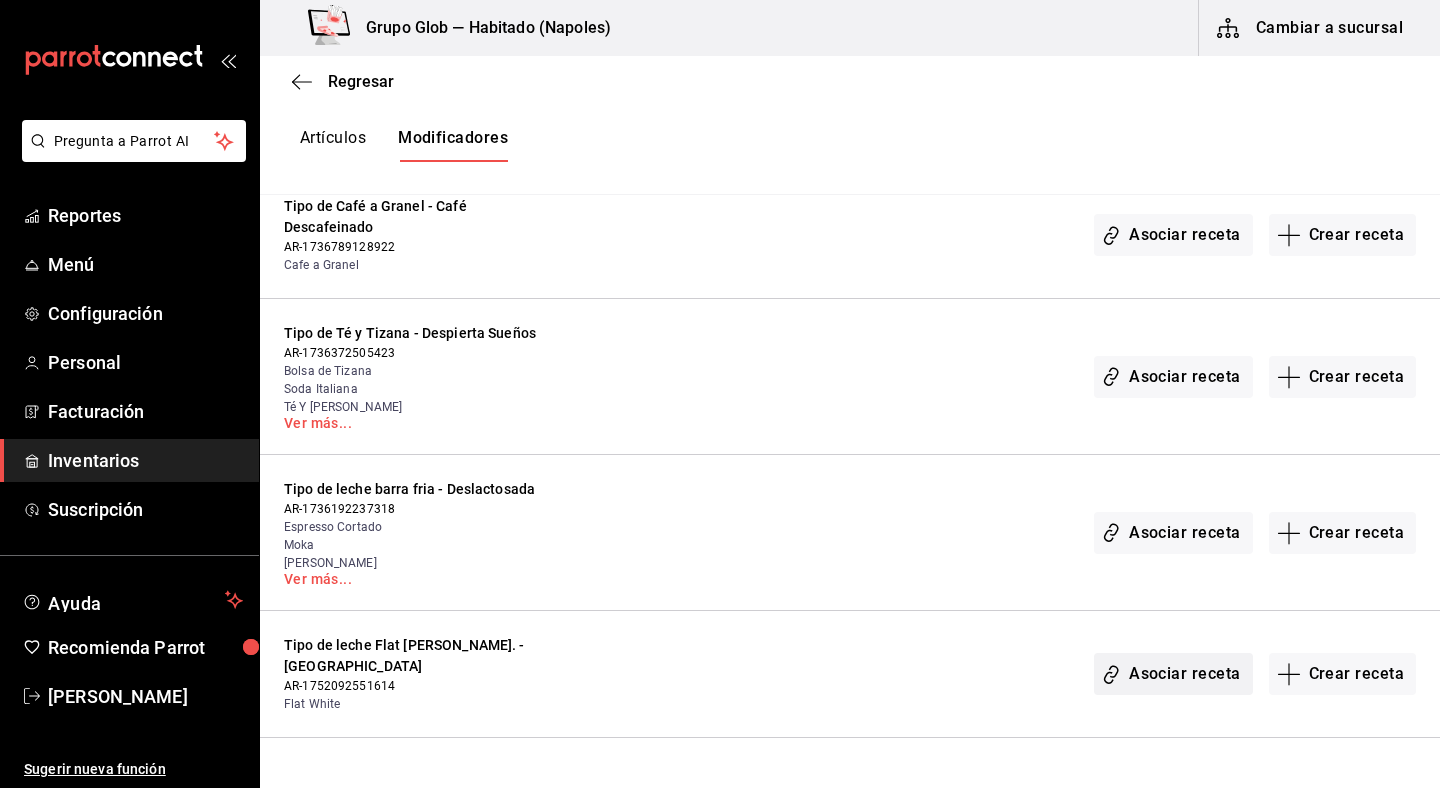 click on "Asociar receta" at bounding box center (1173, 674) 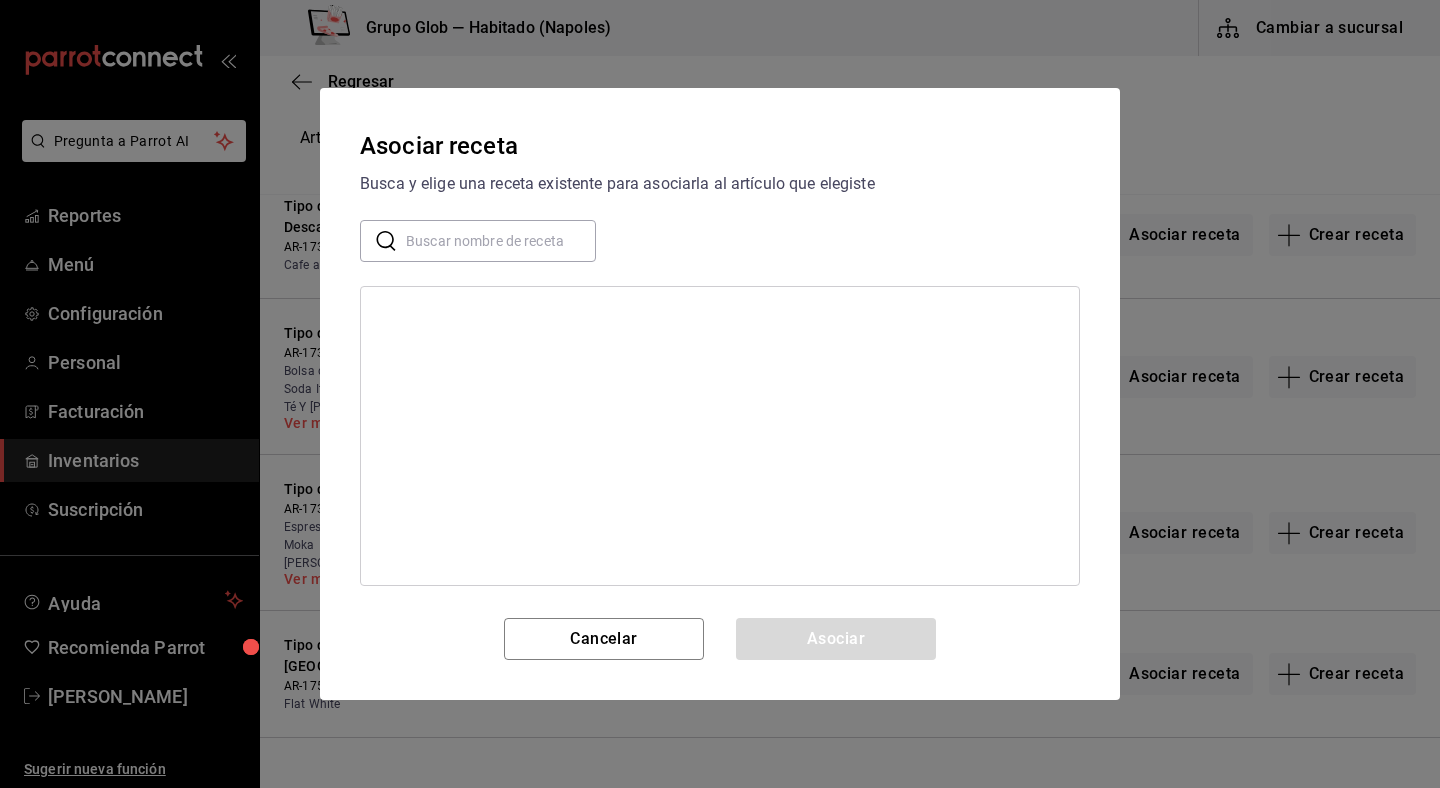 click at bounding box center [501, 241] 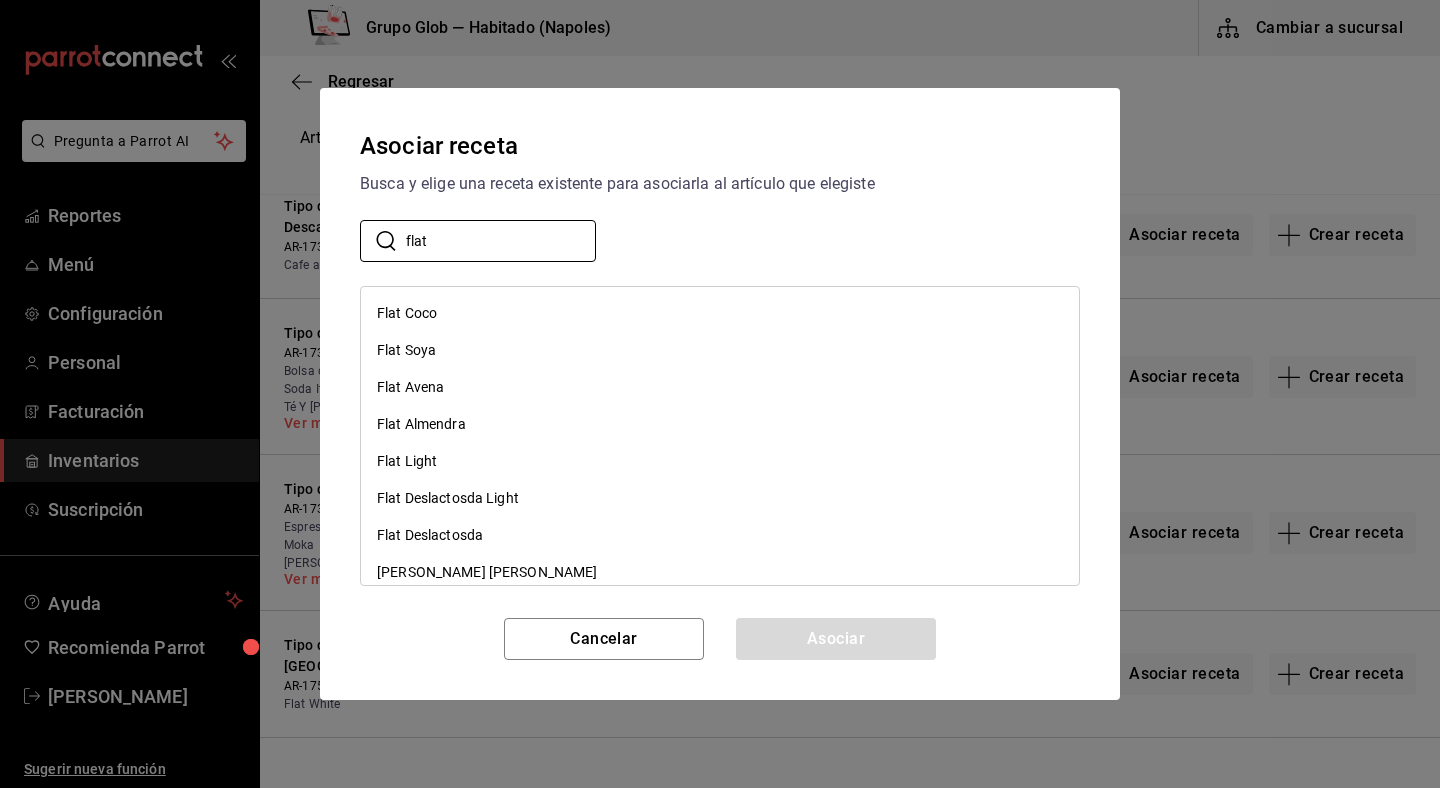type on "flat" 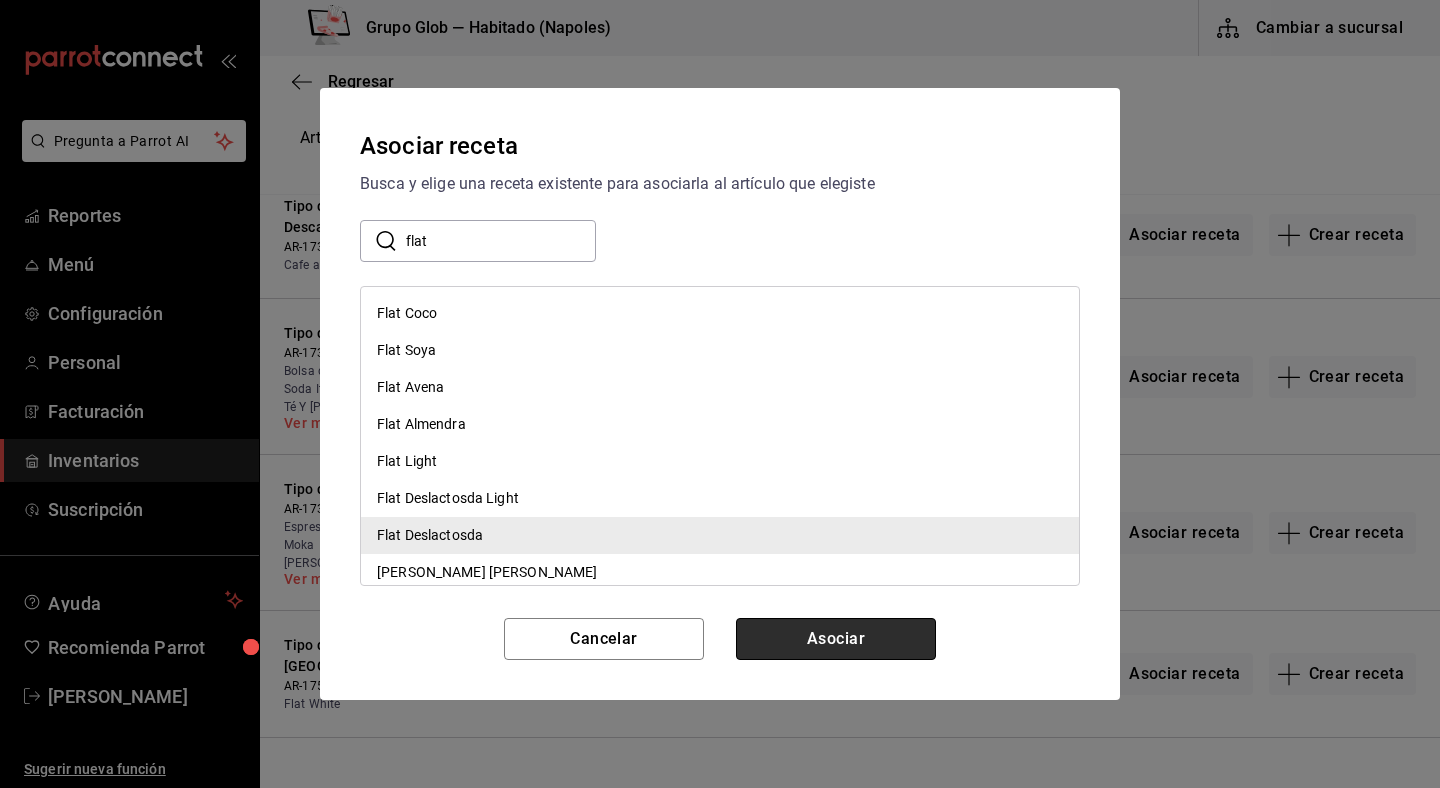 click on "Asociar" at bounding box center [836, 639] 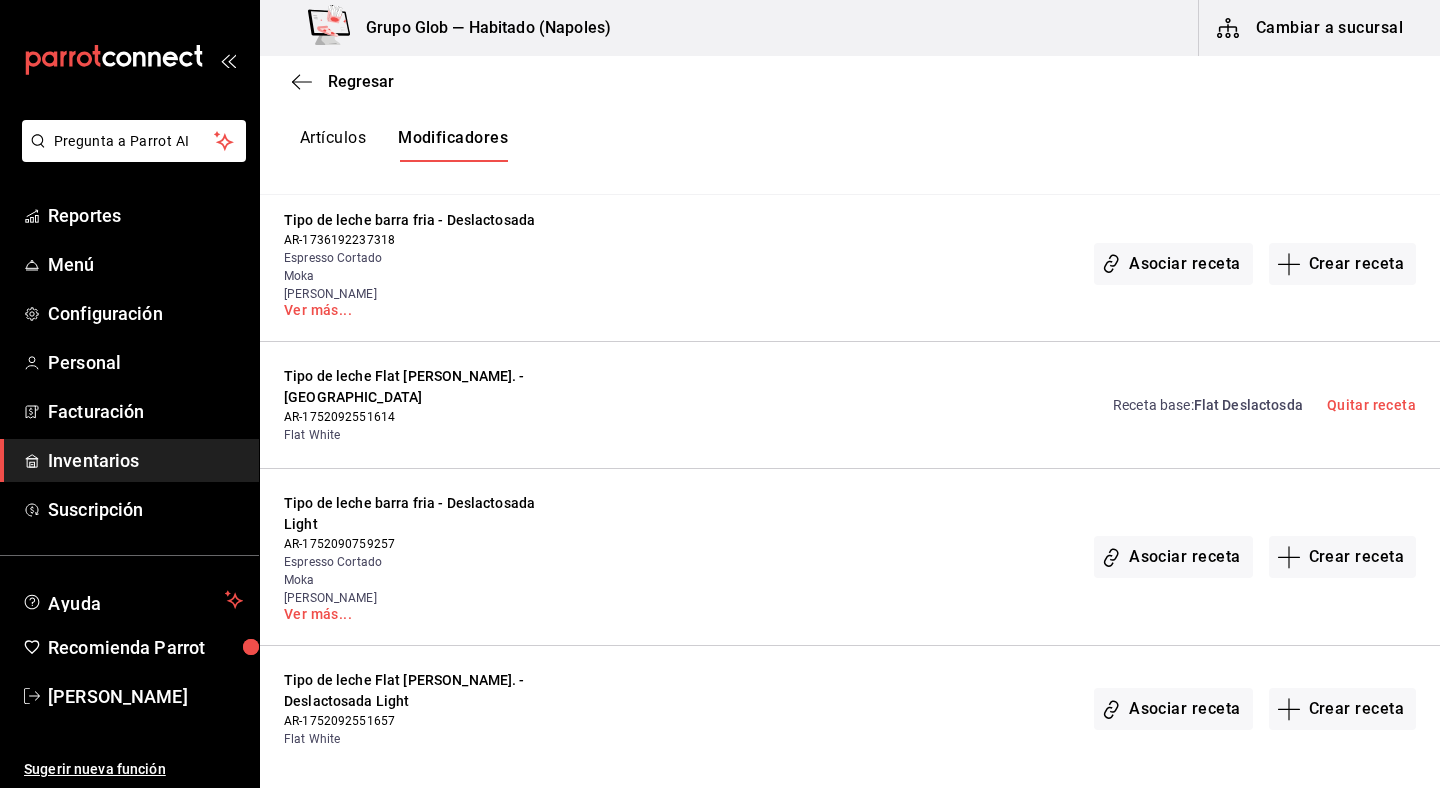 scroll, scrollTop: 1069, scrollLeft: 0, axis: vertical 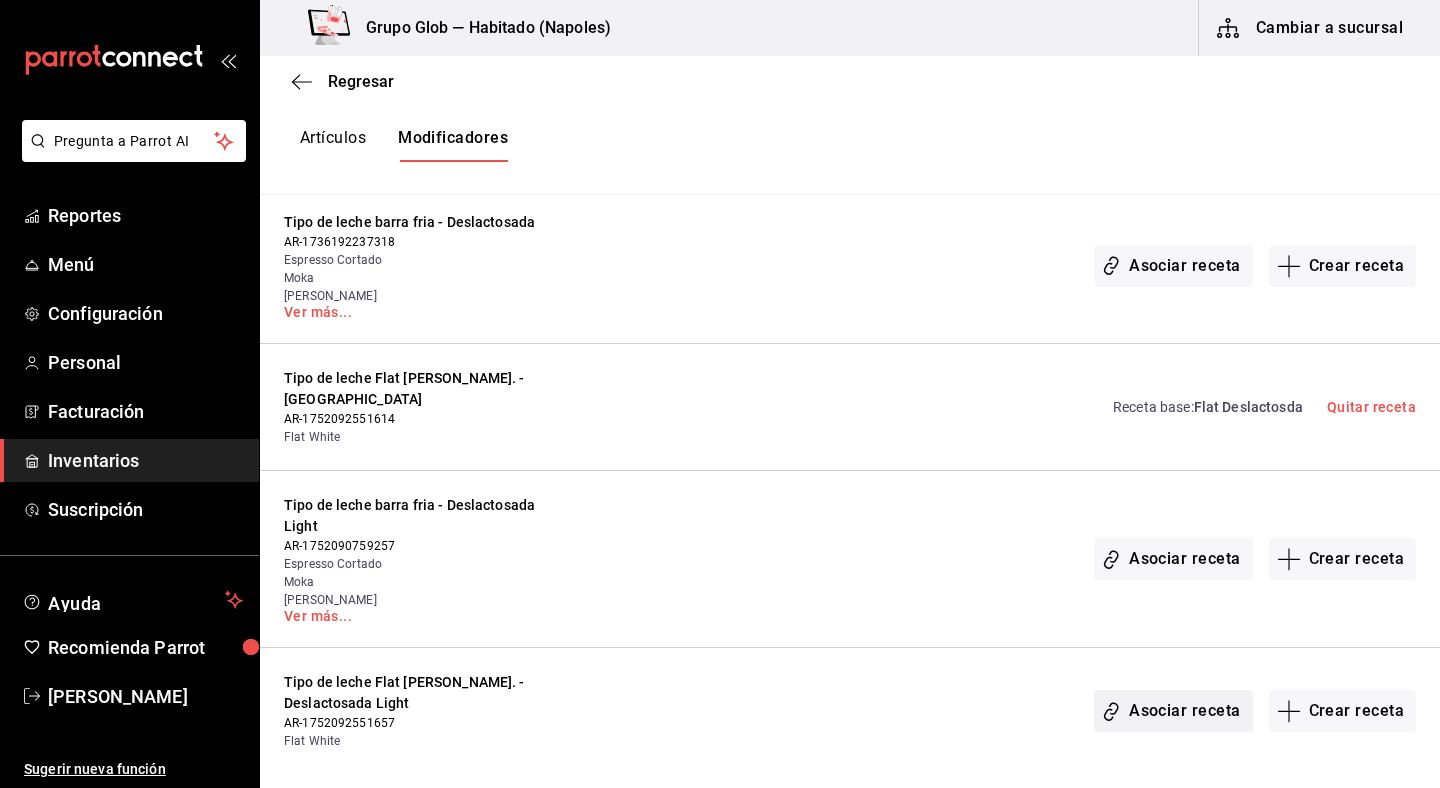 click on "Asociar receta" at bounding box center (1173, 711) 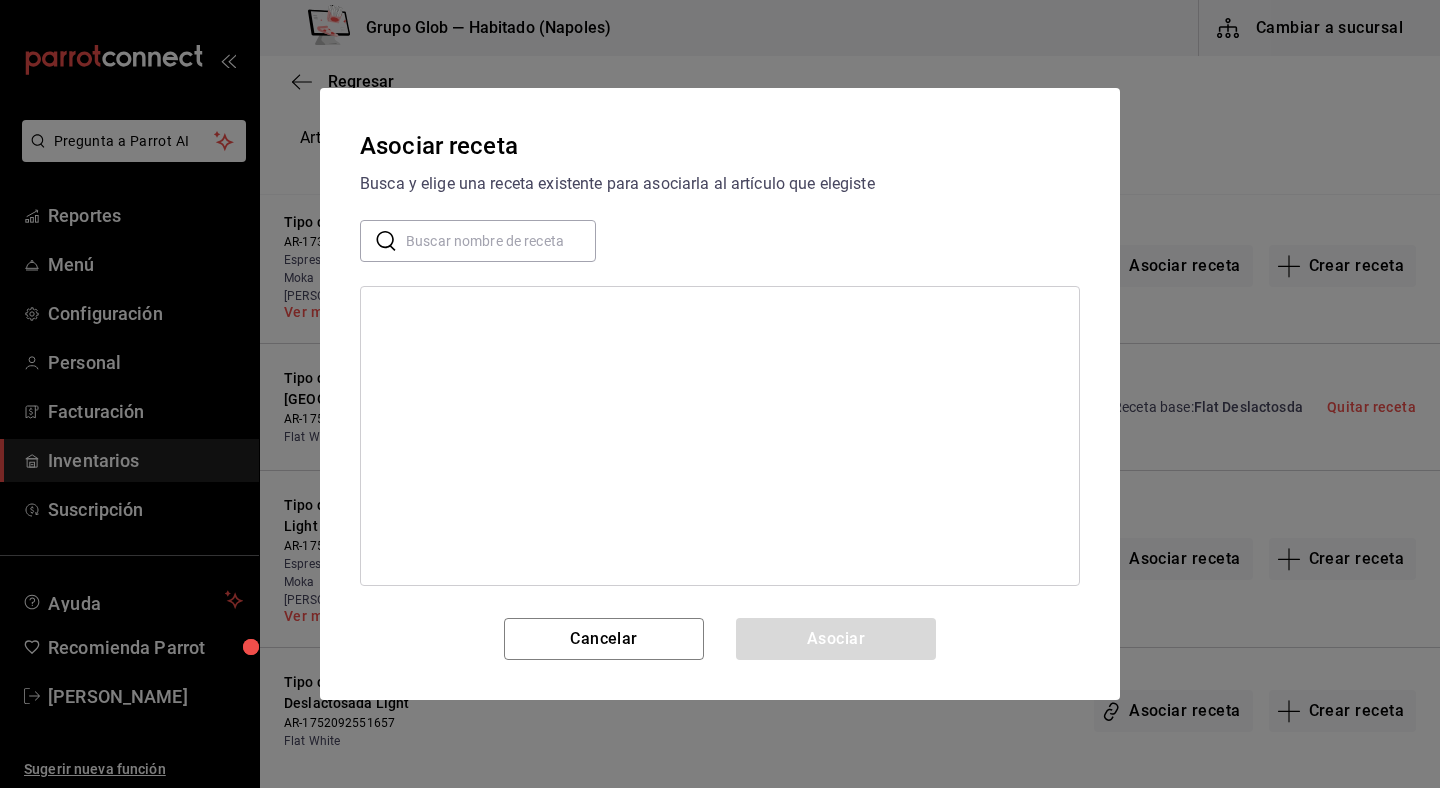 click at bounding box center [501, 241] 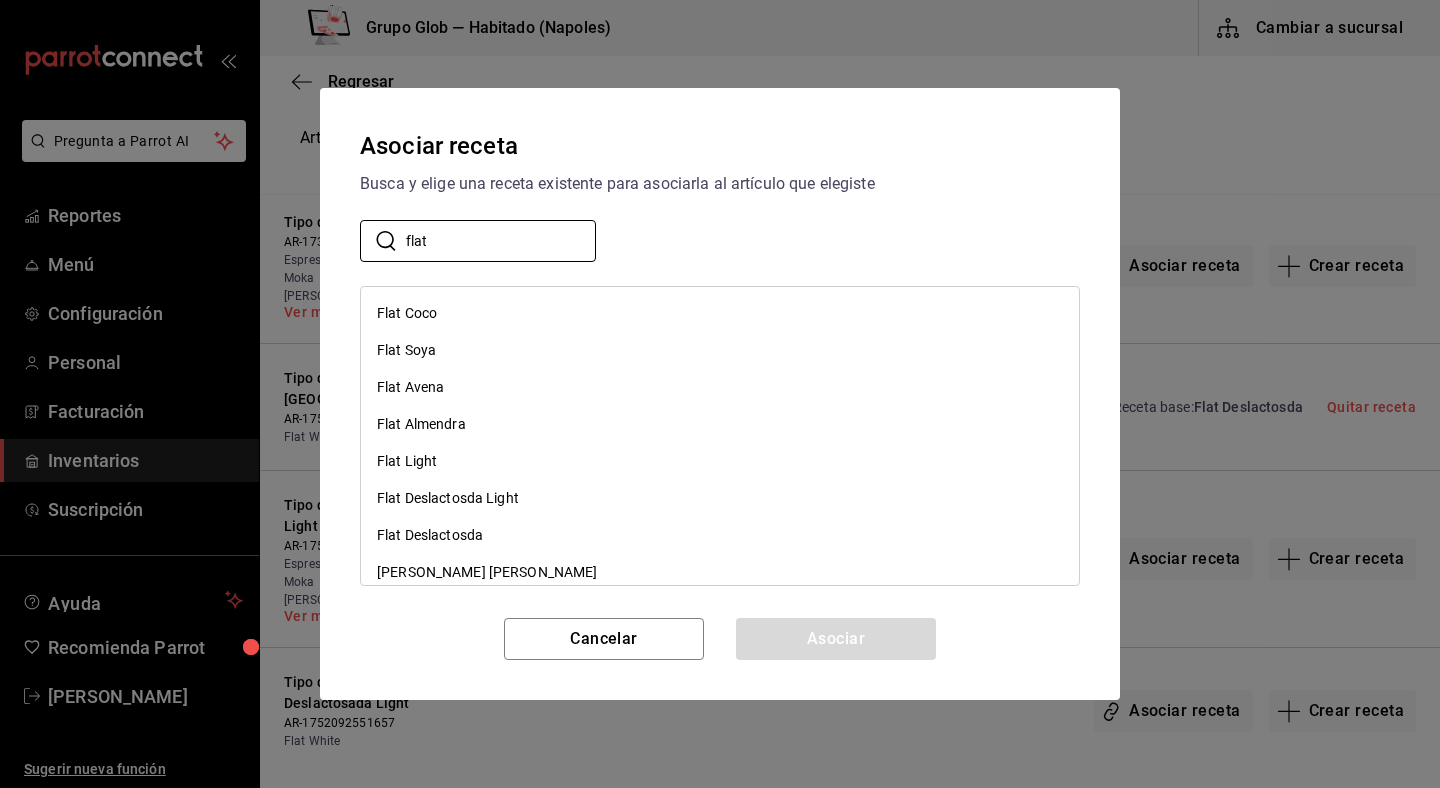 type on "flat" 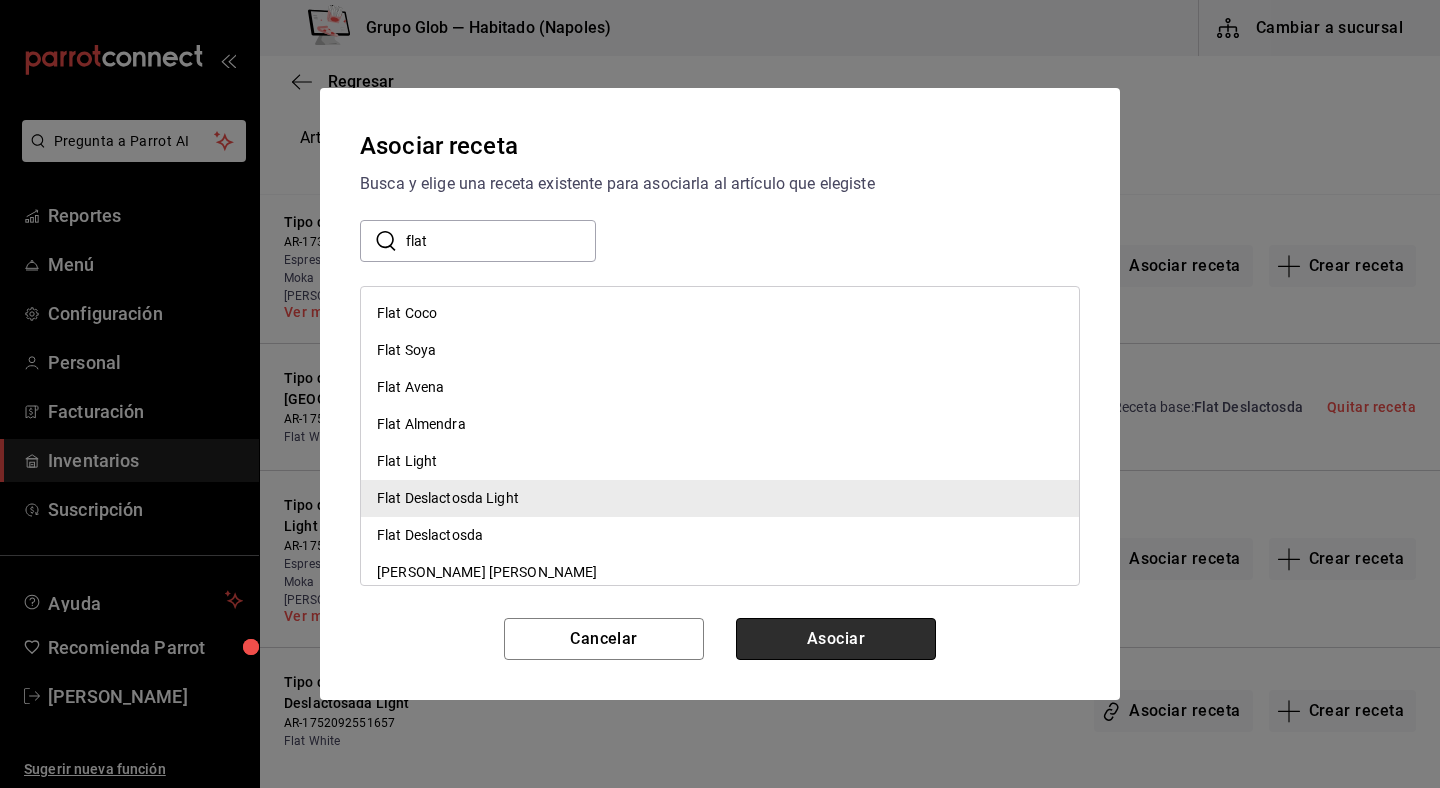 click on "Asociar" at bounding box center (836, 639) 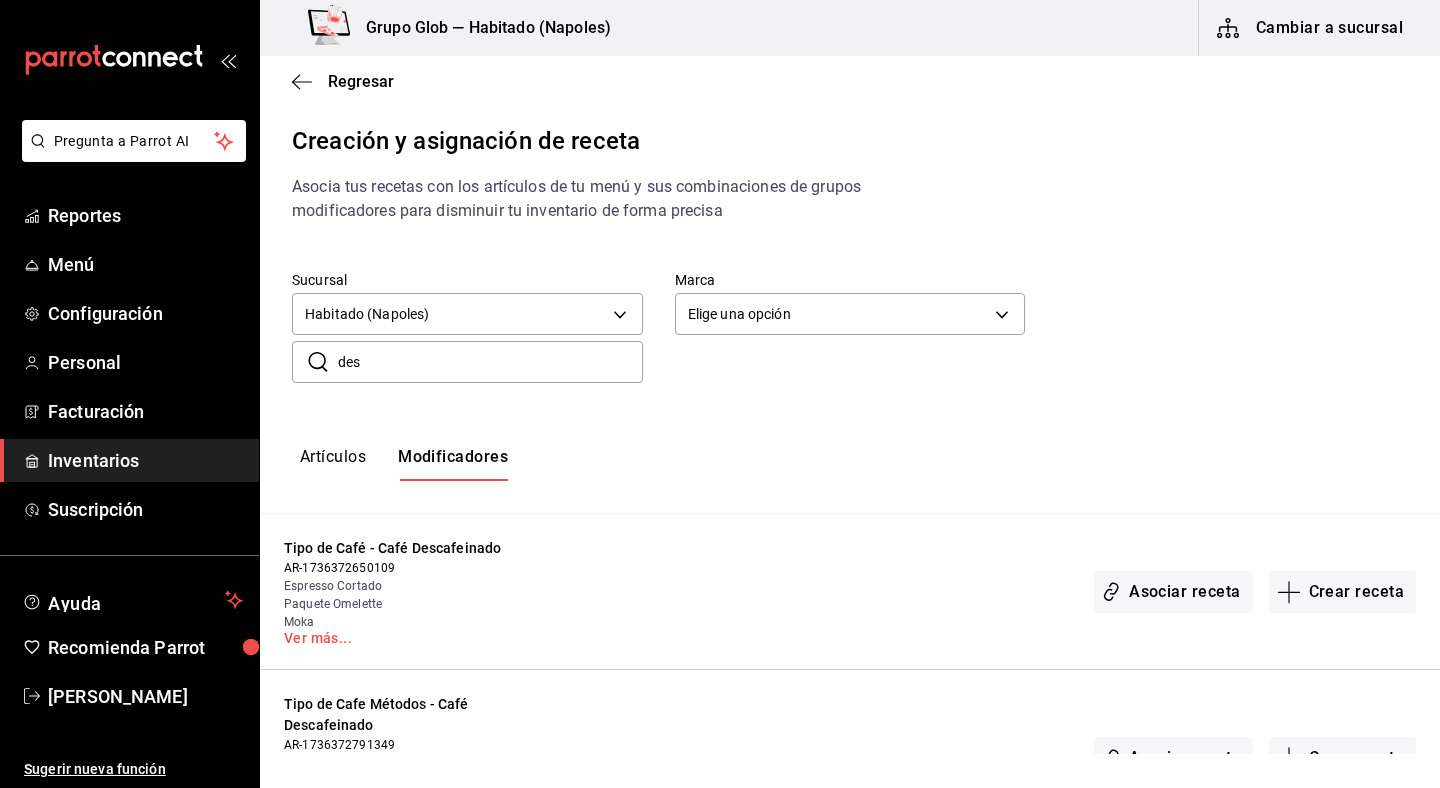 scroll, scrollTop: 0, scrollLeft: 0, axis: both 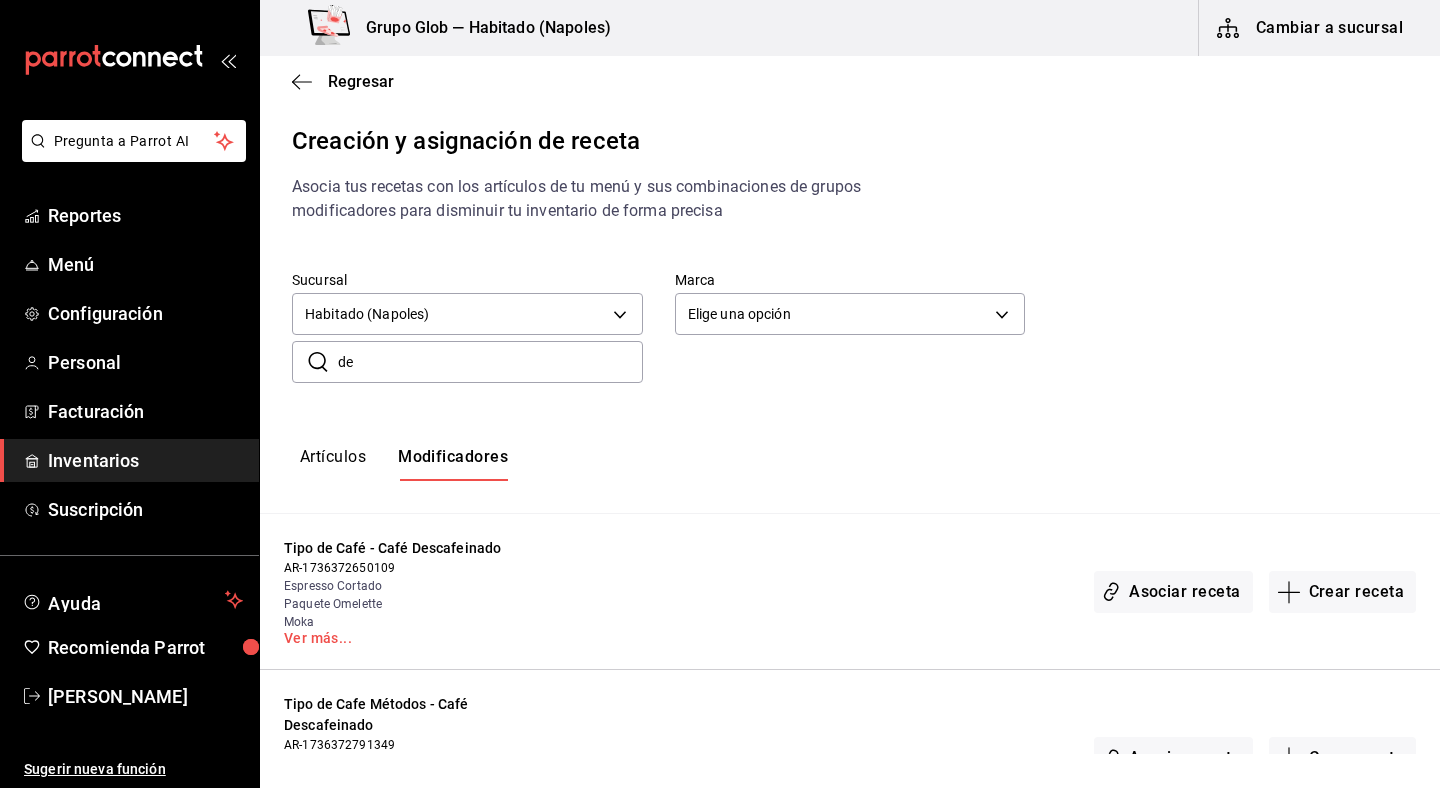 type on "d" 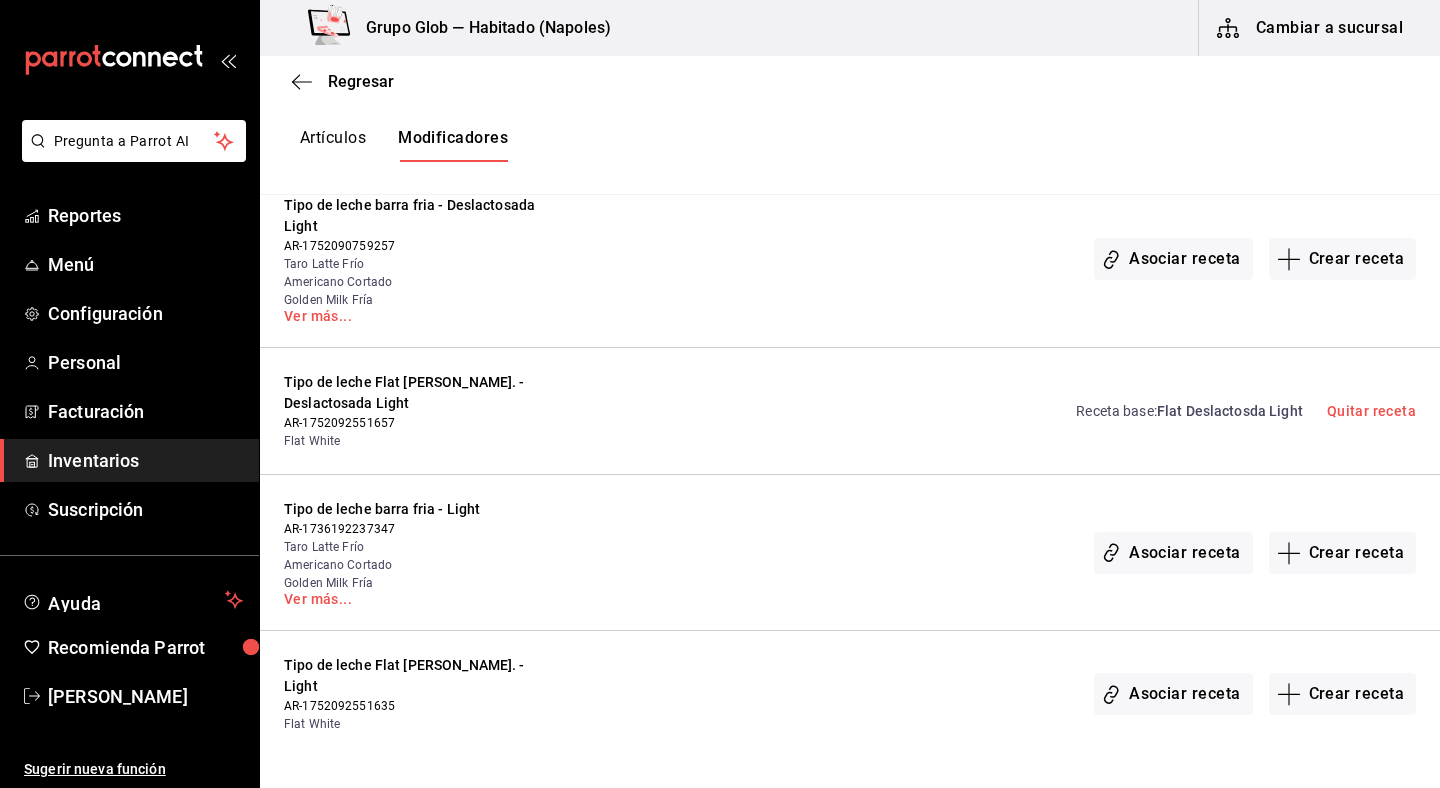 scroll, scrollTop: 432, scrollLeft: 0, axis: vertical 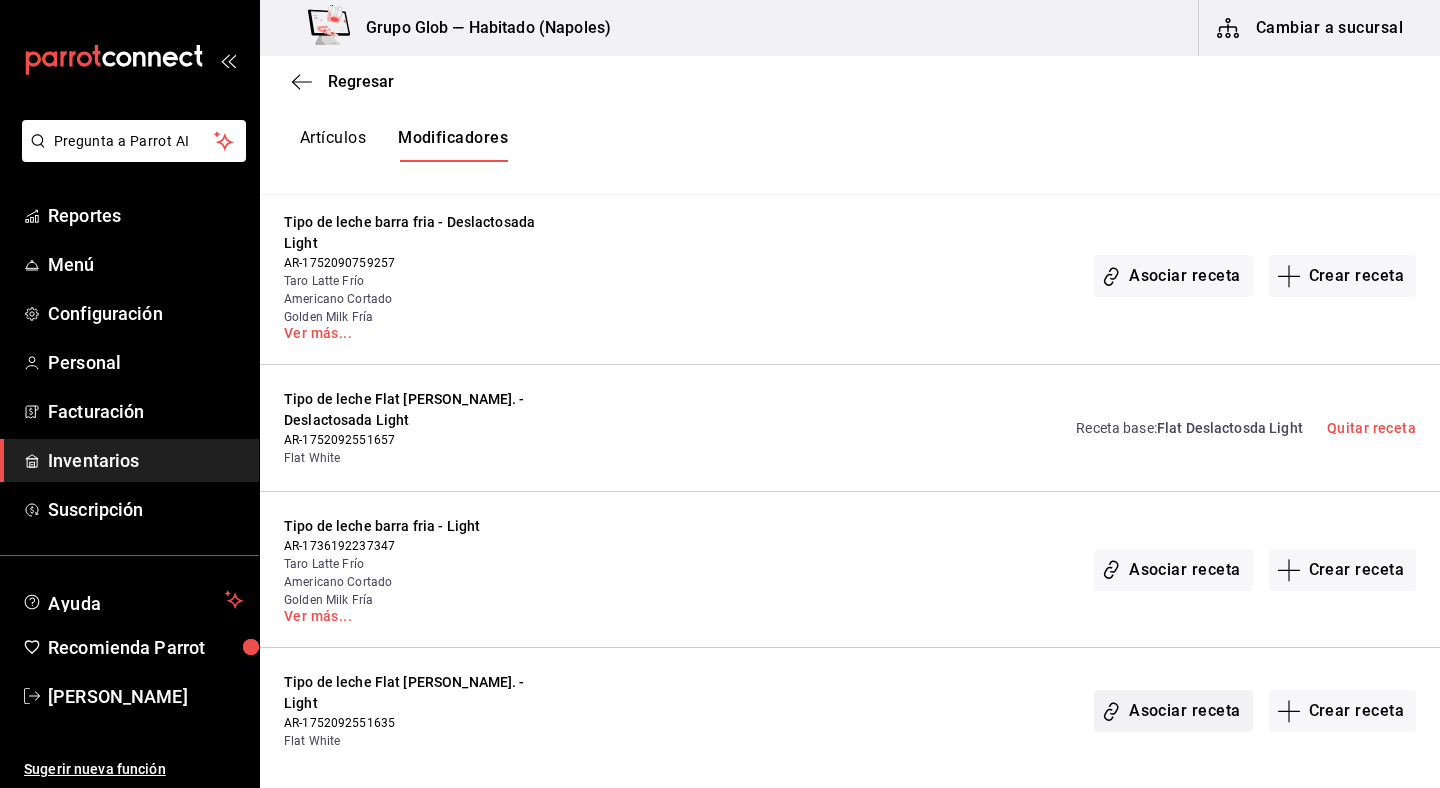 type on "lig" 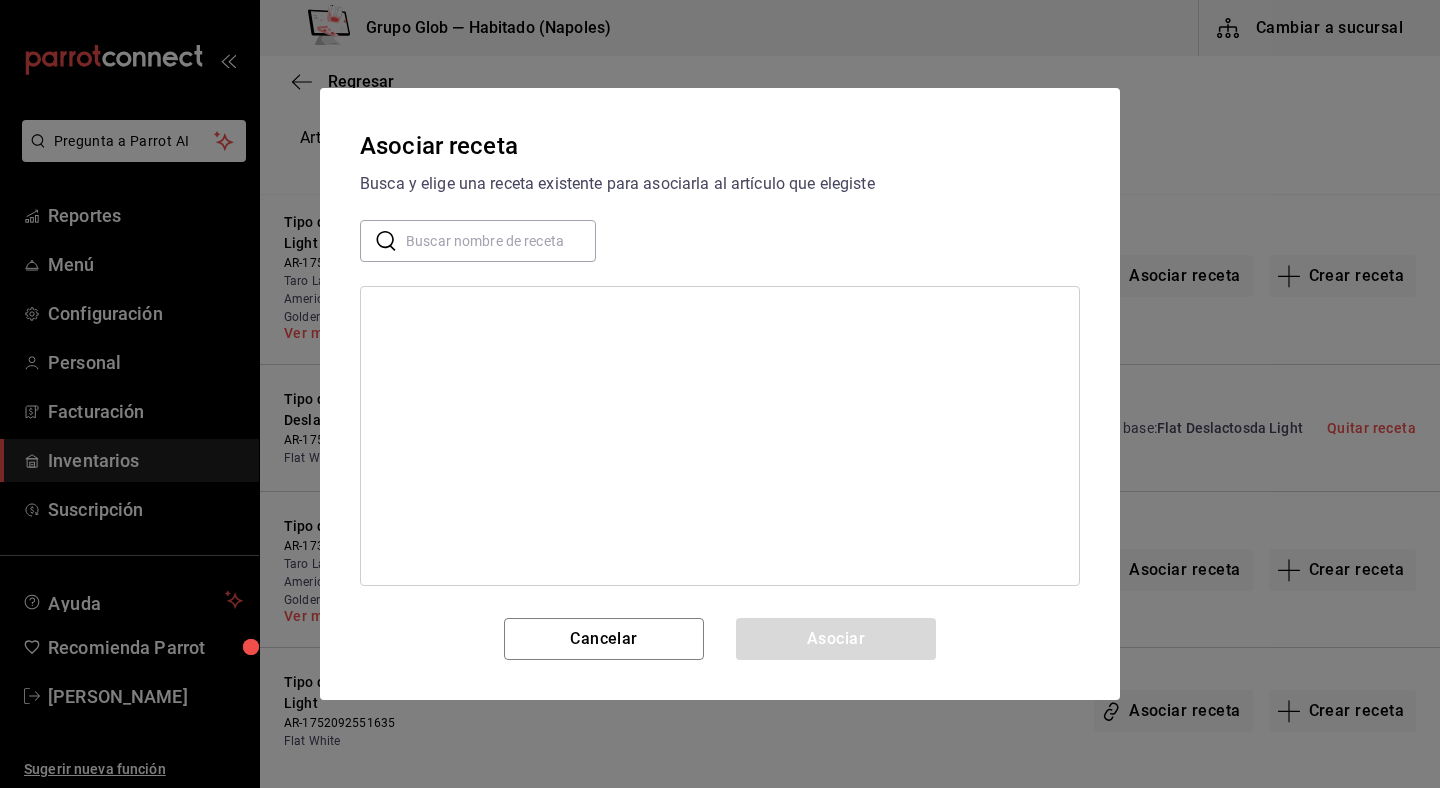 click at bounding box center [501, 241] 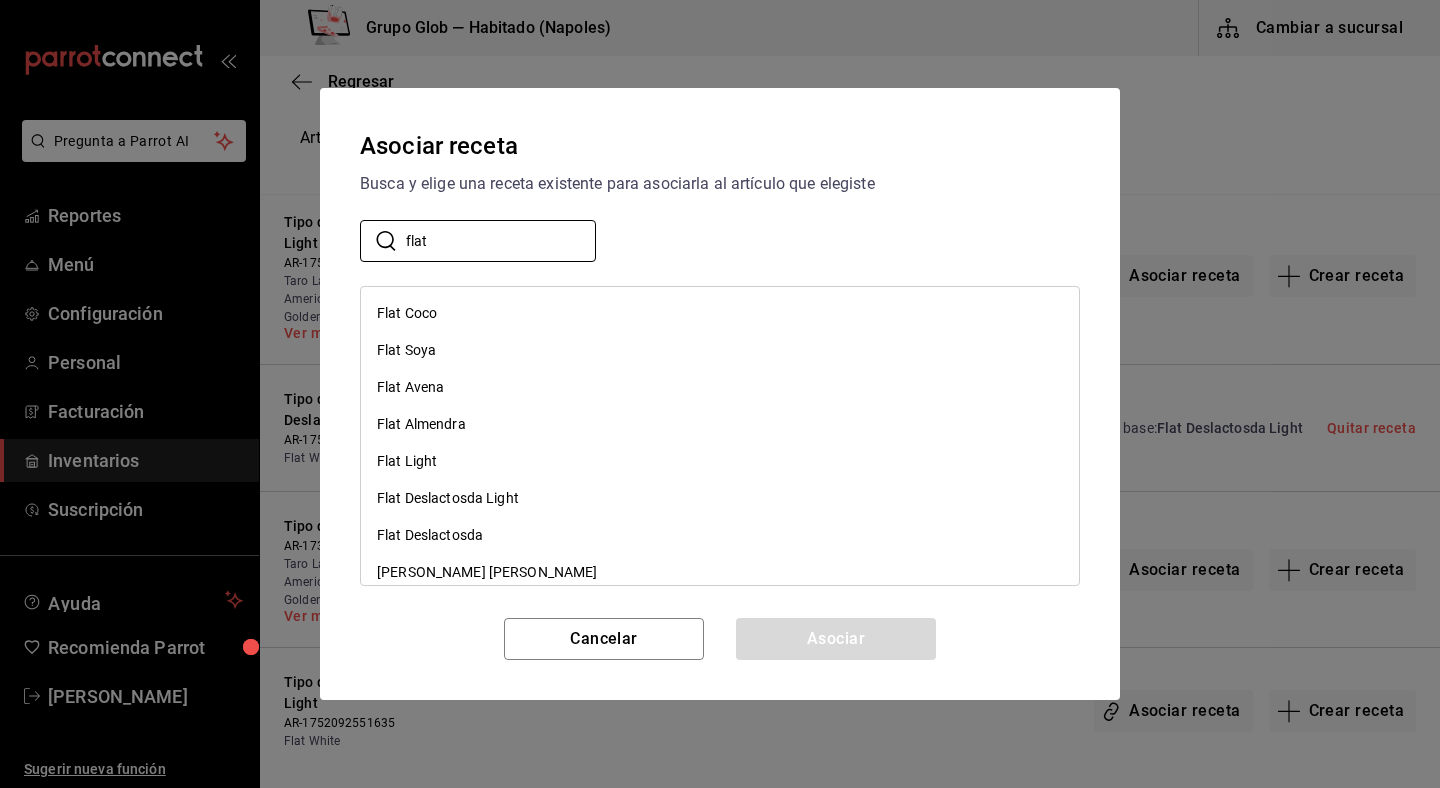 type on "flat" 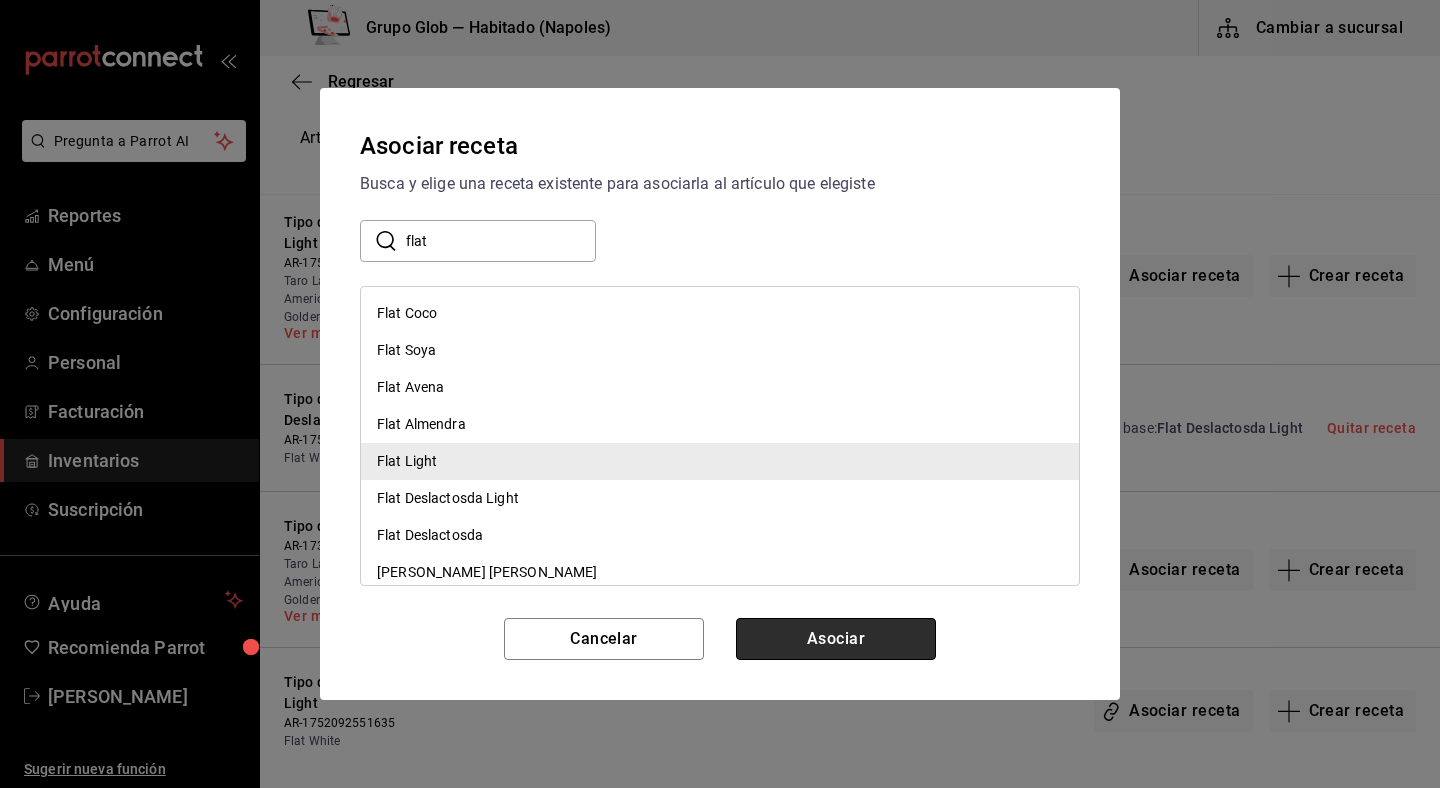 click on "Asociar" at bounding box center [836, 639] 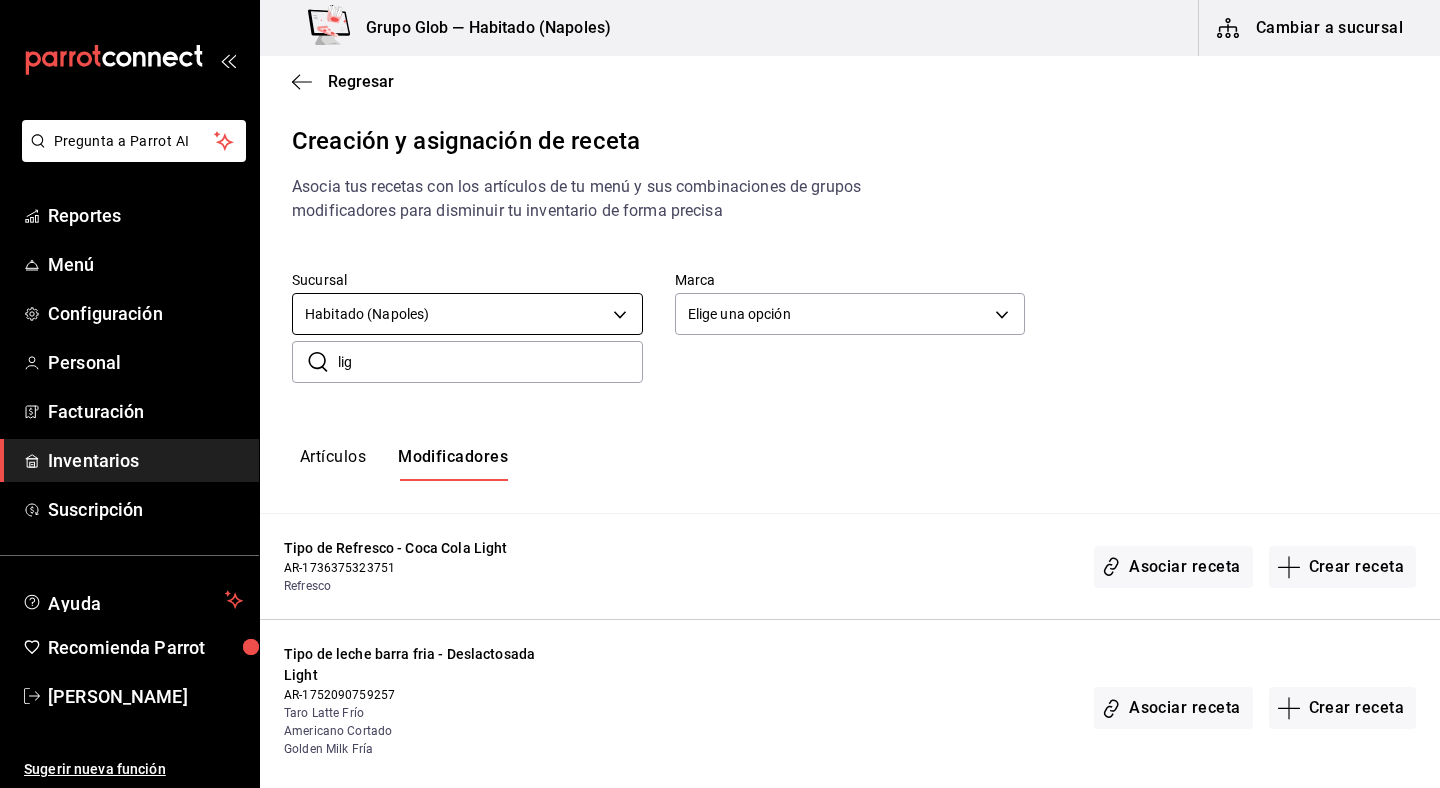 scroll, scrollTop: 0, scrollLeft: 0, axis: both 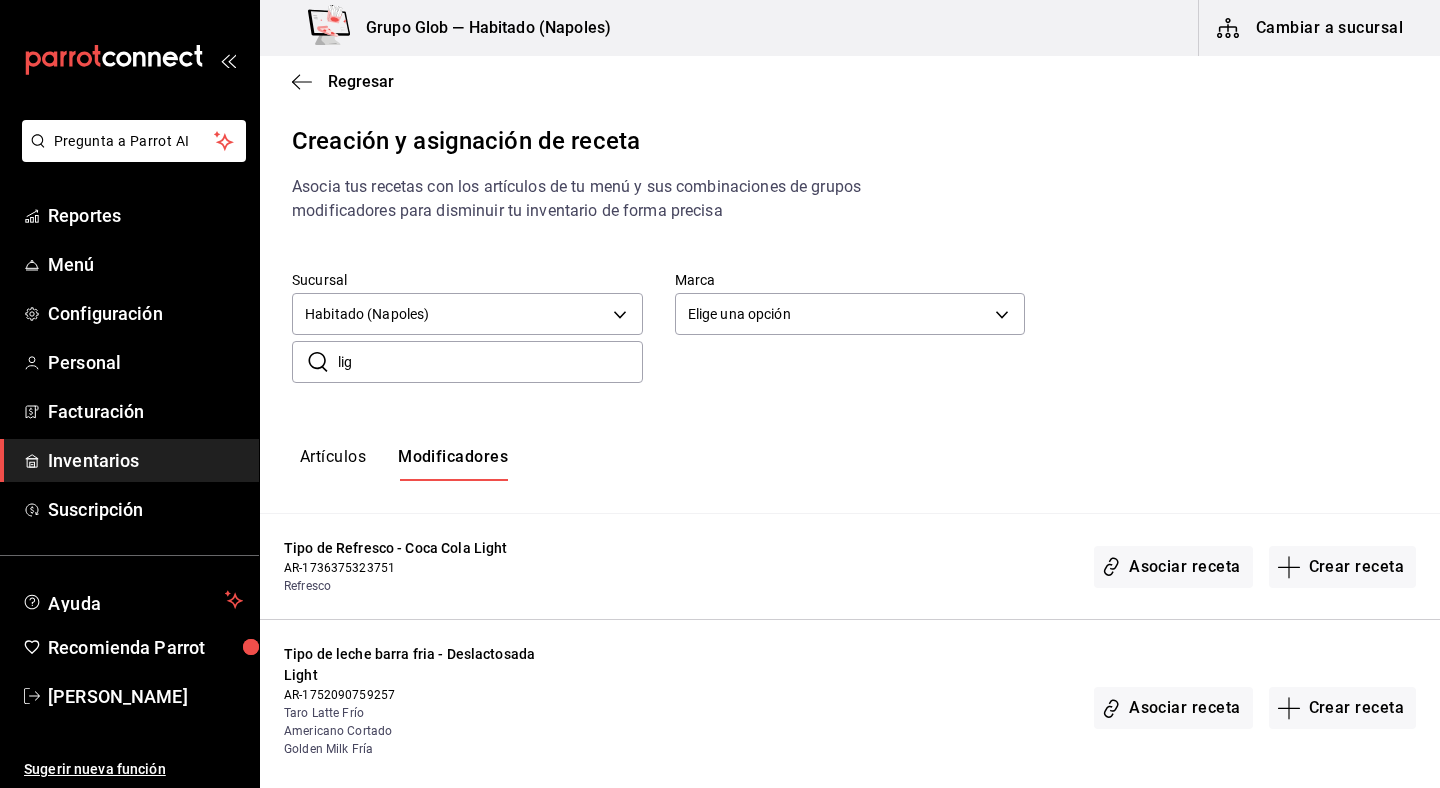 click on "lig" at bounding box center [490, 362] 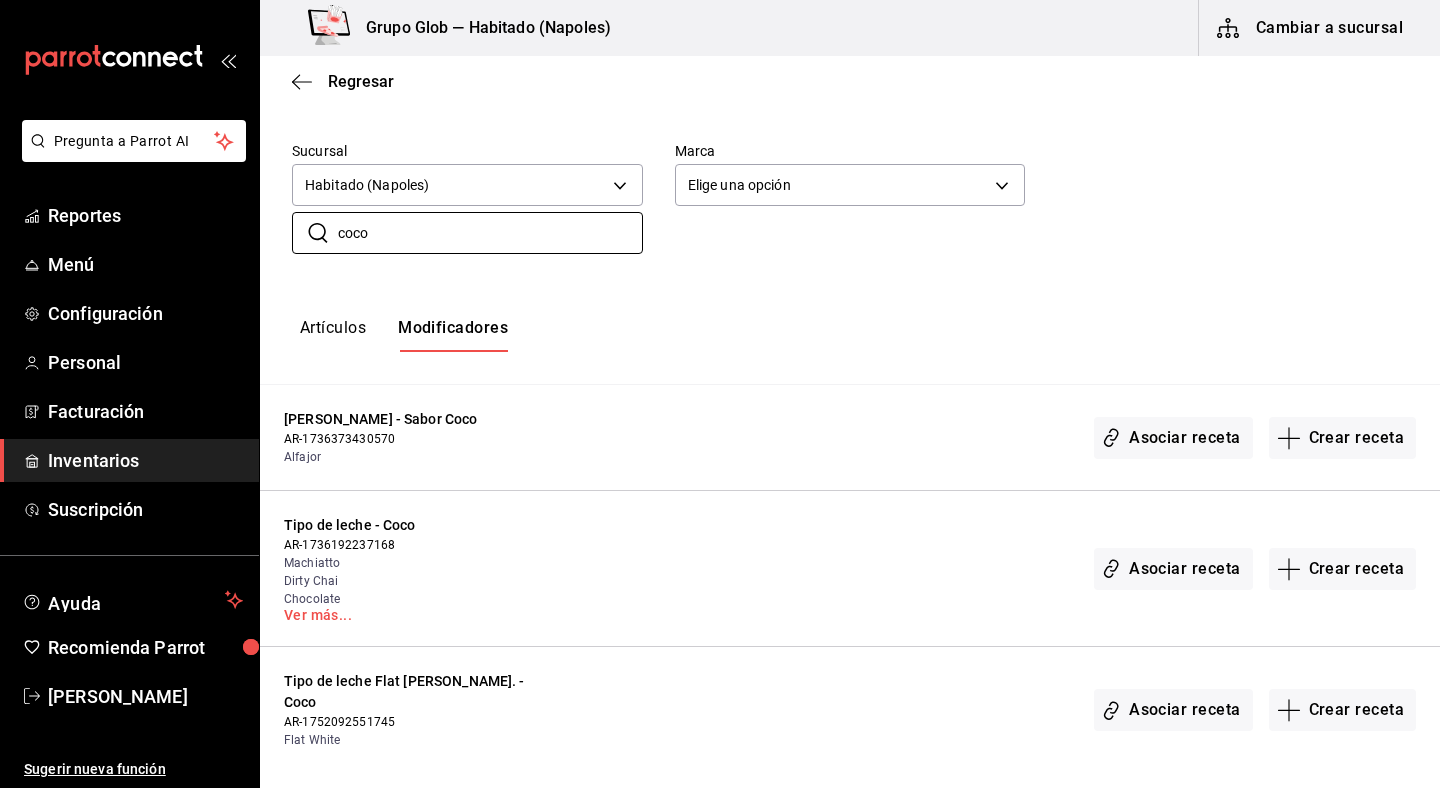 scroll, scrollTop: 128, scrollLeft: 0, axis: vertical 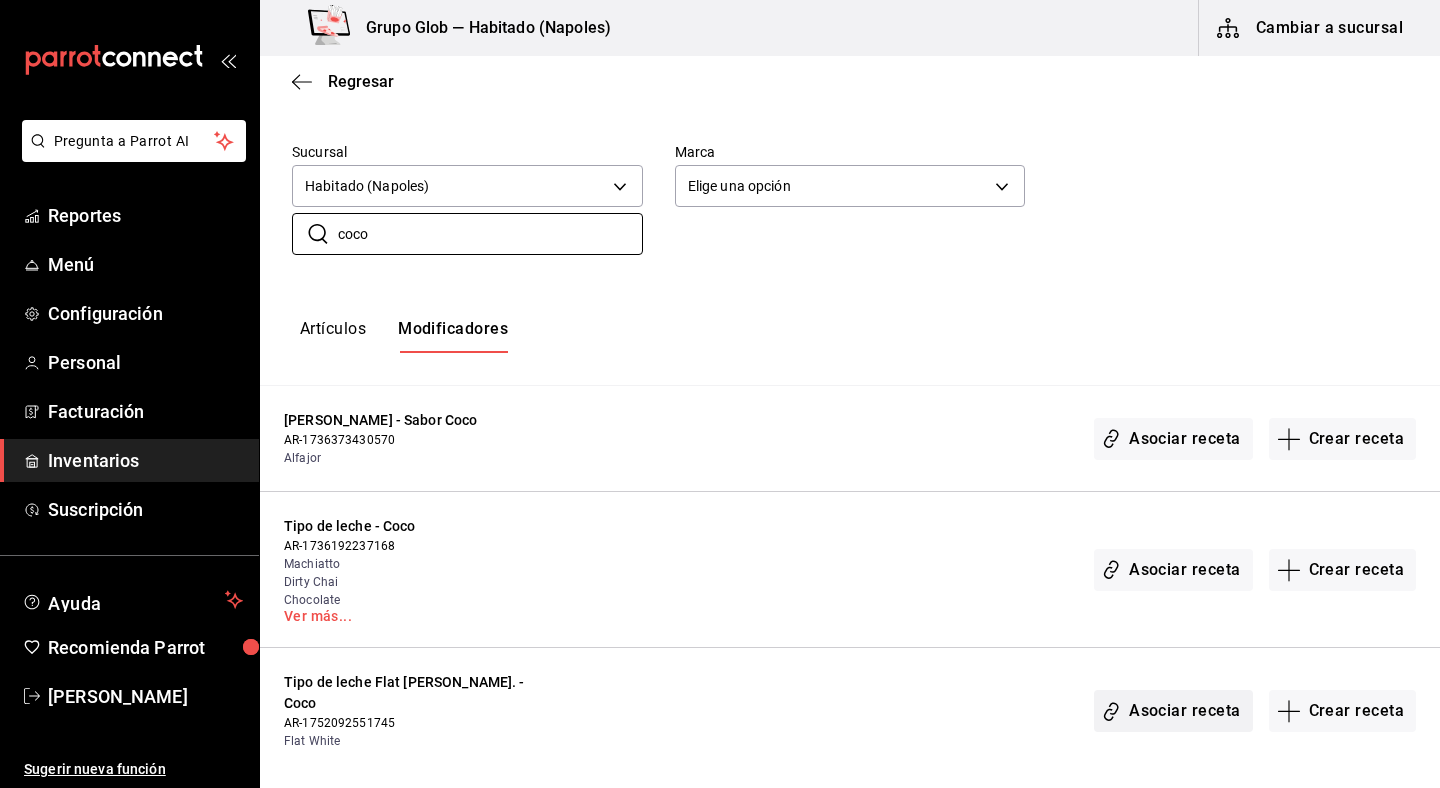type on "coco" 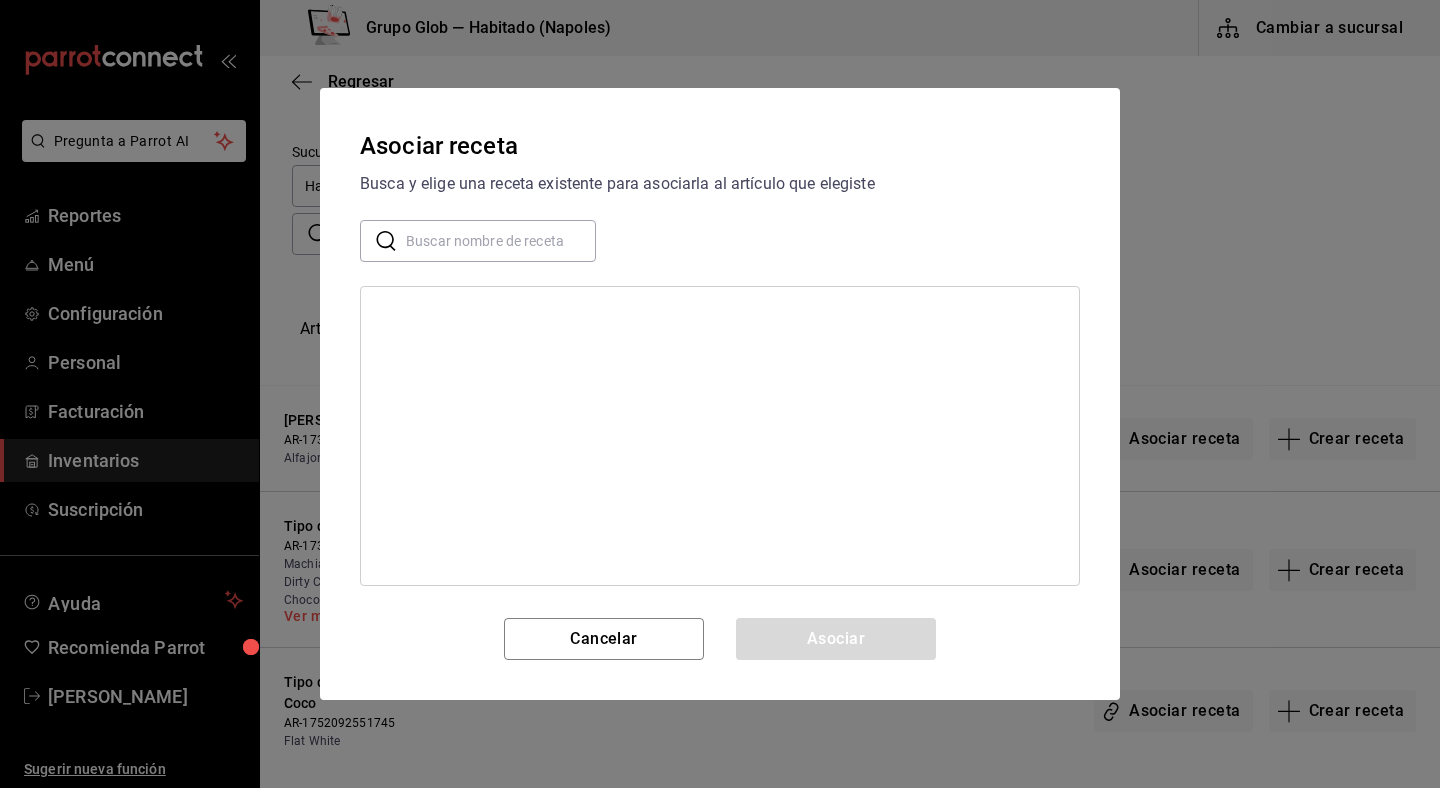 click at bounding box center [501, 241] 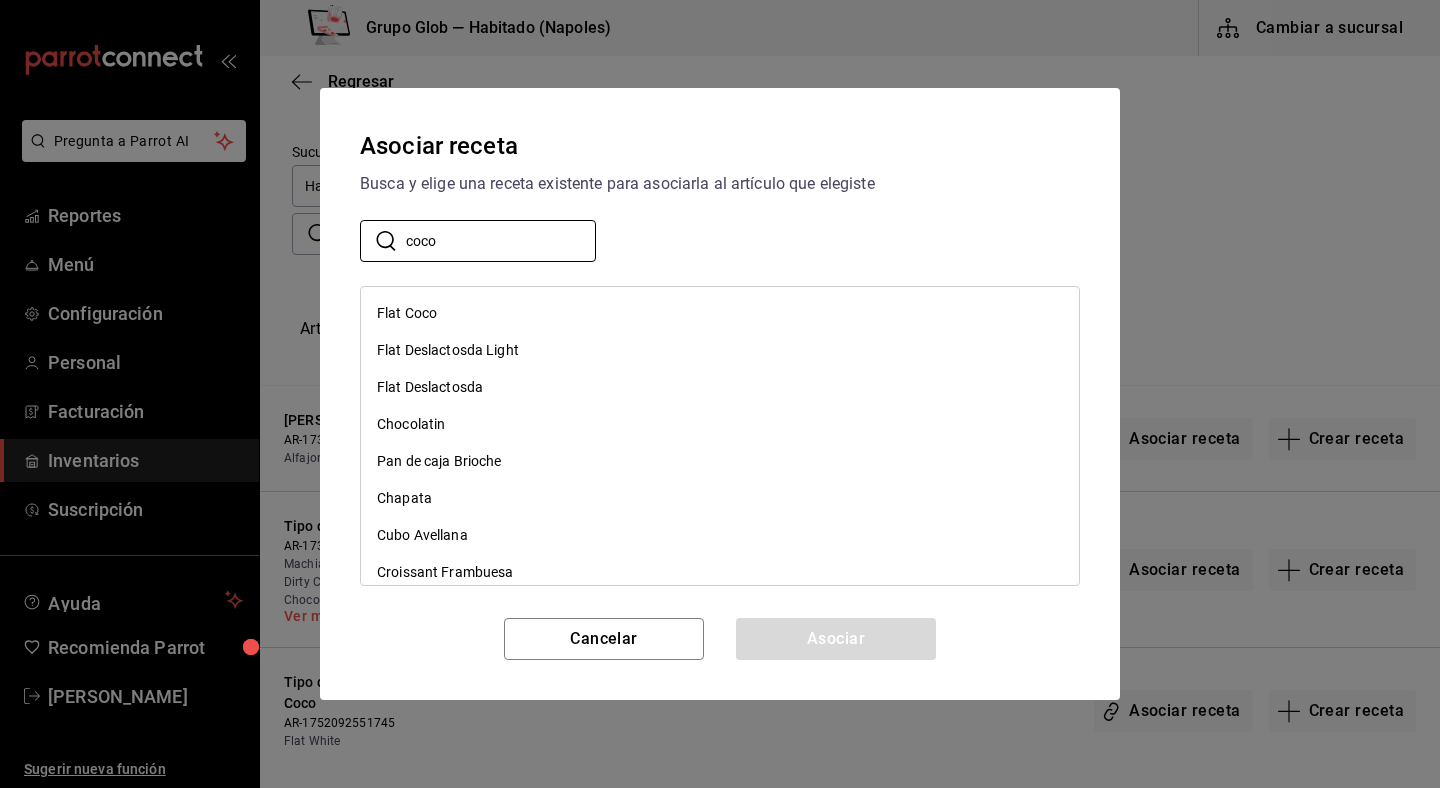type on "coco" 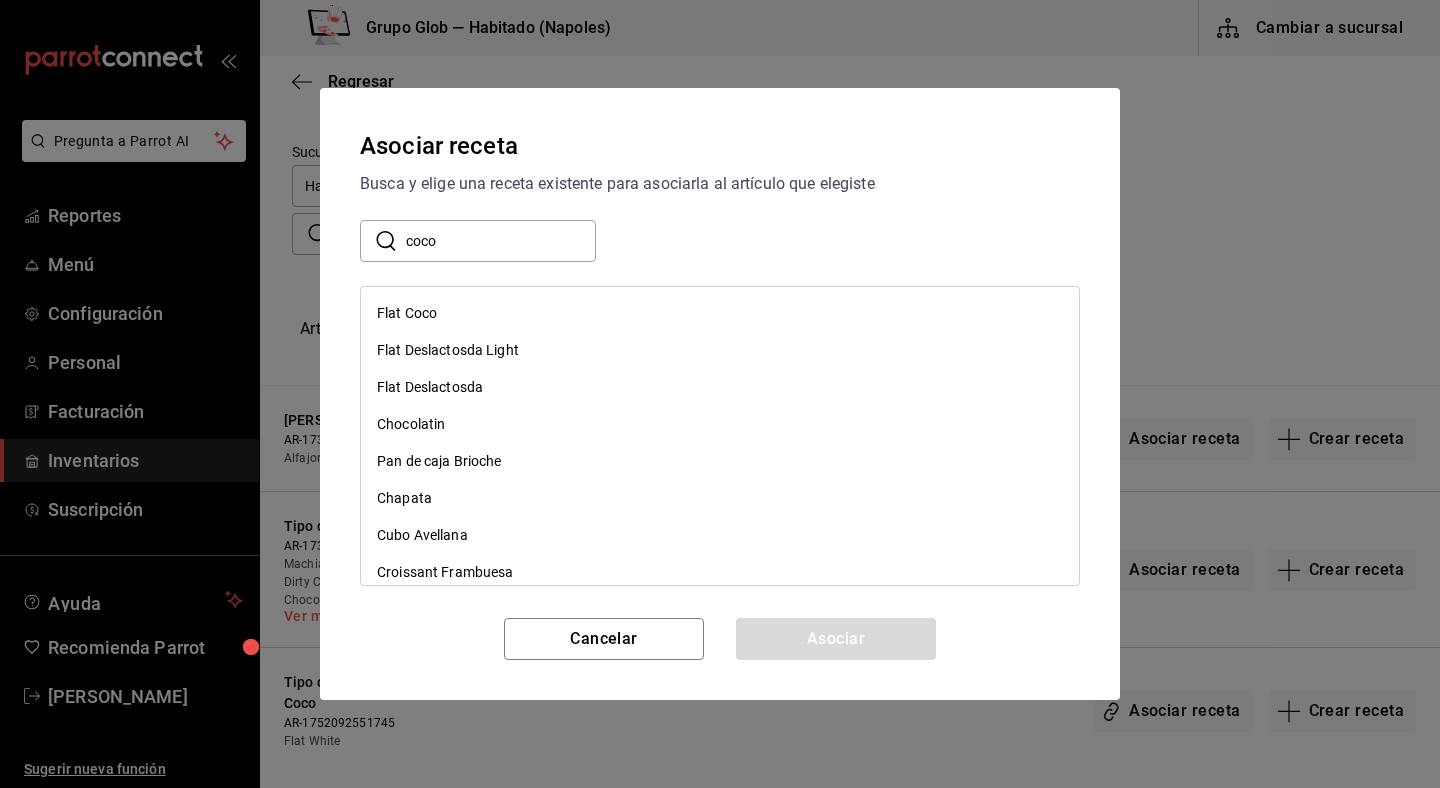 click on "Flat Coco" at bounding box center (407, 313) 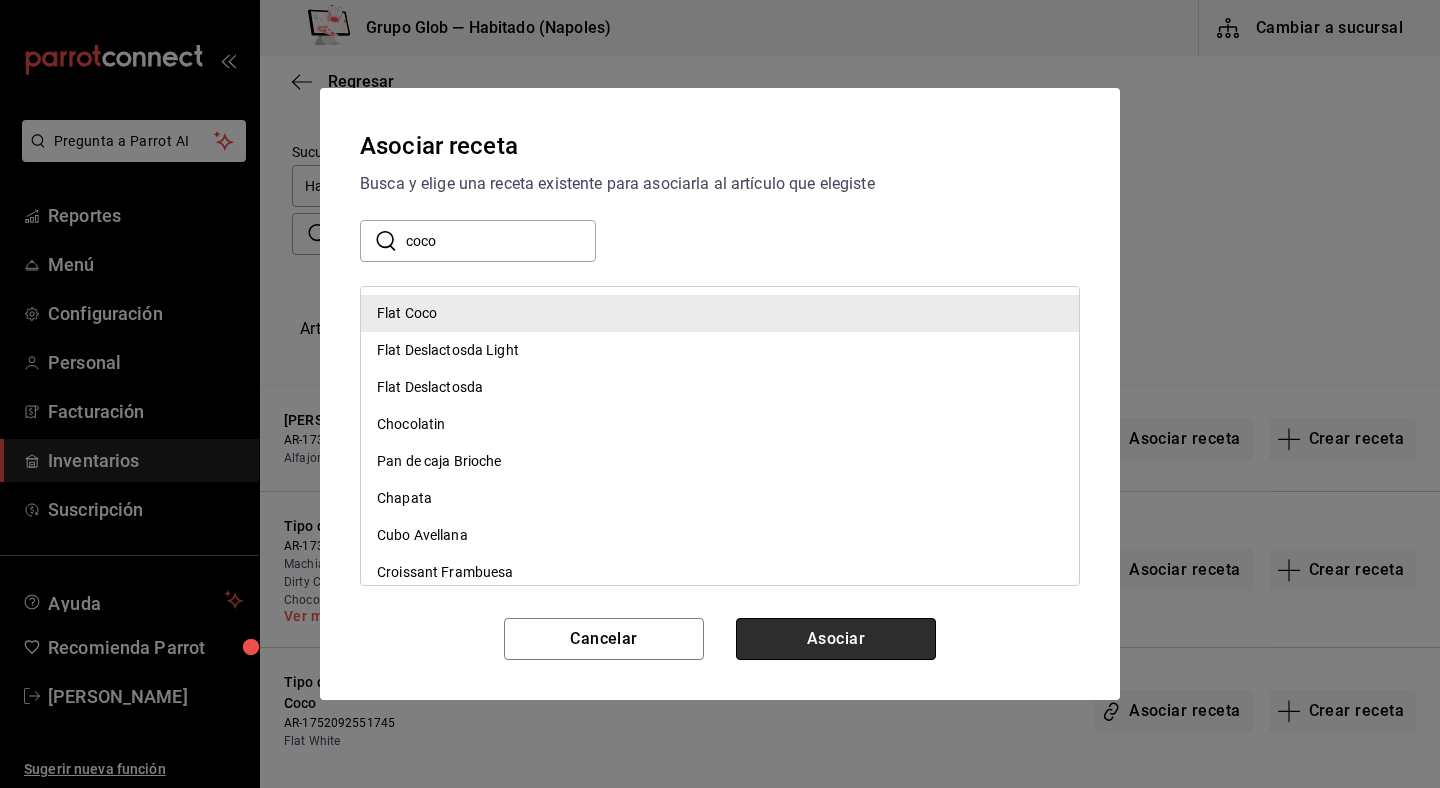 click on "Asociar" at bounding box center (836, 639) 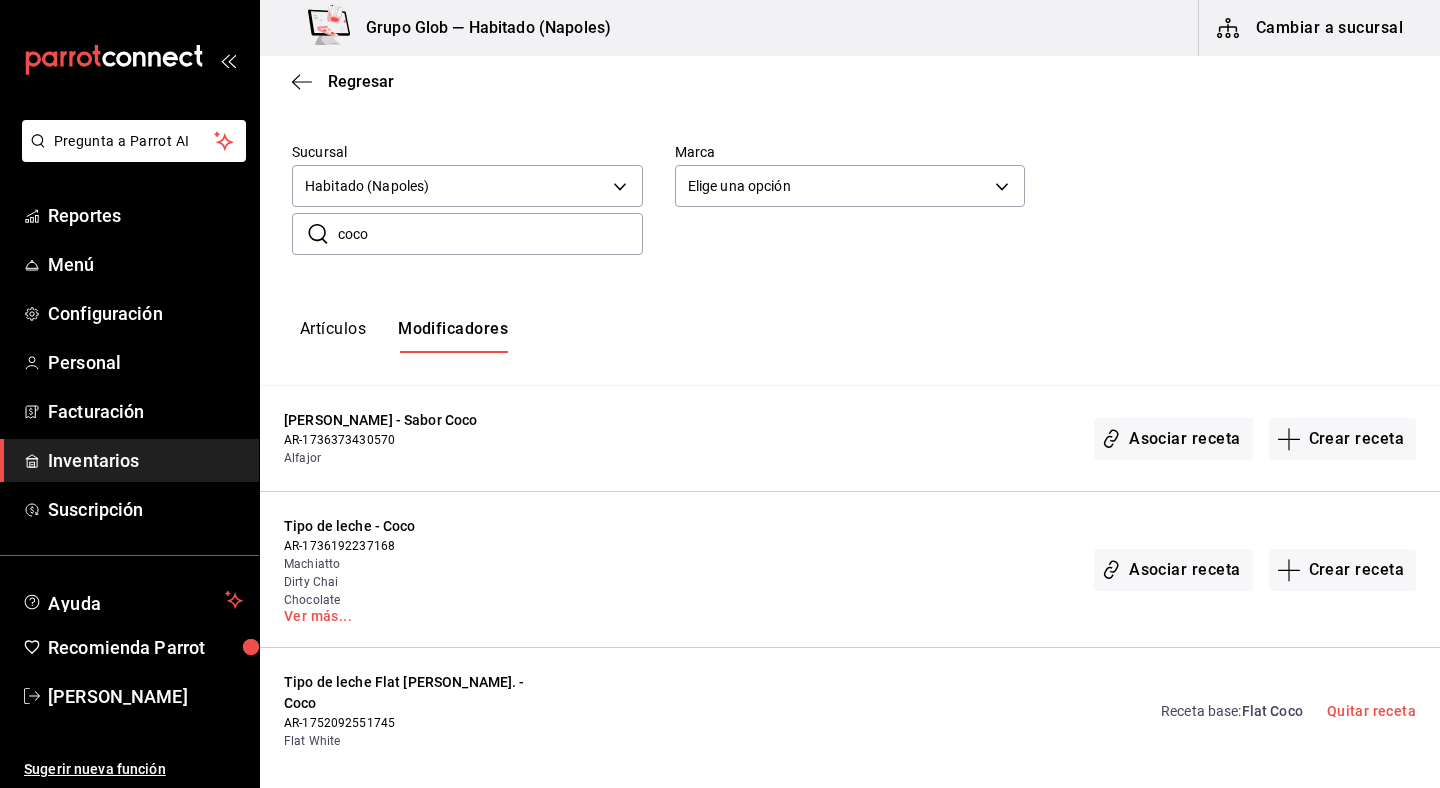 click on "coco" at bounding box center [490, 234] 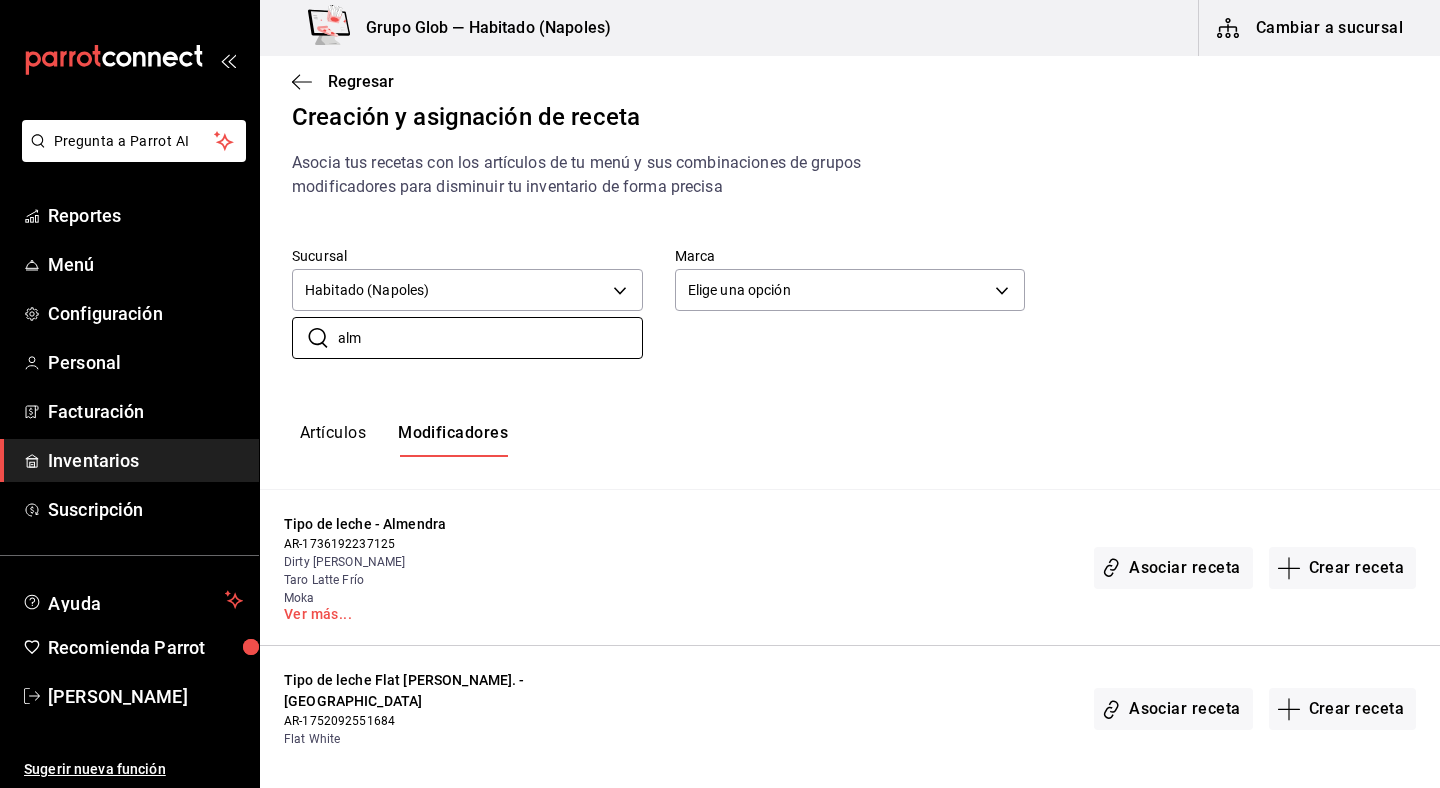 scroll, scrollTop: 22, scrollLeft: 0, axis: vertical 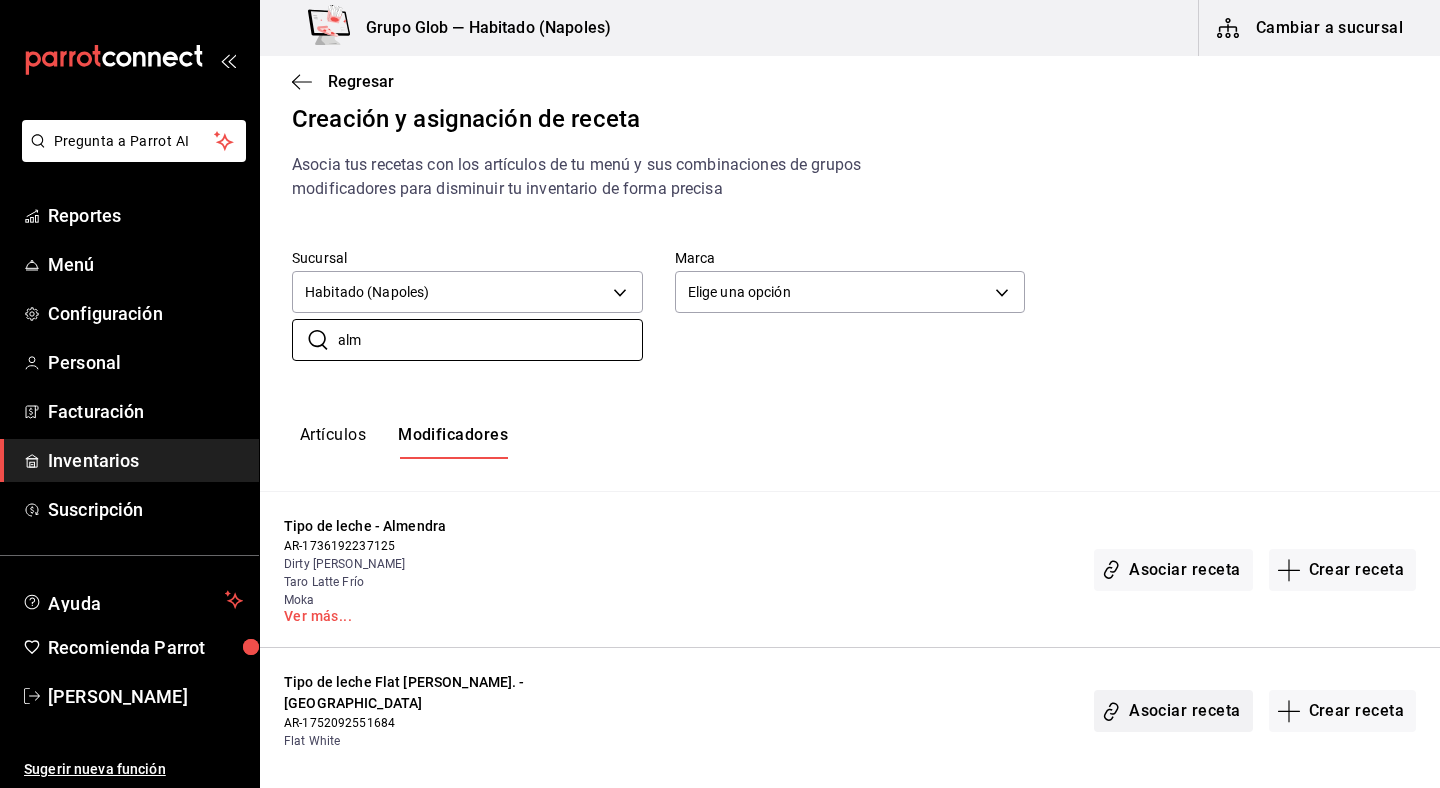 type on "alm" 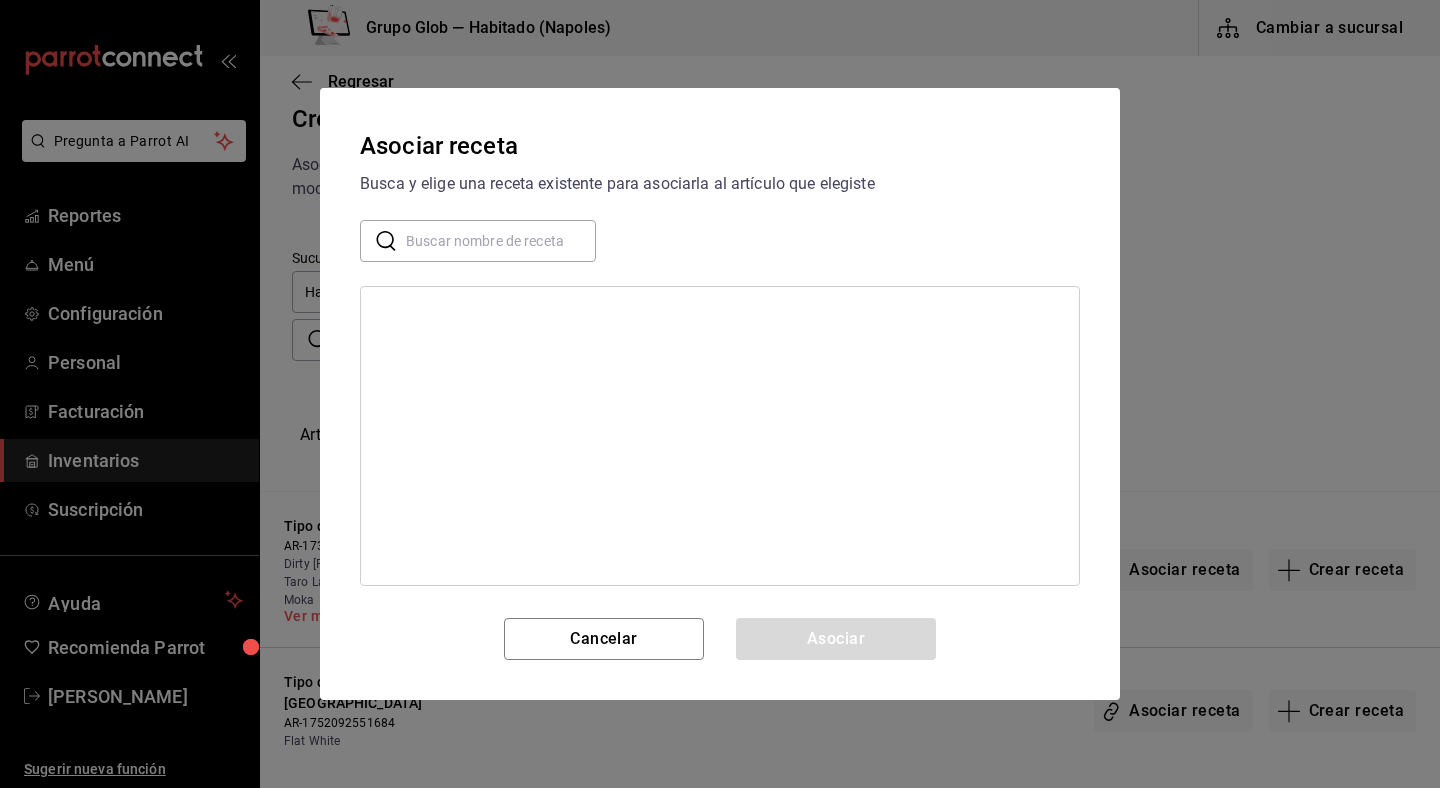 click at bounding box center [501, 241] 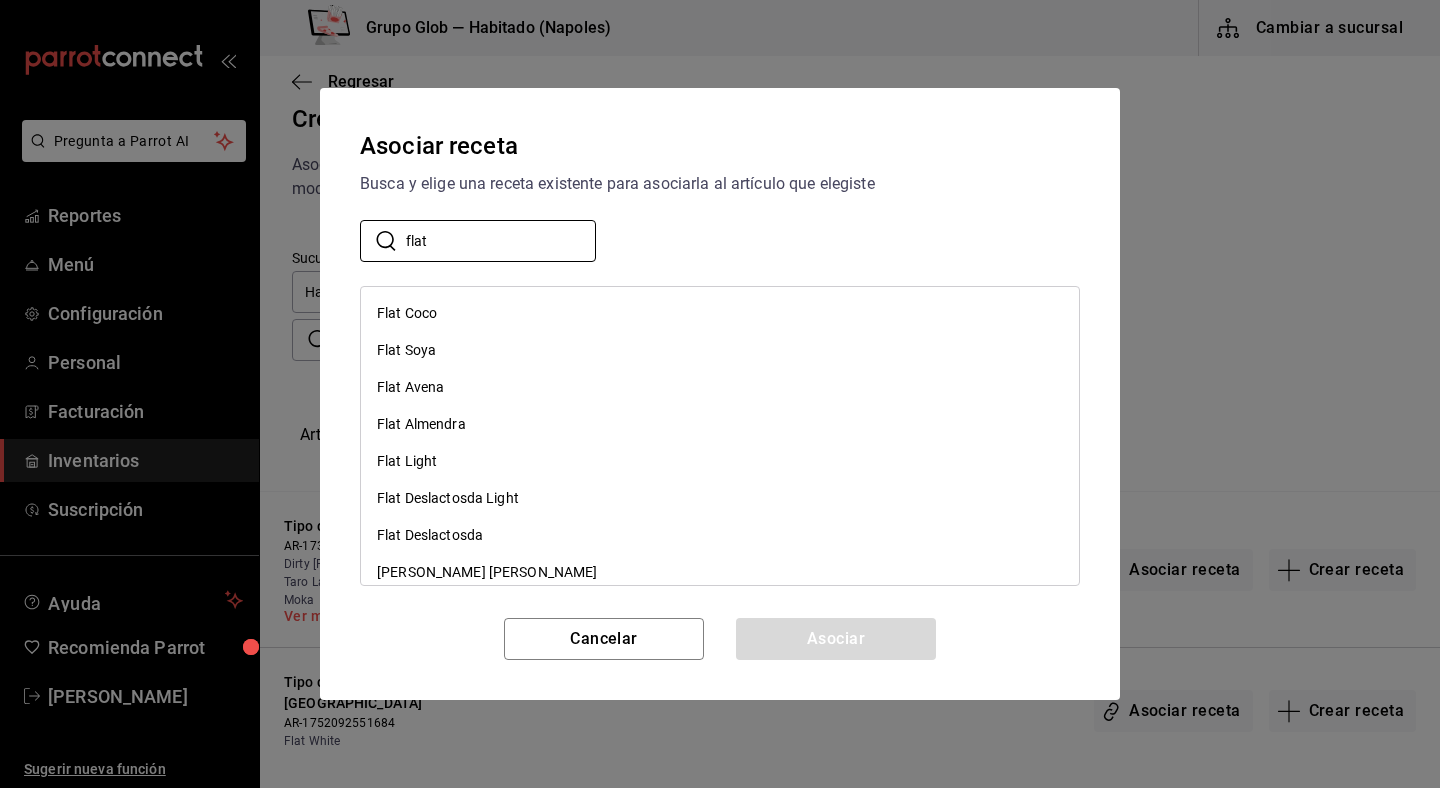 type on "flat" 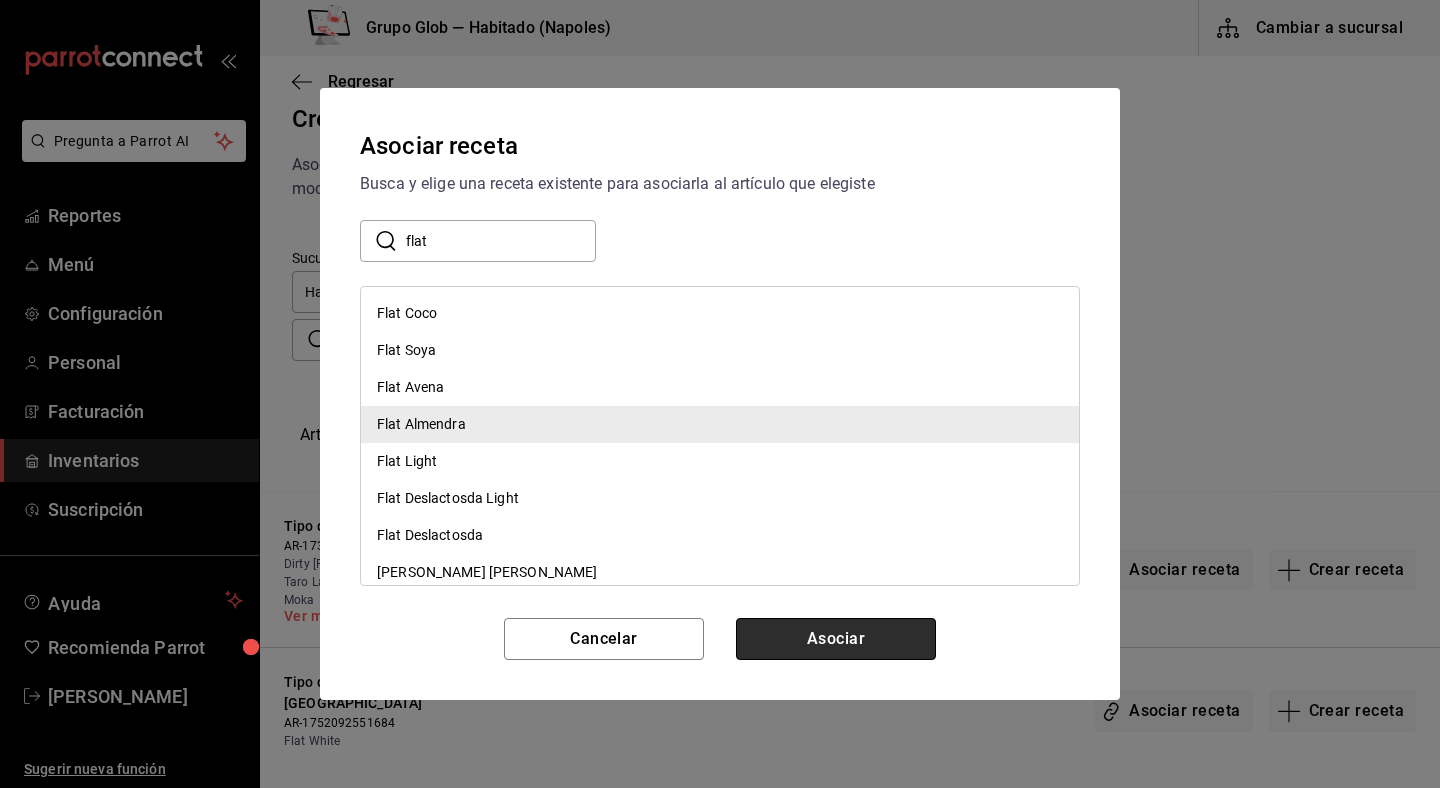 click on "Asociar" at bounding box center (836, 639) 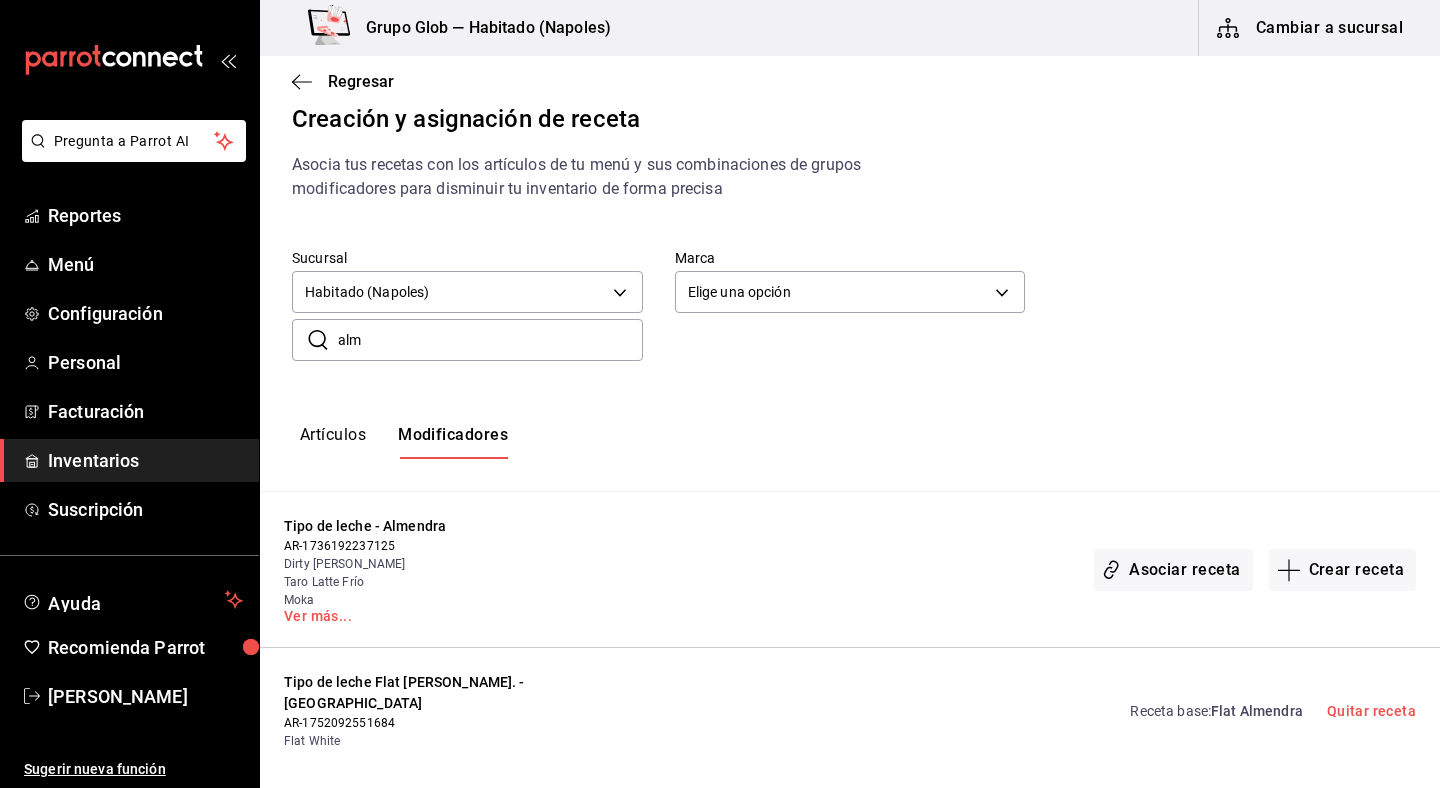 click on "Sucursal Habitado (Napoles) 23b02696-67a9-433e-ae3d-5188315e71fc Marca Elige una opción default ​ alm ​" at bounding box center (850, 305) 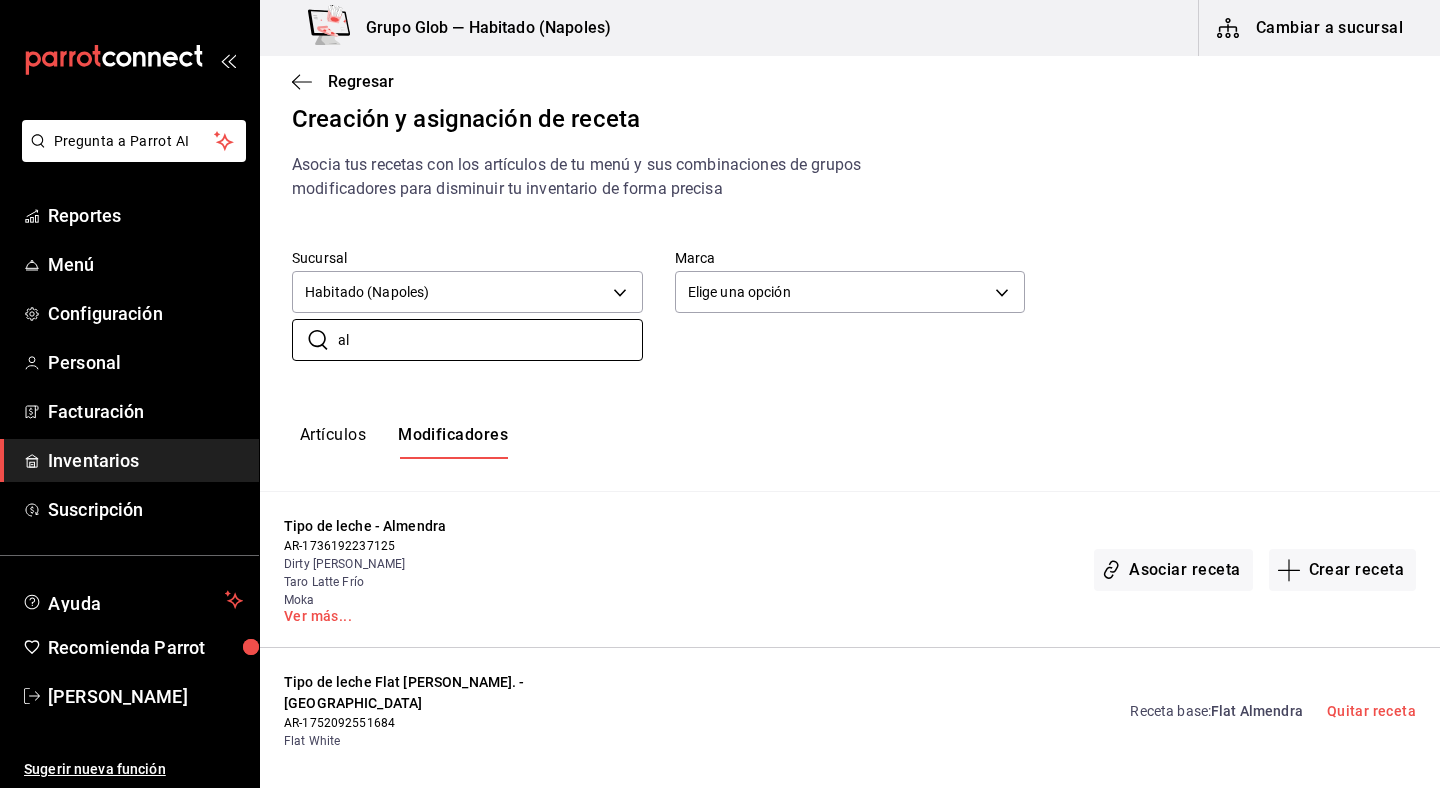 type on "a" 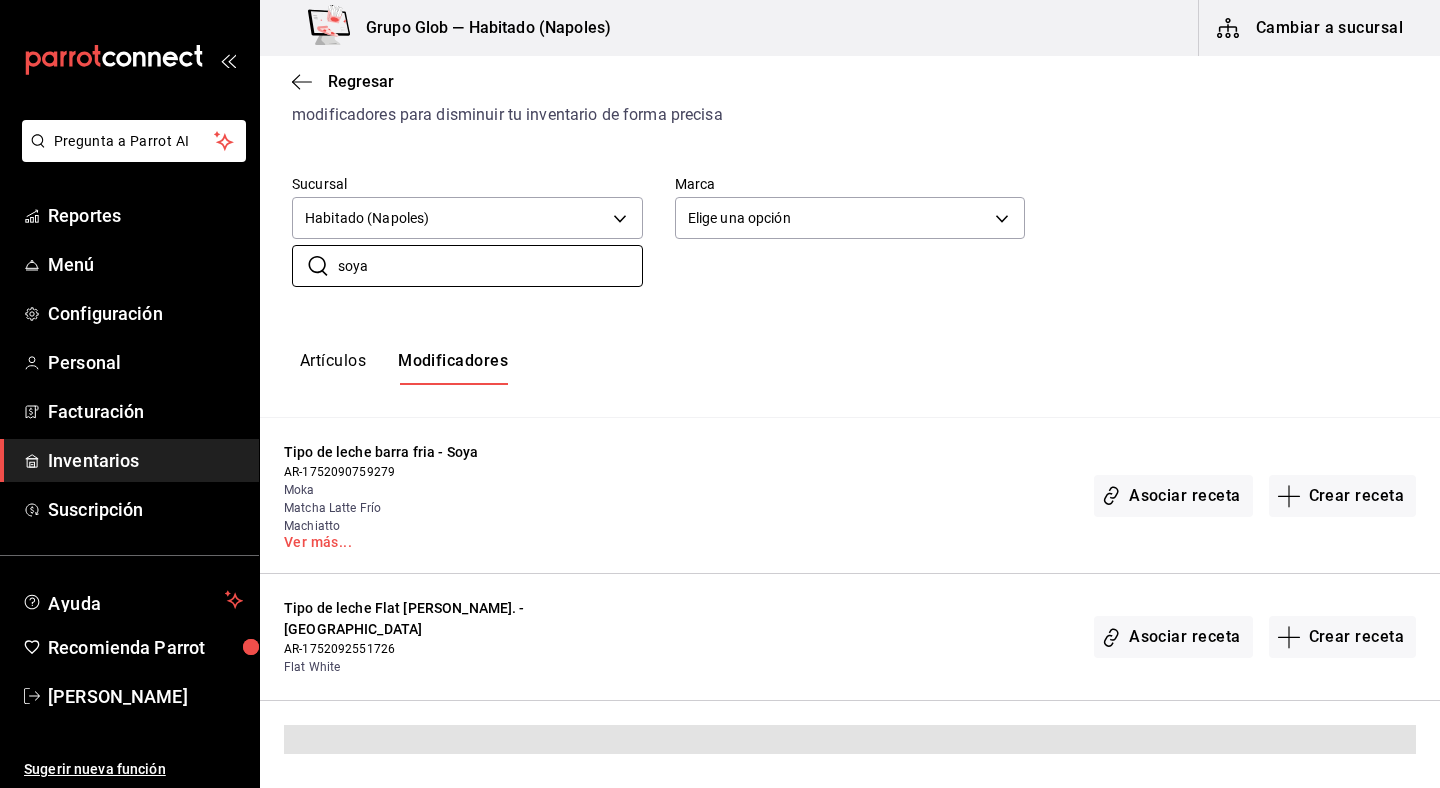 scroll, scrollTop: 22, scrollLeft: 0, axis: vertical 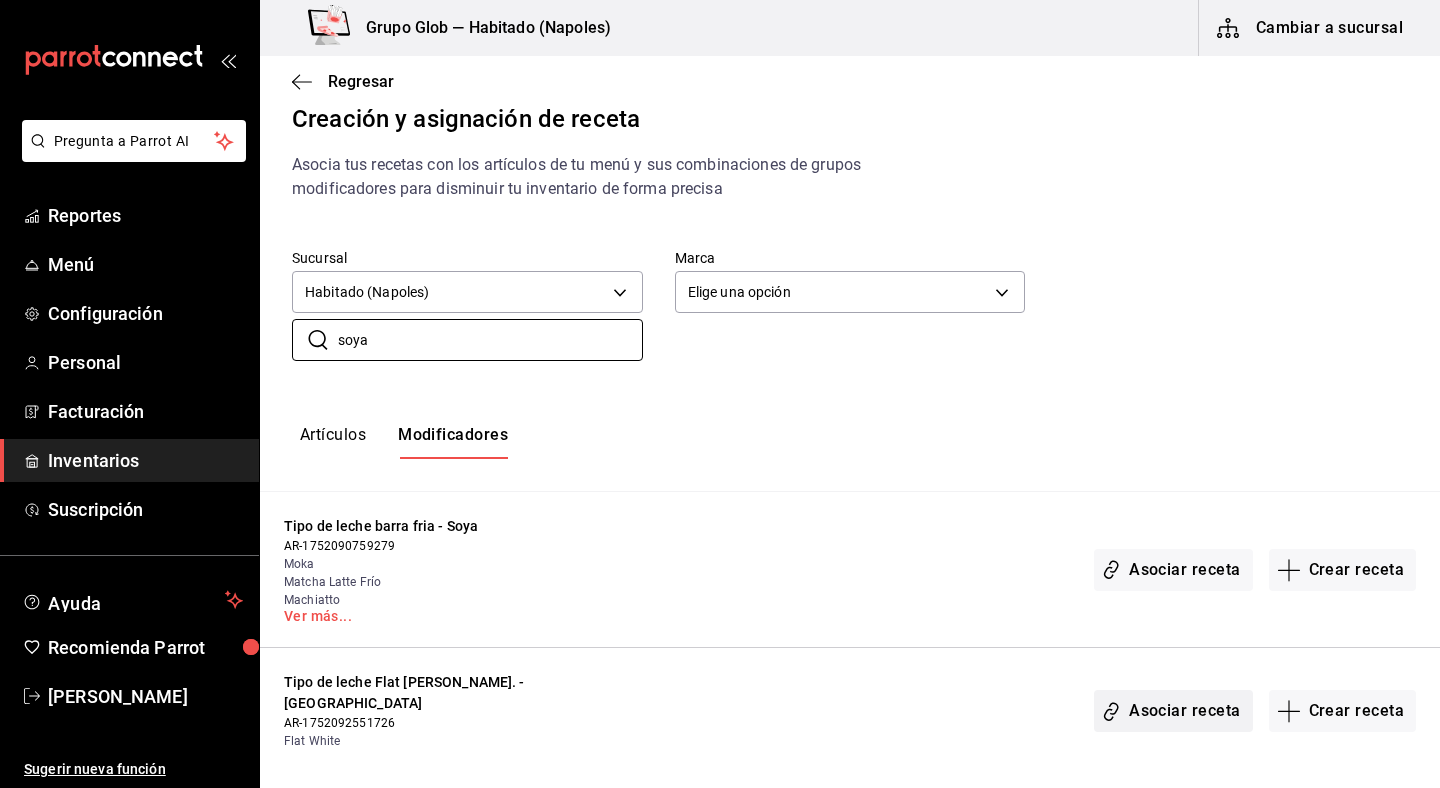 type on "soya" 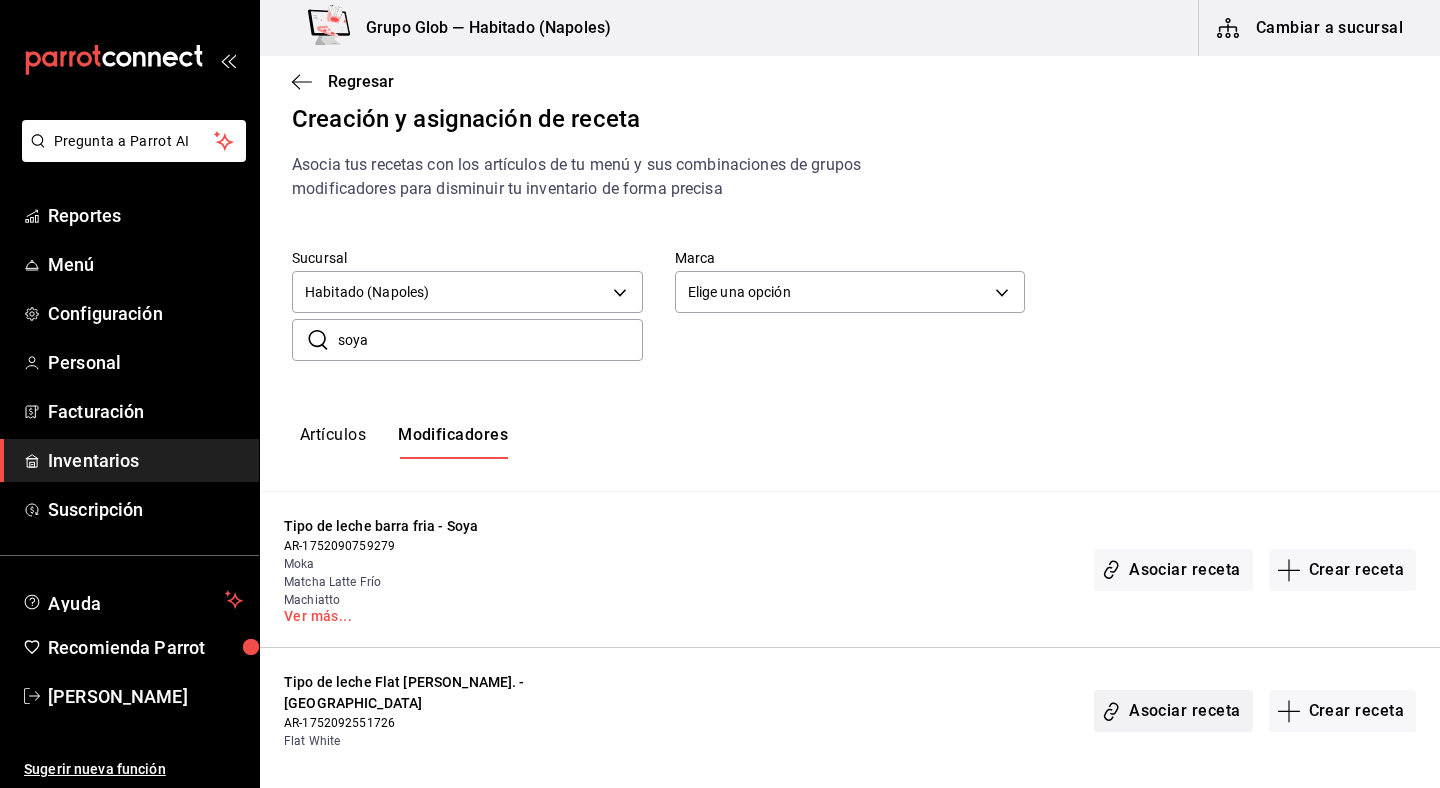 click on "Asociar receta" at bounding box center (1173, 711) 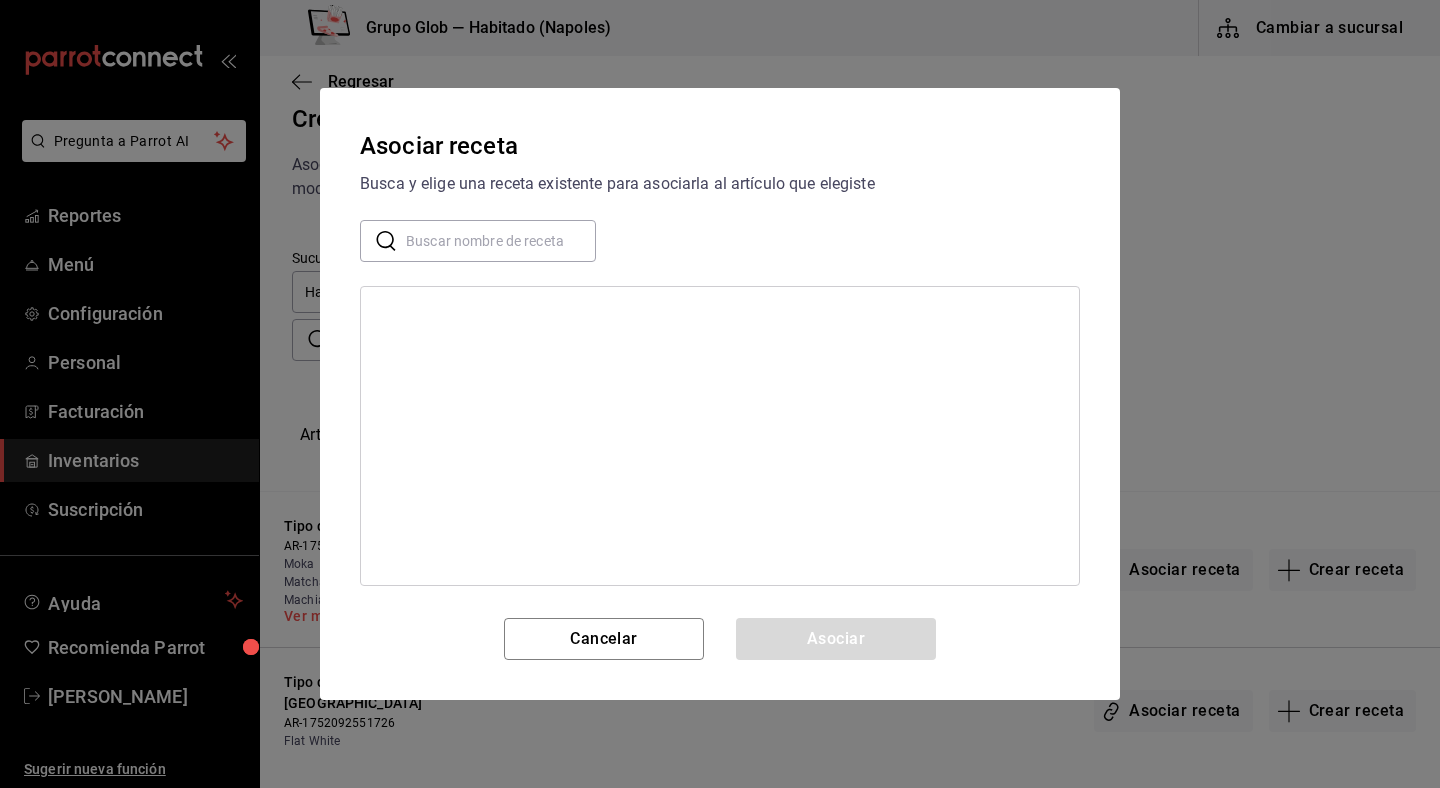 click on "Asociar receta Busca y elige una receta existente para asociarla al artículo que elegiste ​ ​ Cancelar Asociar" at bounding box center (720, 394) 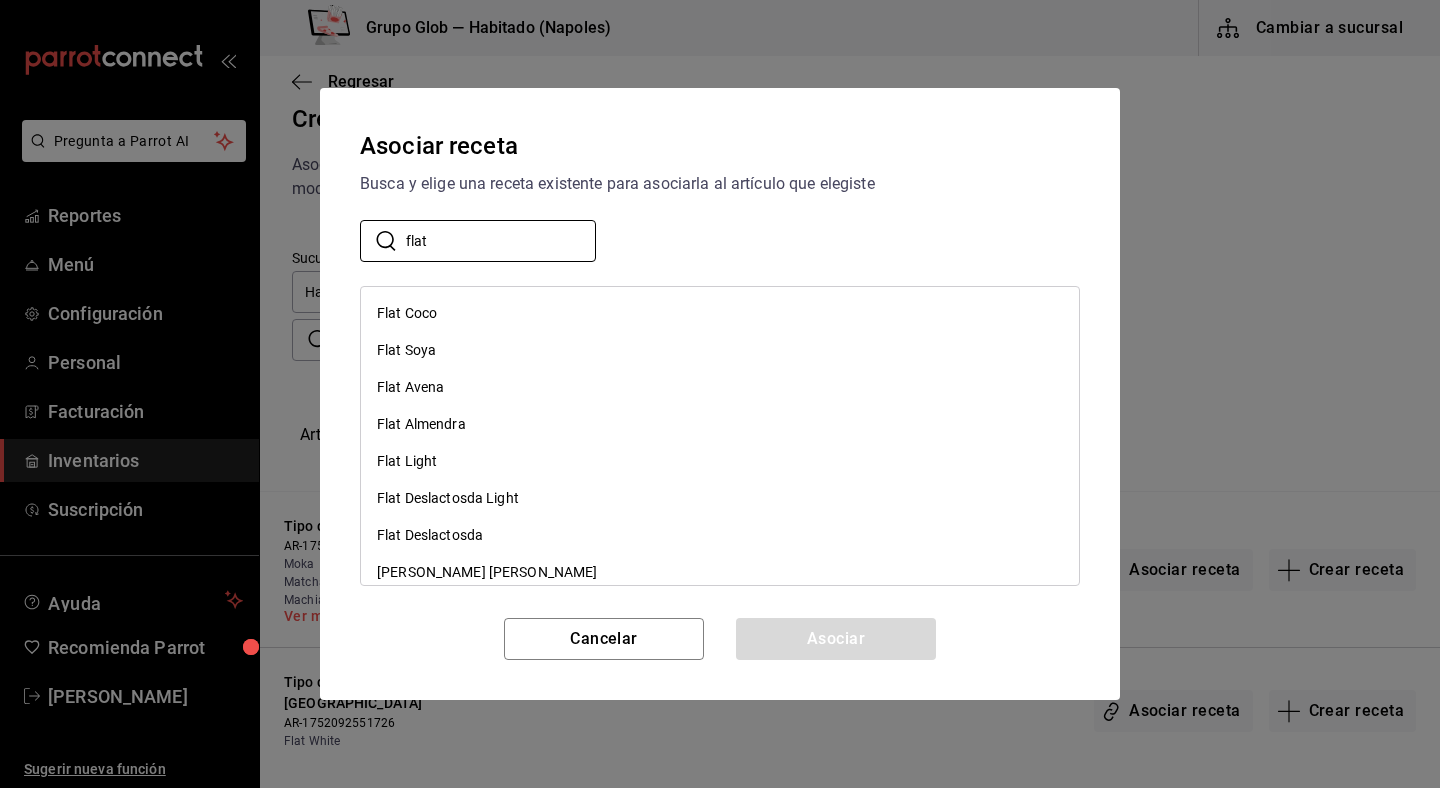 type on "flat" 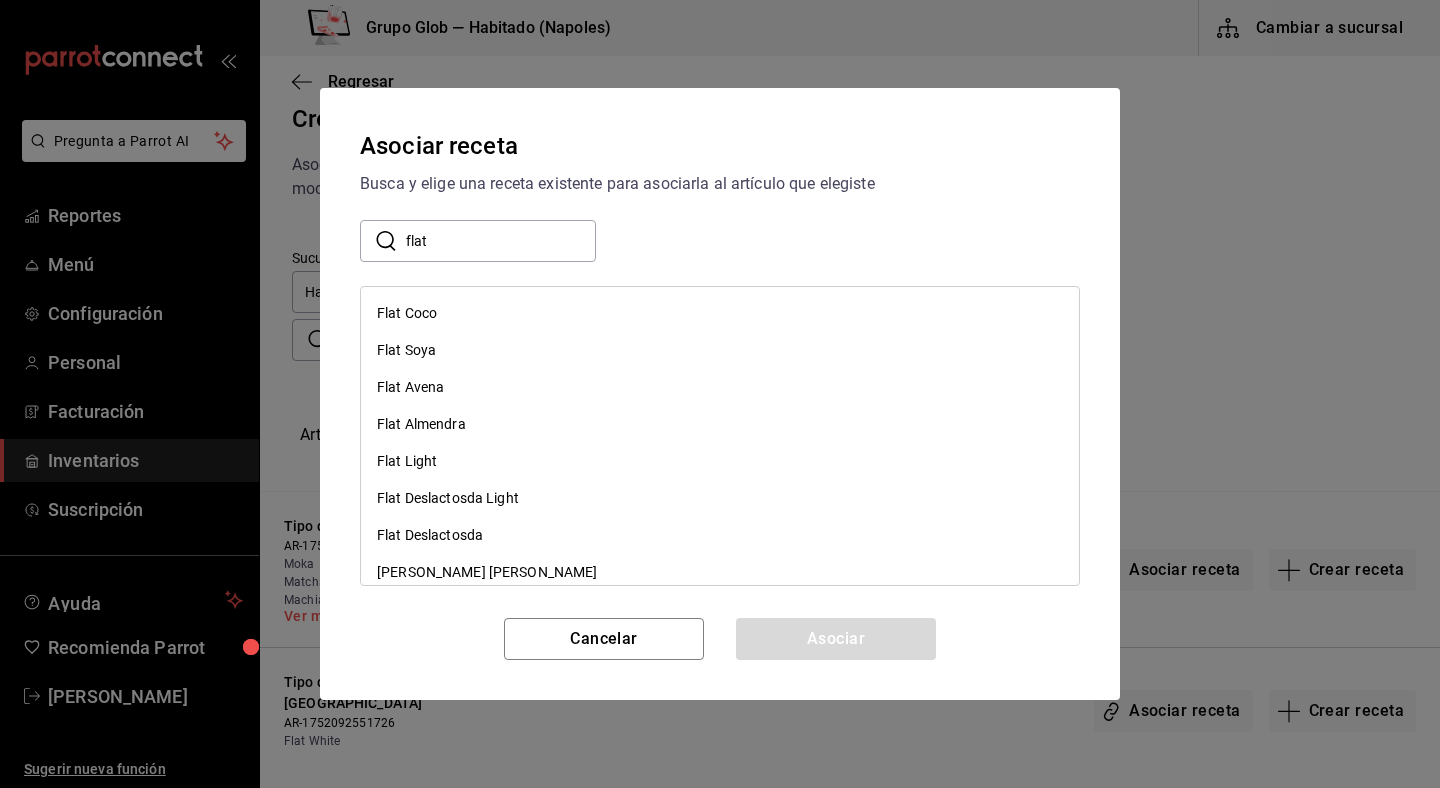 click on "Flat Soya" at bounding box center (720, 350) 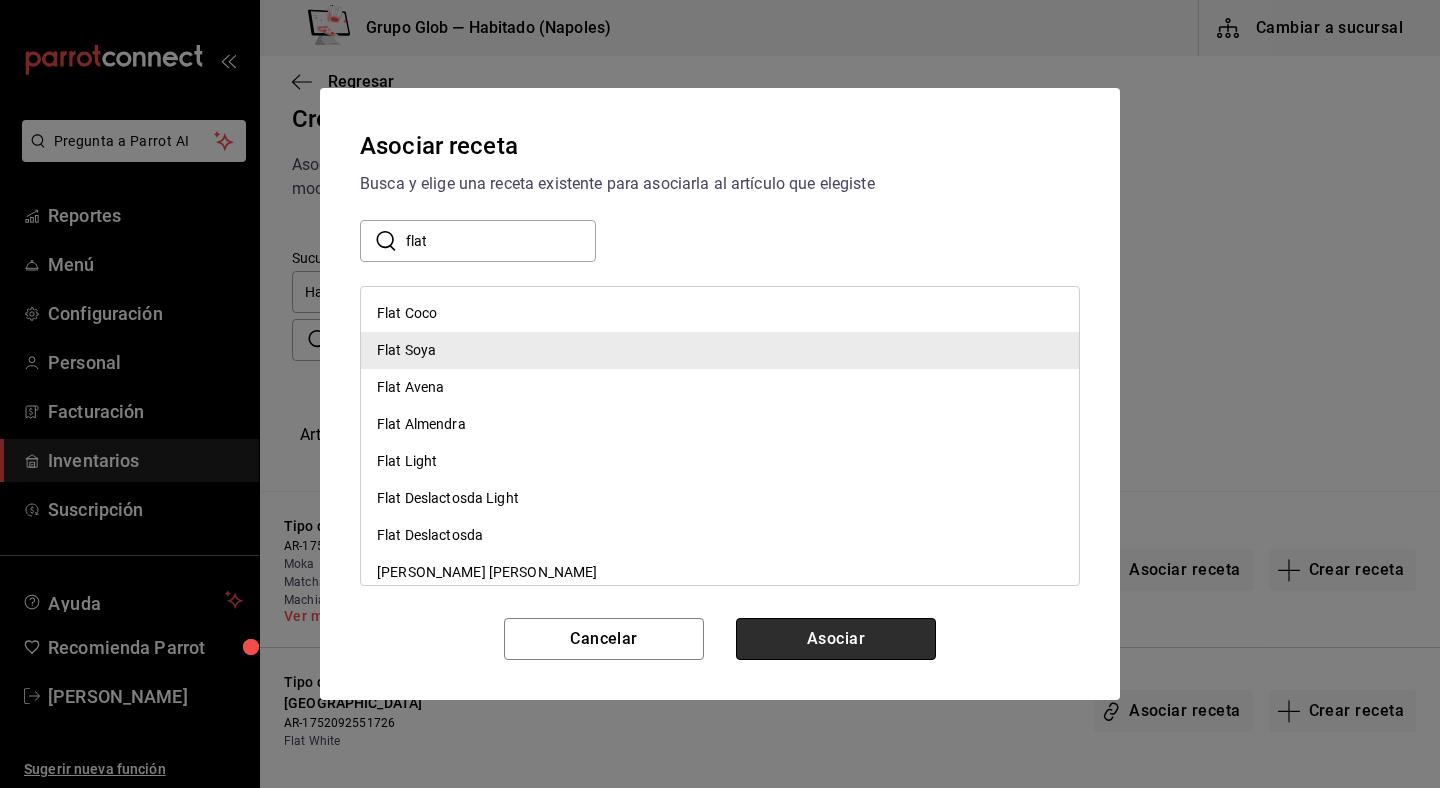 click on "Asociar" at bounding box center (836, 639) 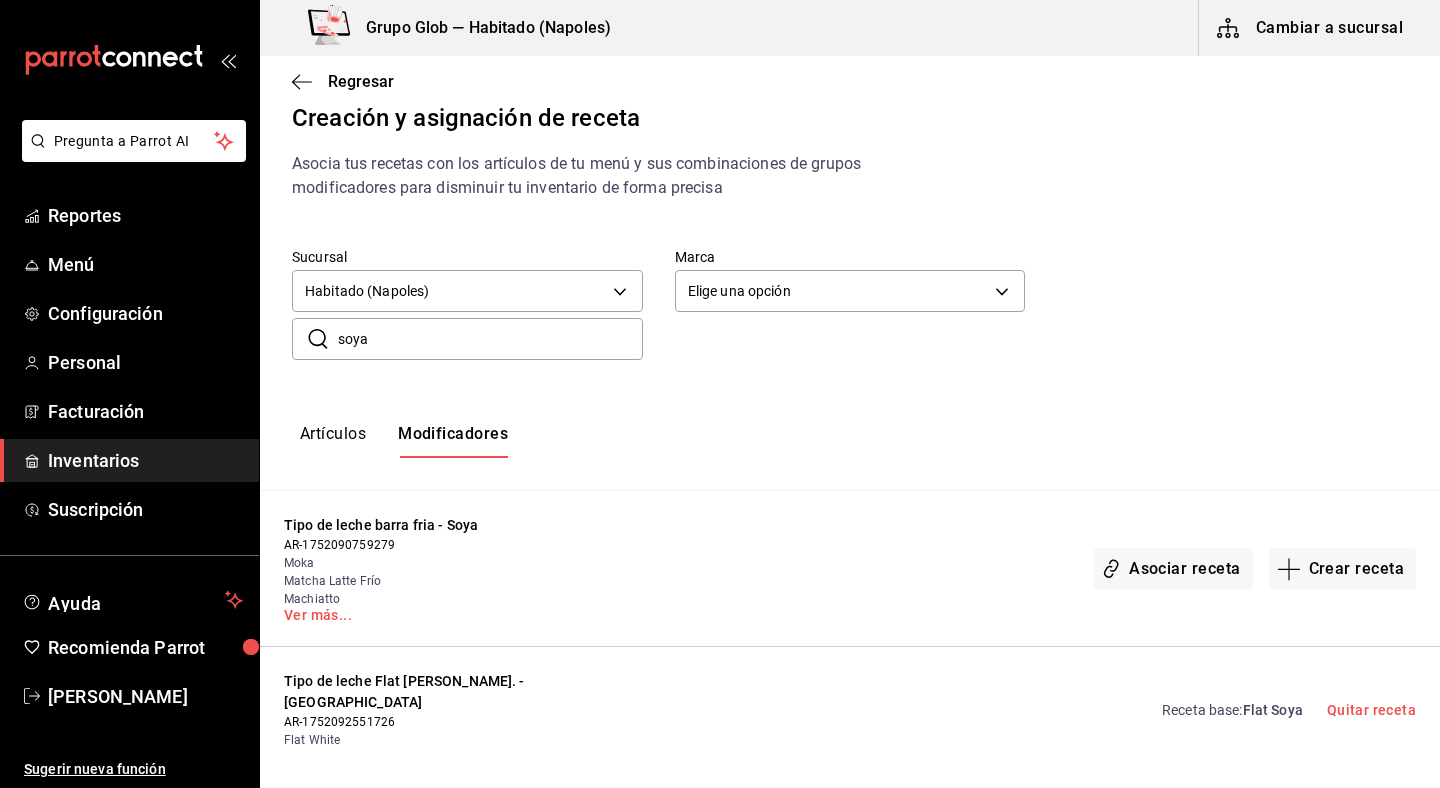 scroll, scrollTop: 22, scrollLeft: 0, axis: vertical 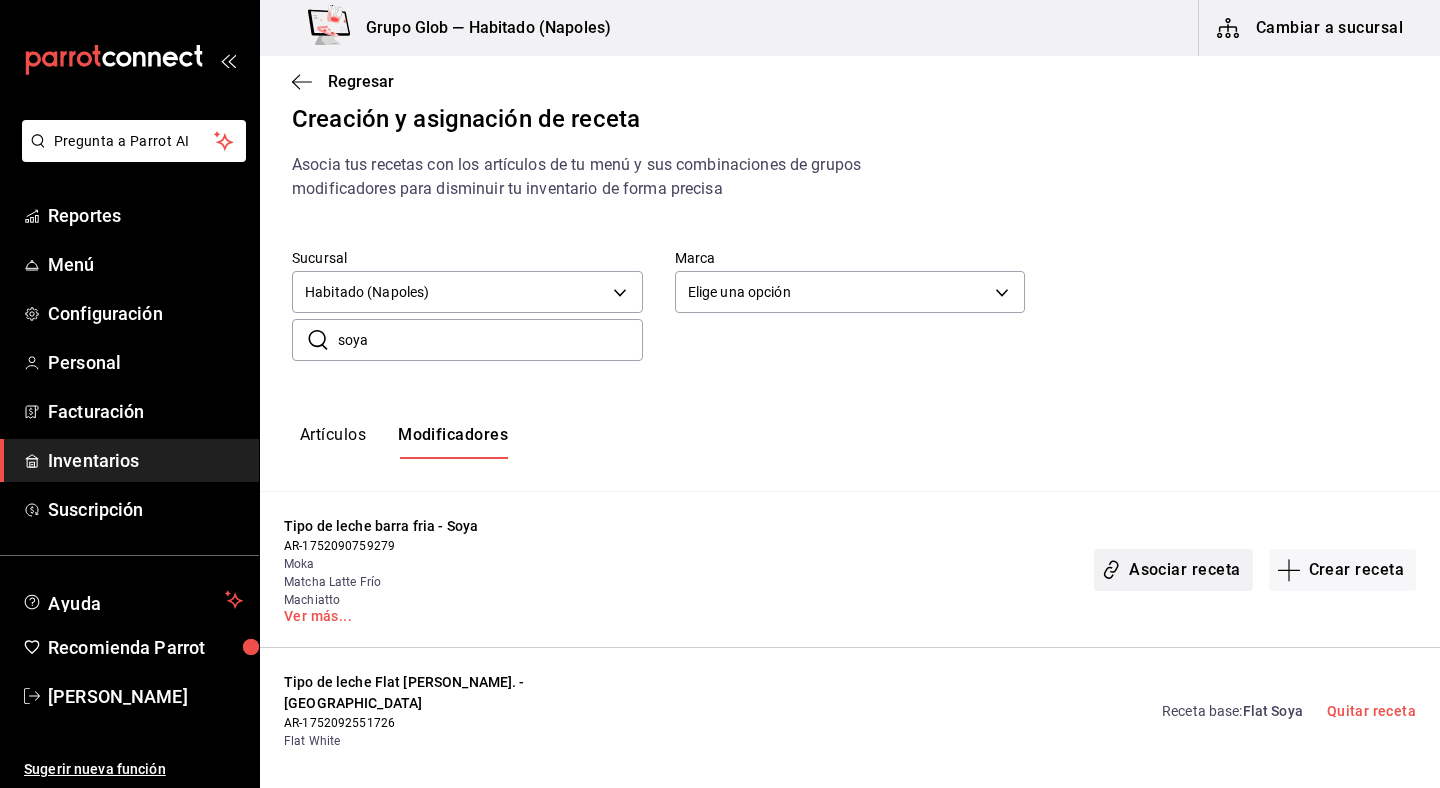 click on "Asociar receta" at bounding box center (1173, 570) 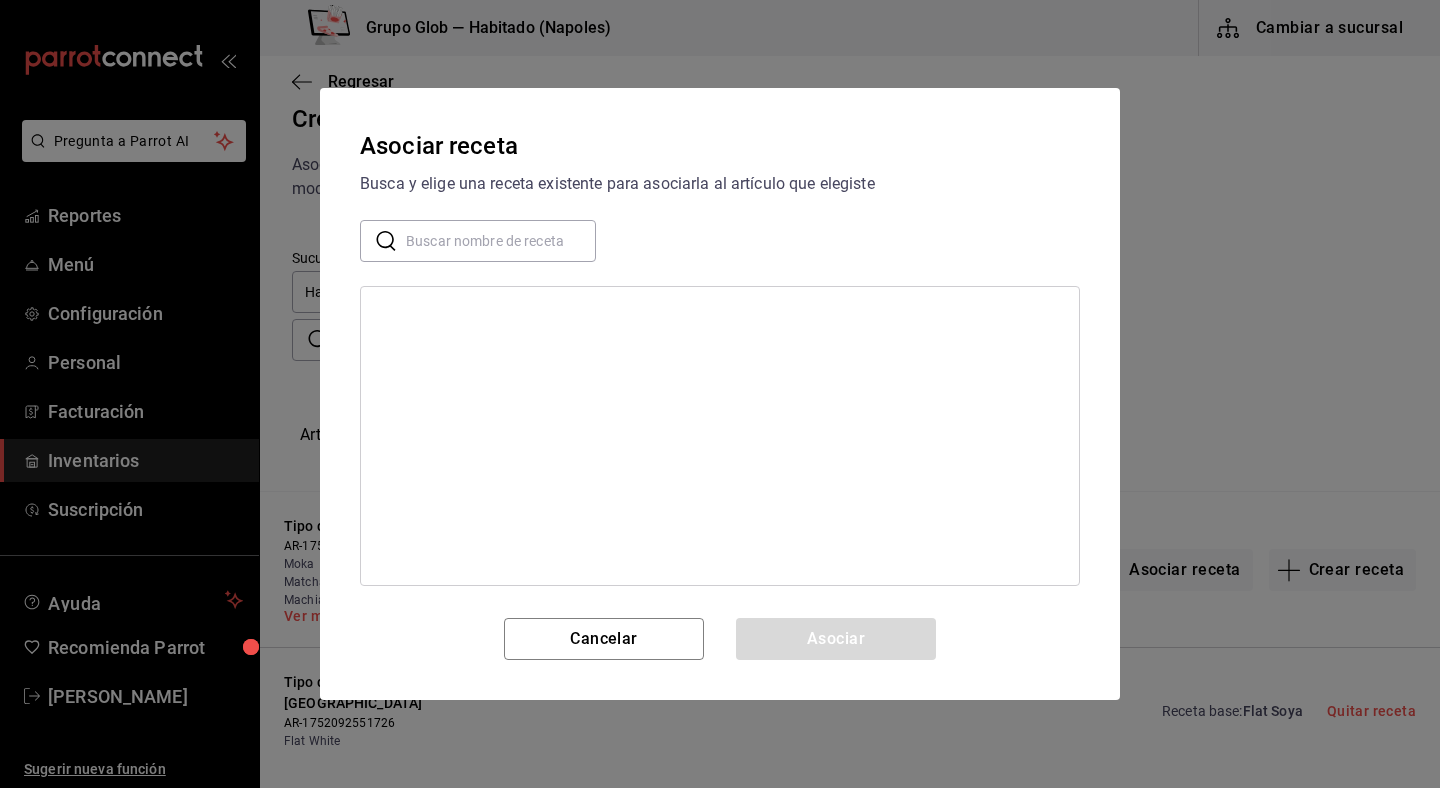 click at bounding box center (501, 241) 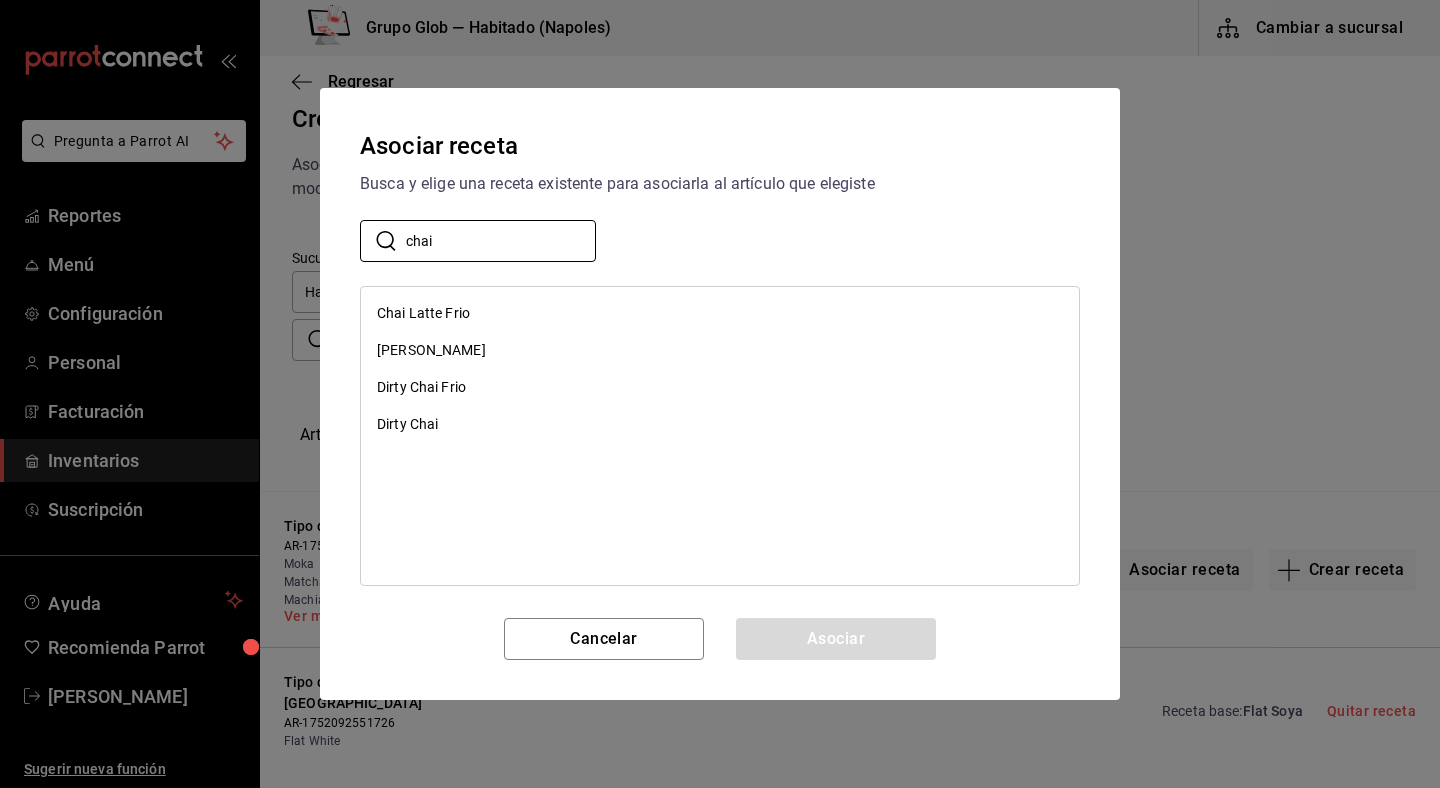 type on "chai" 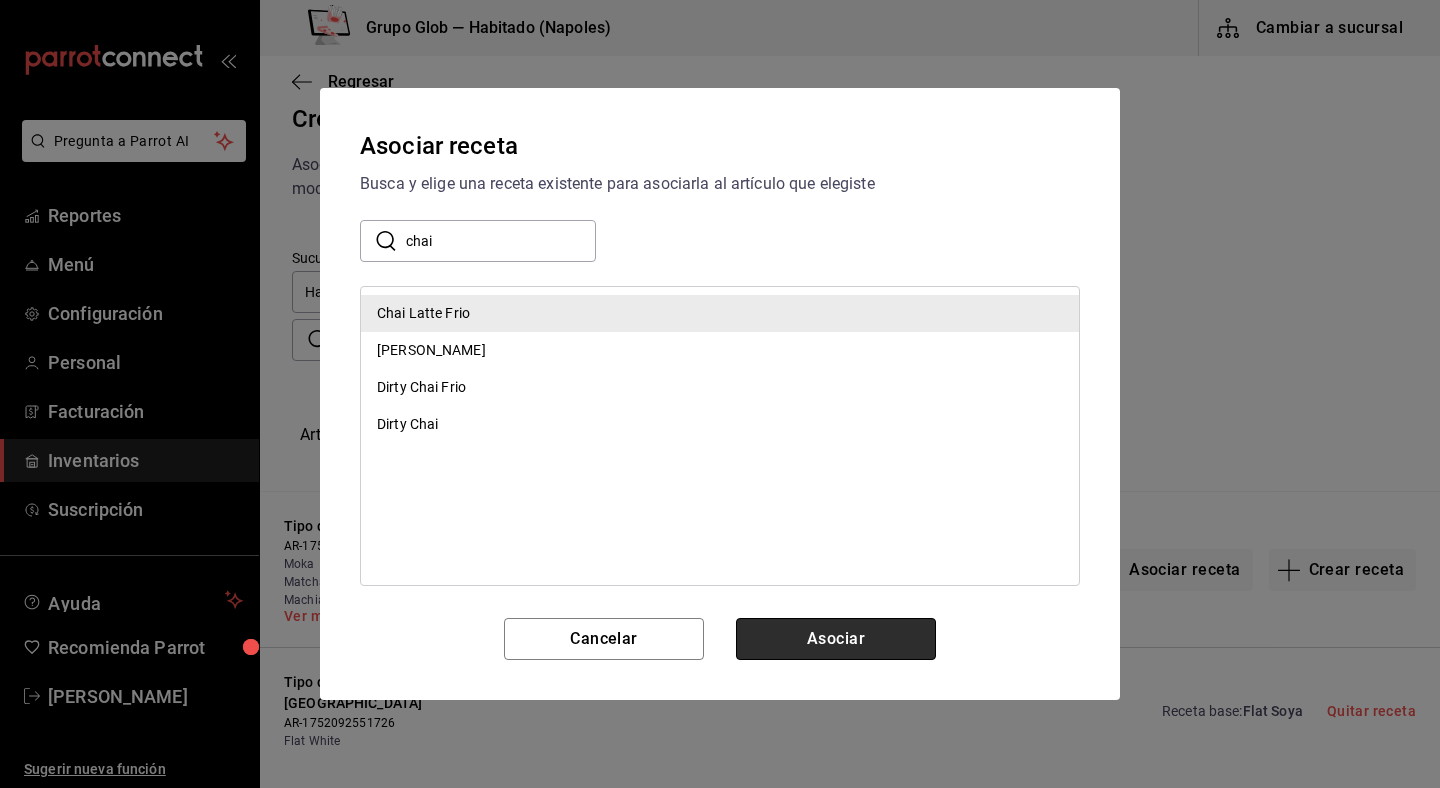 click on "Asociar" at bounding box center (836, 639) 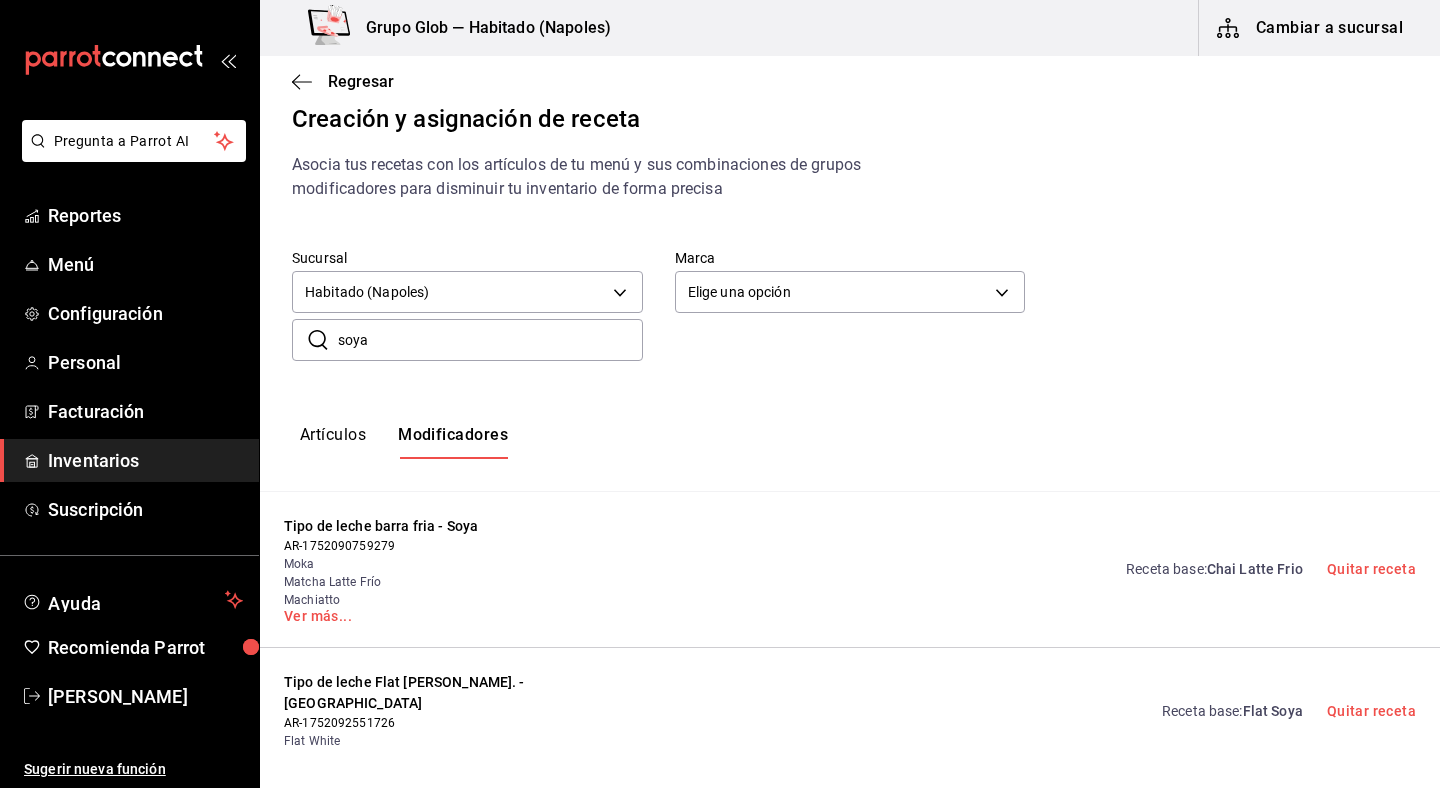 click on "Quitar receta" at bounding box center [1371, 569] 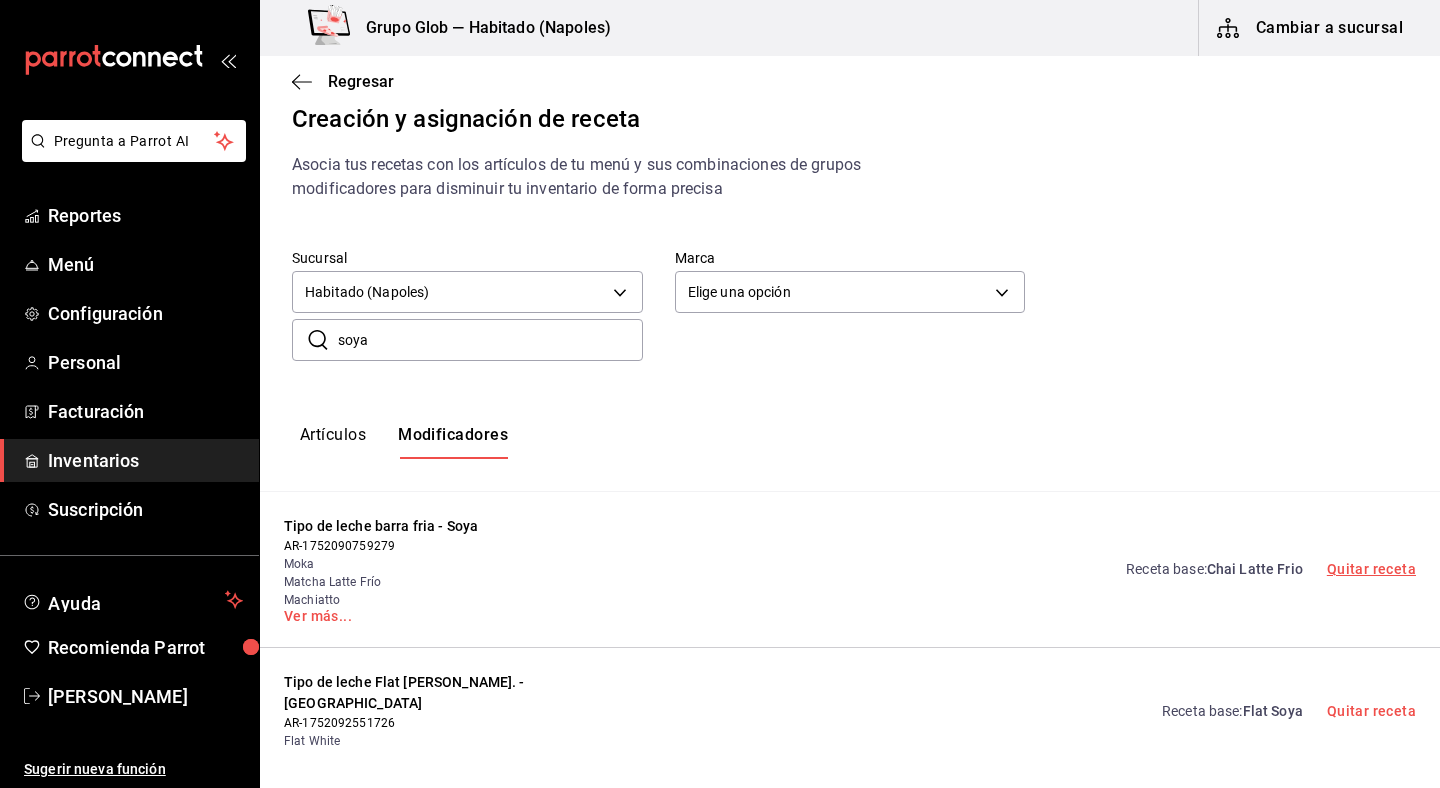 click on "Quitar receta" at bounding box center [1371, 569] 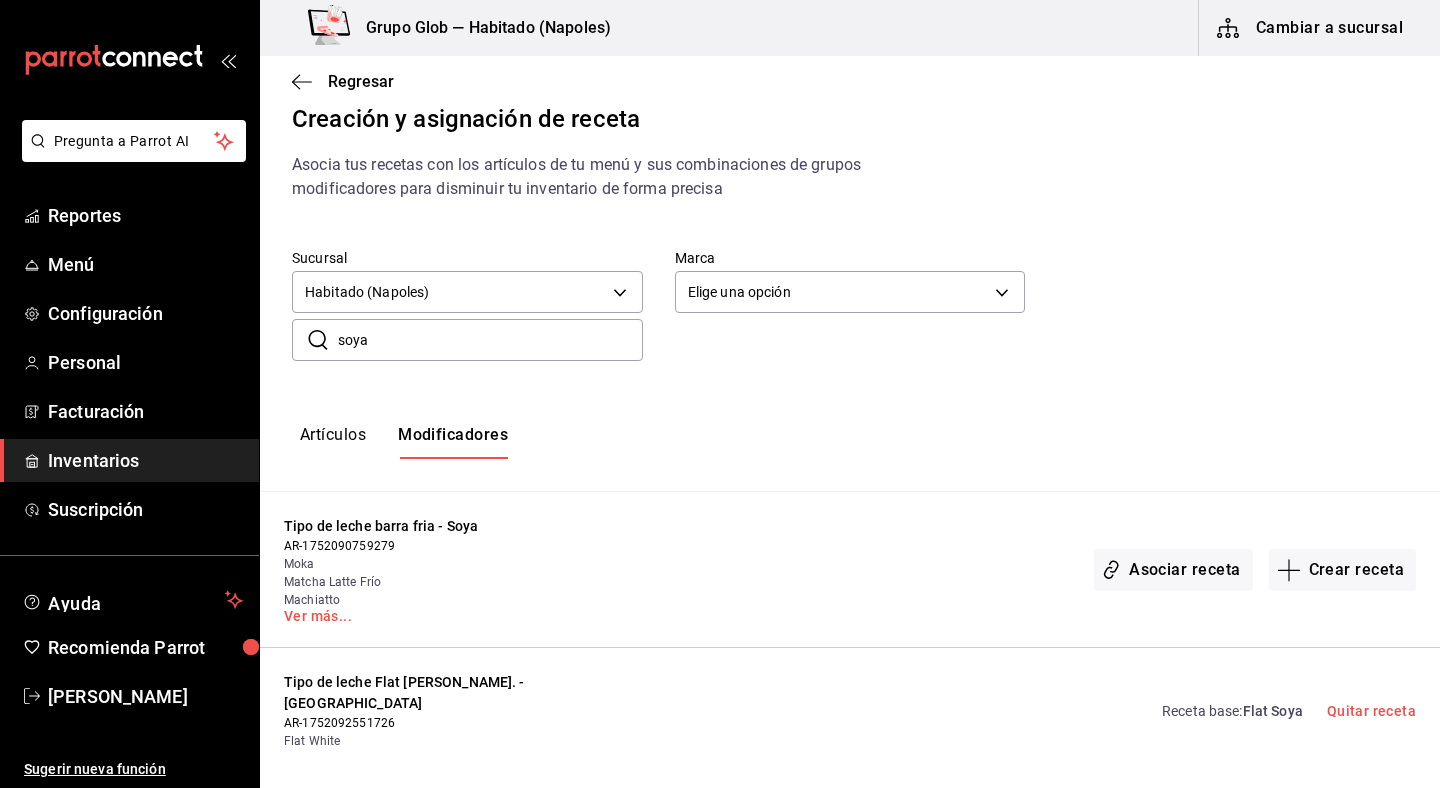 click on "soya" at bounding box center [490, 340] 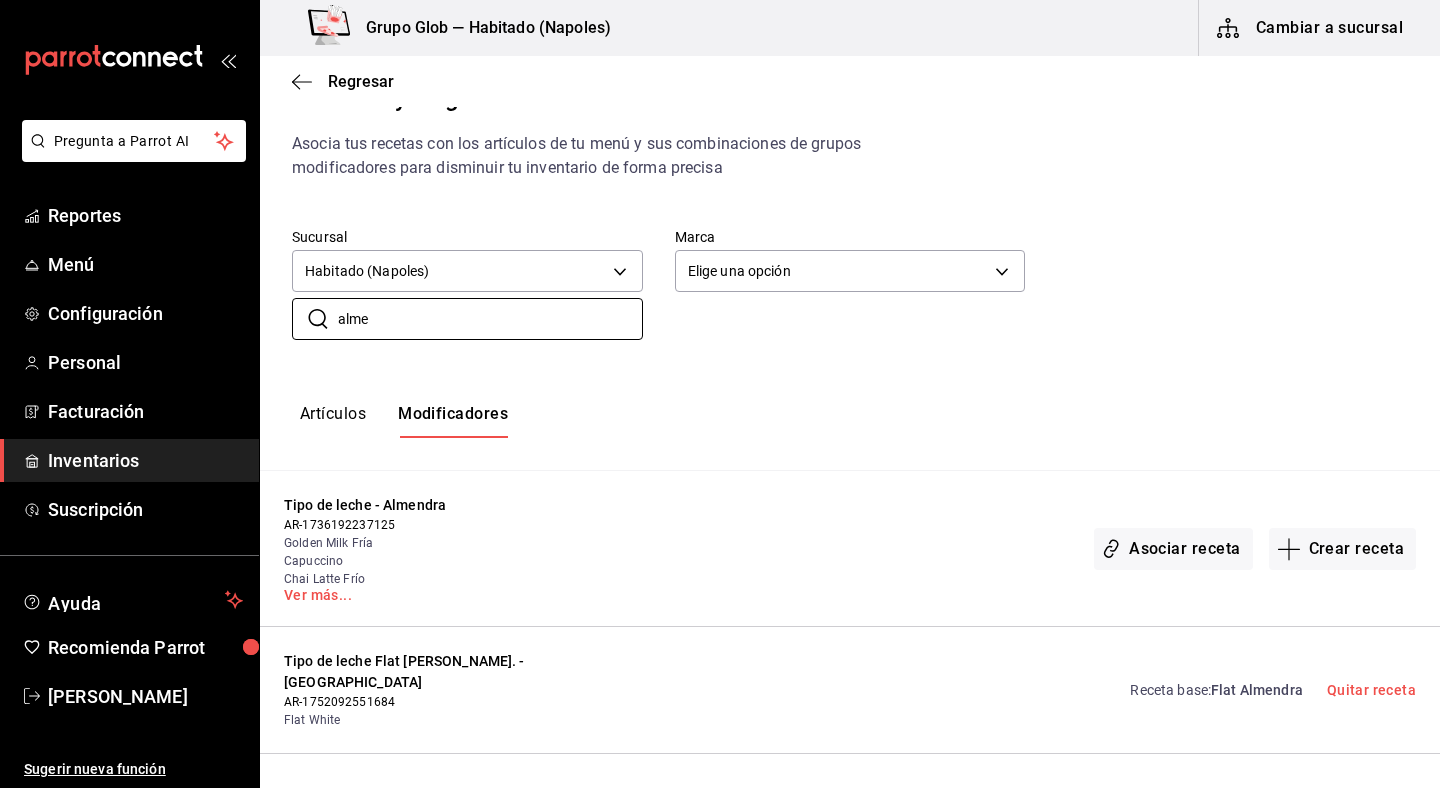 scroll, scrollTop: 22, scrollLeft: 0, axis: vertical 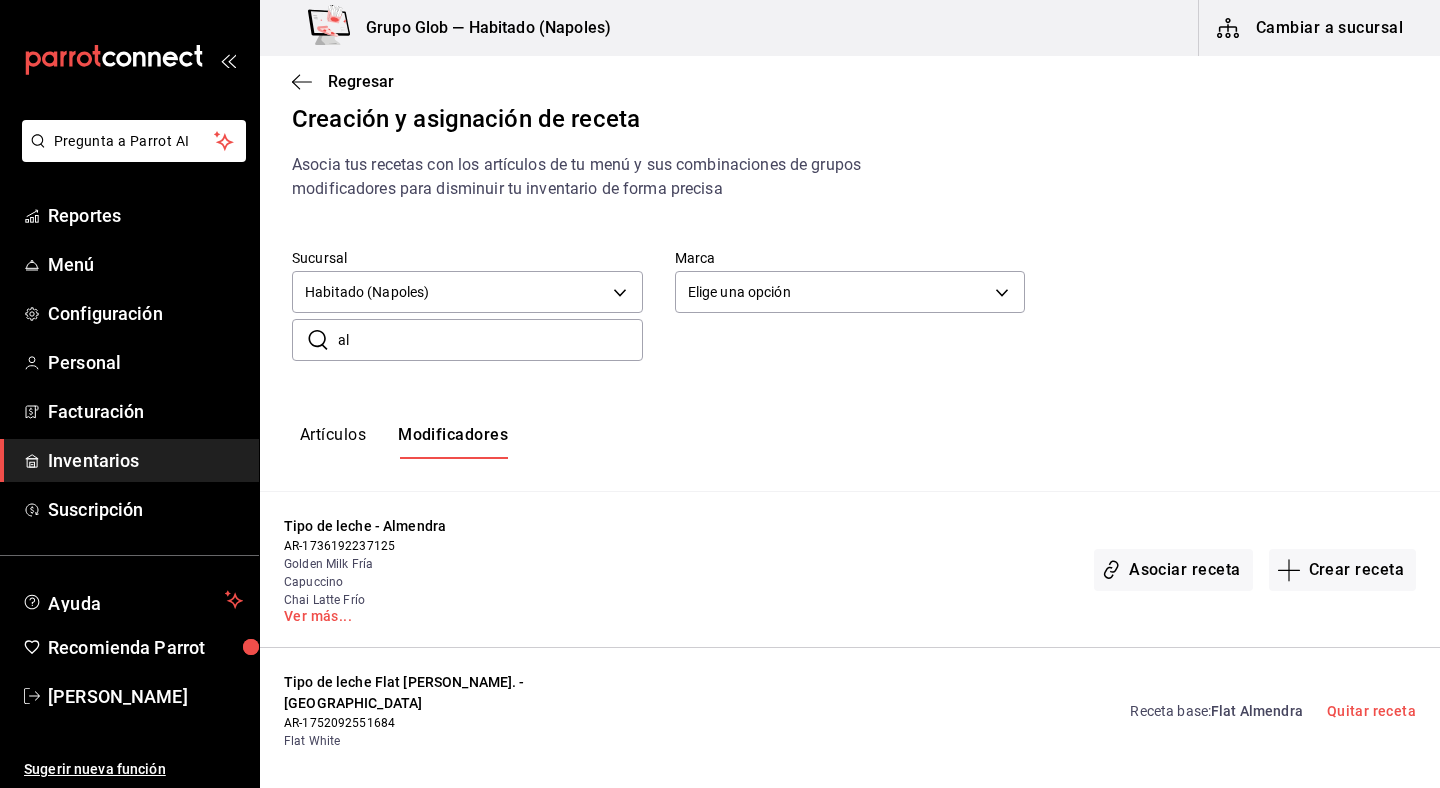 type on "a" 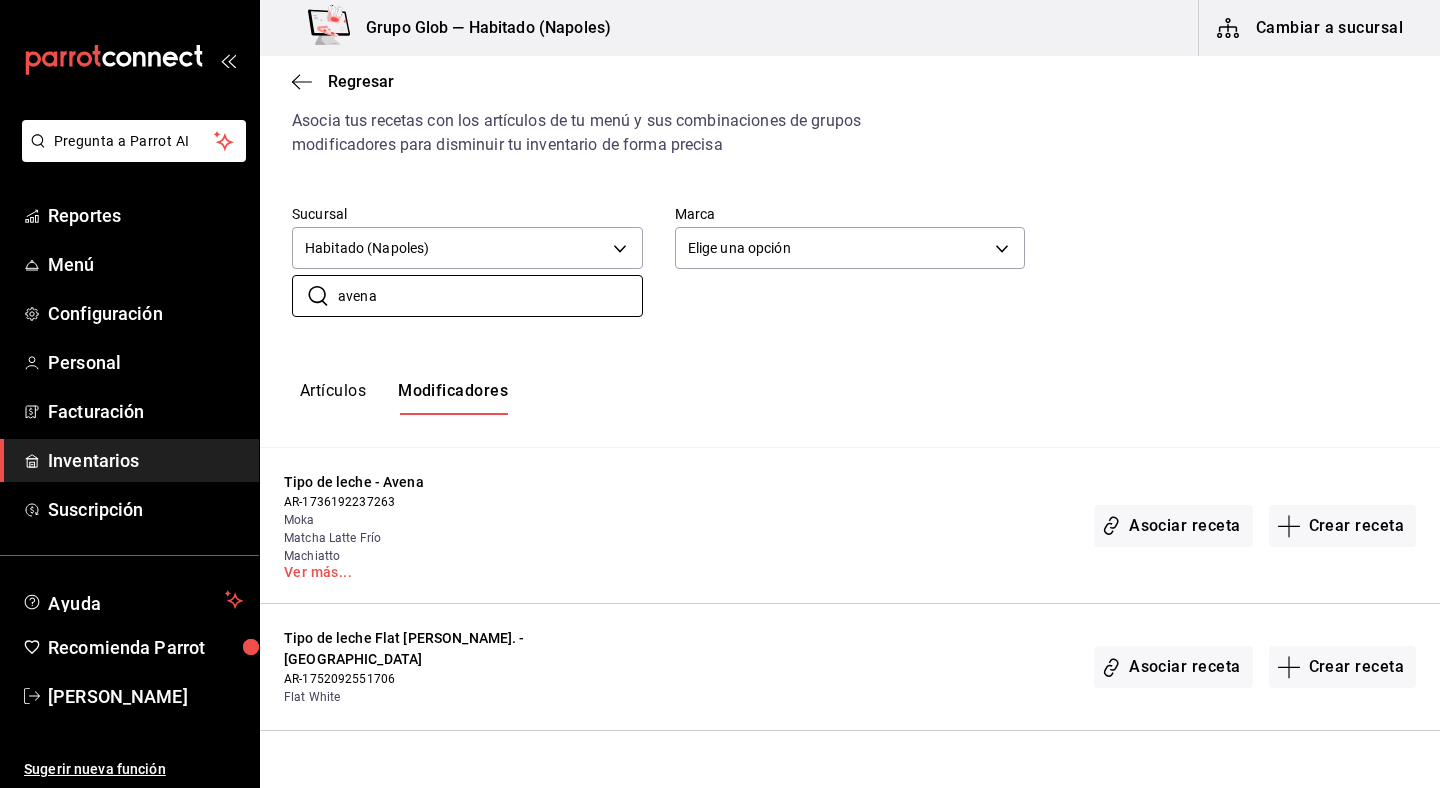 scroll, scrollTop: 22, scrollLeft: 0, axis: vertical 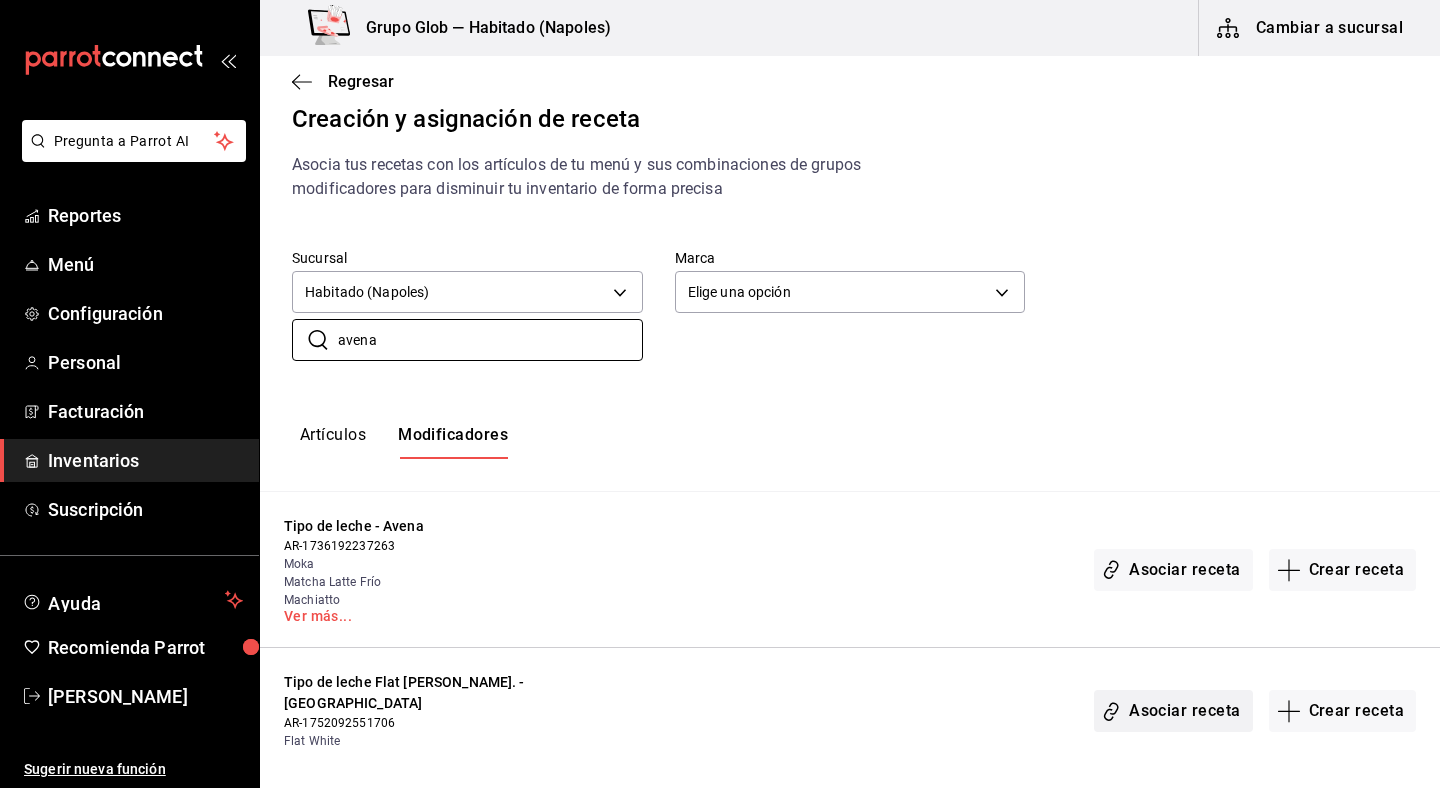 type on "avena" 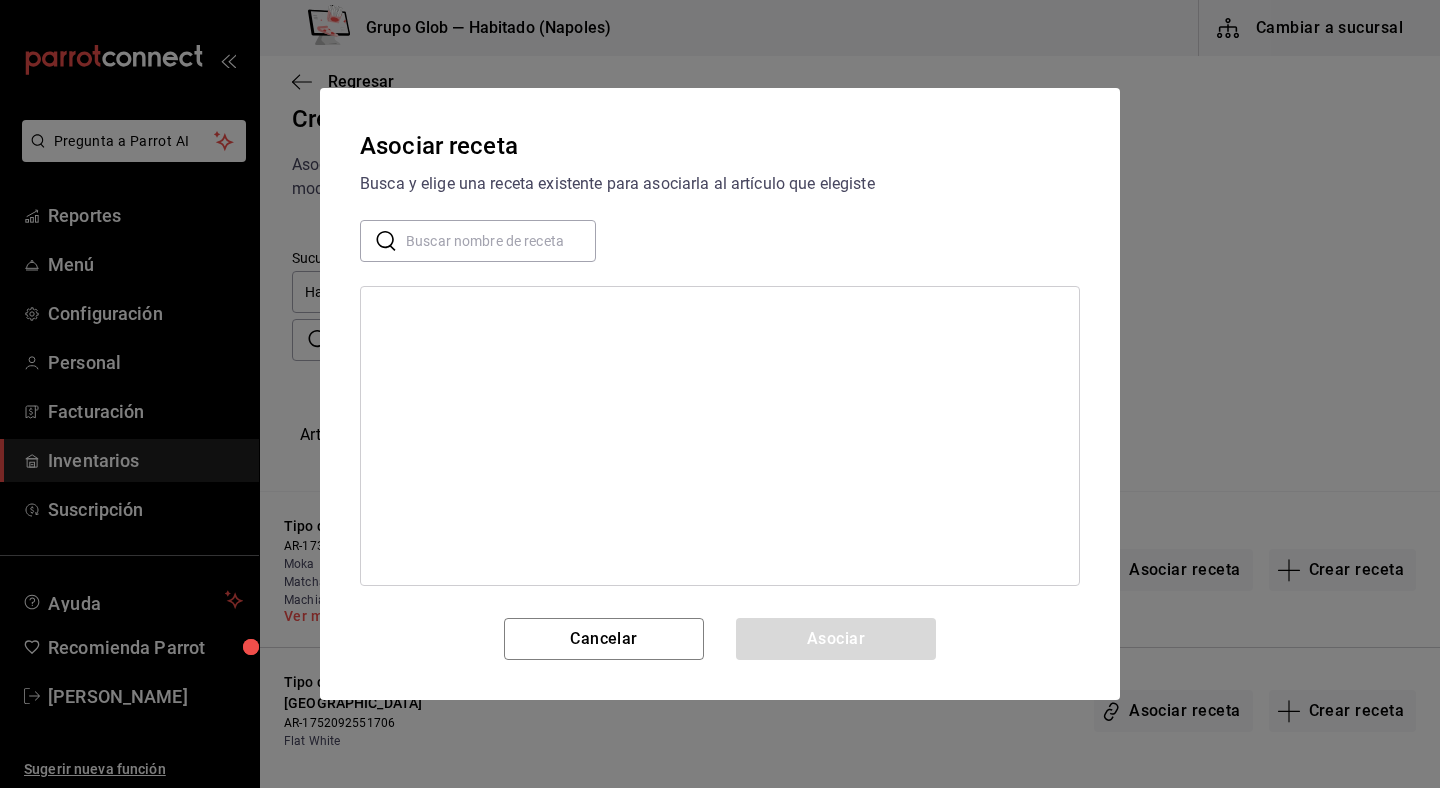 click at bounding box center (501, 241) 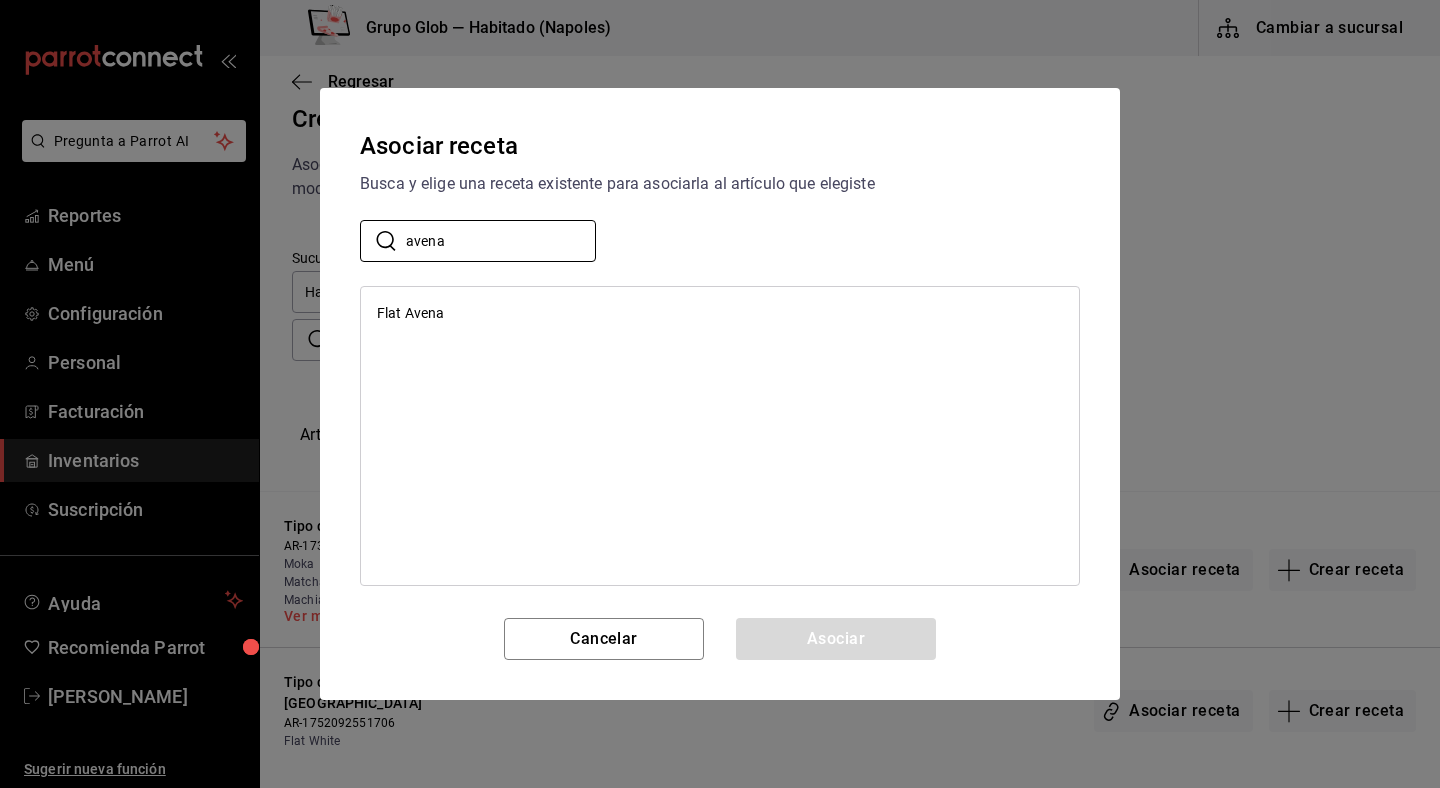 type on "avena" 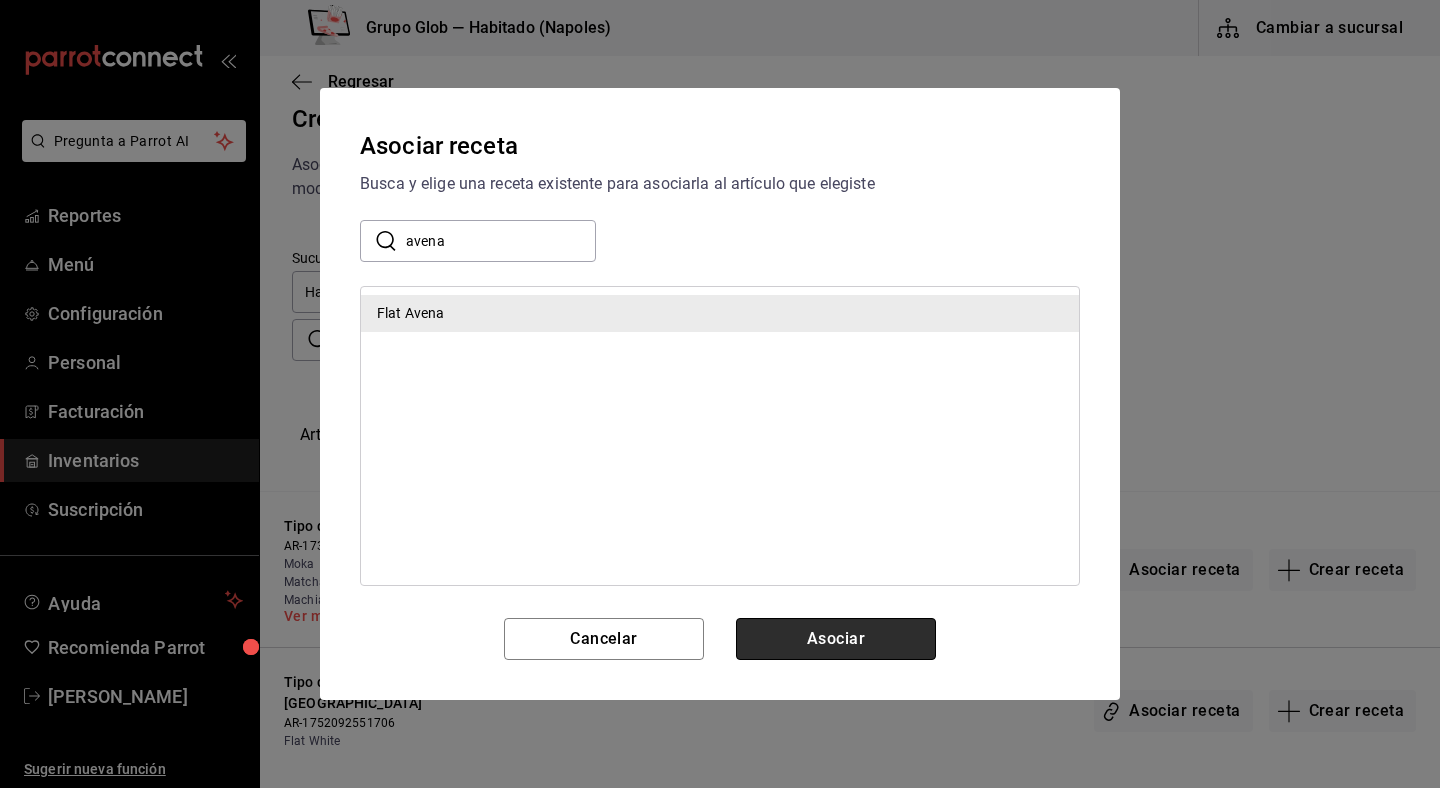 click on "Asociar" at bounding box center (836, 639) 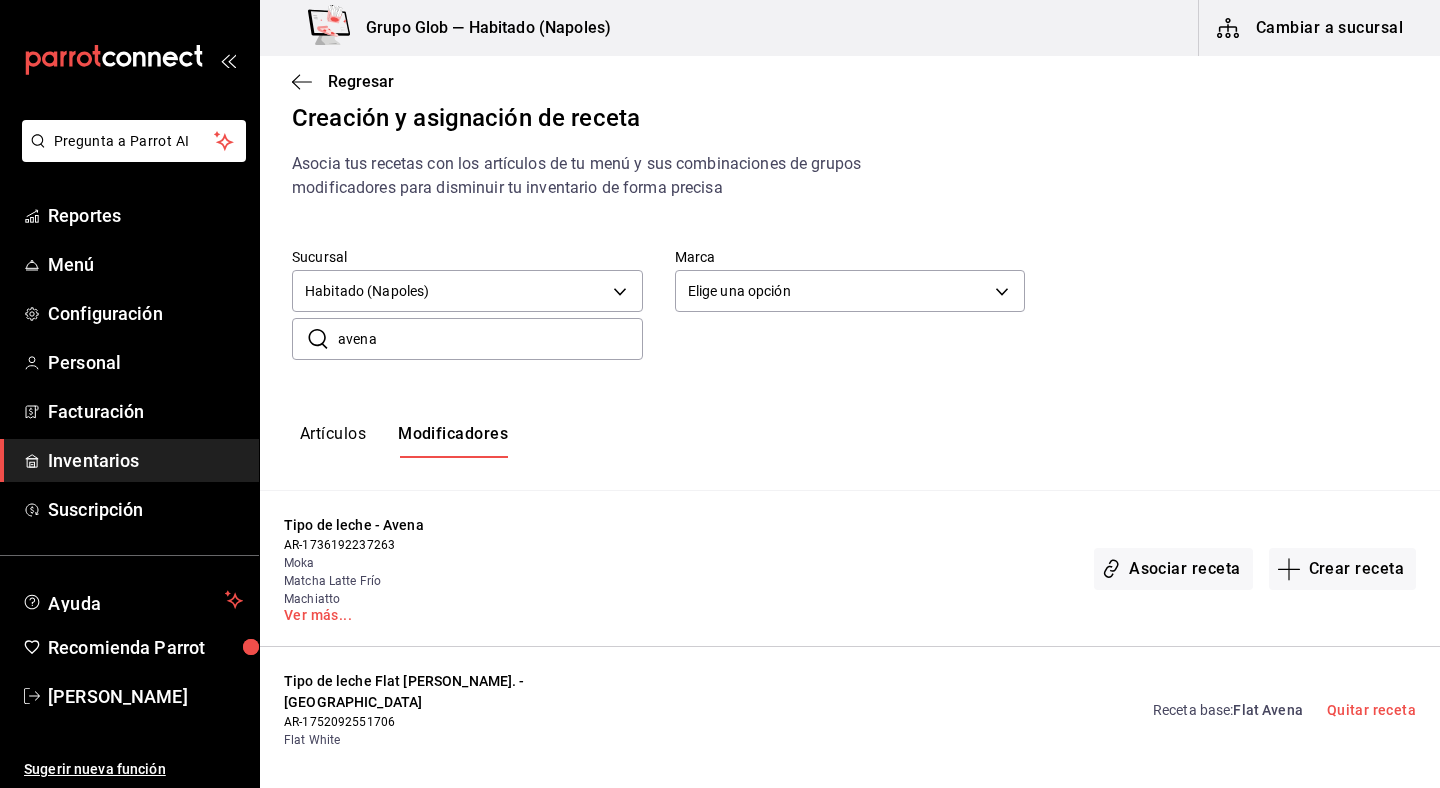 scroll, scrollTop: 22, scrollLeft: 0, axis: vertical 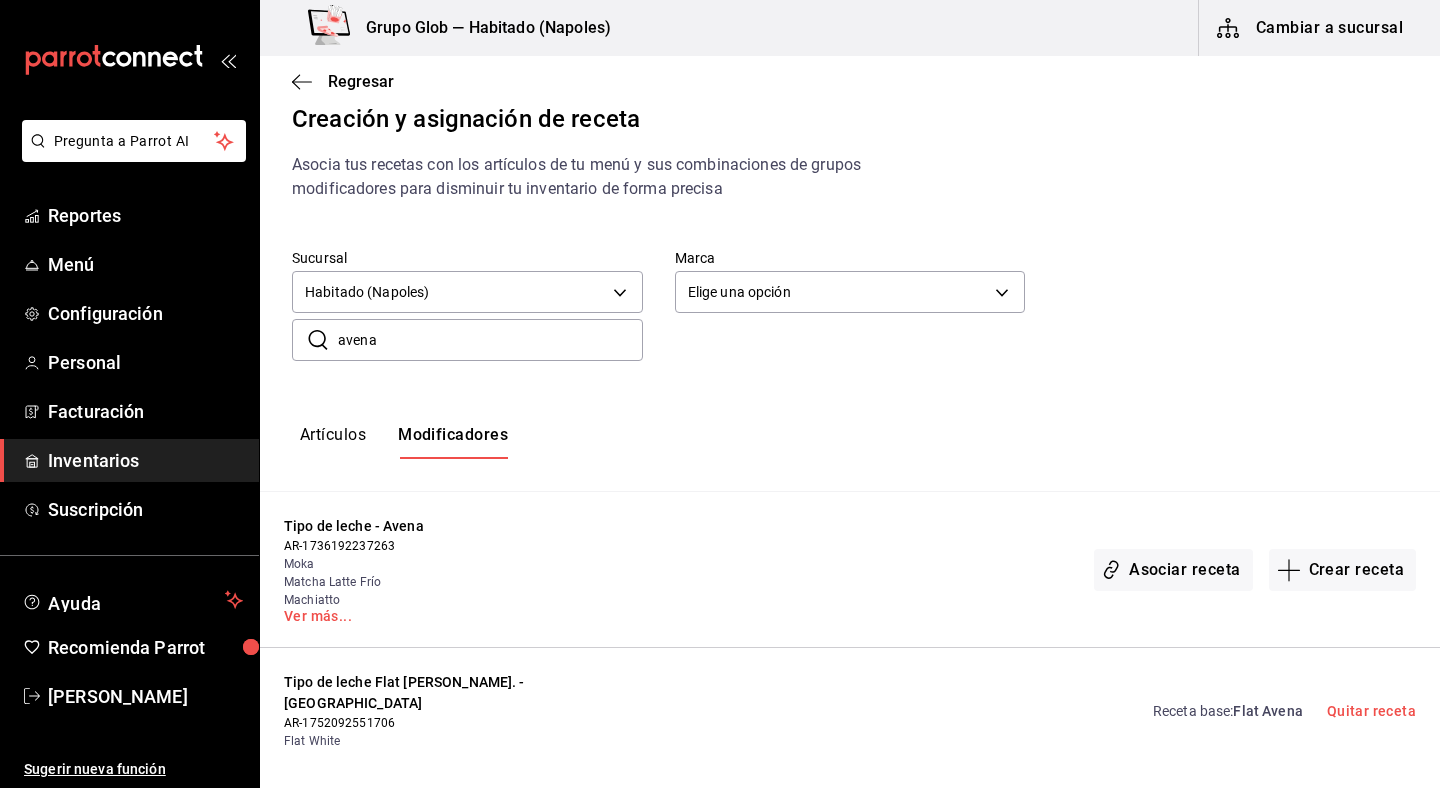 click on "avena" at bounding box center (490, 340) 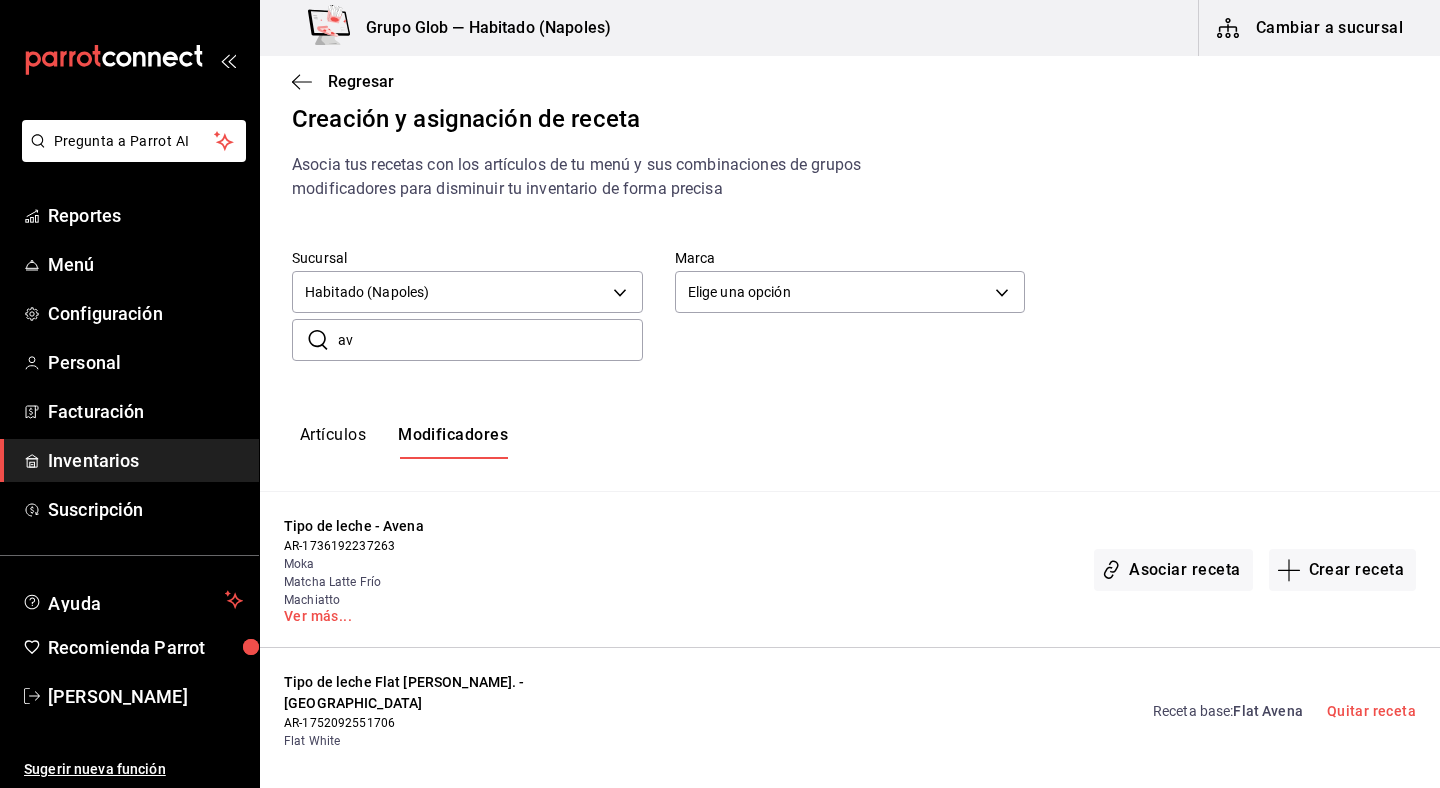 type on "a" 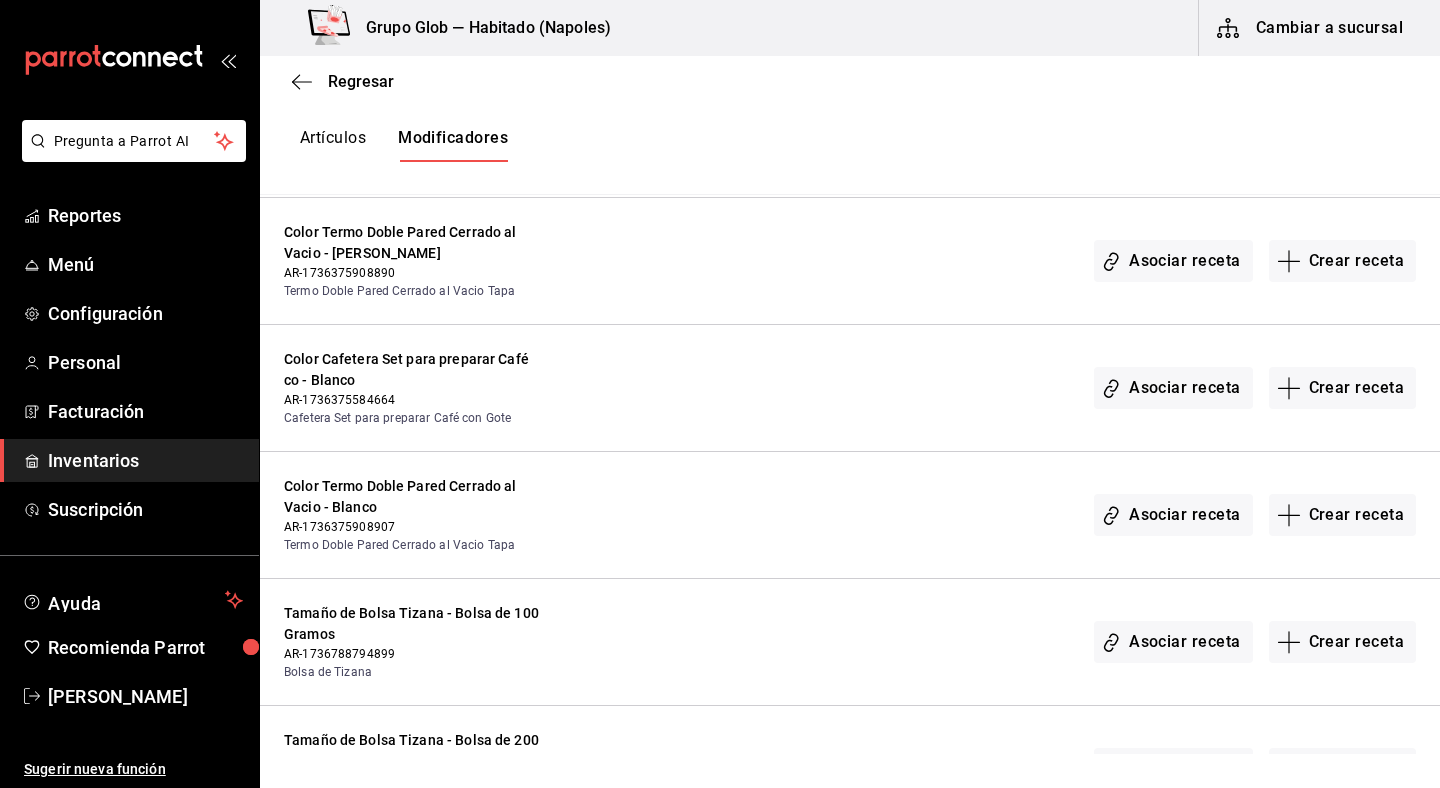 scroll, scrollTop: 1109, scrollLeft: 0, axis: vertical 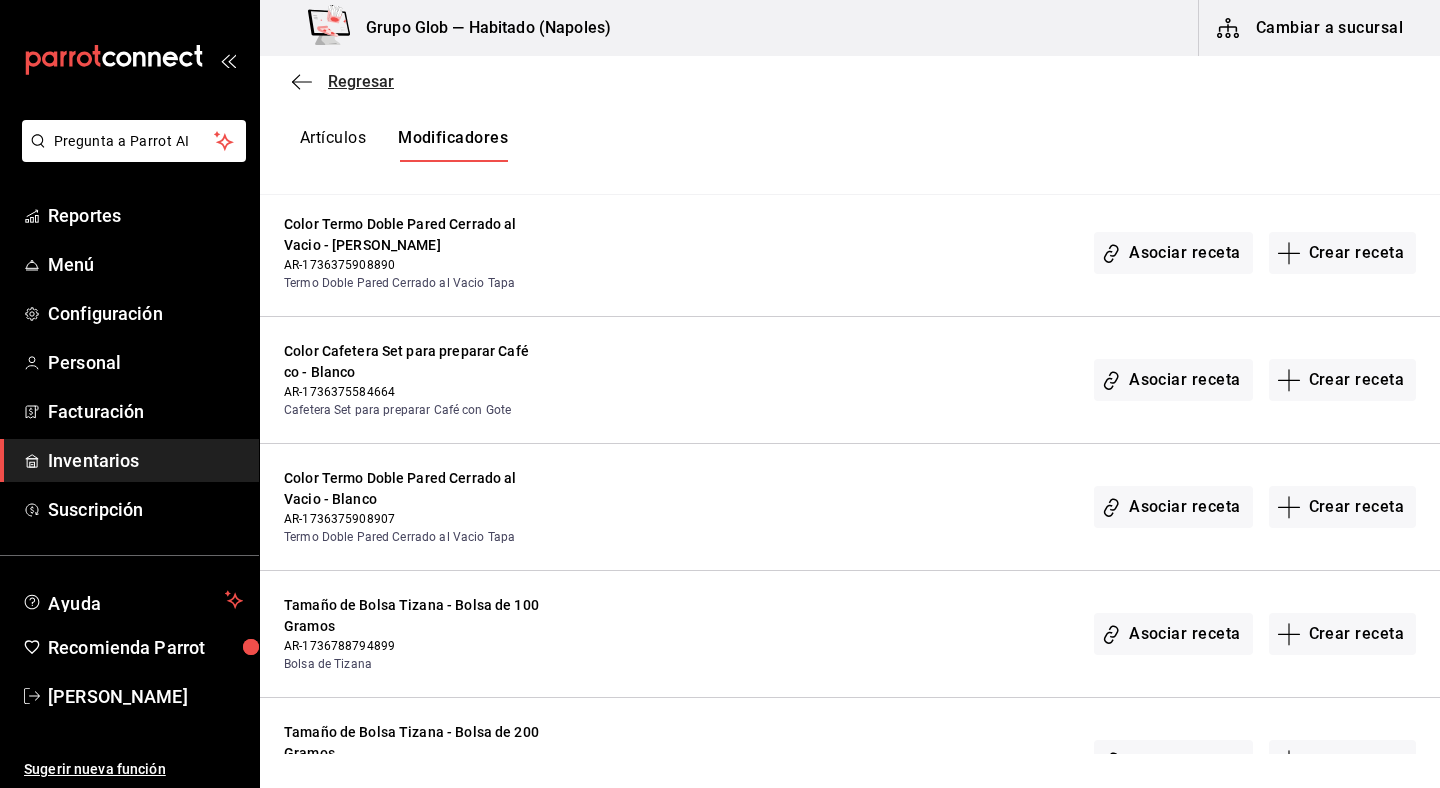 type 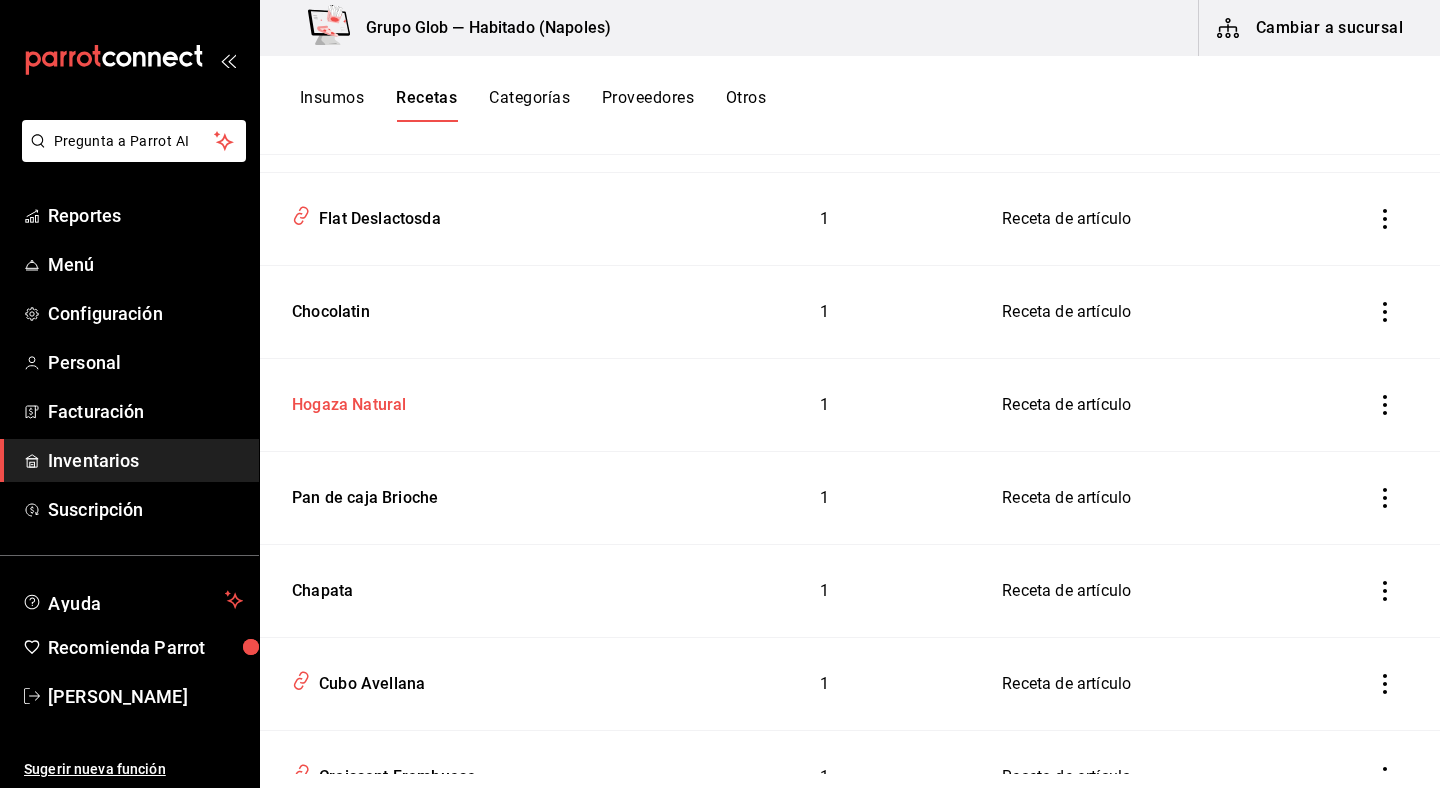 scroll, scrollTop: 819, scrollLeft: 0, axis: vertical 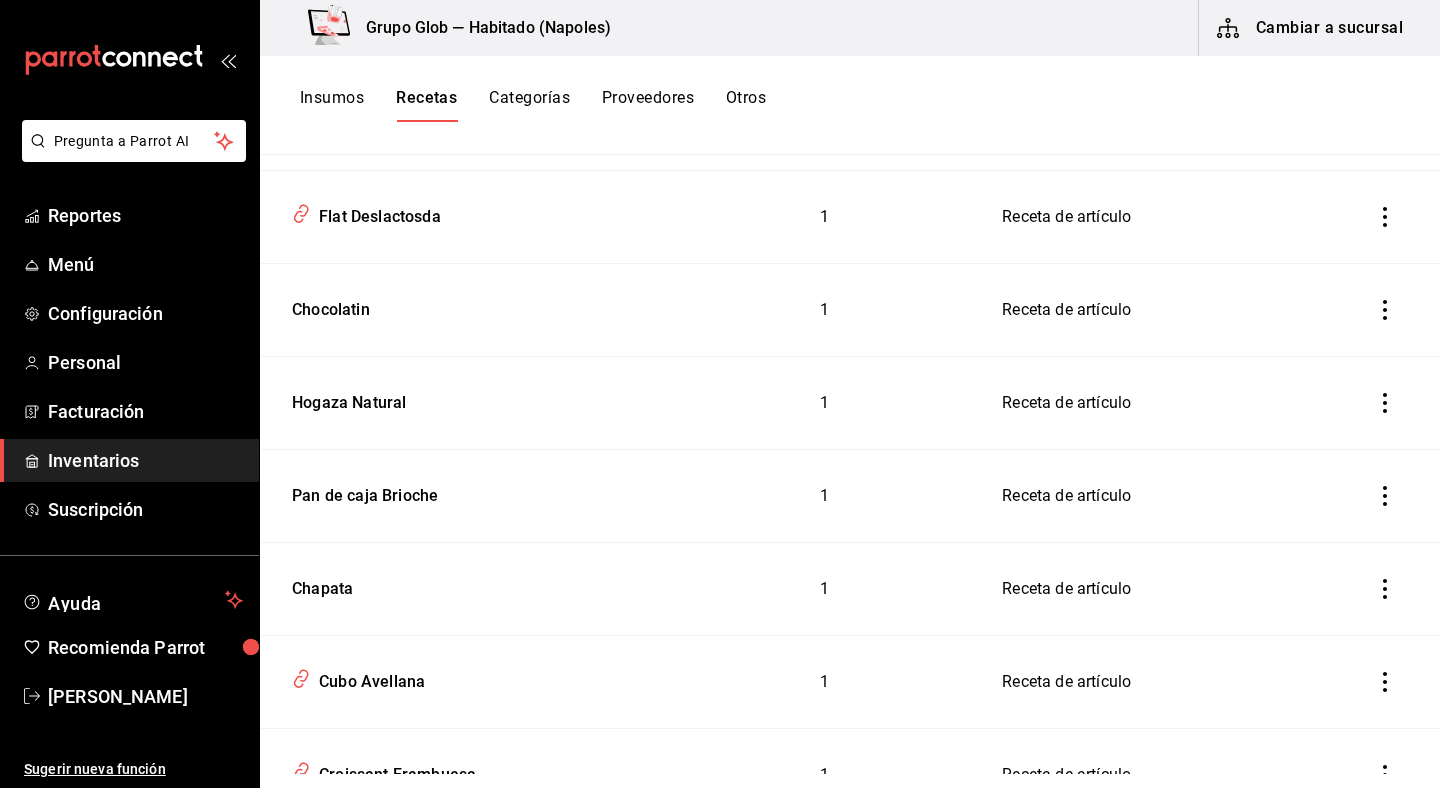 click on "Inventarios" at bounding box center (145, 460) 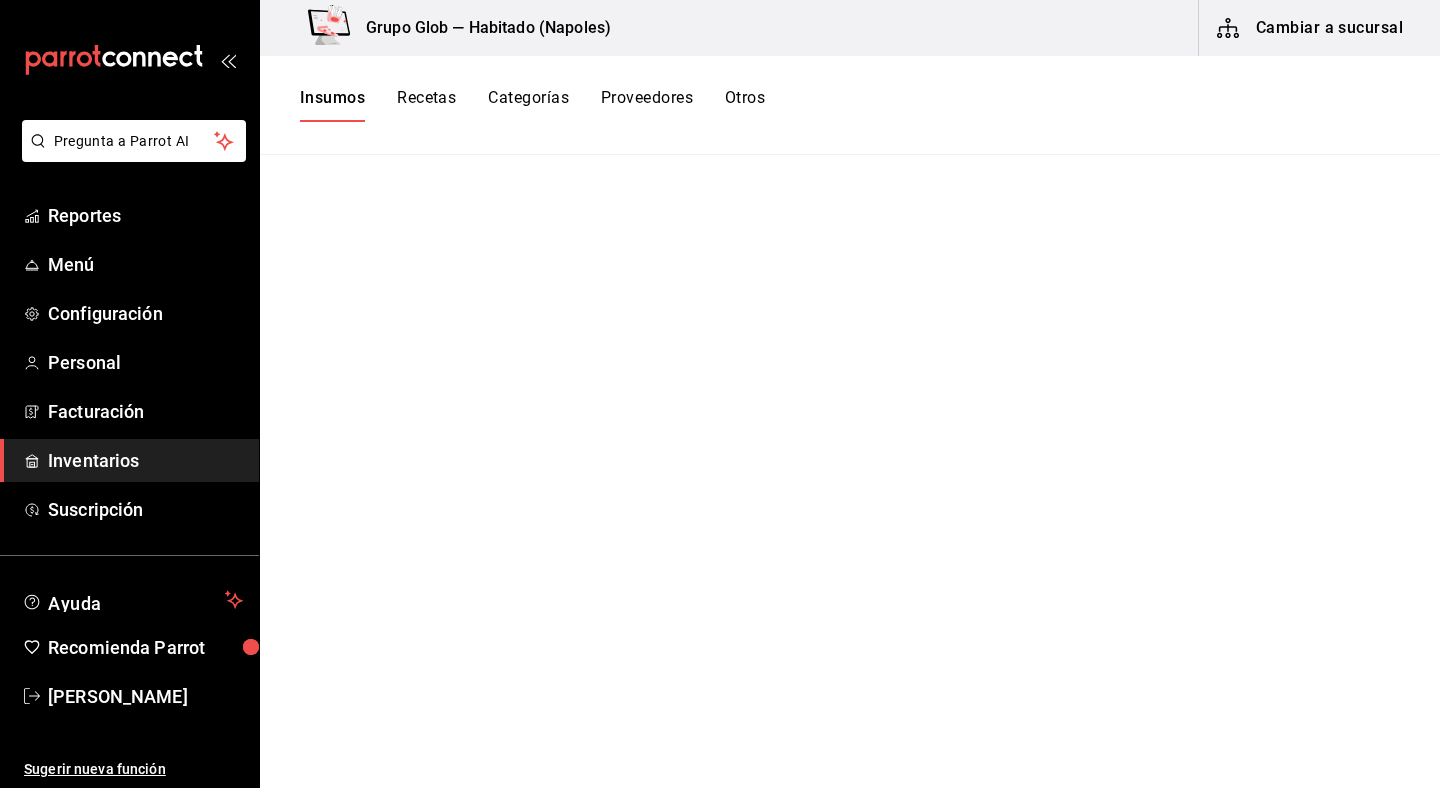 click on "Recetas" at bounding box center (426, 105) 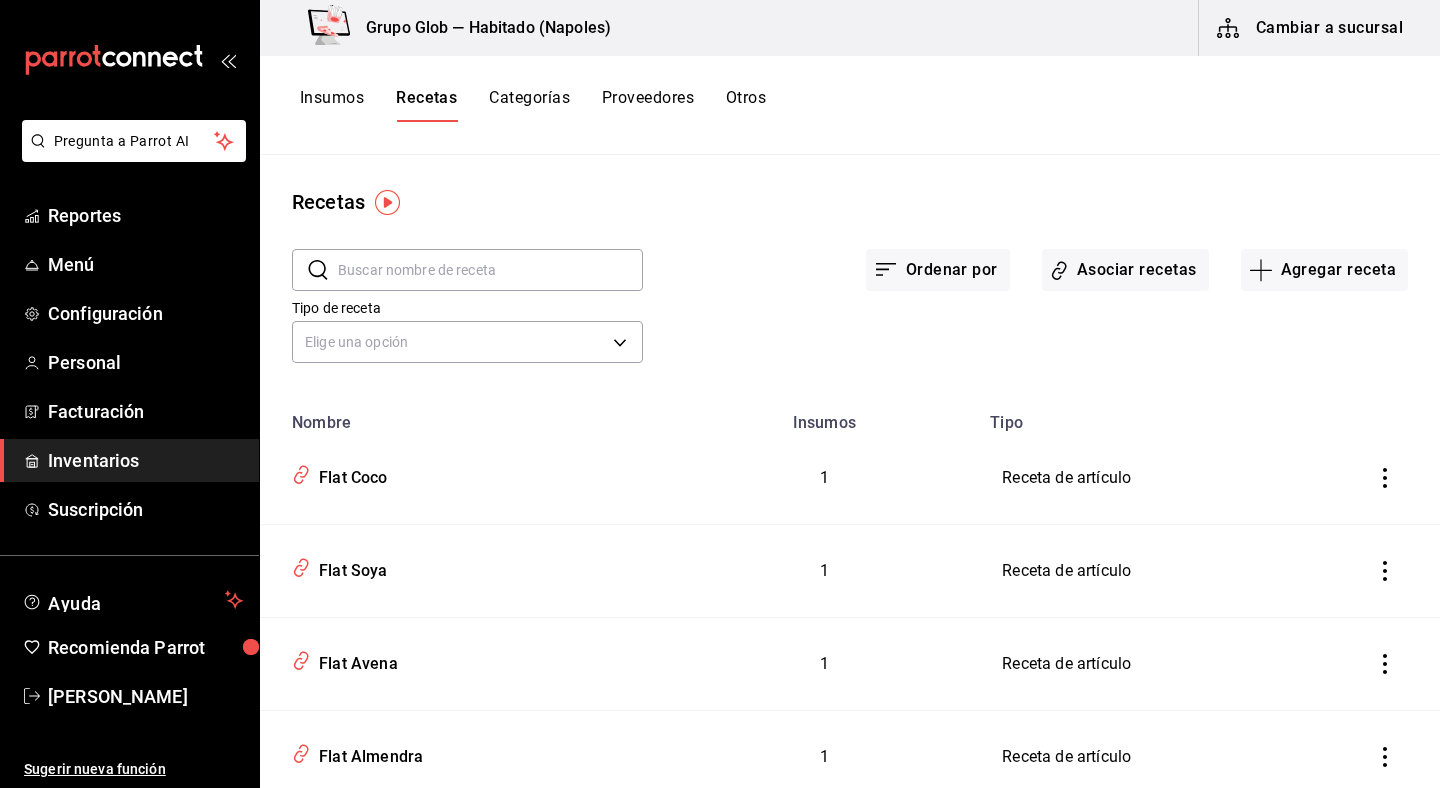 scroll, scrollTop: 0, scrollLeft: 0, axis: both 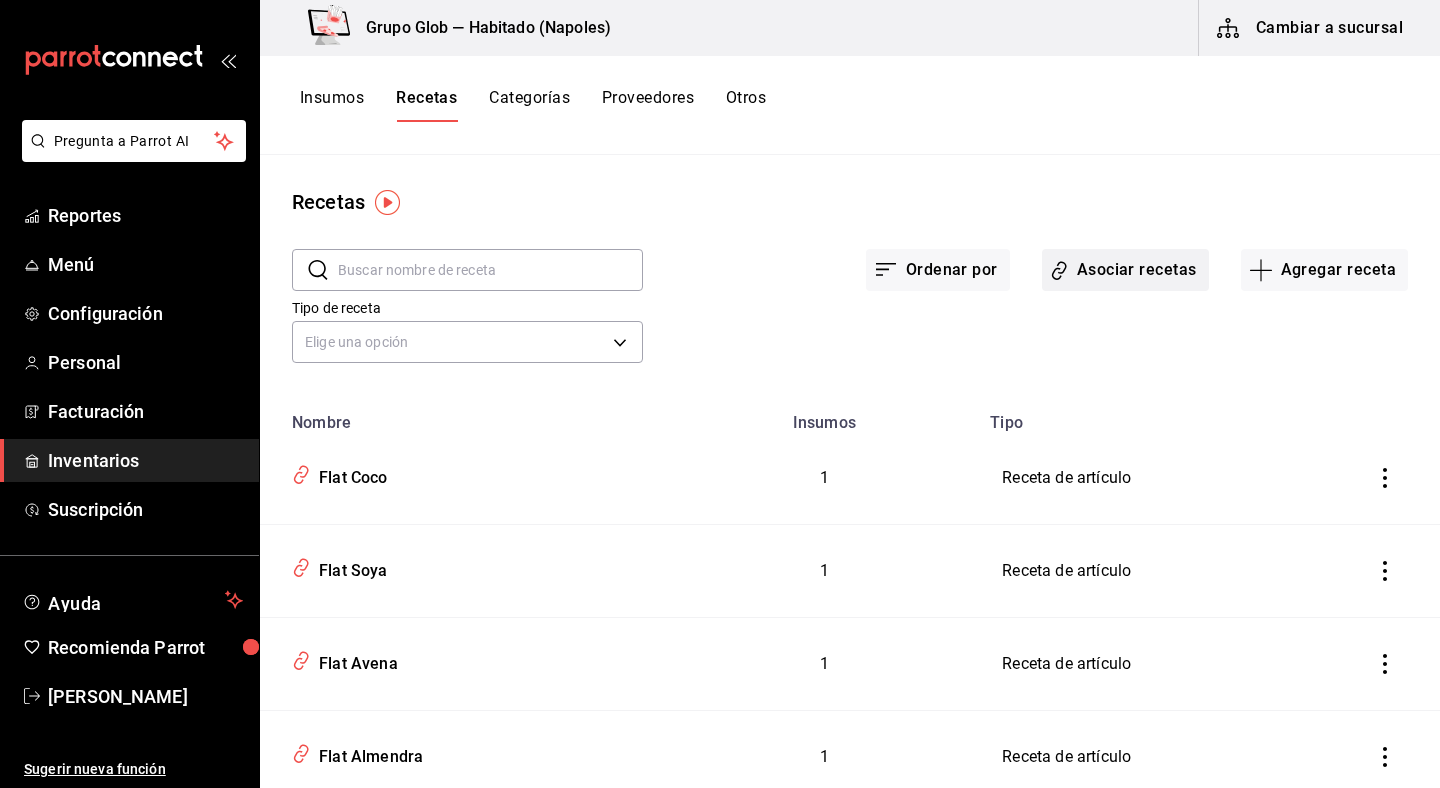 click on "Asociar recetas" at bounding box center [1125, 270] 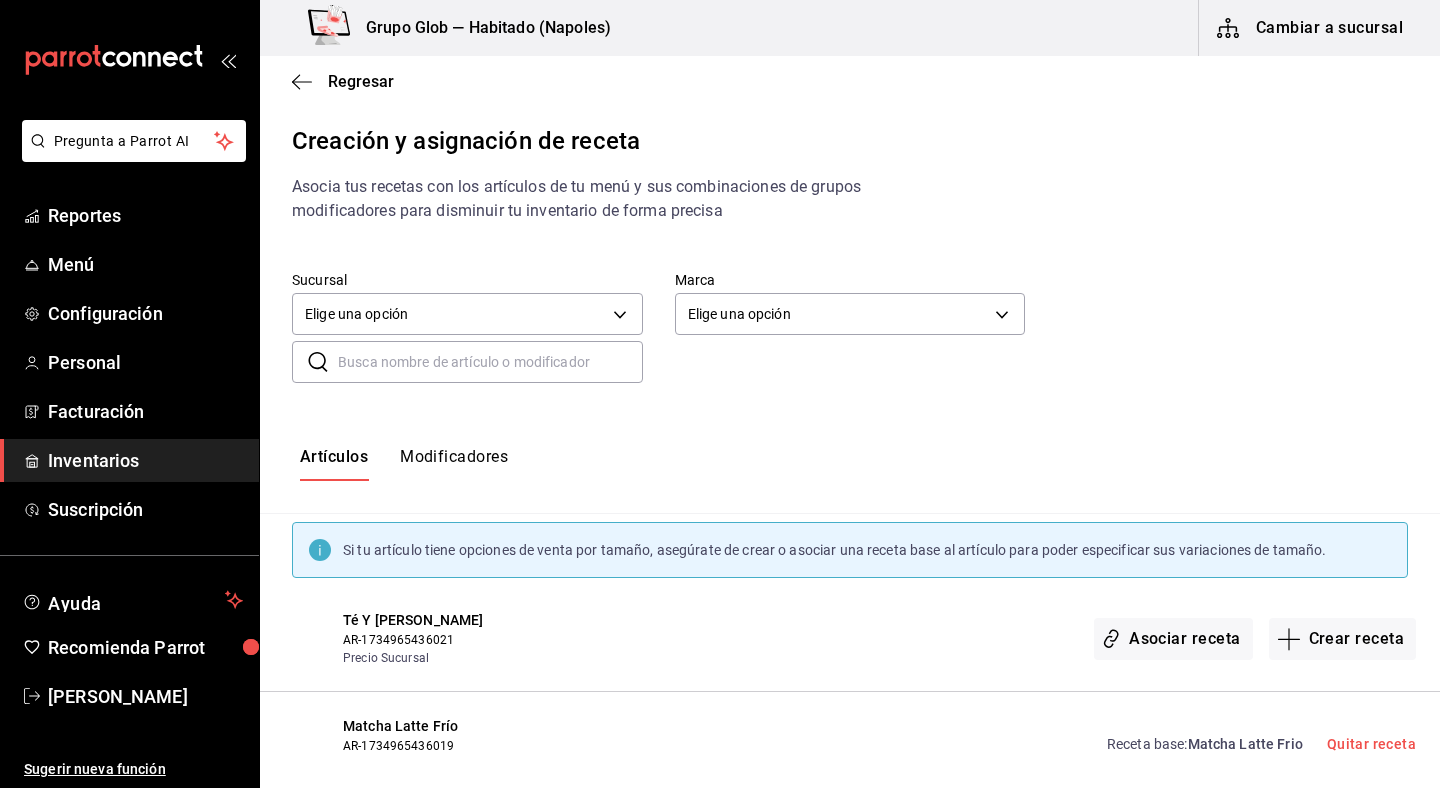 scroll, scrollTop: 0, scrollLeft: 0, axis: both 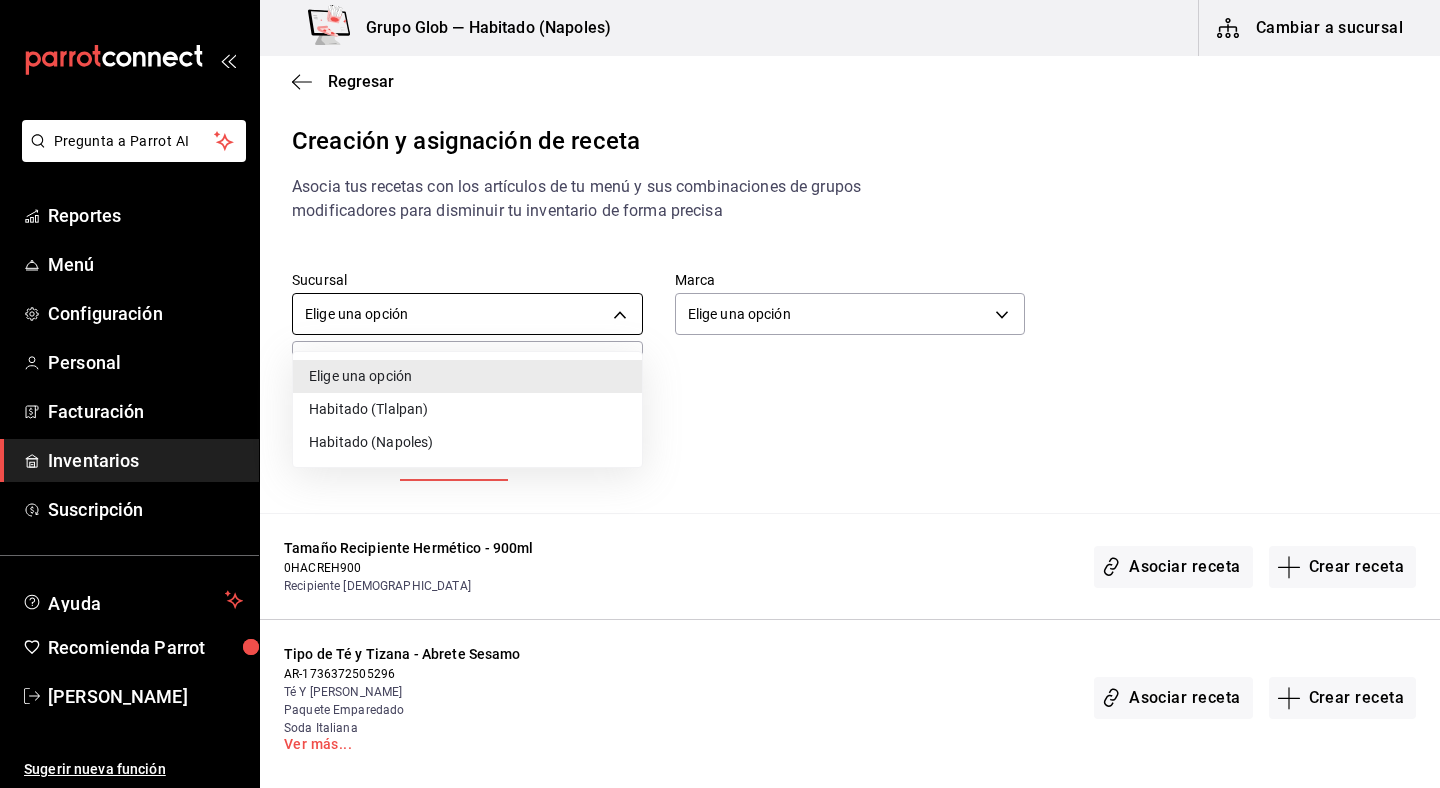 click on "Pregunta a Parrot AI Reportes   Menú   Configuración   Personal   Facturación   Inventarios   Suscripción   Ayuda Recomienda Parrot   Yakbe [PERSON_NAME]   Sugerir nueva función   Grupo Glob — Habitado (Napoles) Cambiar a sucursal Regresar Creación y asignación de receta Asocia tus recetas con los artículos de tu menú y sus combinaciones de grupos modificadores para disminuir tu inventario de forma precisa Sucursal Elige una opción default Marca Elige una opción default ​ ​ Artículos Modificadores Tamaño Recipiente Hermético - 900ml 0HACREH900 Recipiente Hermetico Asociar receta Crear receta Tipo de Té y Tizana - Abrete Sesamo AR-1736372505296 Té Y Tizana Frío Paquete Emparedado Soda Italiana Ver más... Asociar receta Crear receta Sabor Ejambre - Amargo AR-1736375412282 Enjambre Asociar receta Crear receta Color Cafetera Set para preparar Café co - Amarillo AR-1736375584628 Cafetera Set para preparar Café con Gote Asociar receta Crear receta Tipo de Bebida Paquetes - Americano Enjambre" at bounding box center [720, 377] 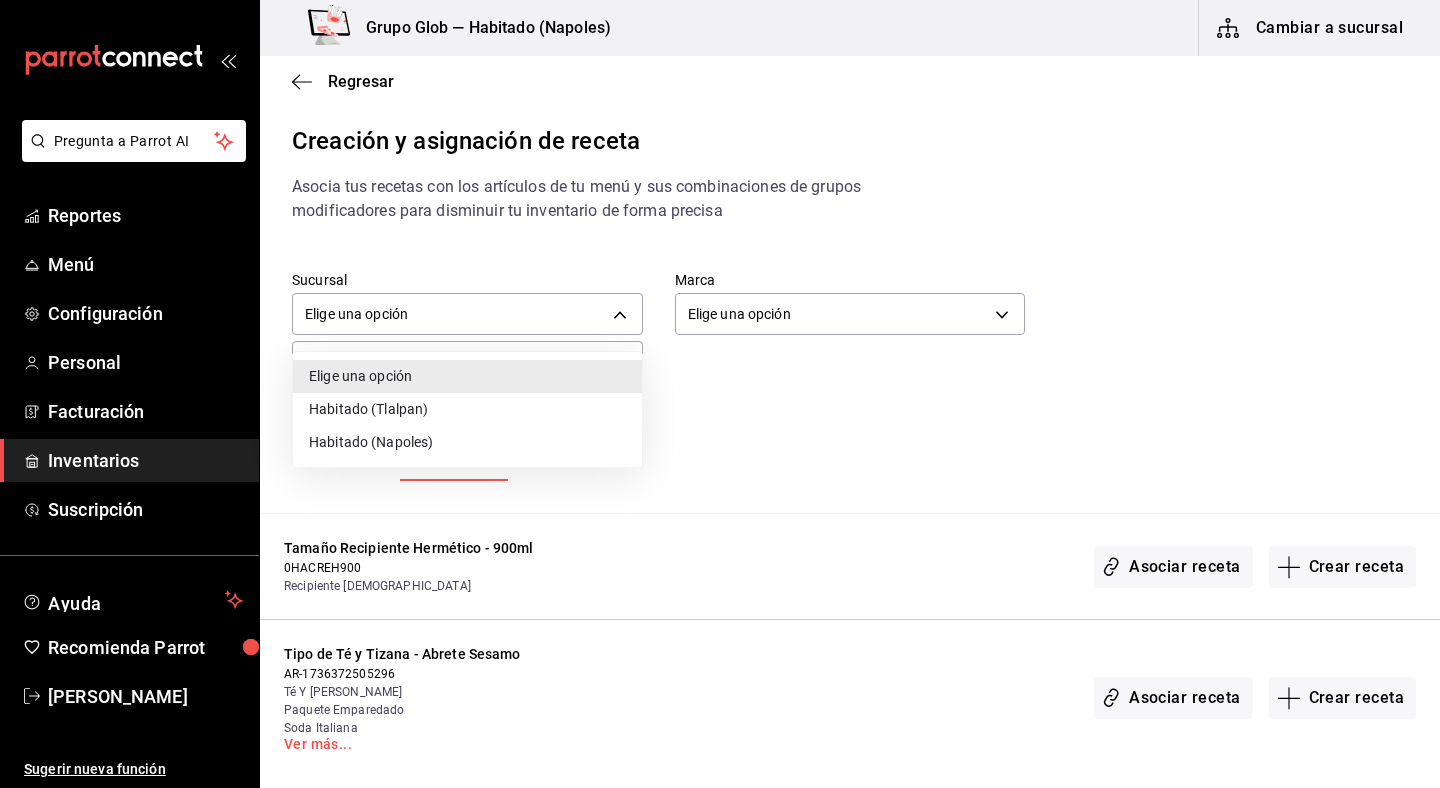 click on "Habitado (Napoles)" at bounding box center [467, 442] 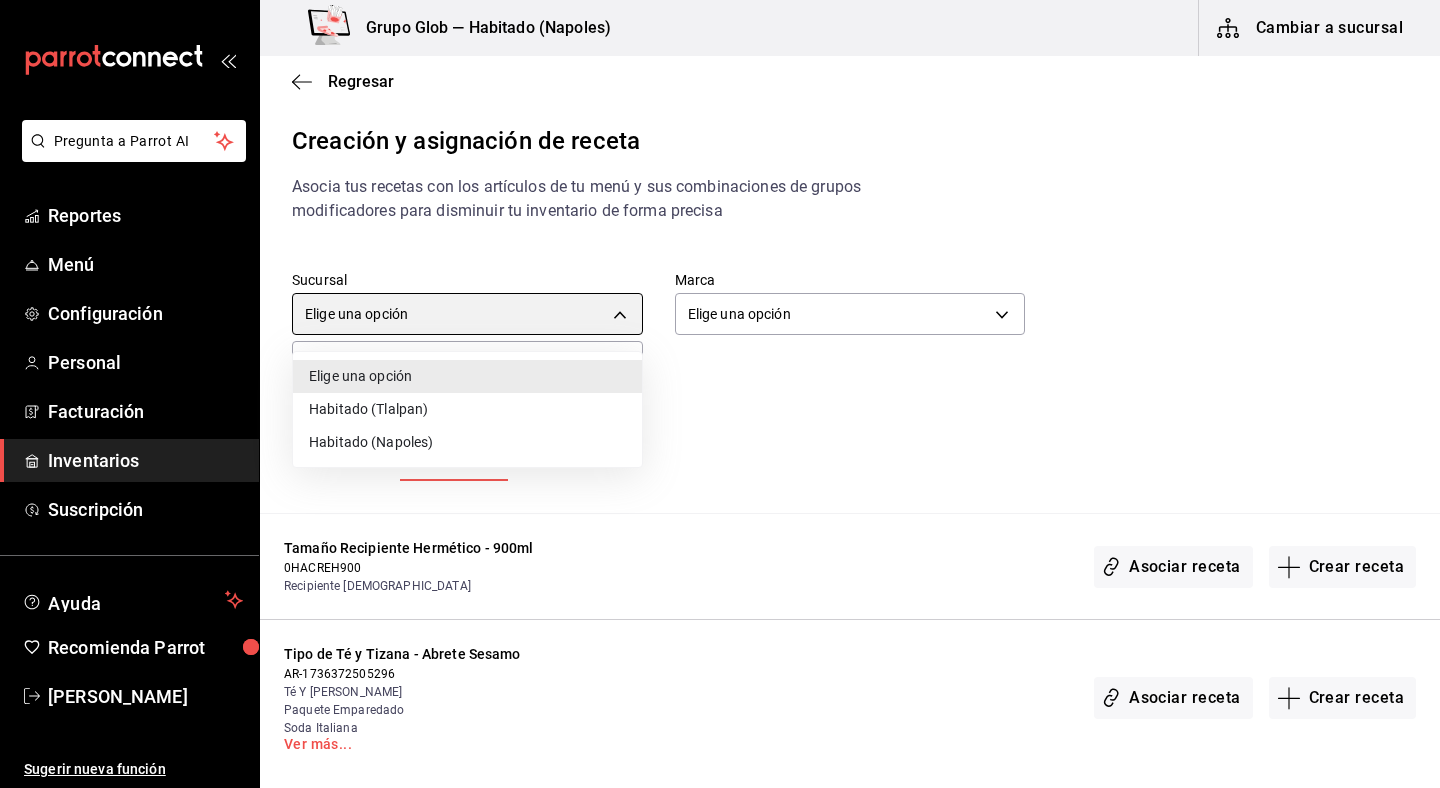 type on "23b02696-67a9-433e-ae3d-5188315e71fc" 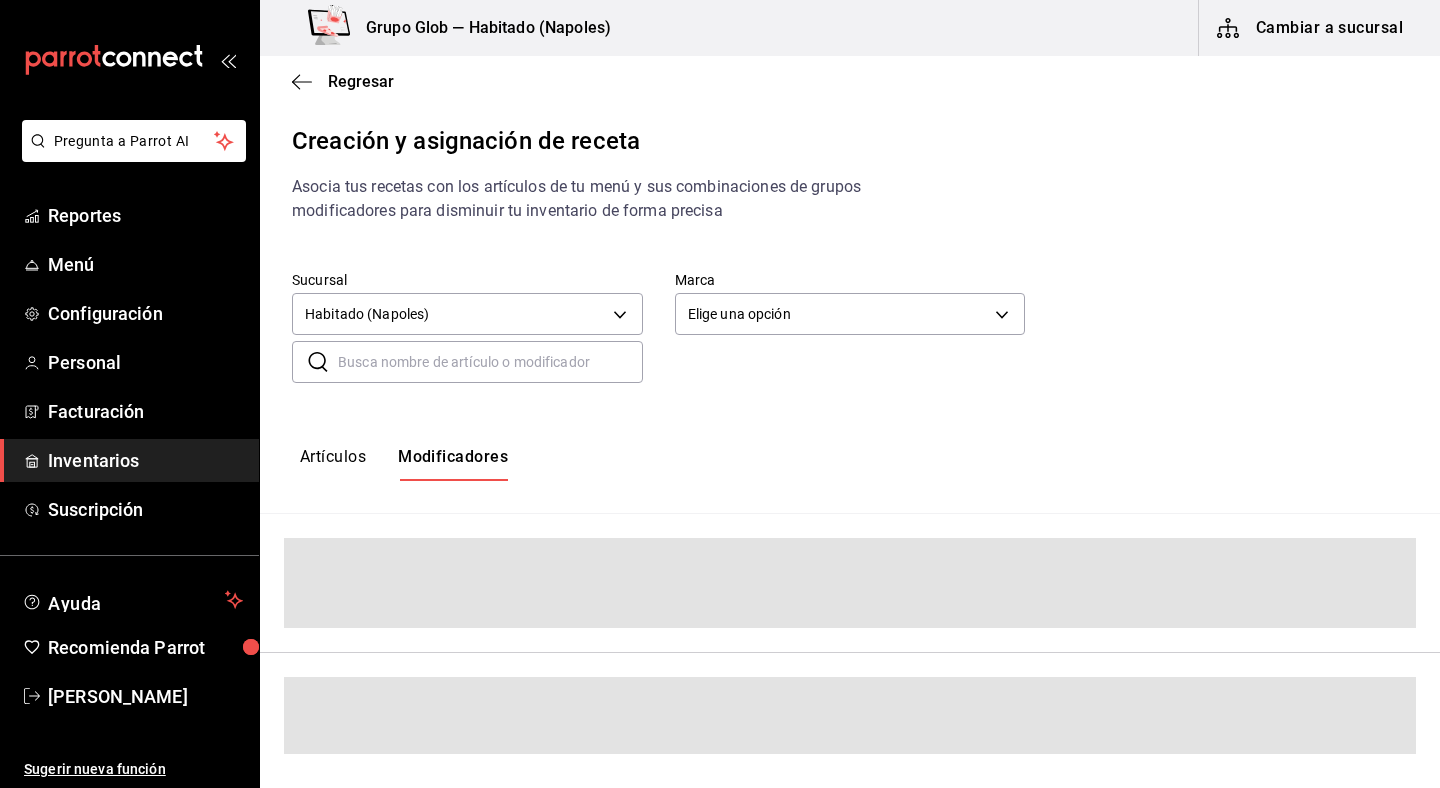 click at bounding box center (490, 362) 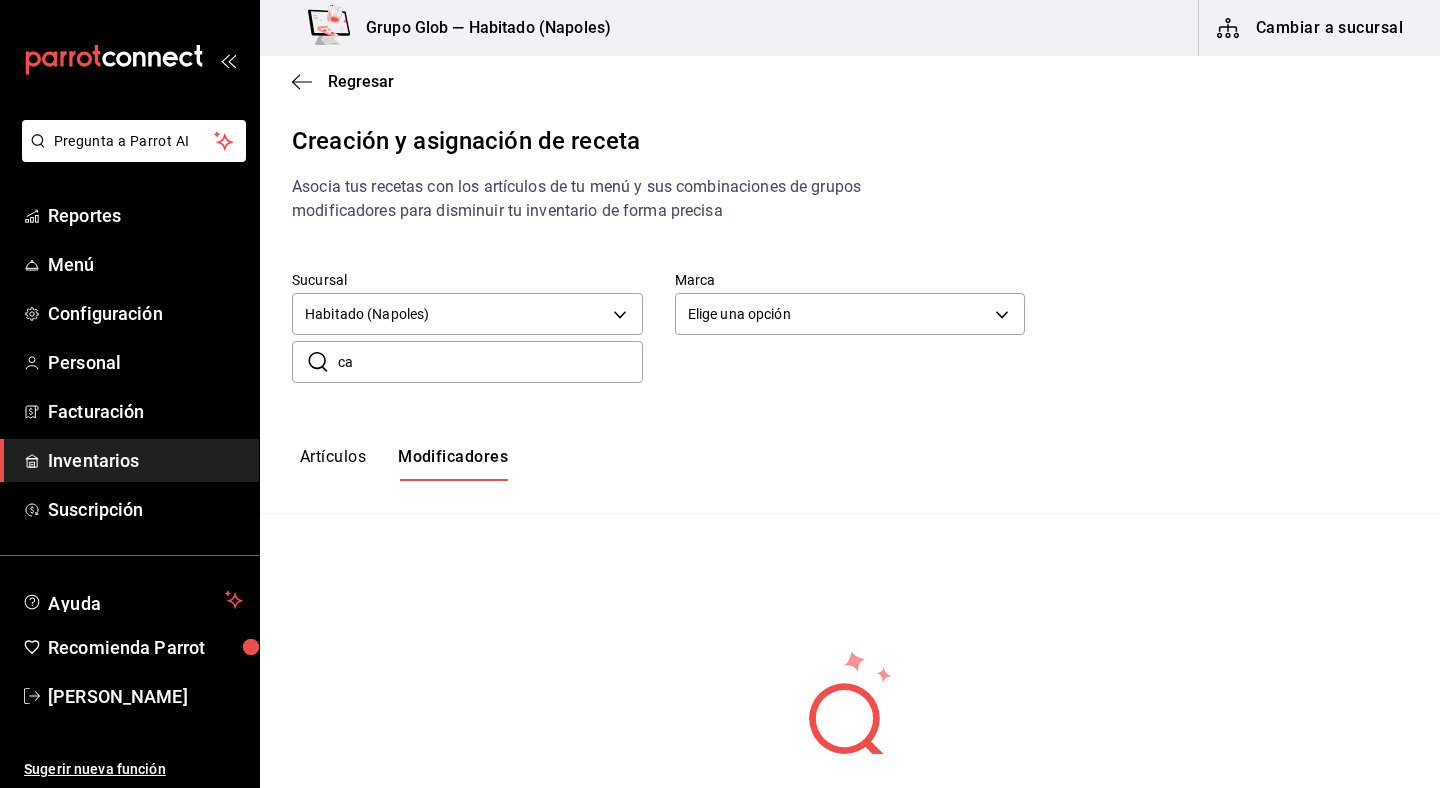 type on "c" 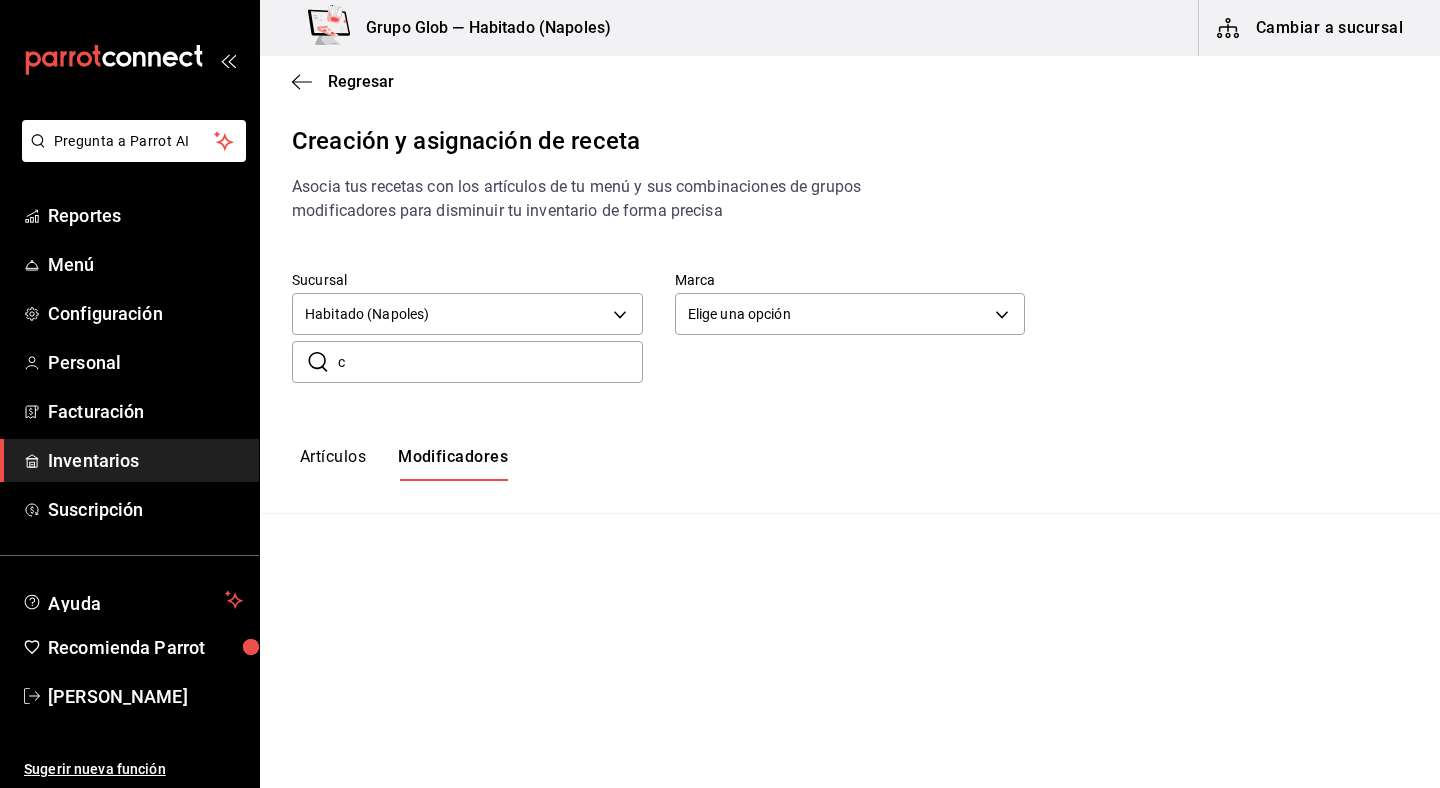 type 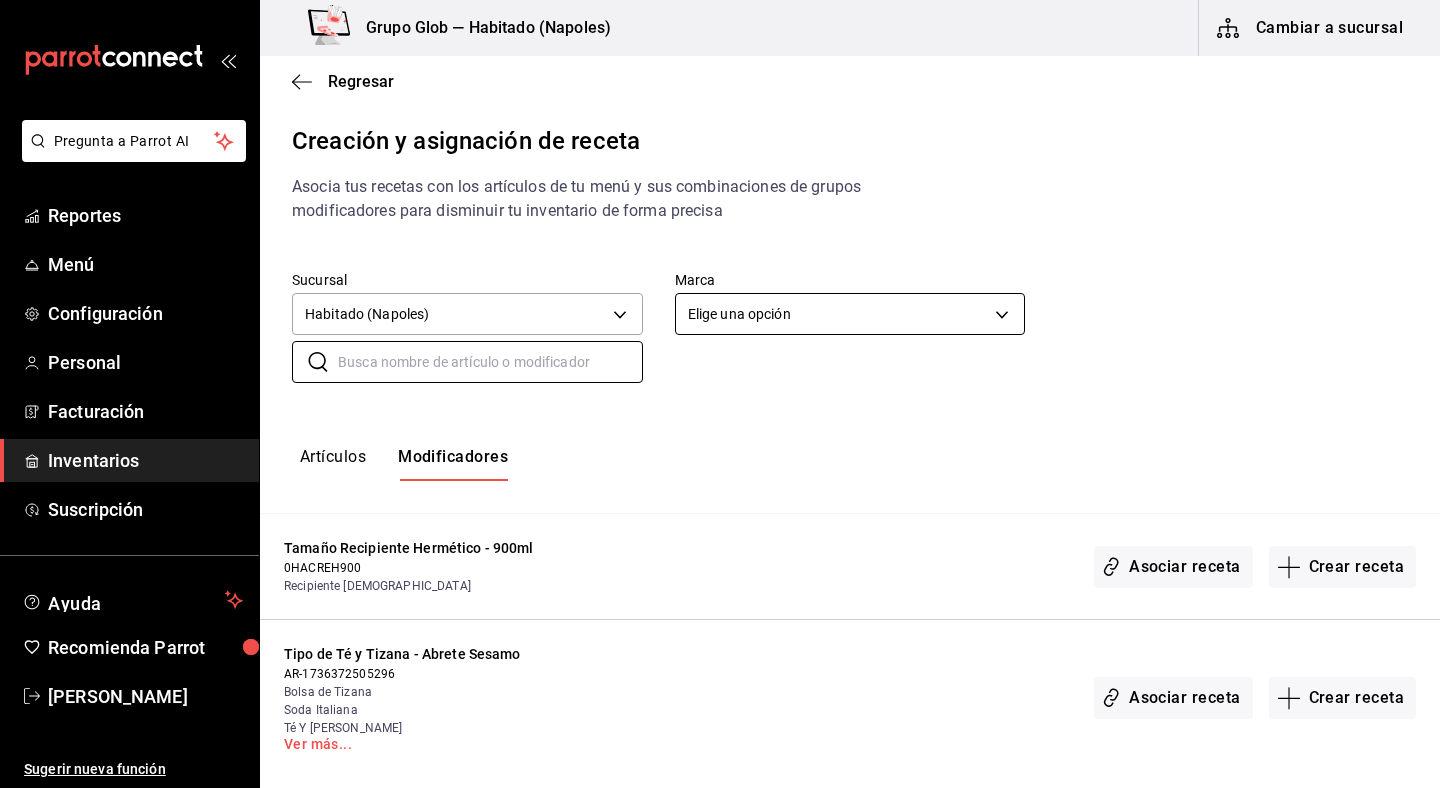 click on "Pregunta a Parrot AI Reportes   Menú   Configuración   Personal   Facturación   Inventarios   Suscripción   Ayuda Recomienda Parrot   Yakbe [PERSON_NAME]   Sugerir nueva función   Grupo Glob — Habitado (Napoles) Cambiar a sucursal Regresar Creación y asignación de receta Asocia tus recetas con los artículos de tu menú y sus combinaciones de grupos modificadores para disminuir tu inventario de forma precisa Sucursal Habitado (Napoles) 23b02696-67a9-433e-ae3d-5188315e71fc Marca Elige una opción default ​ ​ Artículos Modificadores Tamaño Recipiente Hermético - 900ml 0HACREH900 Recipiente Hermetico Asociar receta Crear receta Tipo de Té y Tizana - Abrete Sesamo AR-1736372505296 Bolsa de Tizana Soda Italiana Té Y Tizana Frío Ver más... Asociar receta Crear receta Color Cafetera Set para preparar Café co - Amarillo AR-1736375584628 Cafetera Set para preparar Café con Gote Asociar receta Crear receta Tipo de Bebida Paquetes - Americano AR-1734965436034 Paquete Chilaquiles Paquete Omelette Moka" at bounding box center [720, 377] 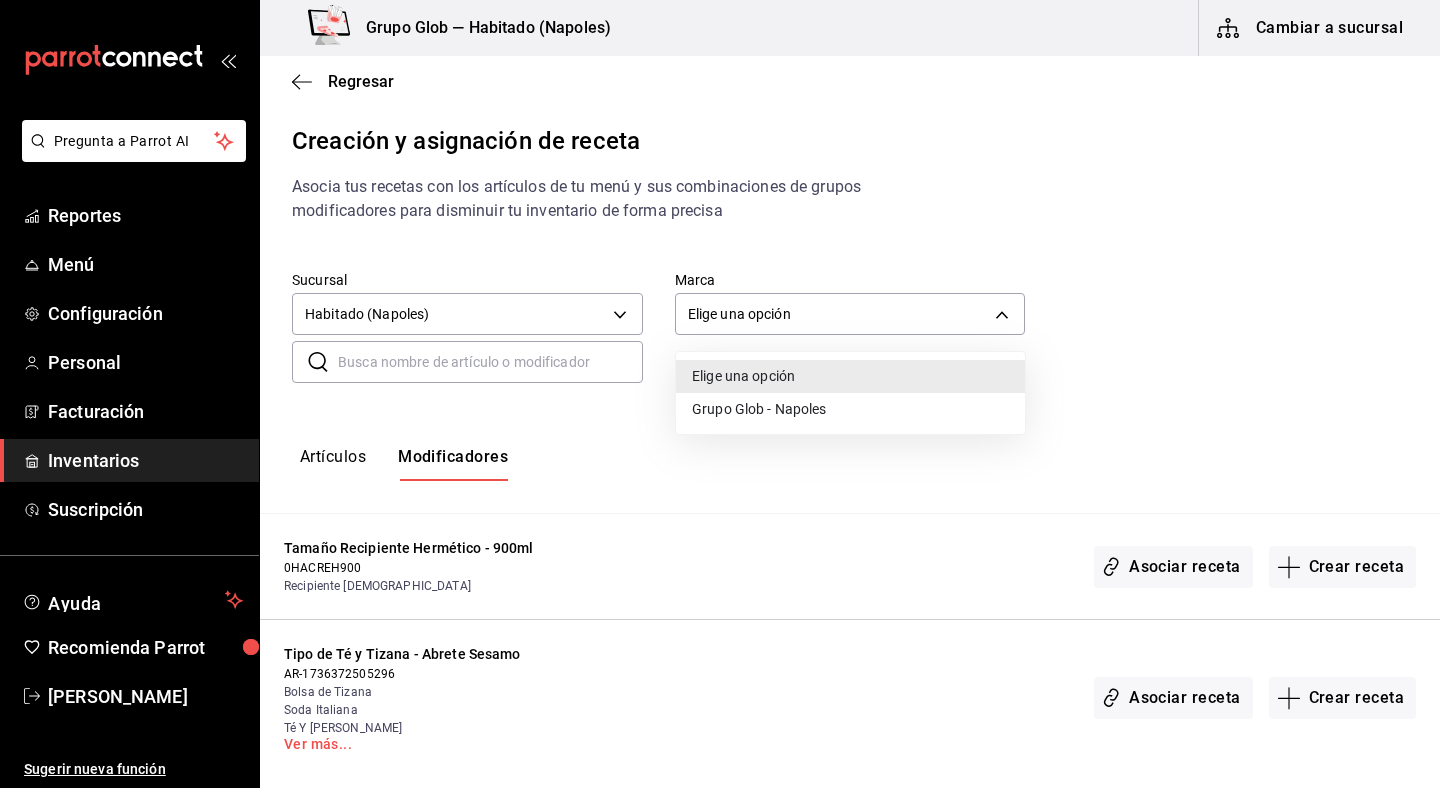 click on "Grupo Glob - Napoles" at bounding box center (850, 409) 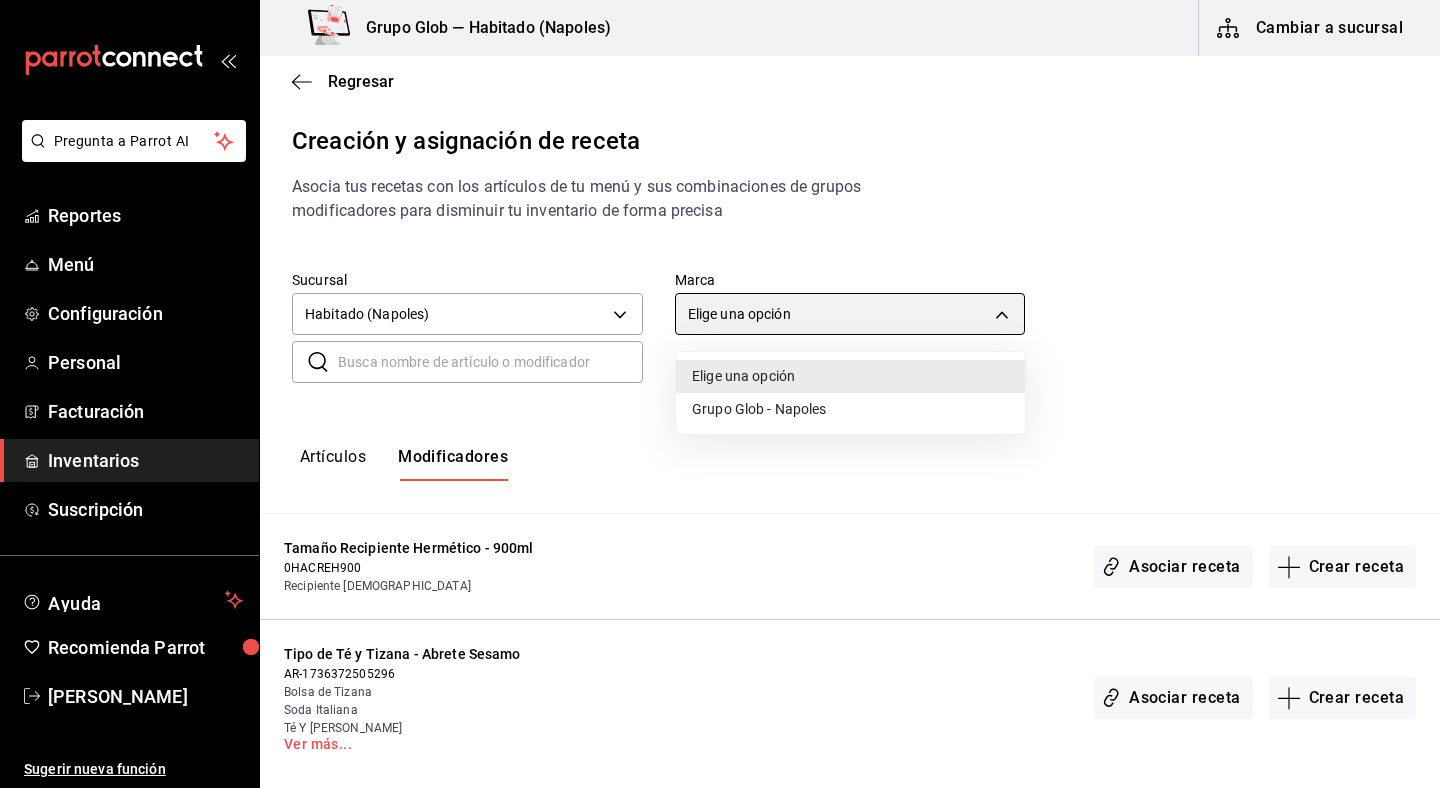 type on "13ca850f-4662-4498-b479-0f7921548cf1" 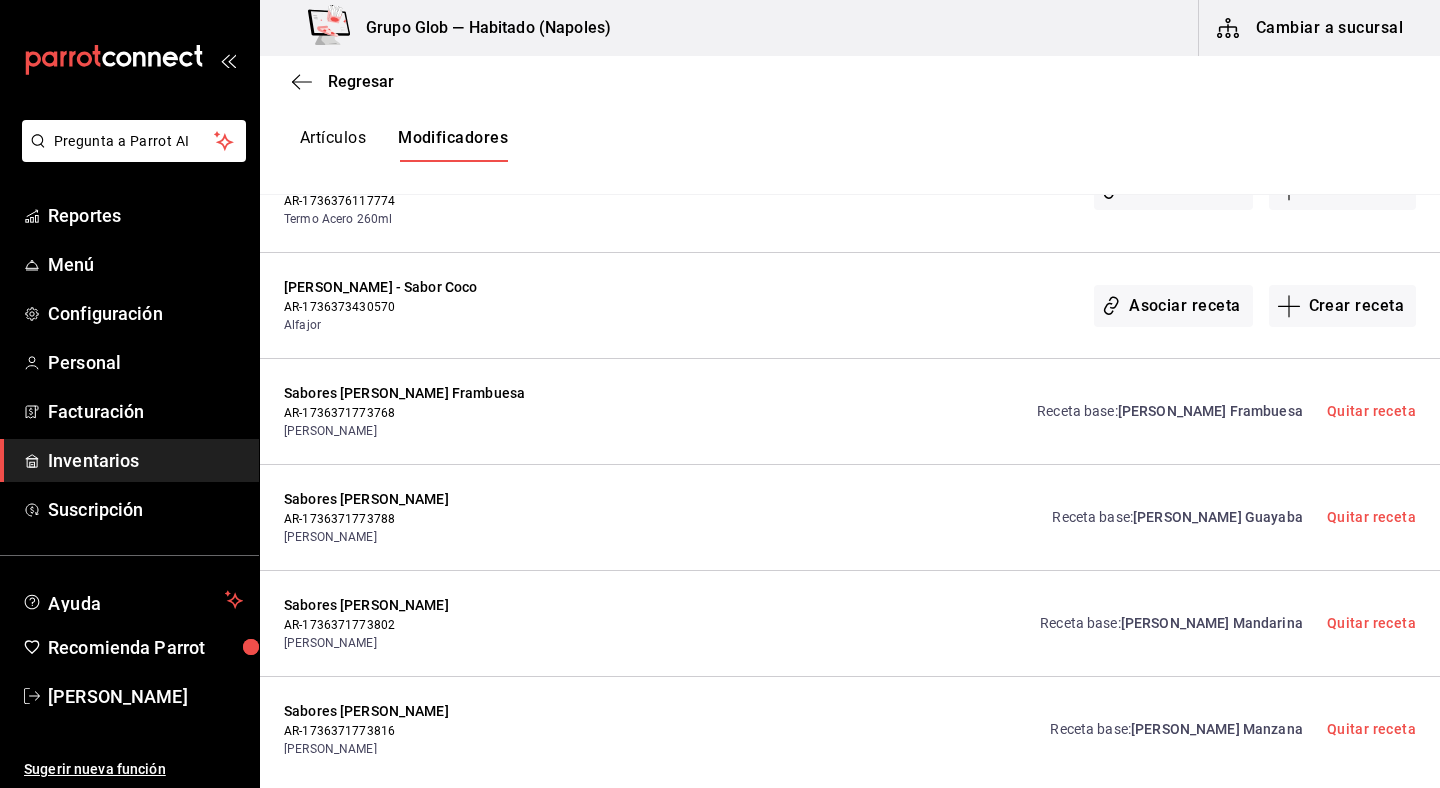 scroll, scrollTop: 11442, scrollLeft: 0, axis: vertical 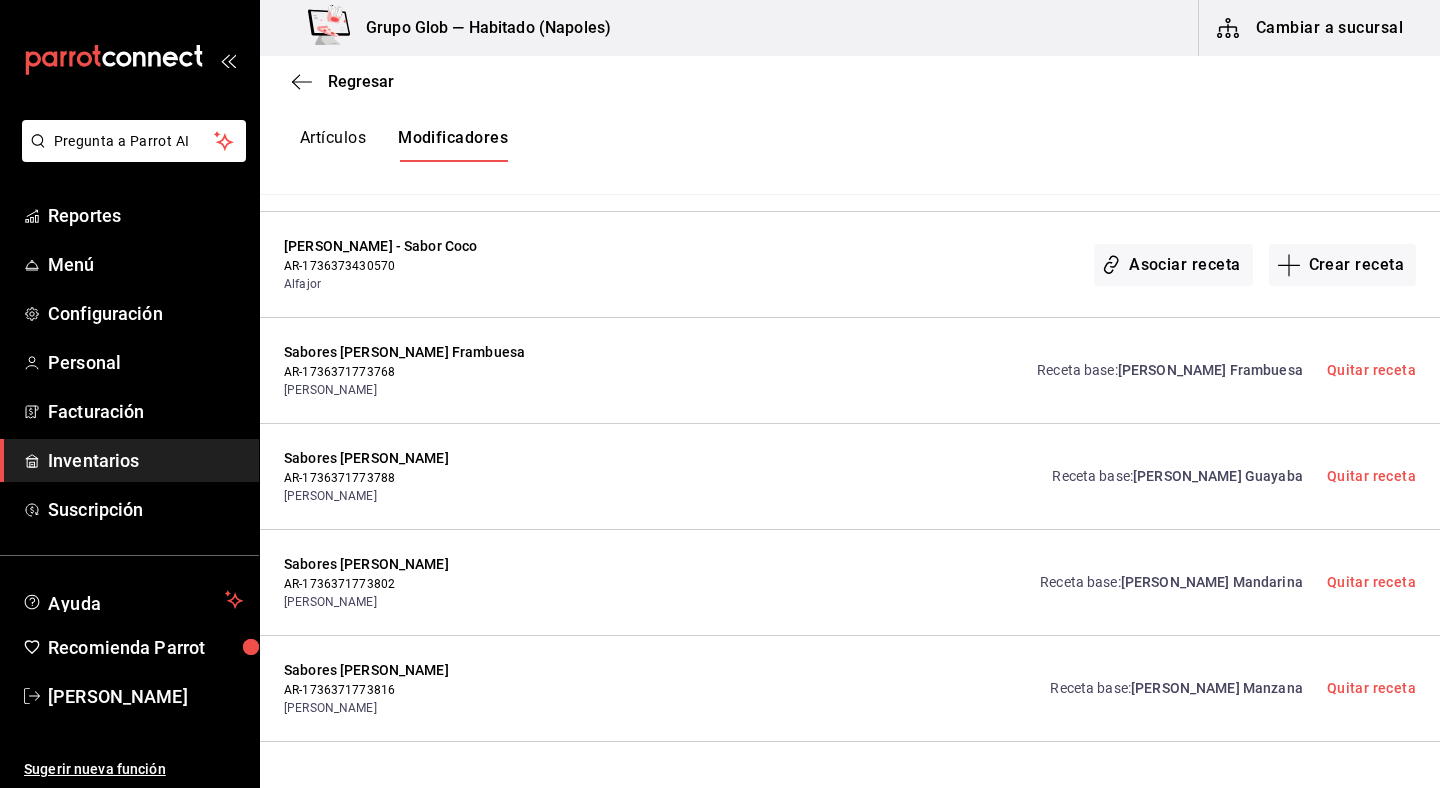 click on "Asociar receta" at bounding box center (1173, 795) 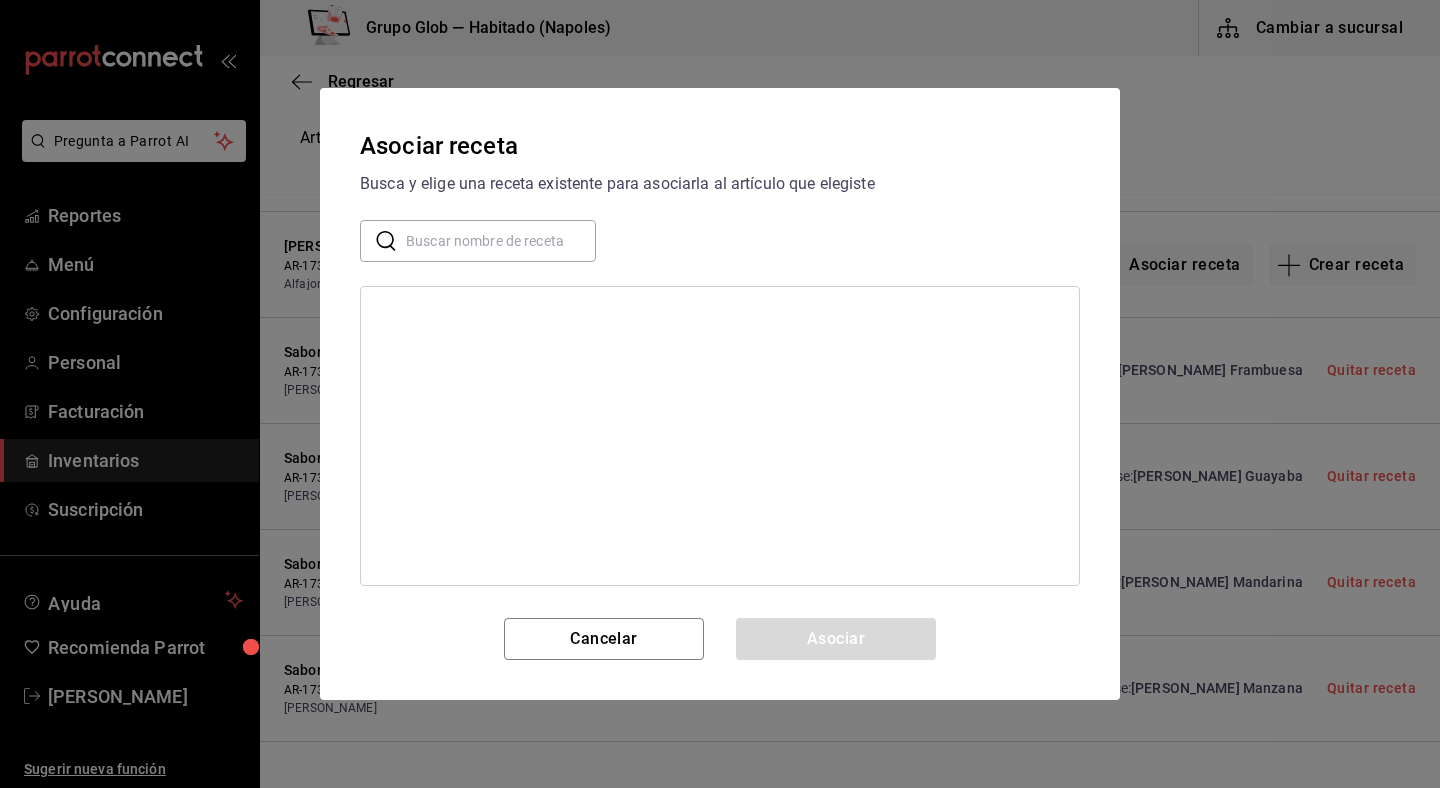 click on "Asociar receta Busca y elige una receta existente para asociarla al artículo que elegiste ​ ​ Cancelar Asociar" at bounding box center (720, 394) 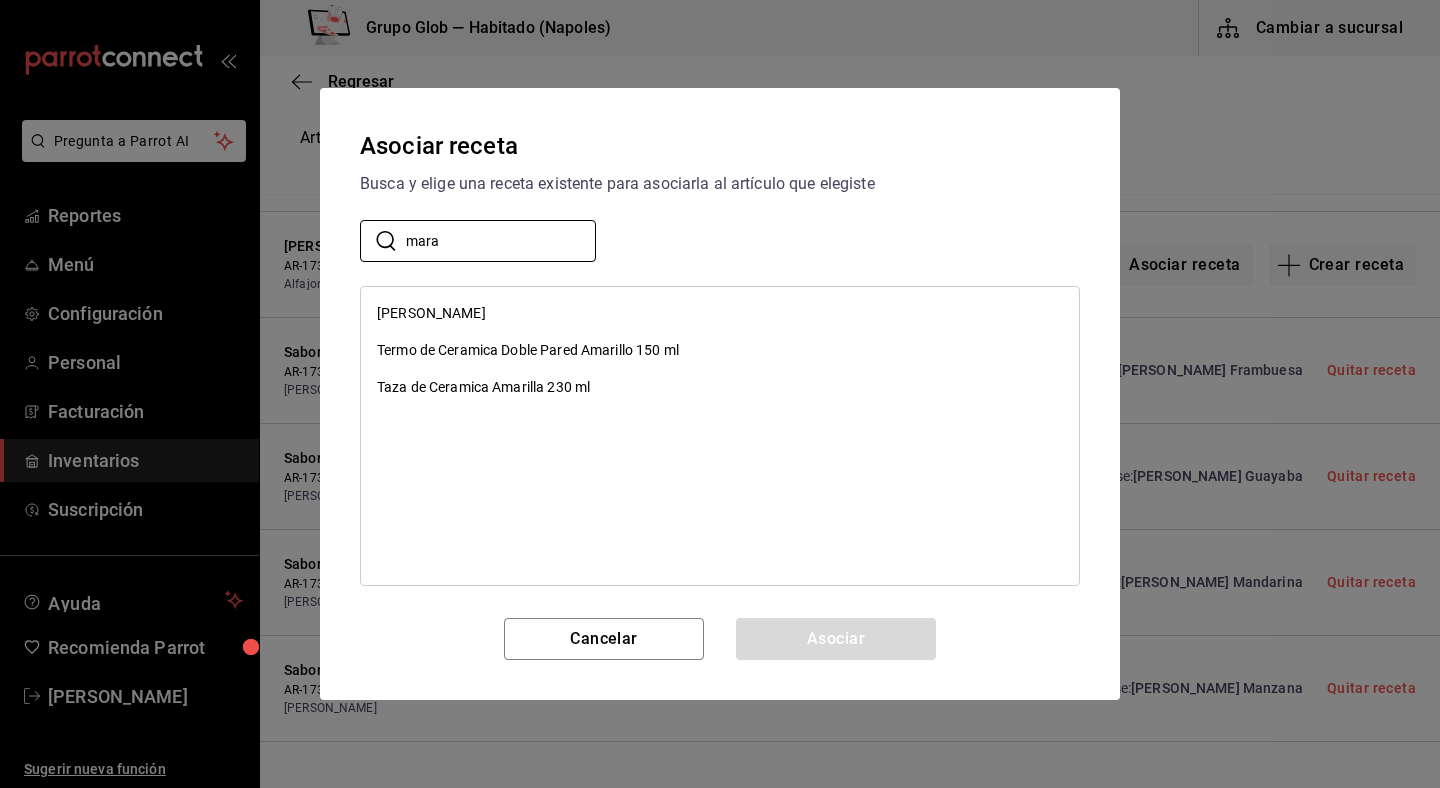 type on "mara" 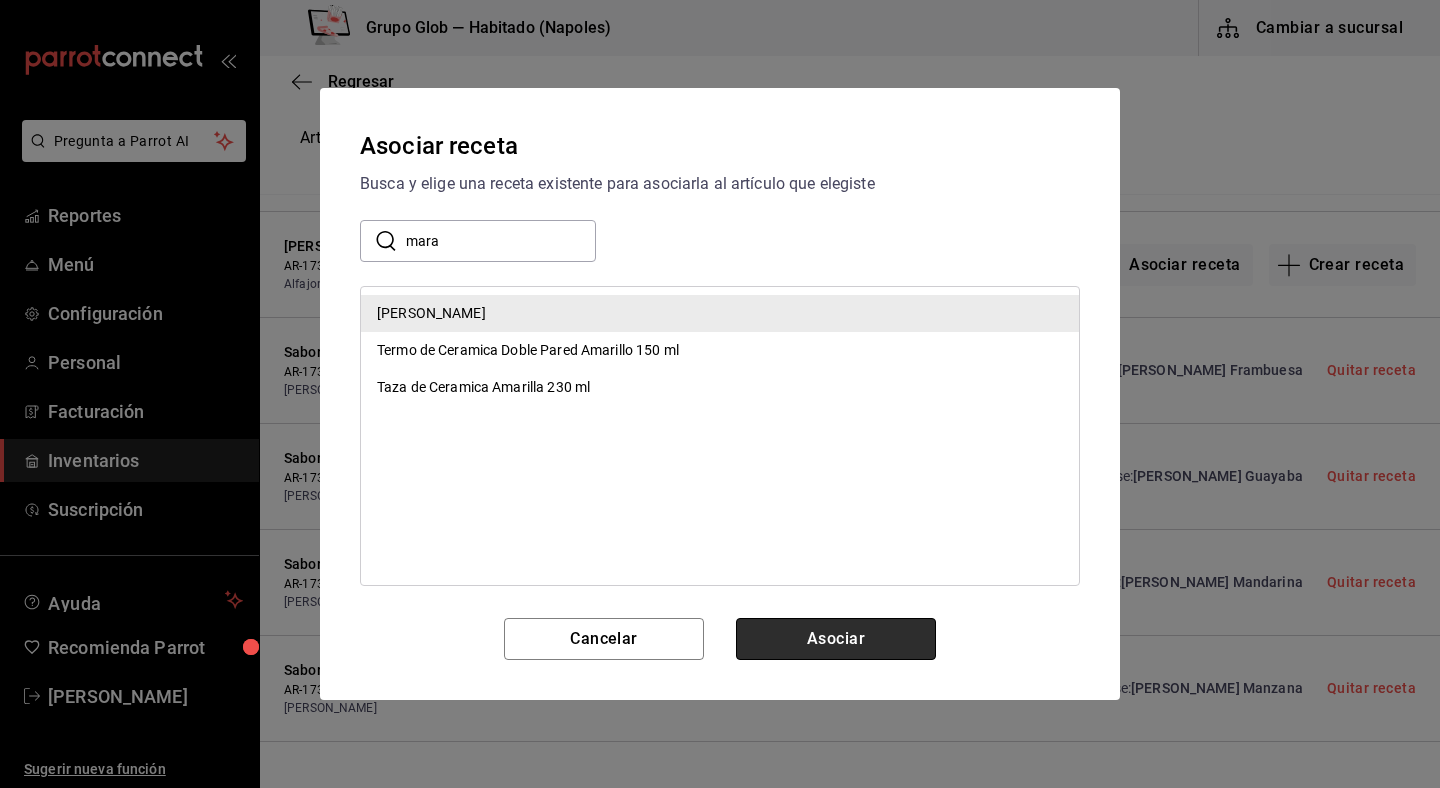 click on "Asociar" at bounding box center (836, 639) 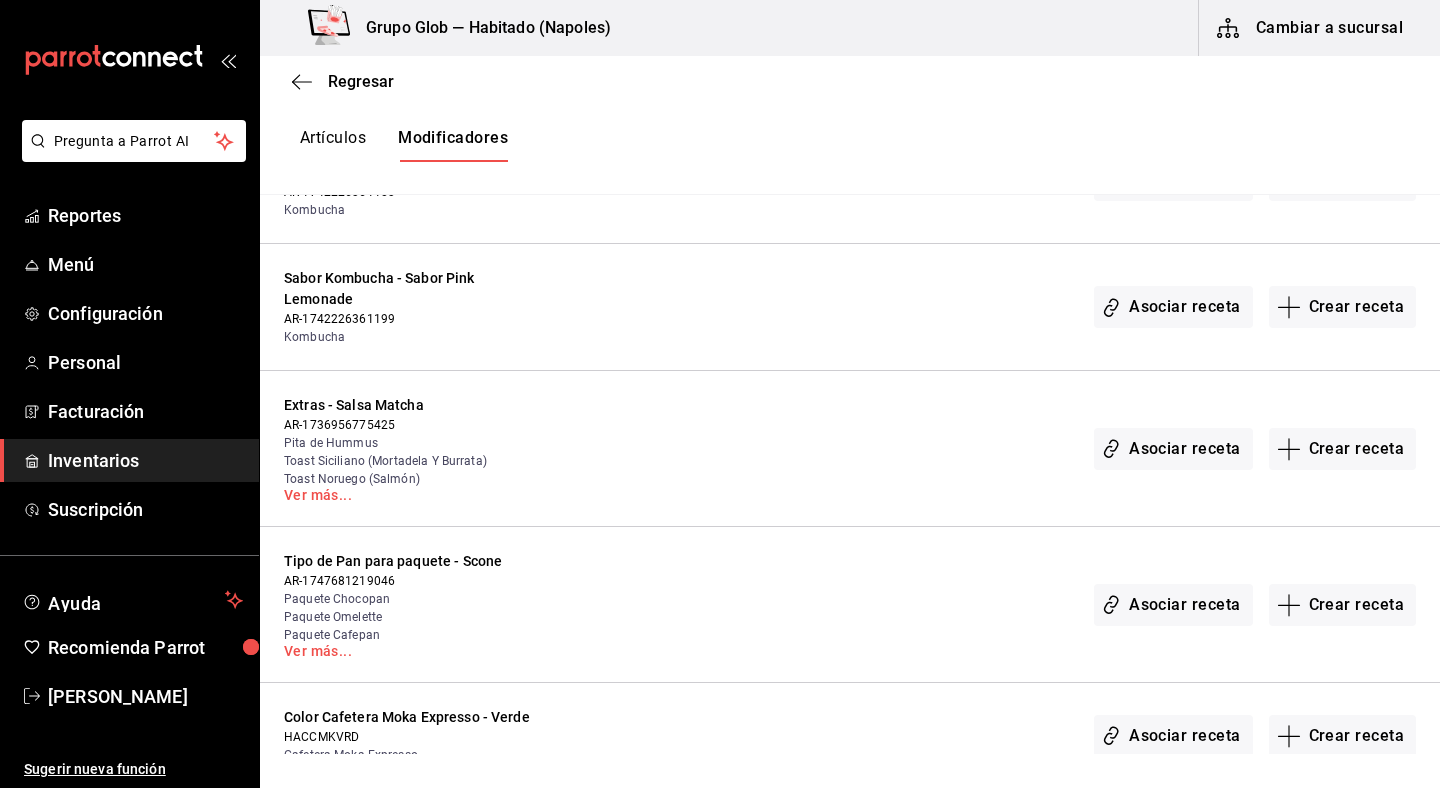scroll, scrollTop: 19790, scrollLeft: 0, axis: vertical 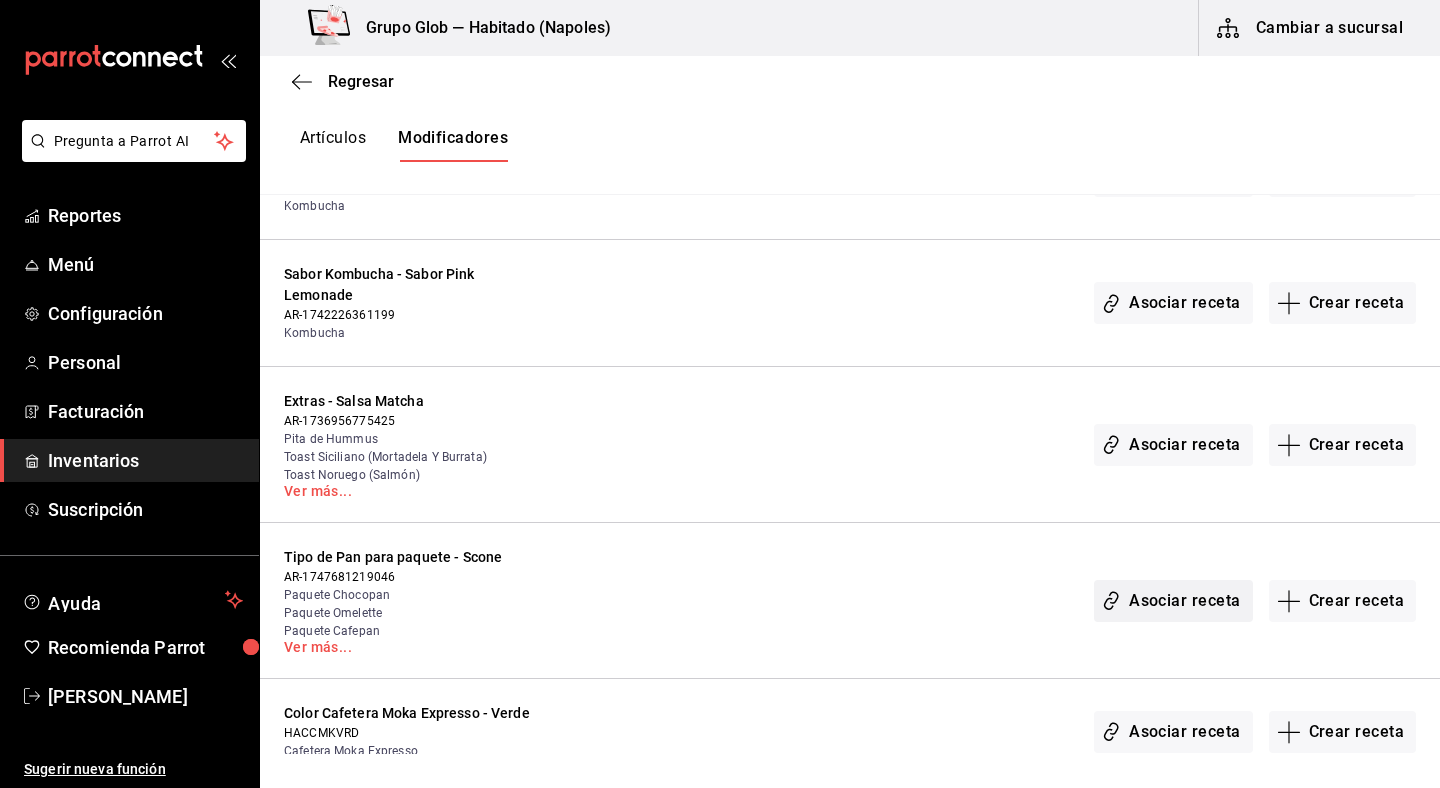 click on "Asociar receta" at bounding box center [1173, 601] 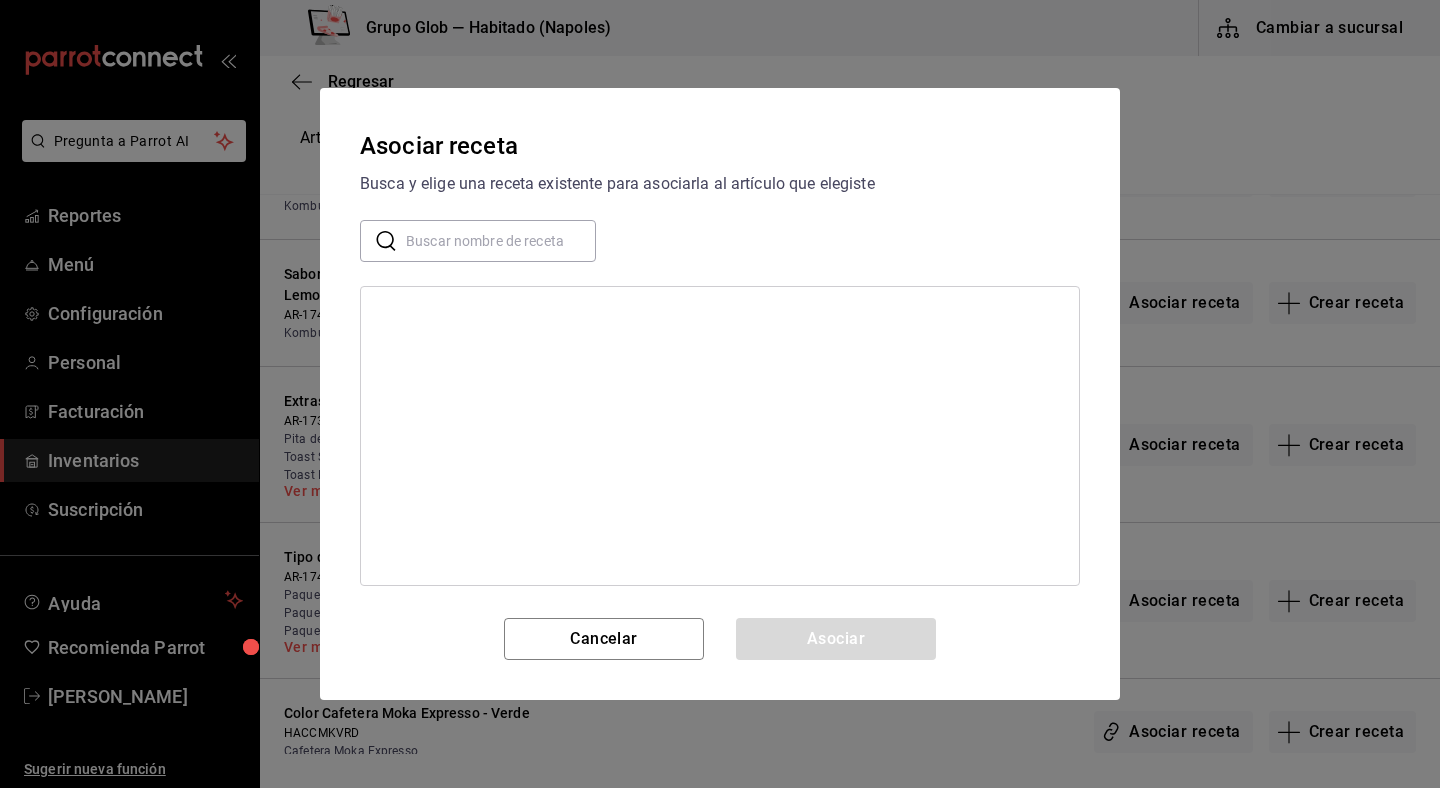 click at bounding box center [501, 241] 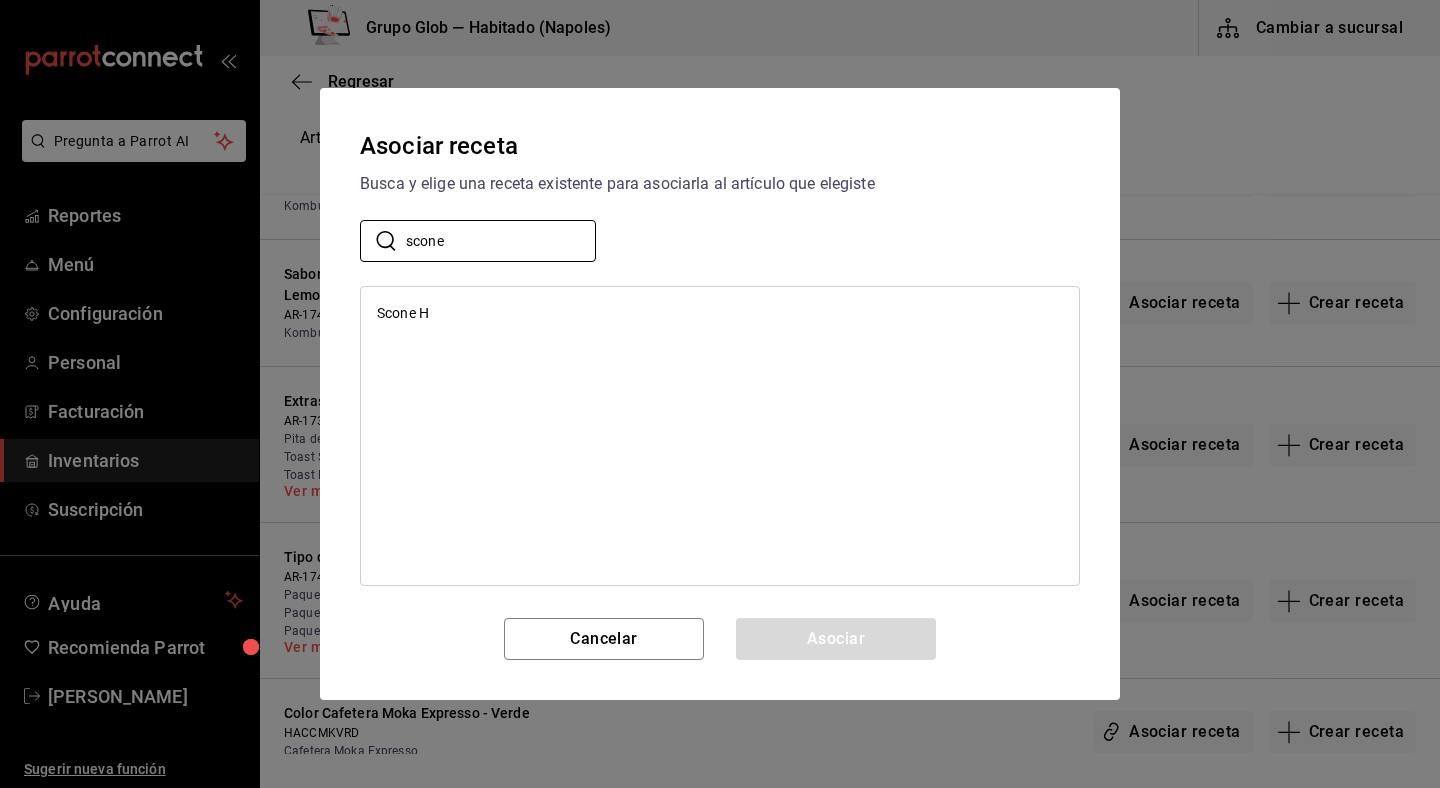 type on "scone" 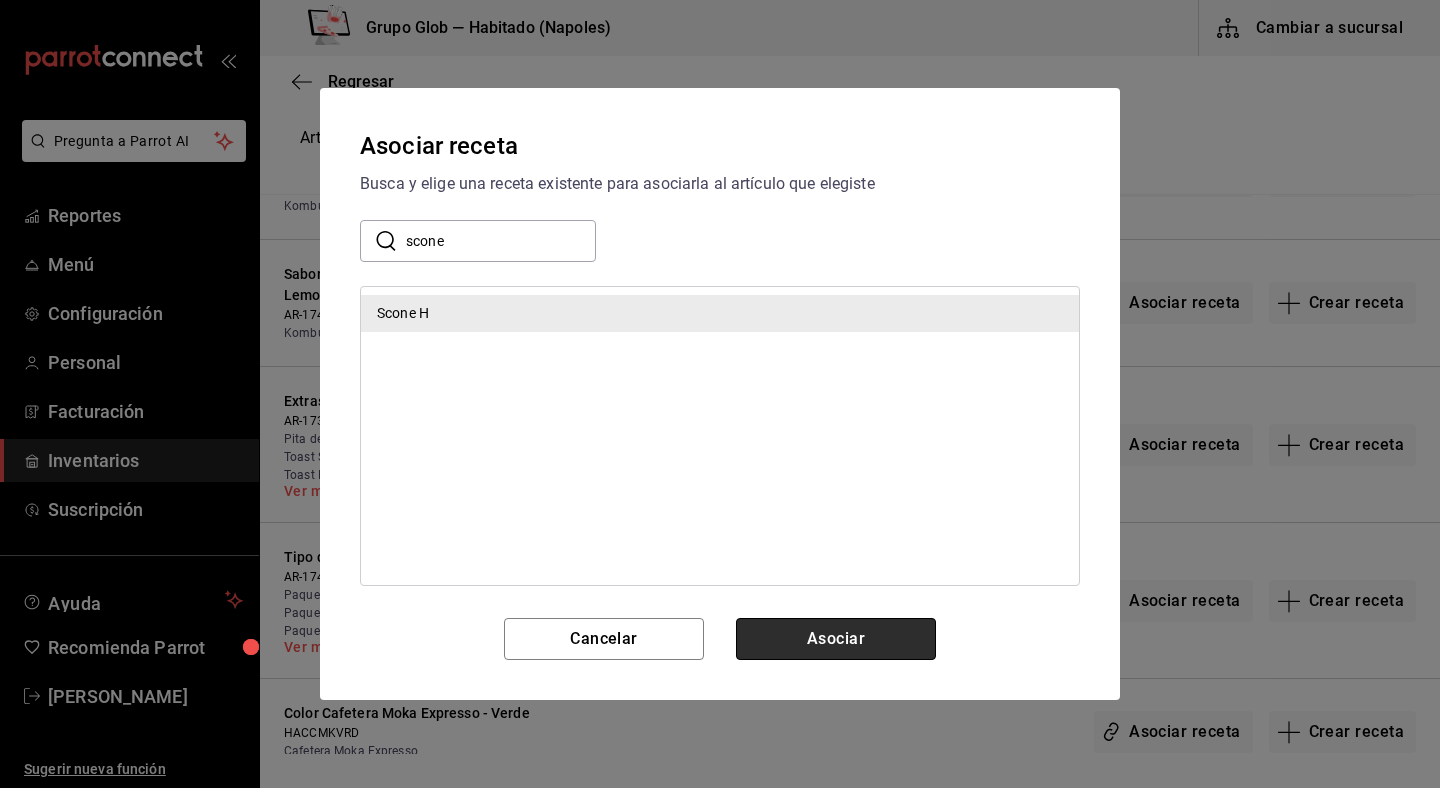 click on "Asociar" at bounding box center [836, 639] 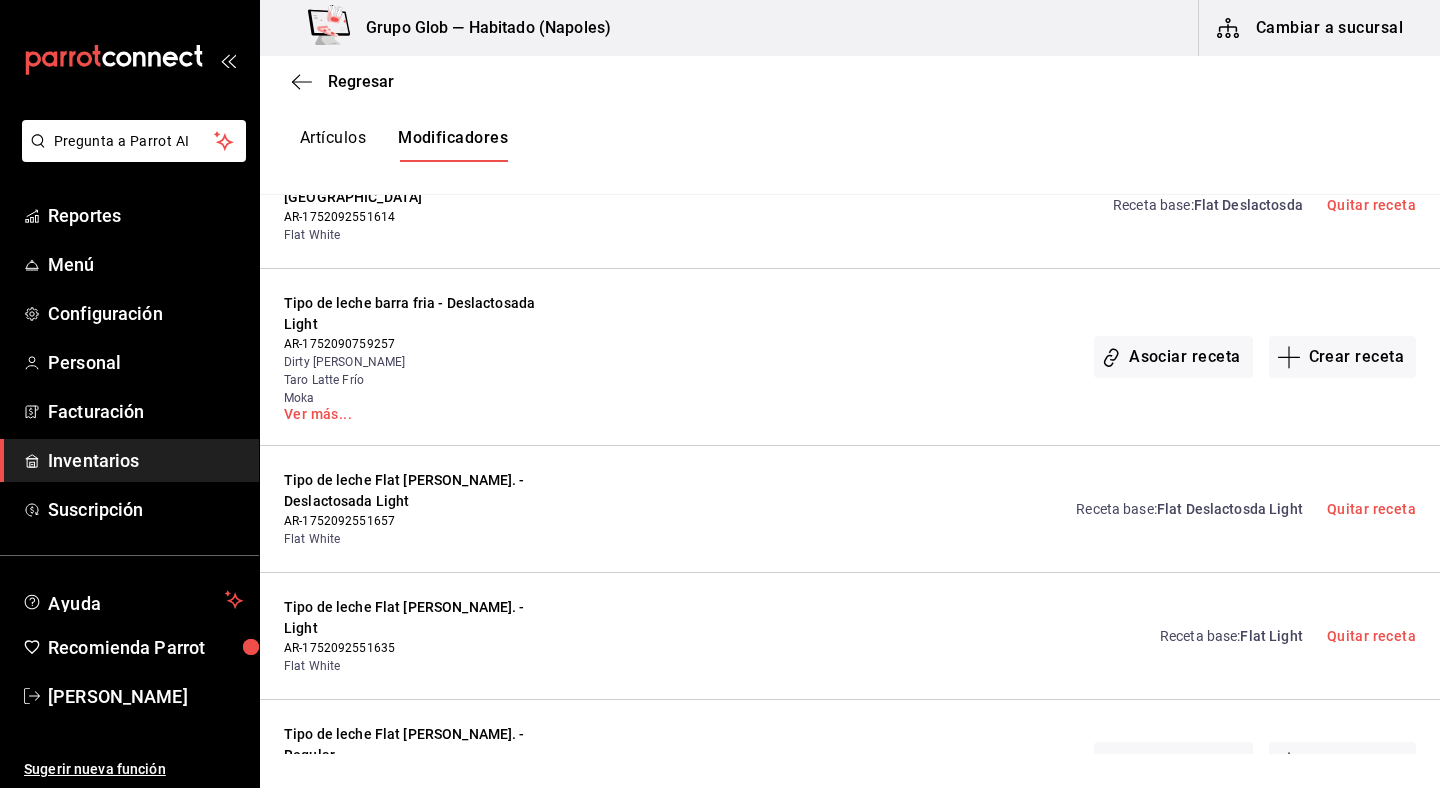 scroll, scrollTop: 20940, scrollLeft: 0, axis: vertical 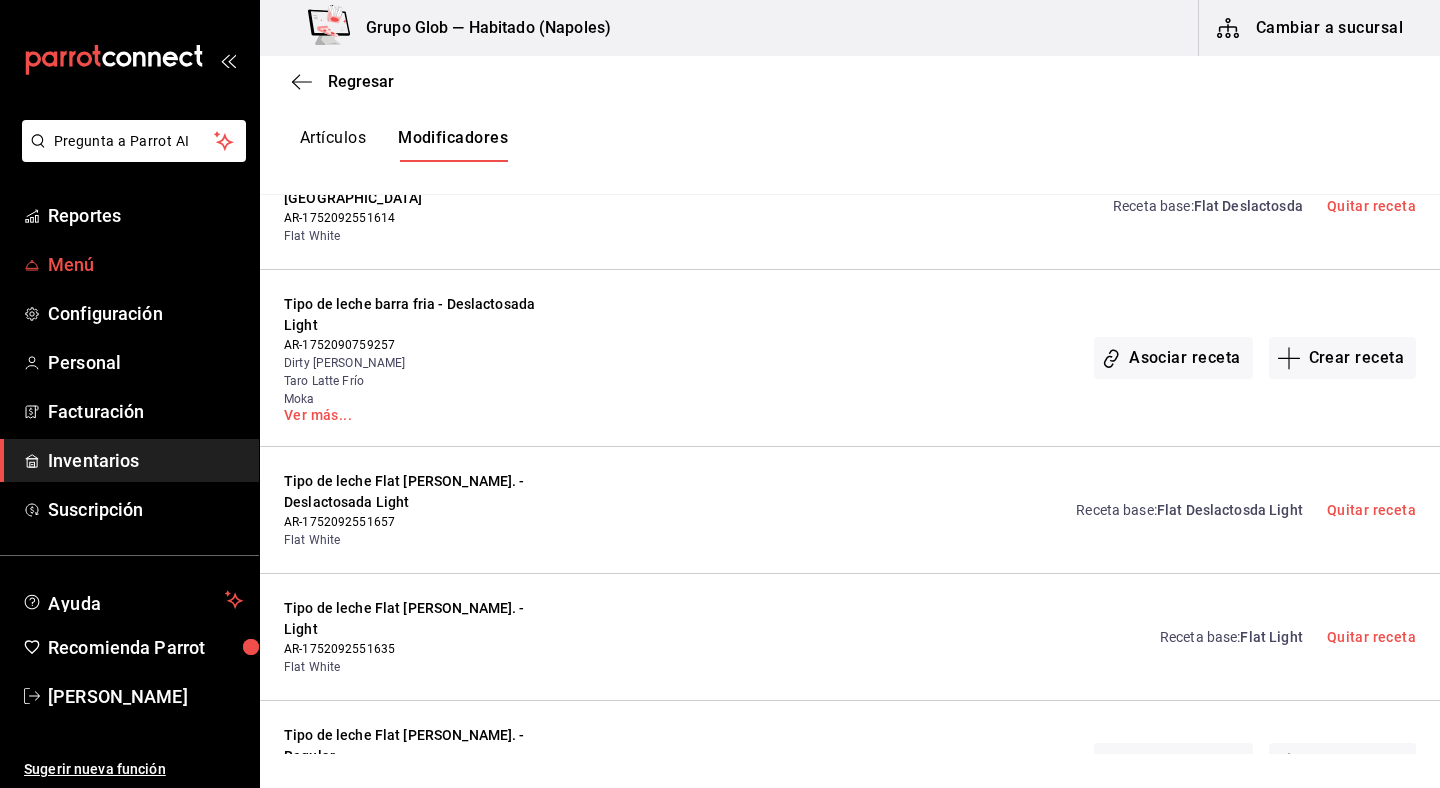 click on "Menú" at bounding box center [145, 264] 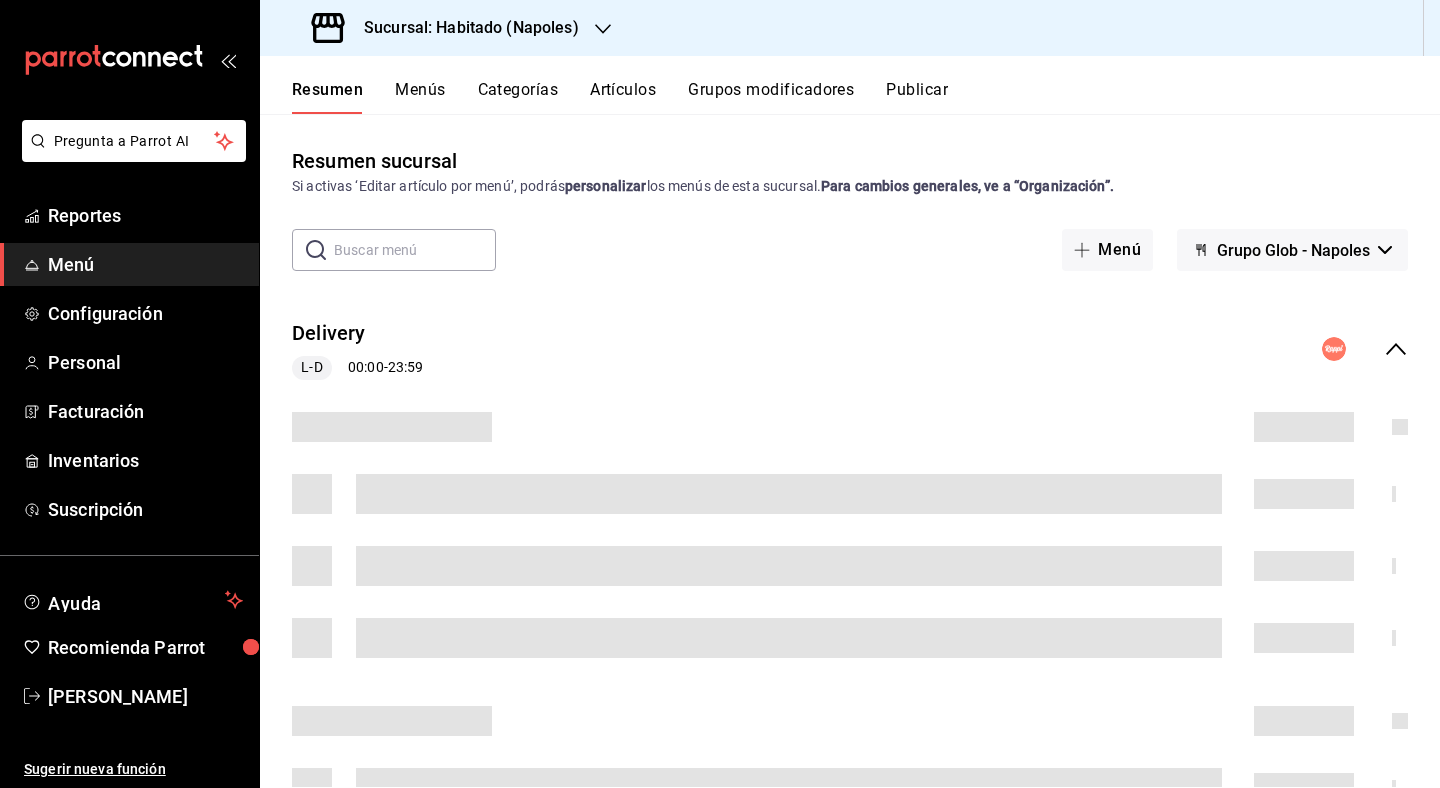 click on "Grupos modificadores" at bounding box center [771, 97] 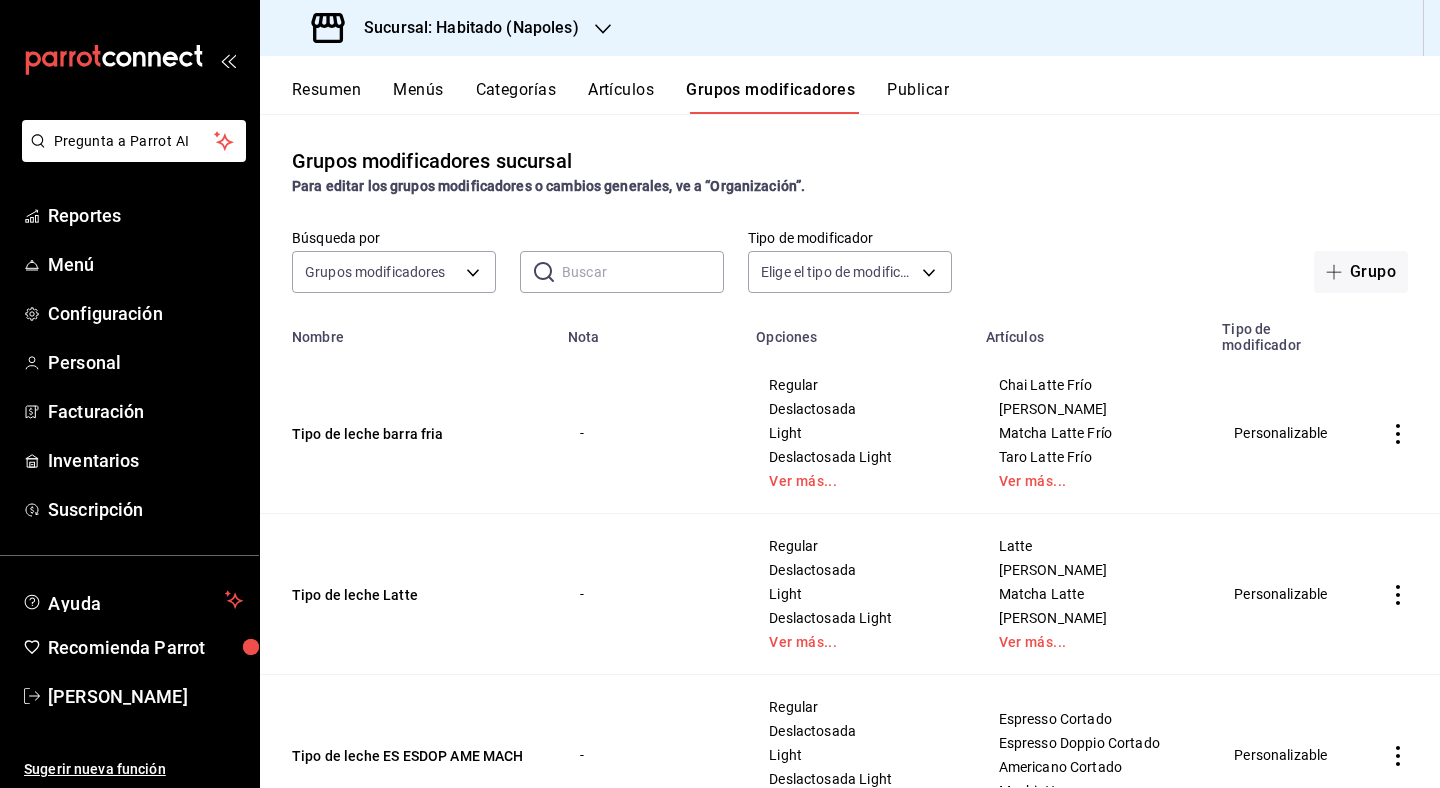 scroll, scrollTop: 0, scrollLeft: 0, axis: both 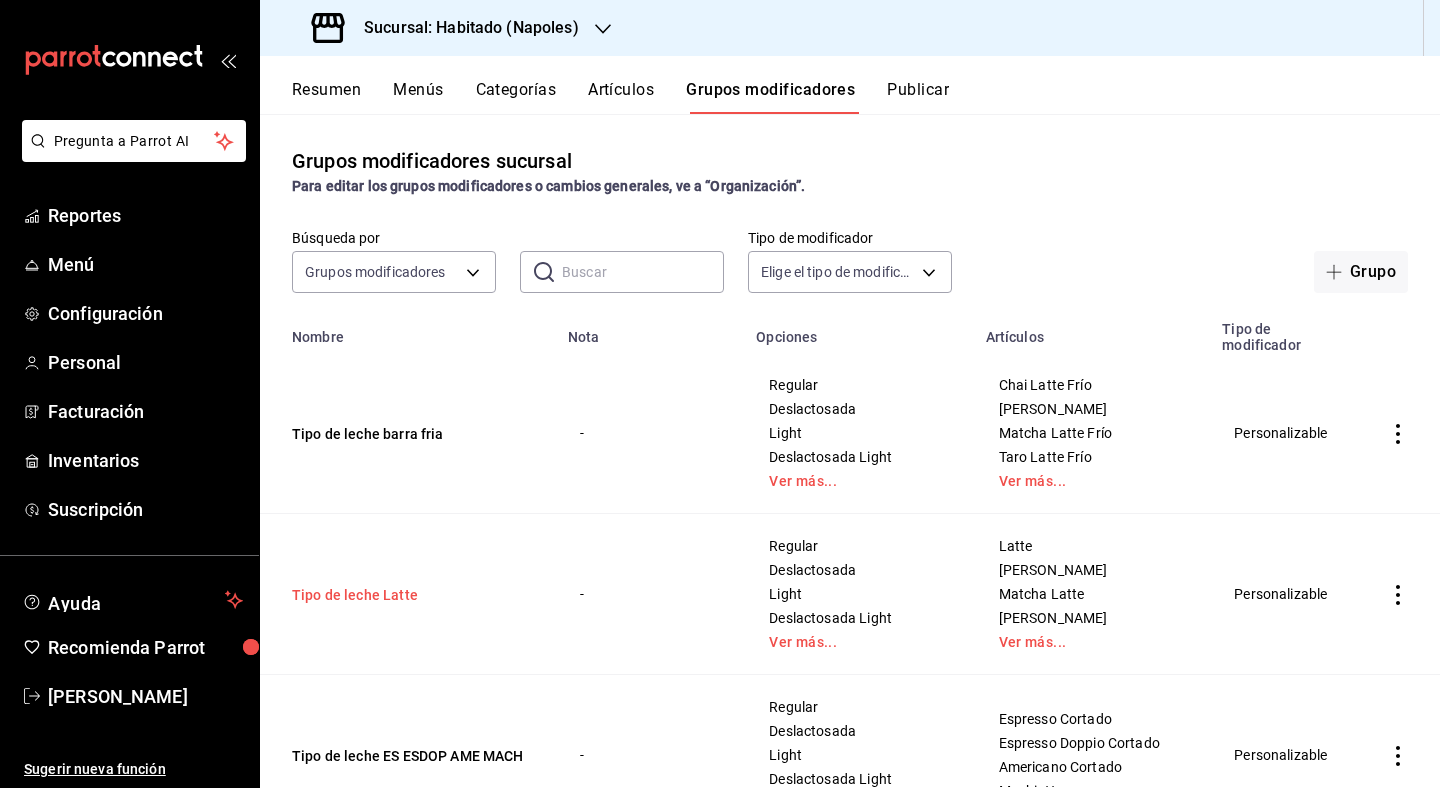 click on "Tipo de leche Latte" at bounding box center (412, 595) 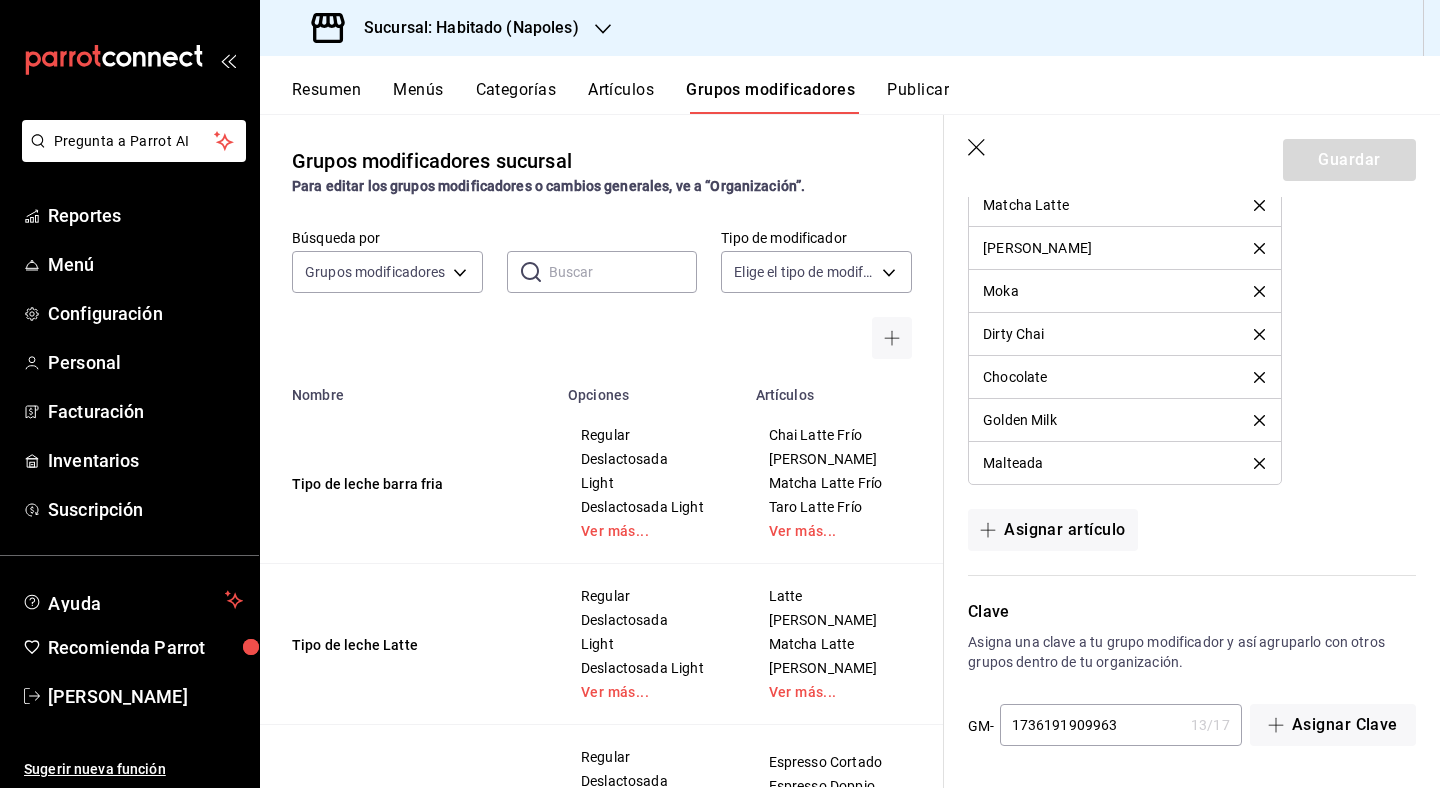 scroll, scrollTop: 1962, scrollLeft: 0, axis: vertical 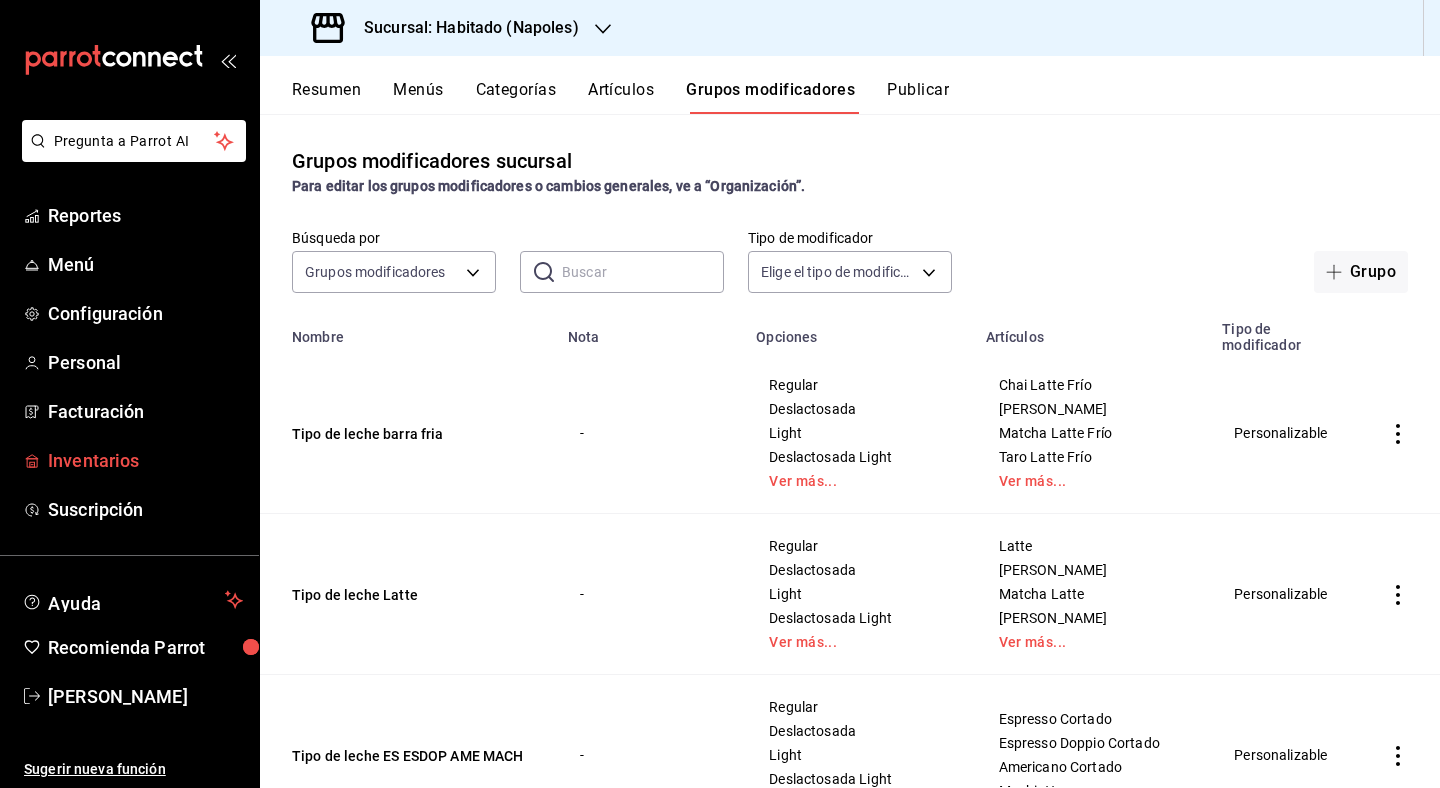 click on "Inventarios" at bounding box center (145, 460) 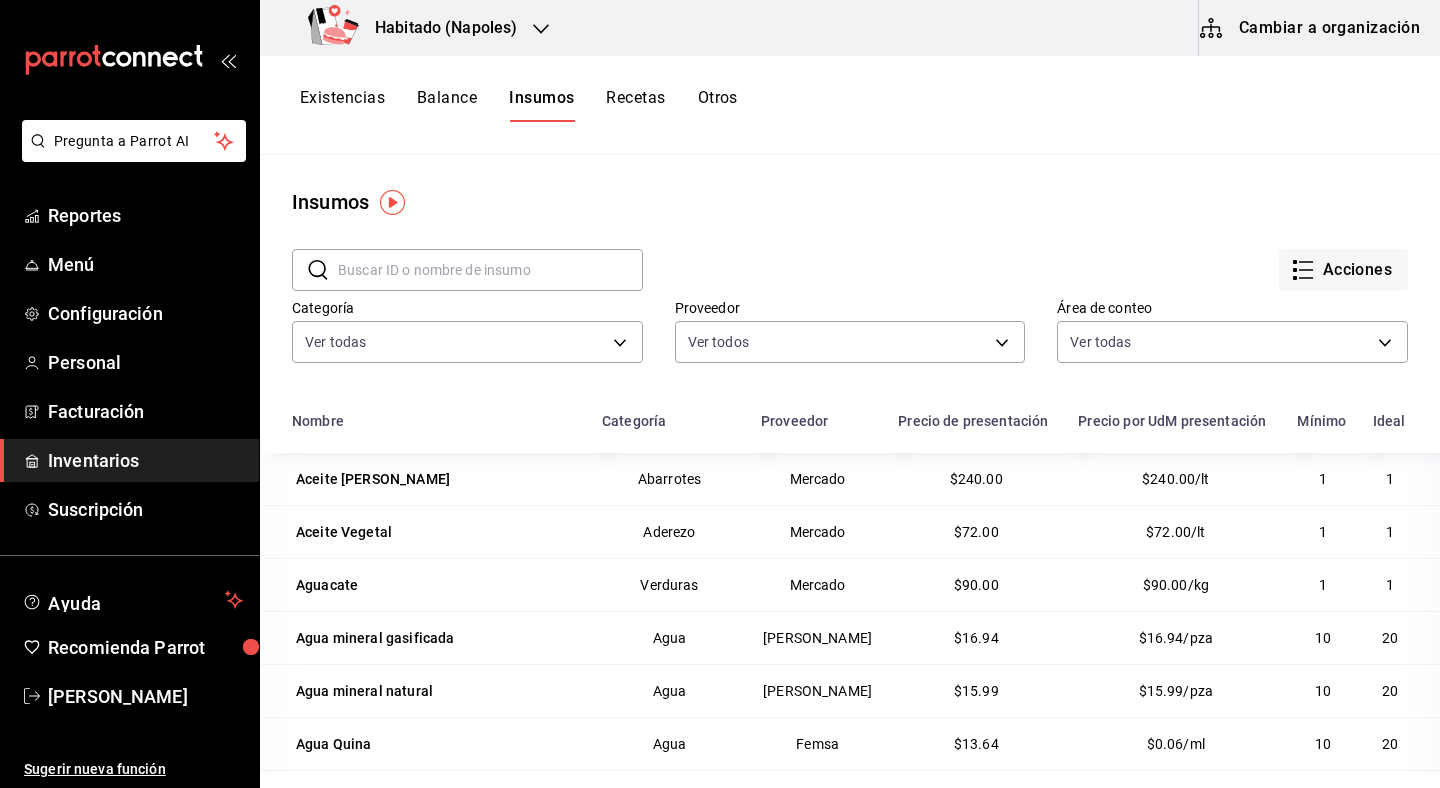 click on "Recetas" at bounding box center (635, 105) 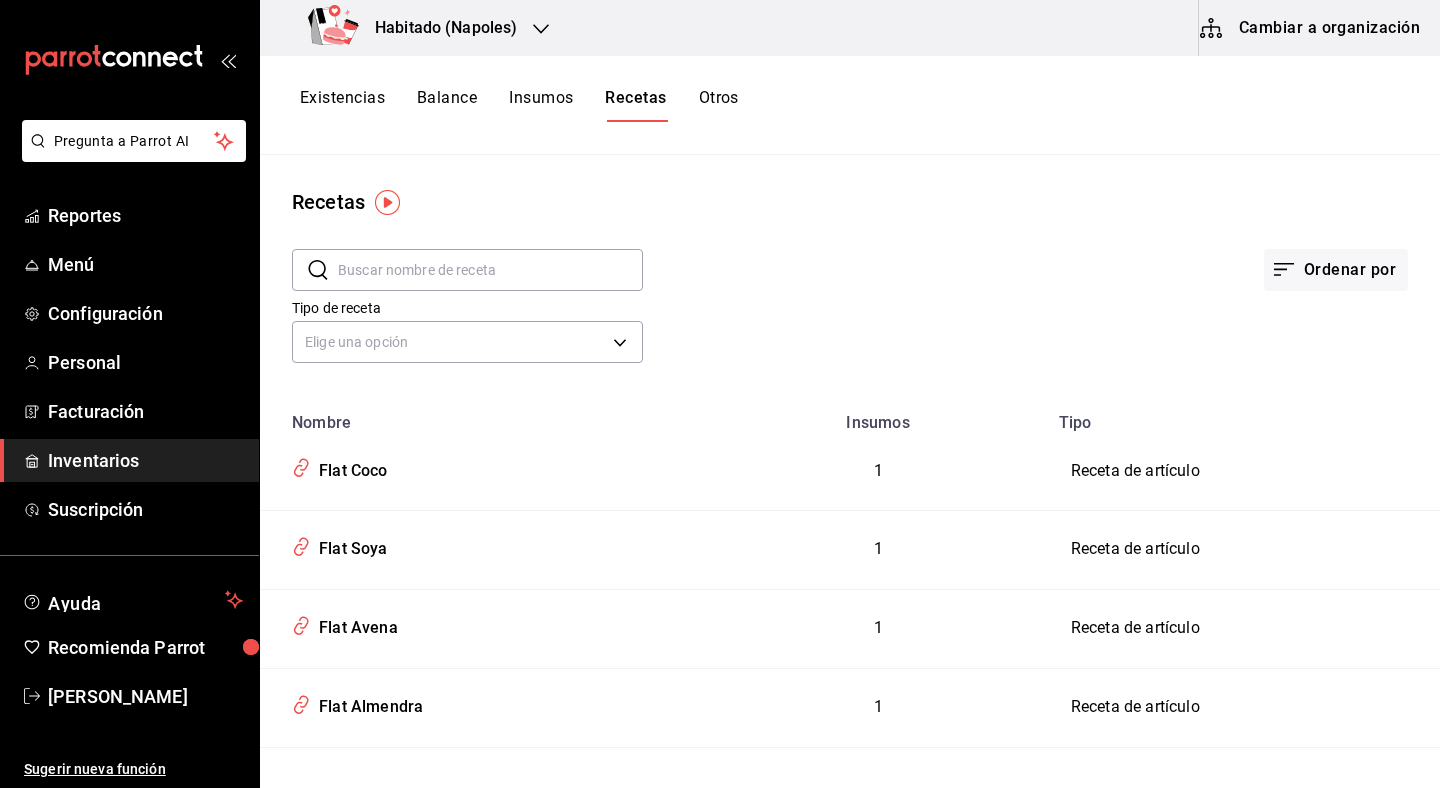 click on "Cambiar a organización" at bounding box center (1311, 28) 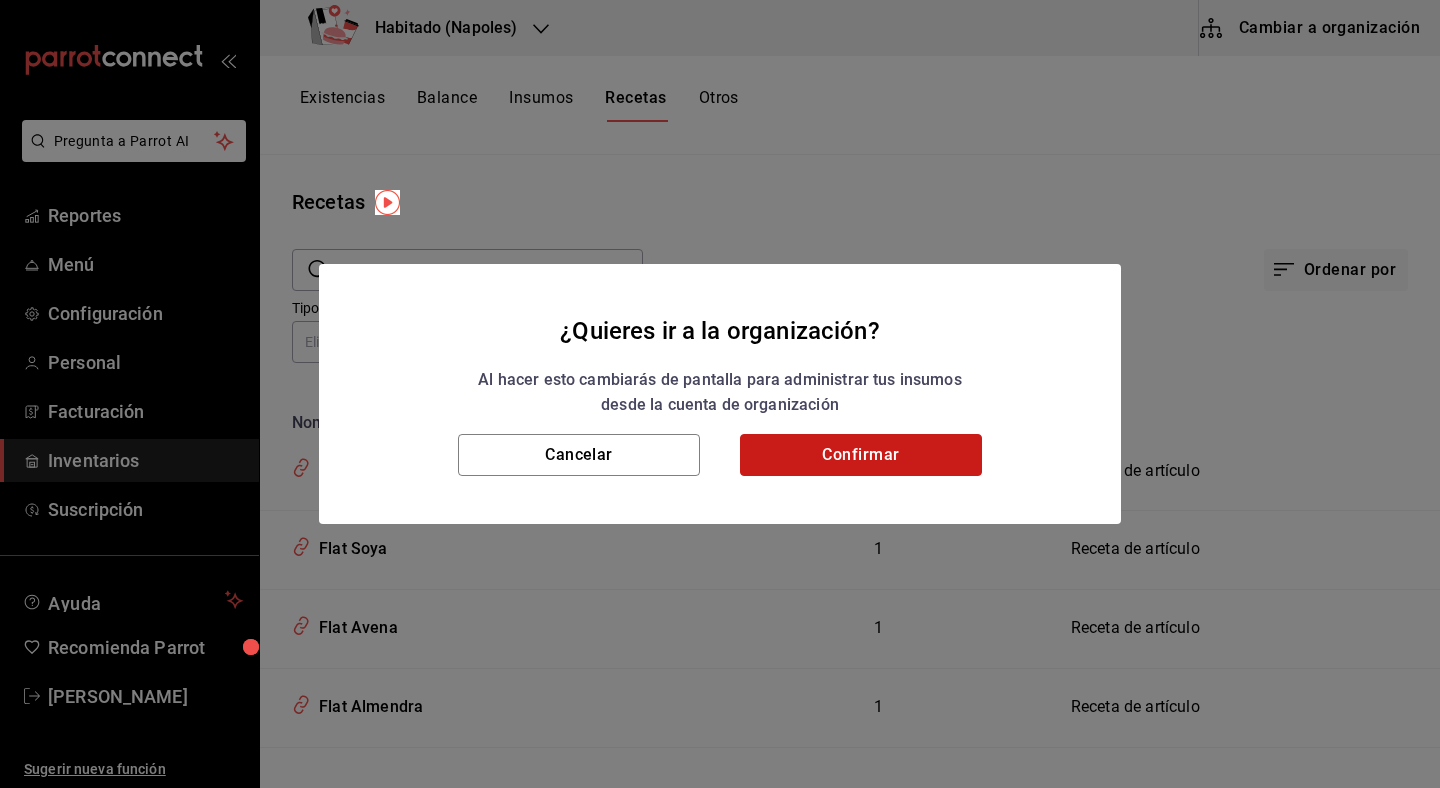 click on "Confirmar" at bounding box center [861, 455] 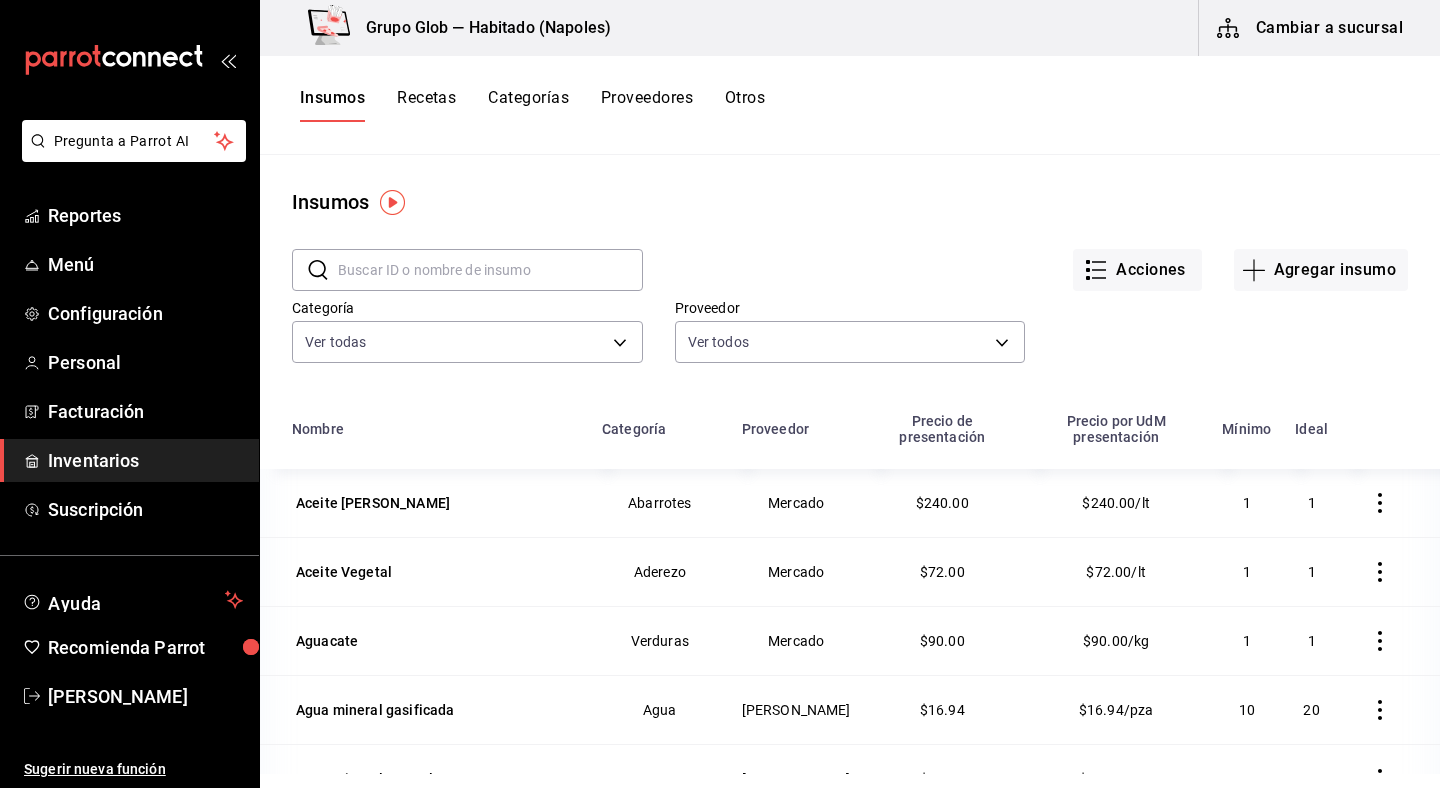 click on "Recetas" at bounding box center (426, 105) 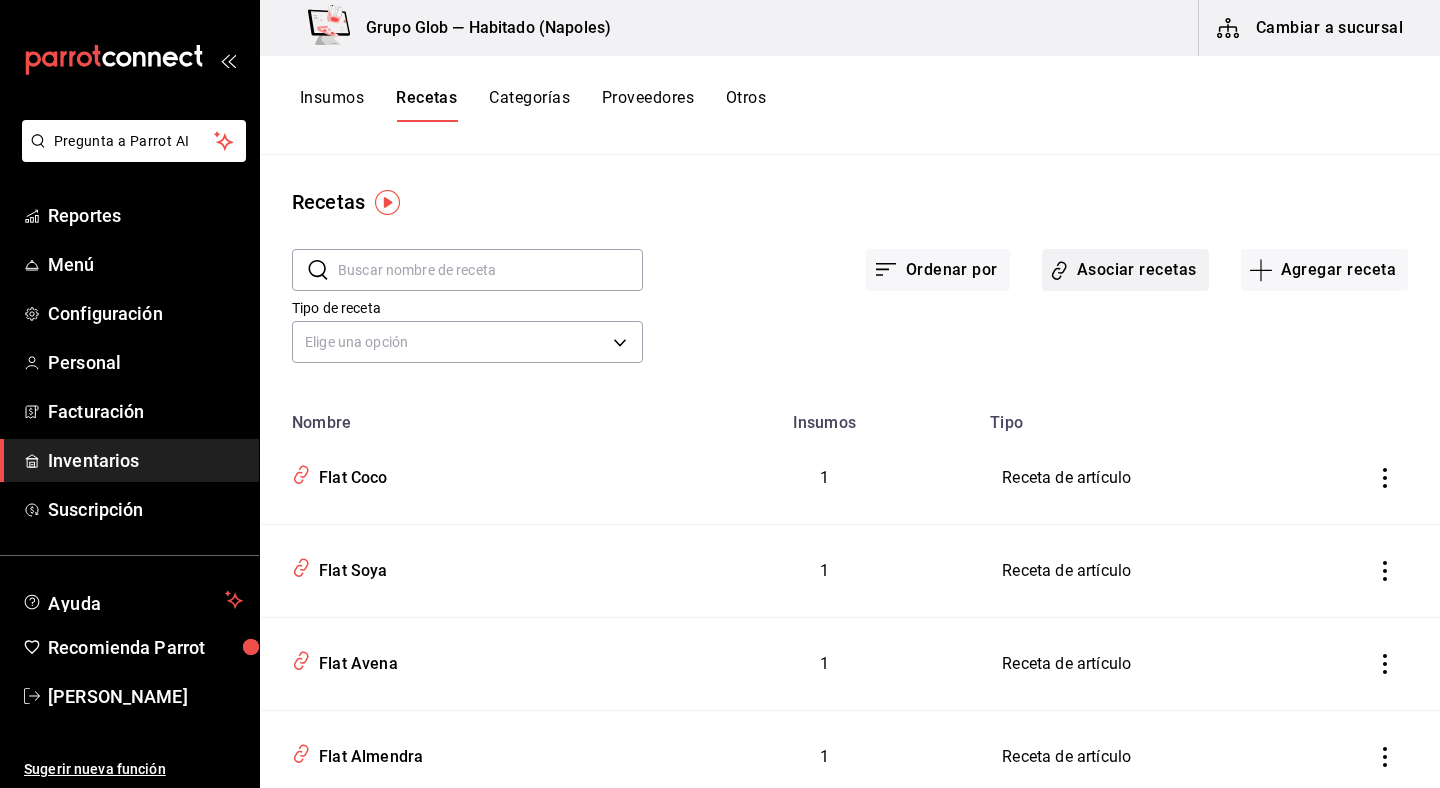 click on "Asociar recetas" at bounding box center (1125, 270) 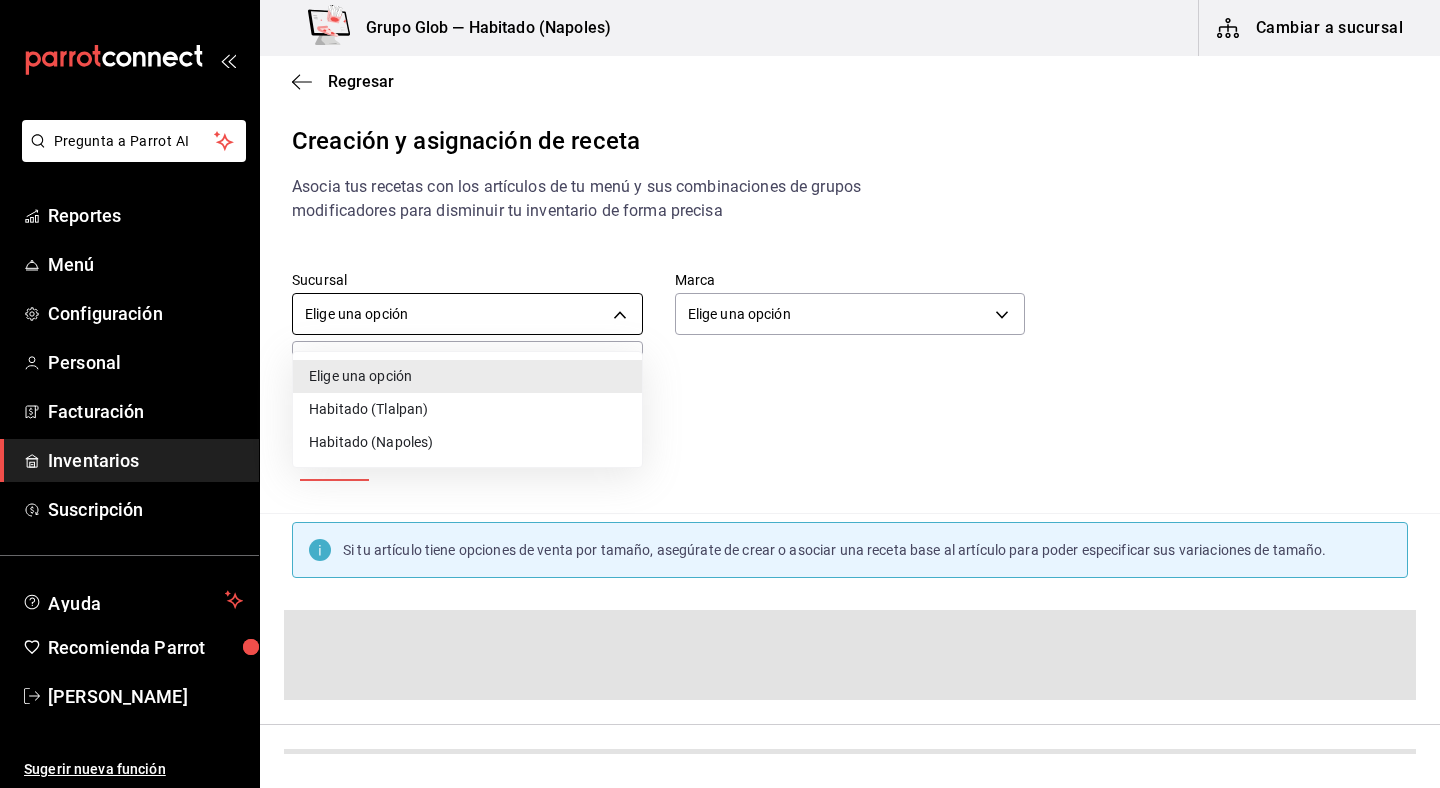 click on "Pregunta a Parrot AI Reportes   Menú   Configuración   Personal   Facturación   Inventarios   Suscripción   Ayuda Recomienda Parrot   Yakbe [PERSON_NAME]   Sugerir nueva función   Grupo Glob — Habitado (Napoles) Cambiar a sucursal Regresar Creación y asignación de receta Asocia tus recetas con los artículos de tu menú y sus combinaciones de grupos modificadores para disminuir tu inventario de forma precisa Sucursal Elige una opción default Marca Elige una opción default ​ ​ Artículos Modificadores Si tu artículo tiene opciones de venta por tamaño, asegúrate de crear o asociar una receta base al artículo para poder especificar sus variaciones de tamaño. Guardar Receta de artículo GANA 1 MES GRATIS EN TU SUSCRIPCIÓN AQUÍ ¿Recuerdas cómo empezó tu restaurante?
[DATE] puedes ayudar a un colega a tener el mismo cambio que tú viviste.
Recomienda Parrot directamente desde tu Portal Administrador.
Es fácil y rápido.
🎁 Por cada restaurante que se una, ganas 1 mes gratis. Reportes   Menú" at bounding box center [720, 377] 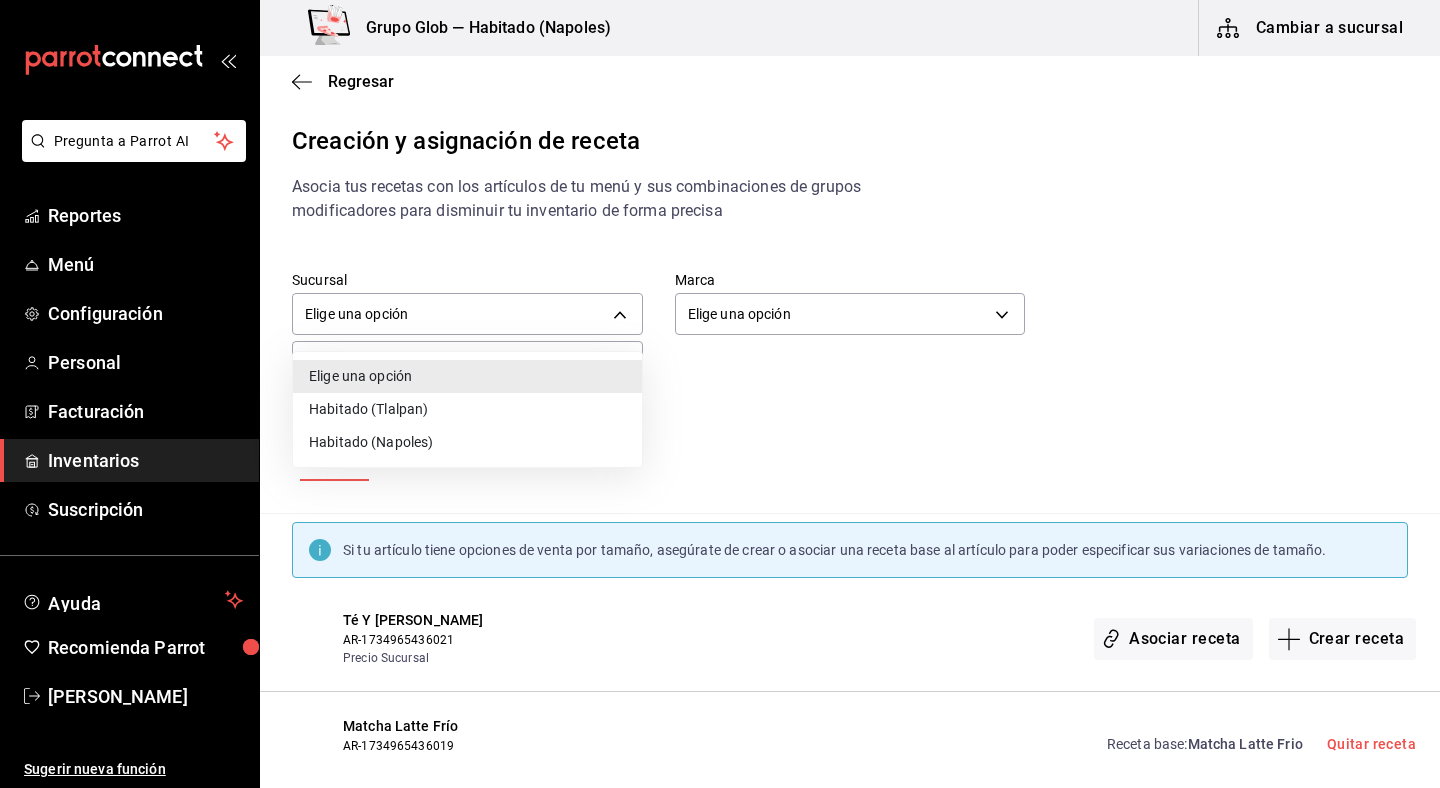 click on "Habitado (Napoles)" at bounding box center [467, 442] 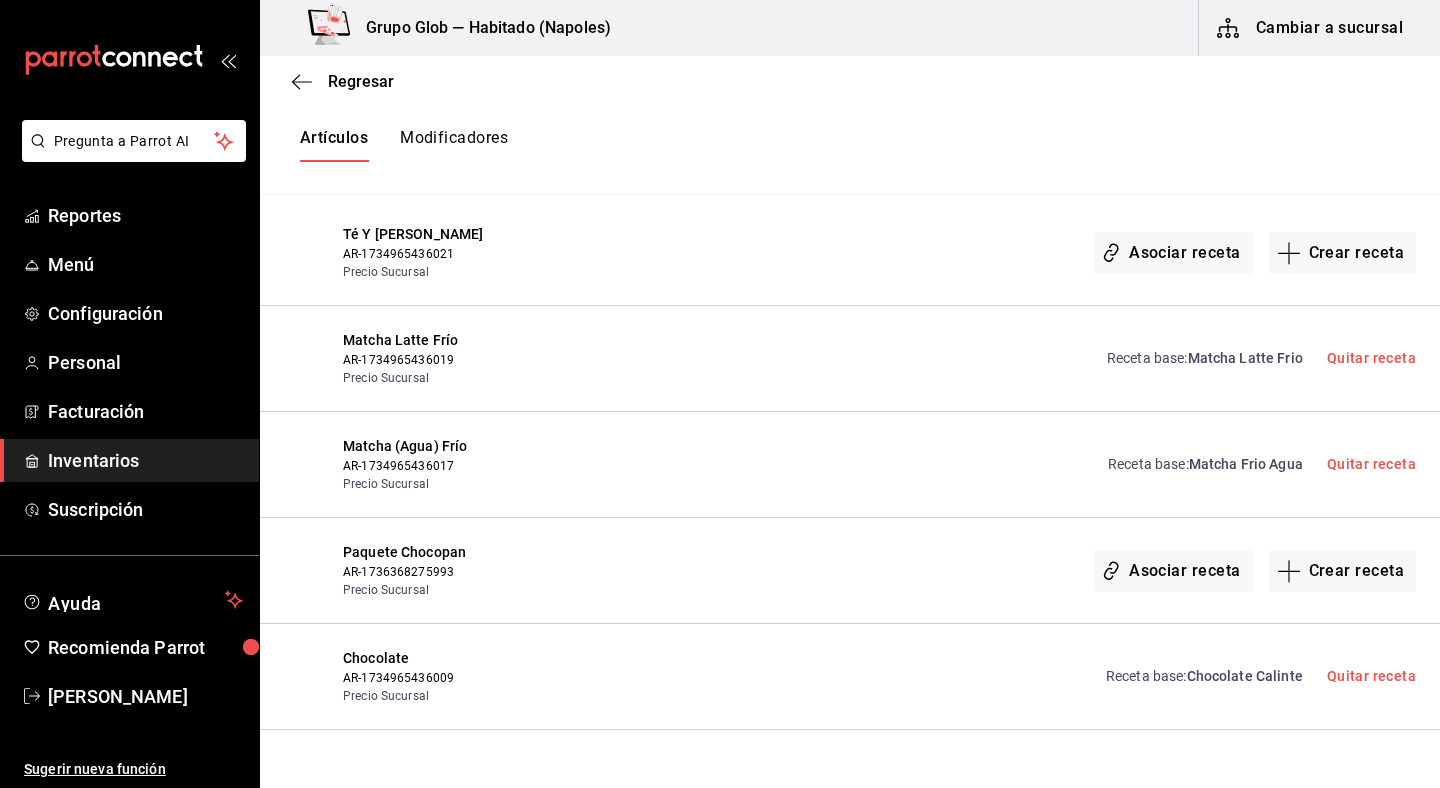 scroll, scrollTop: 388, scrollLeft: 0, axis: vertical 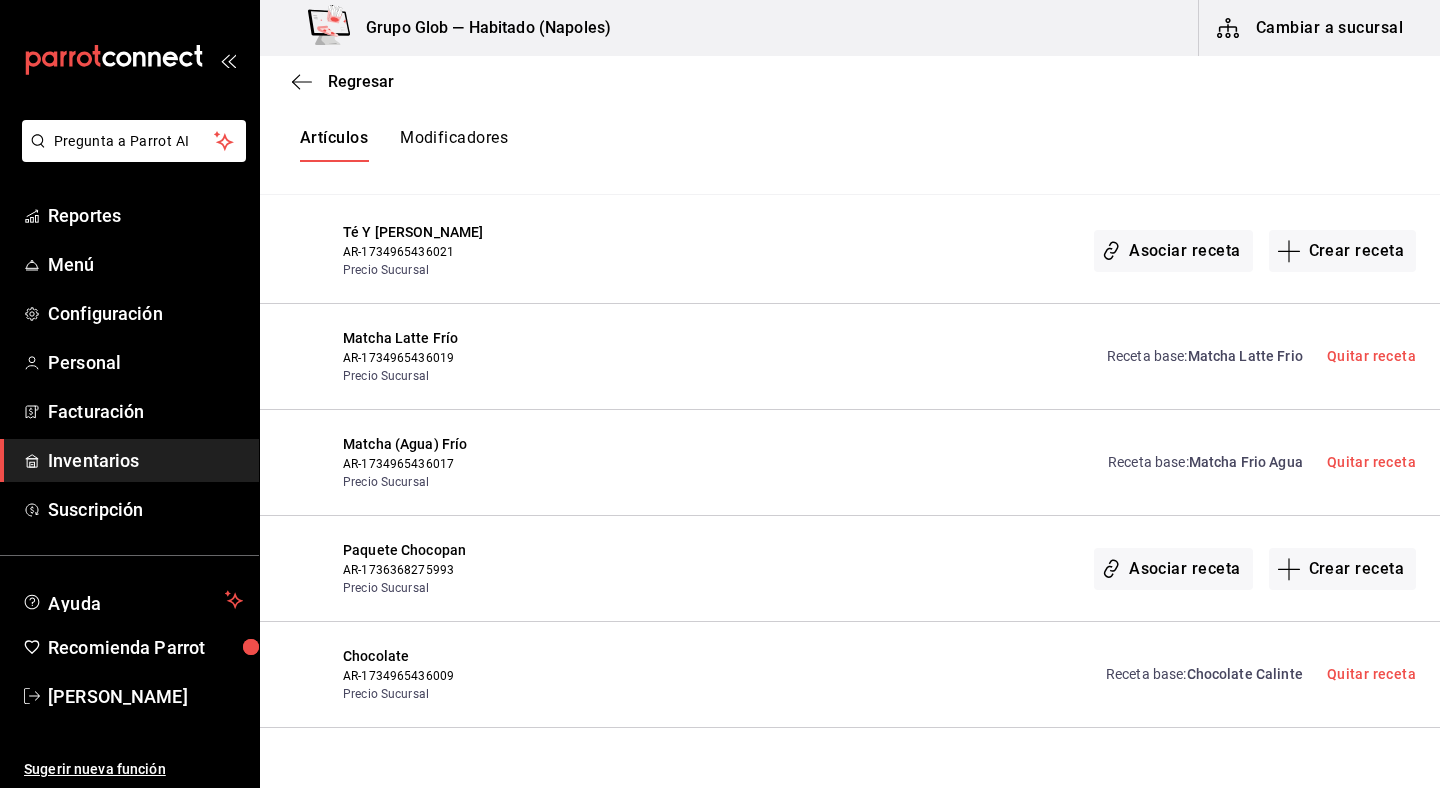 click on "Modificadores" at bounding box center [454, 145] 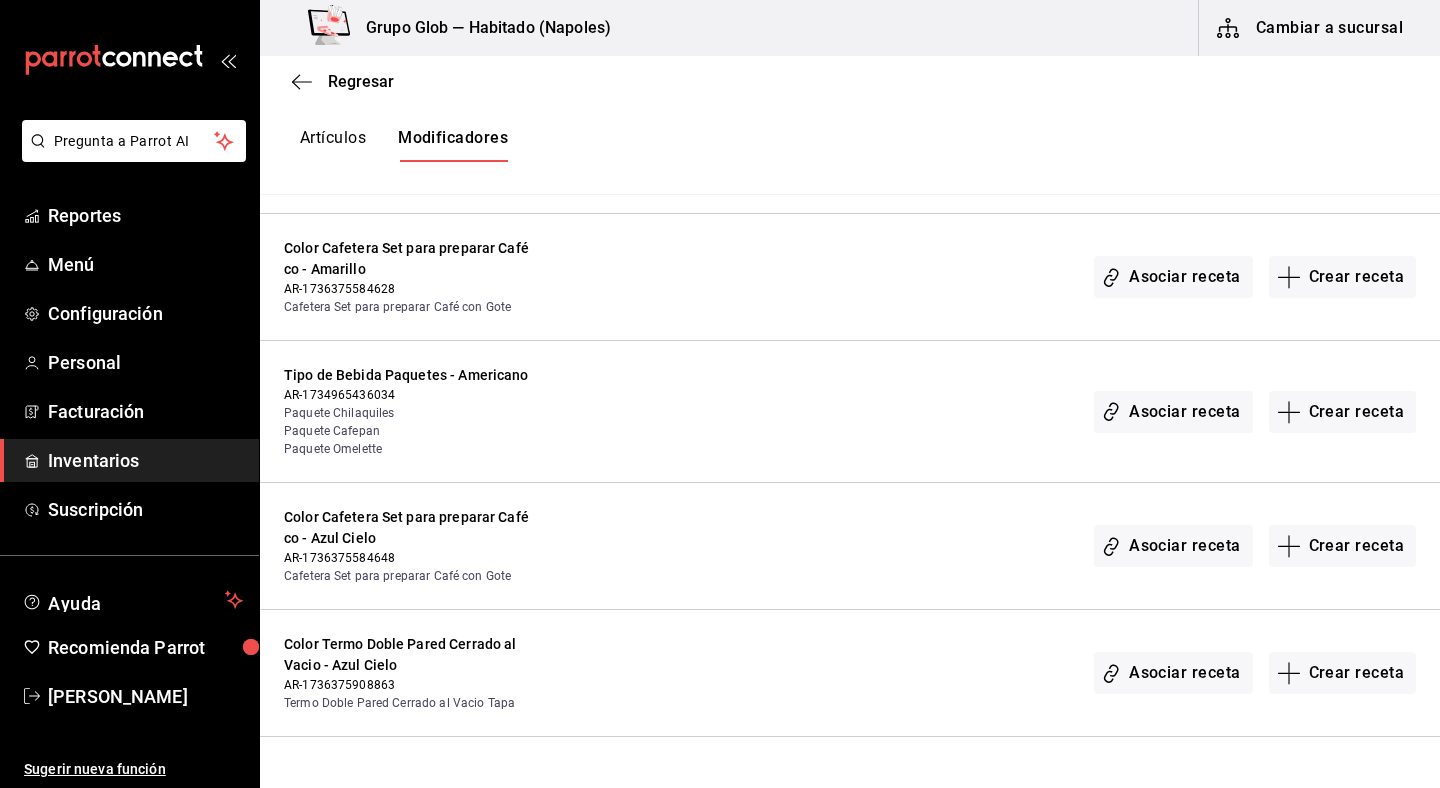 scroll, scrollTop: 666, scrollLeft: 0, axis: vertical 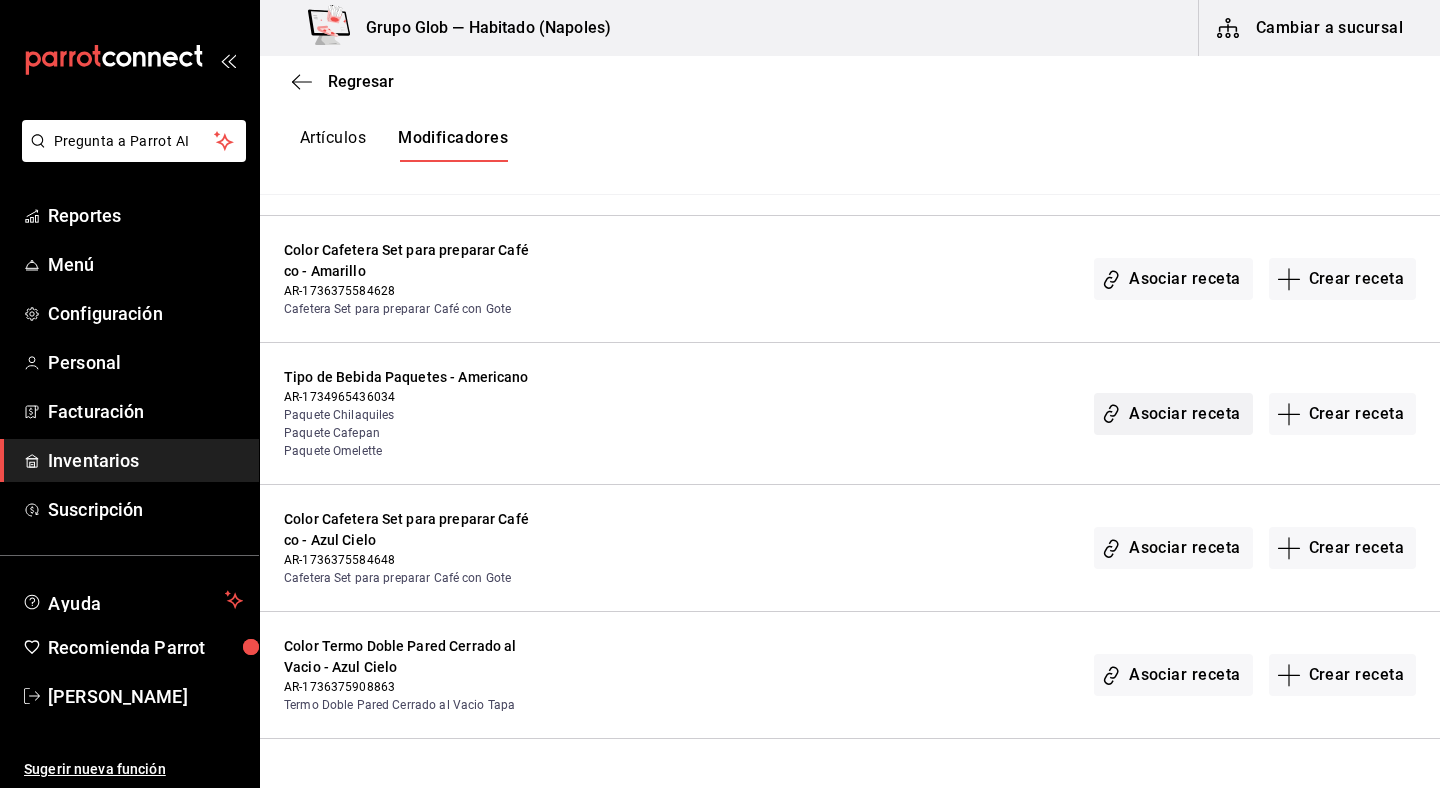 click on "Asociar receta" at bounding box center [1173, 414] 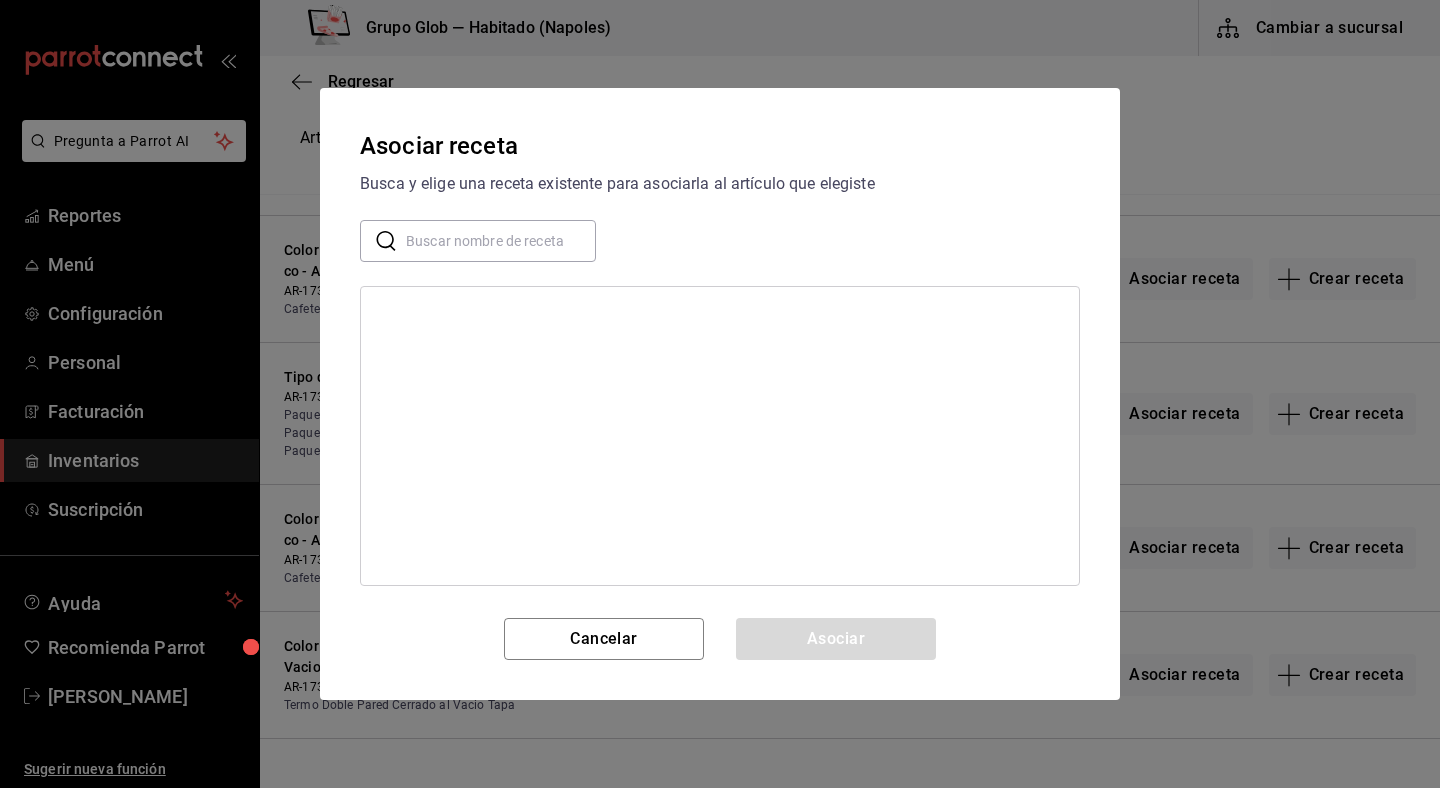 click at bounding box center [501, 241] 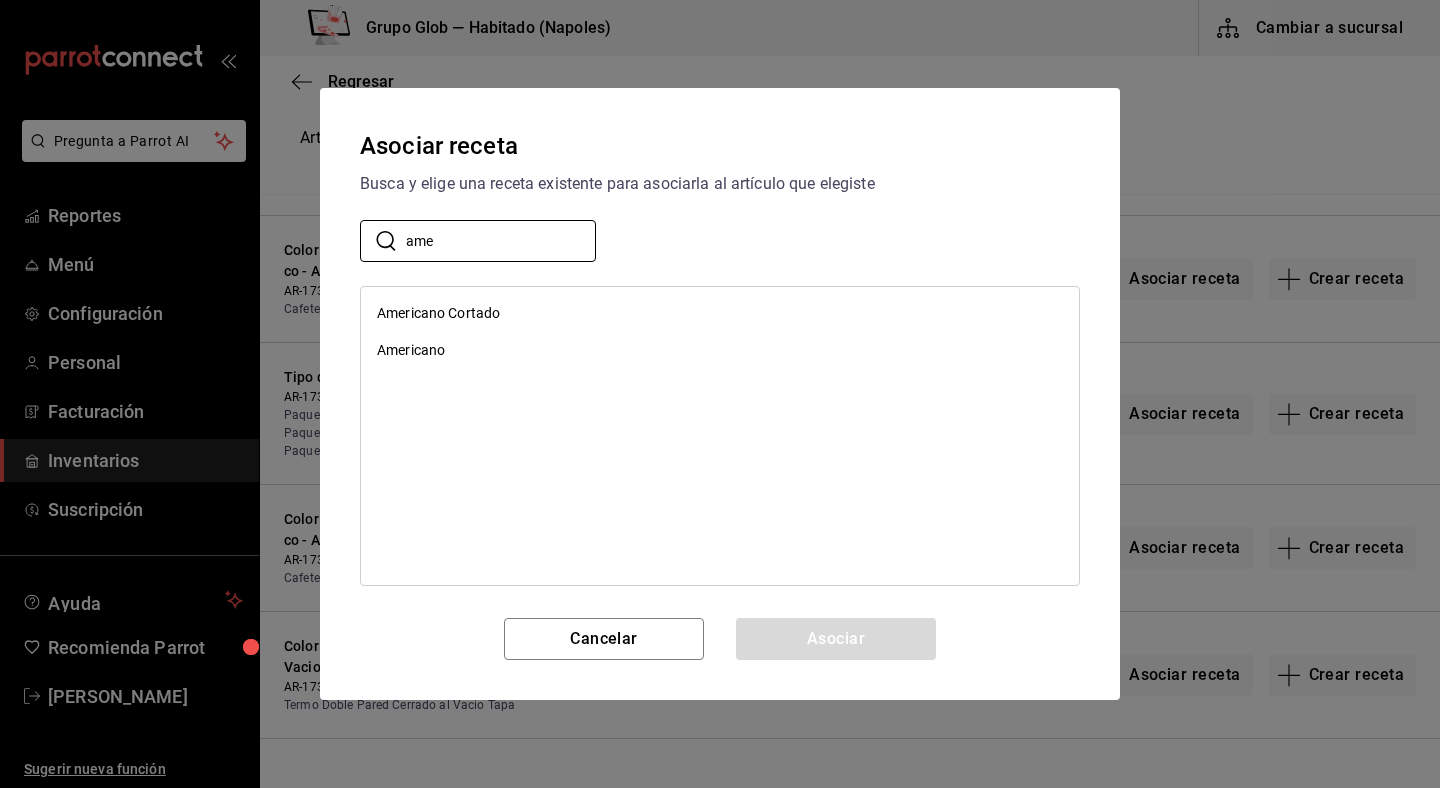 type on "ame" 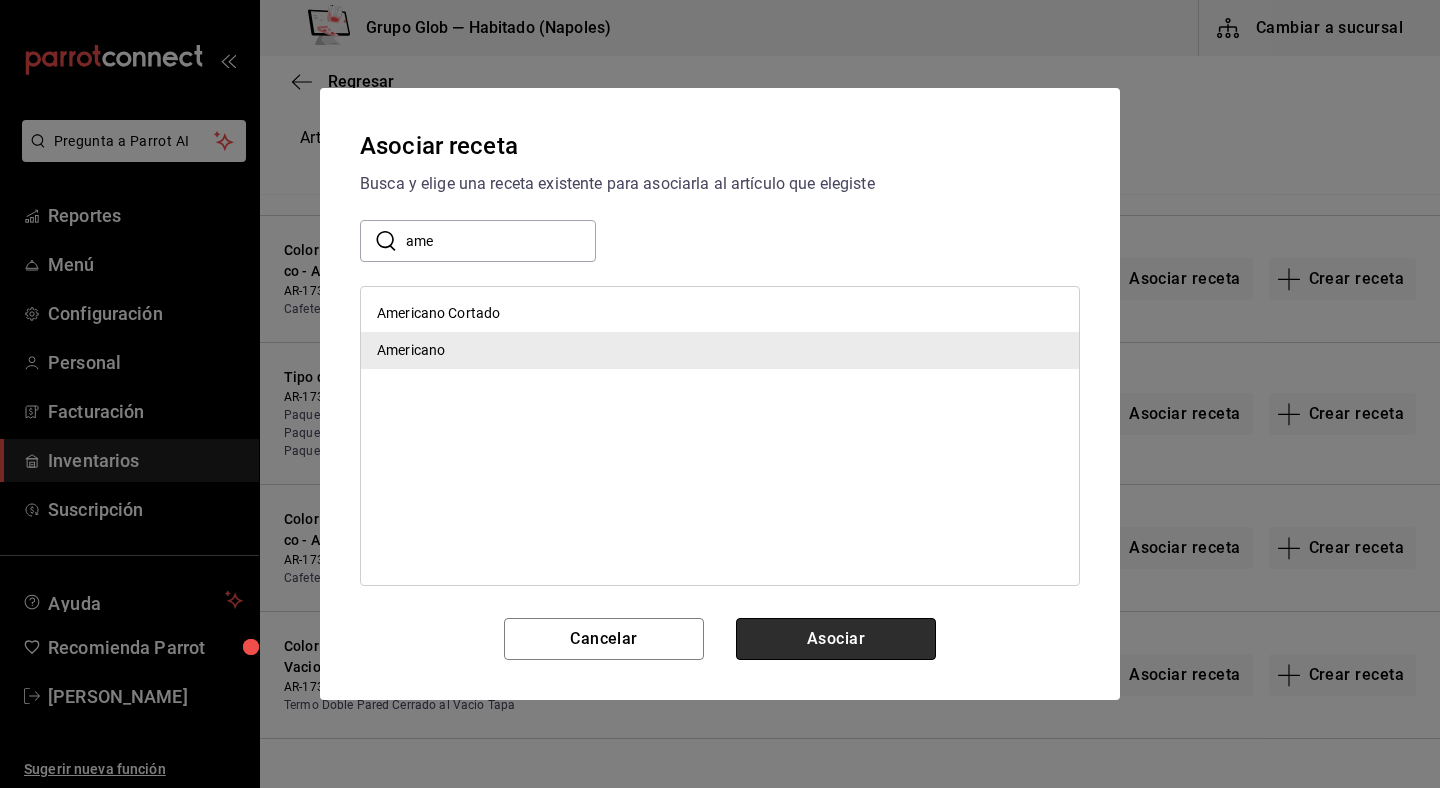click on "Asociar" at bounding box center (836, 639) 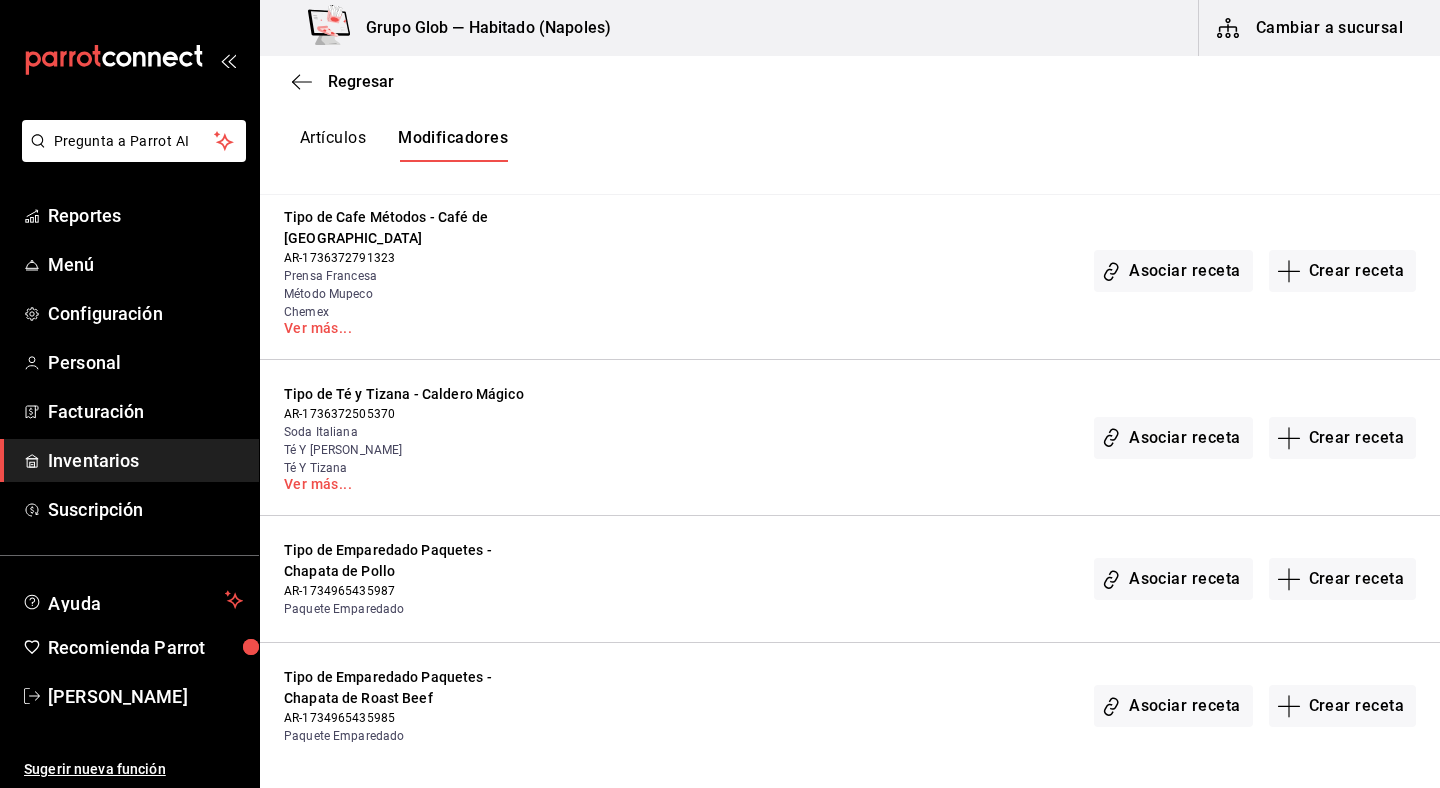 scroll, scrollTop: 2709, scrollLeft: 0, axis: vertical 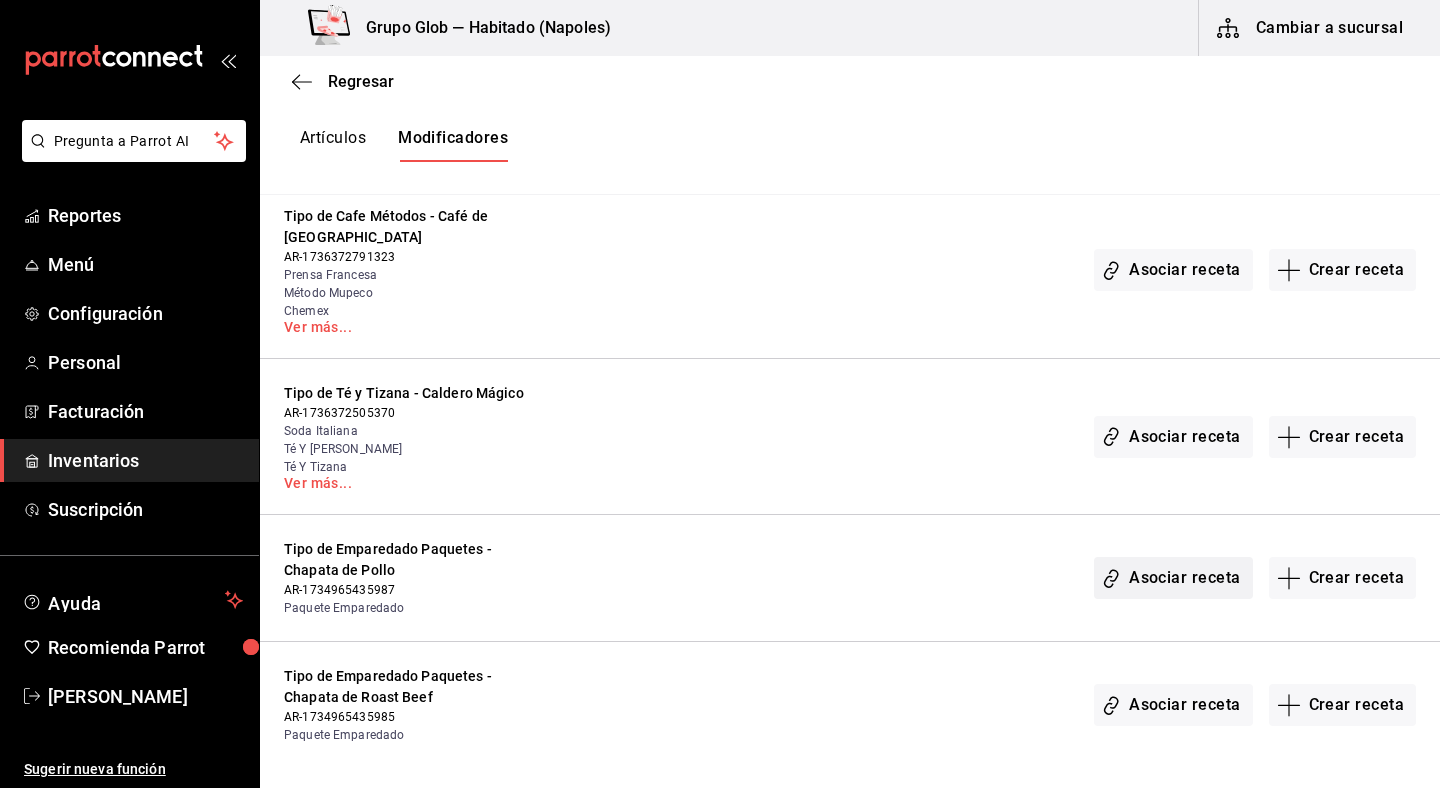click on "Asociar receta" at bounding box center (1173, 578) 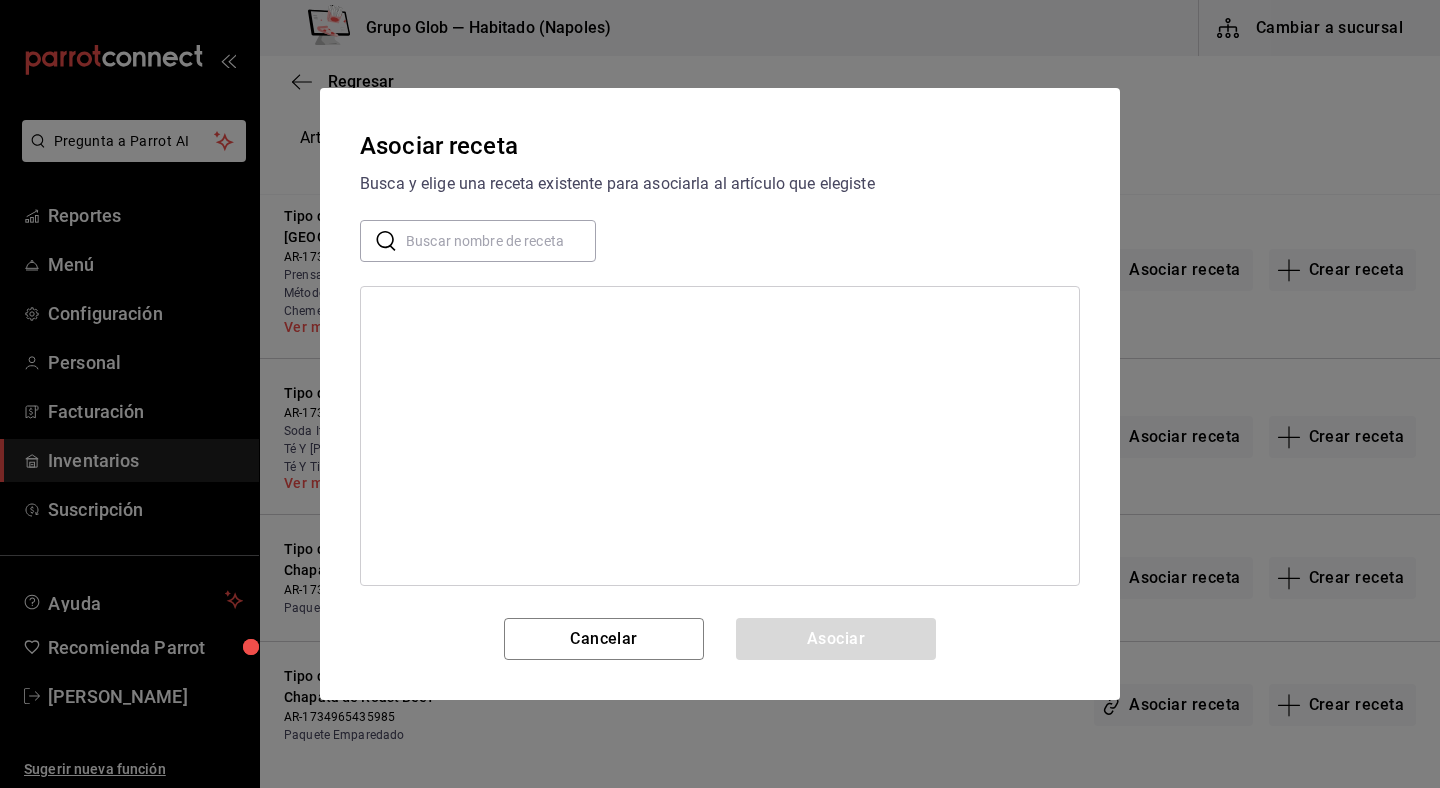 click at bounding box center (501, 241) 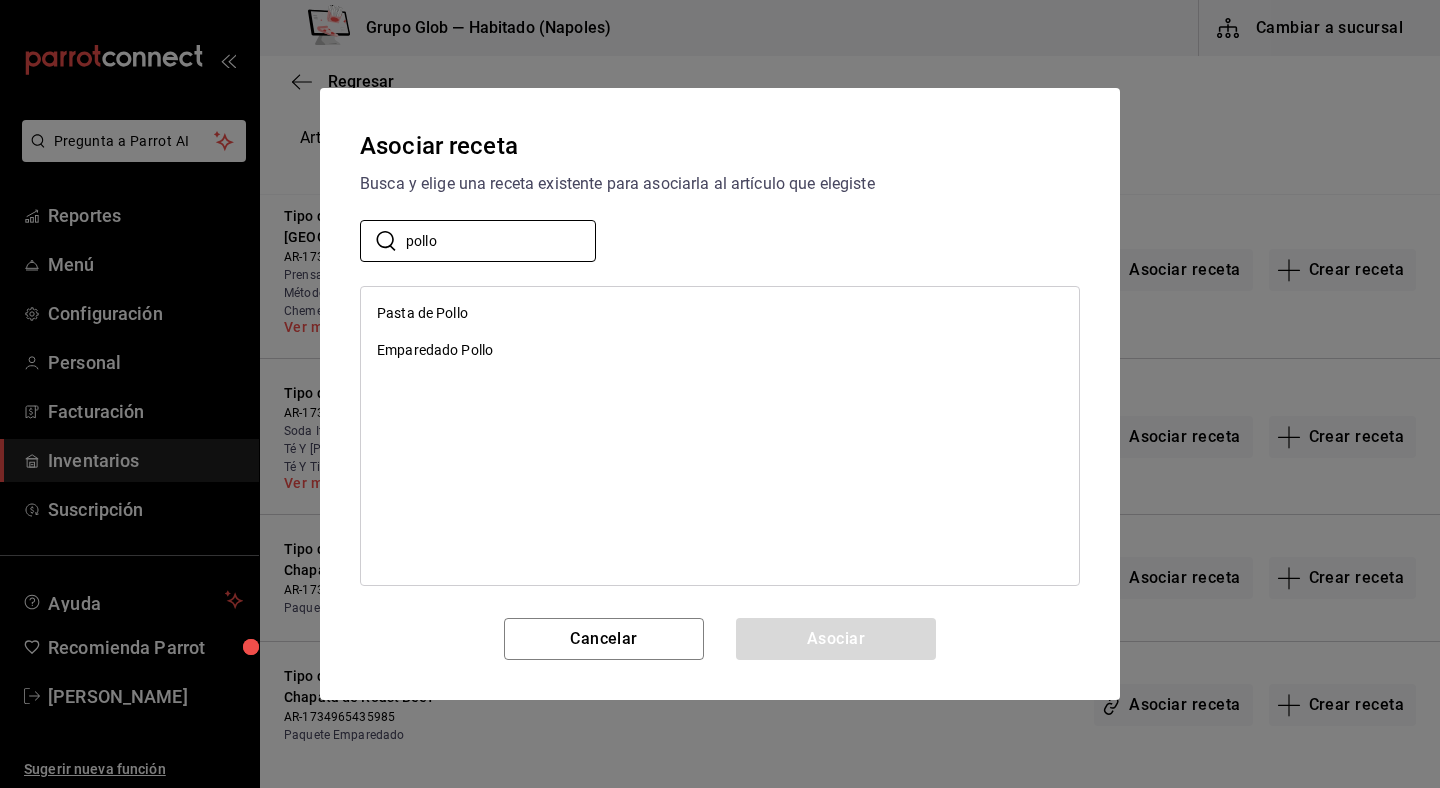 type on "pollo" 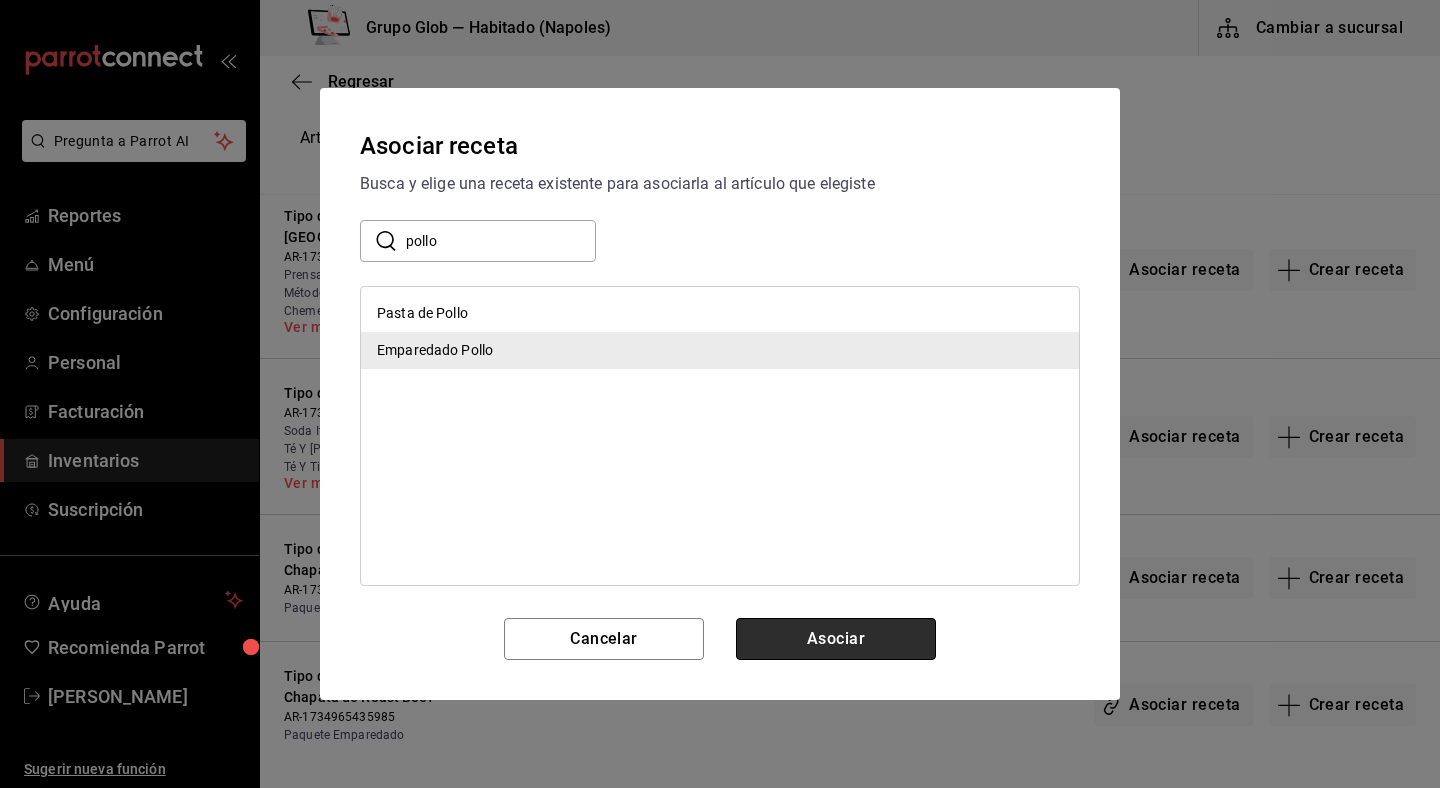 click on "Asociar" at bounding box center [836, 639] 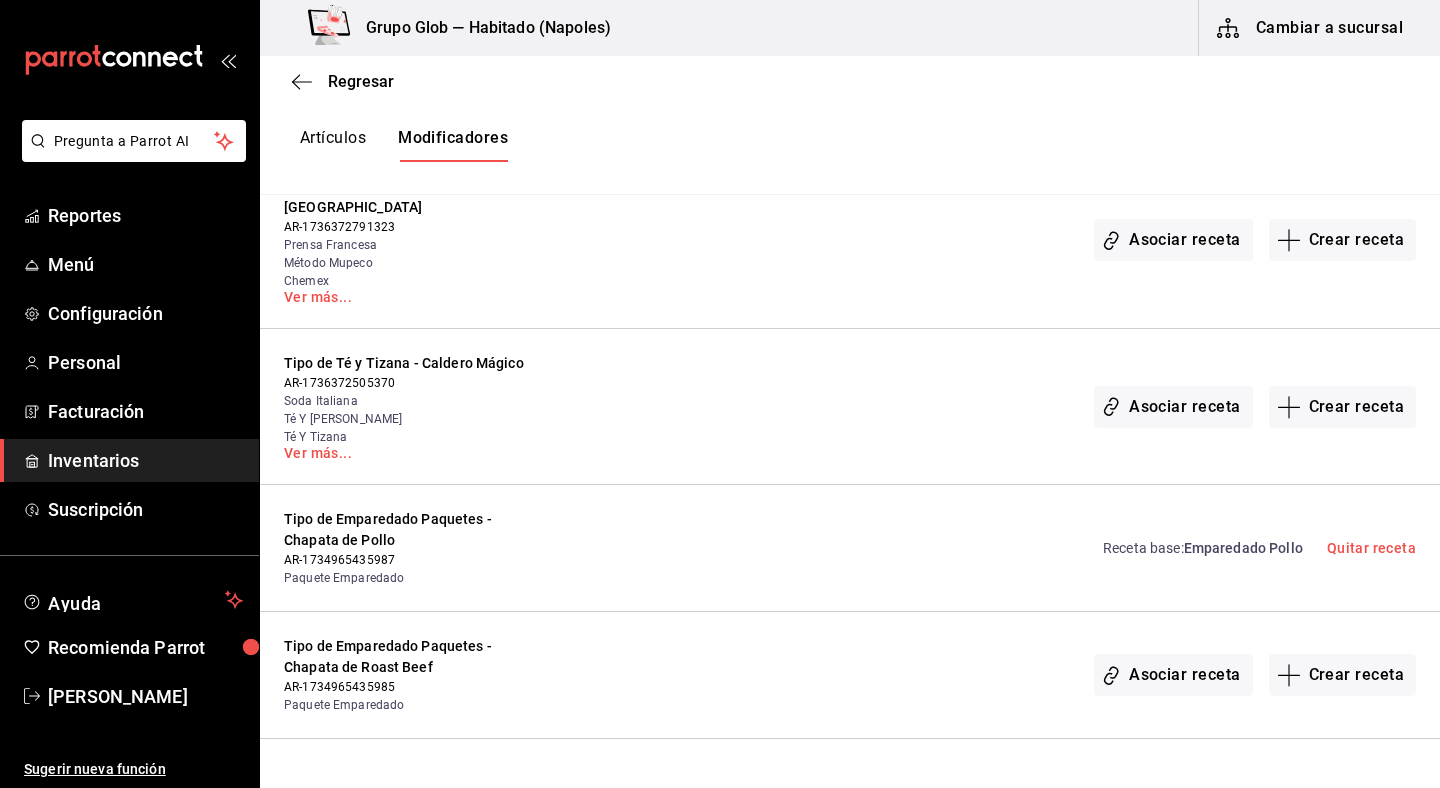 scroll, scrollTop: 2750, scrollLeft: 0, axis: vertical 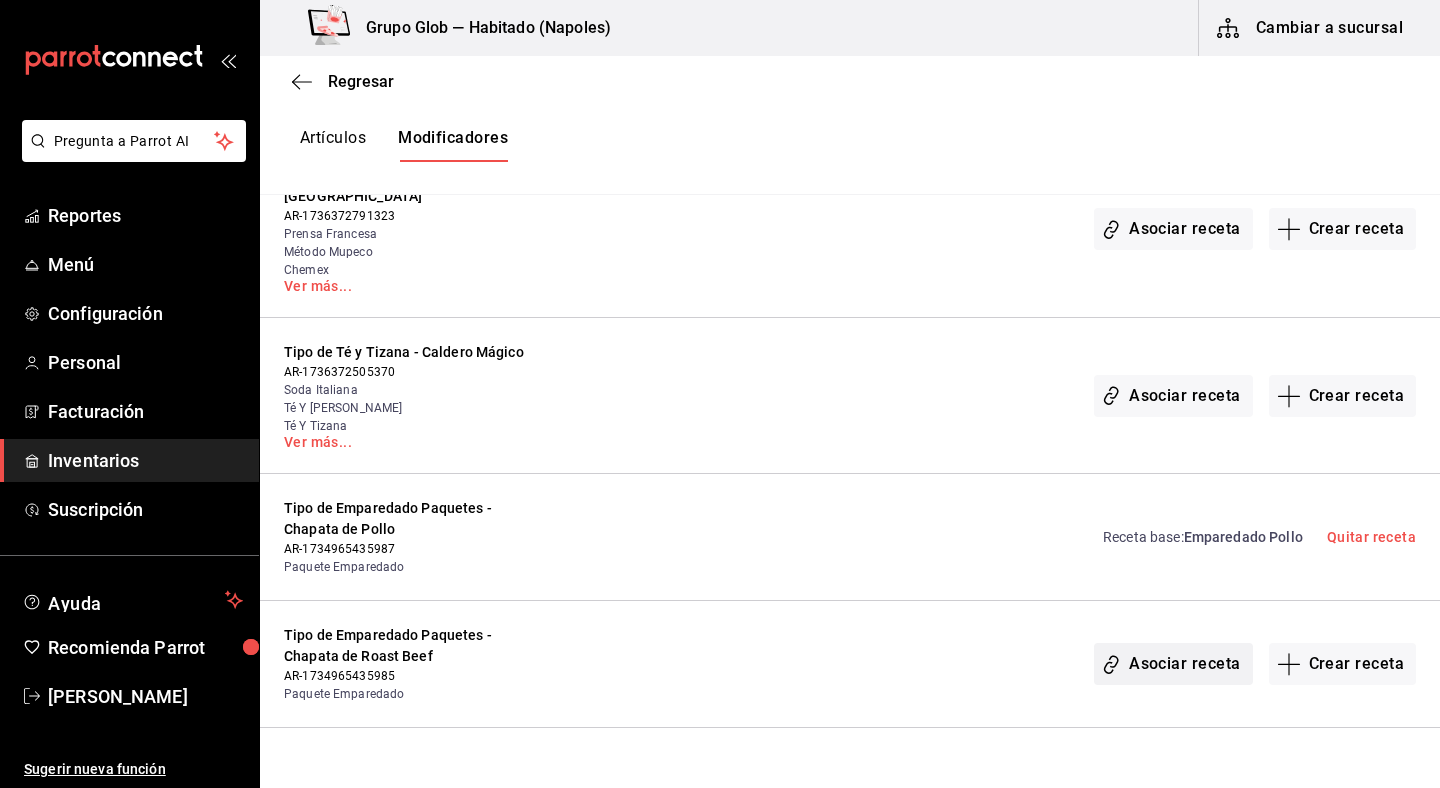 click on "Asociar receta" at bounding box center [1173, 664] 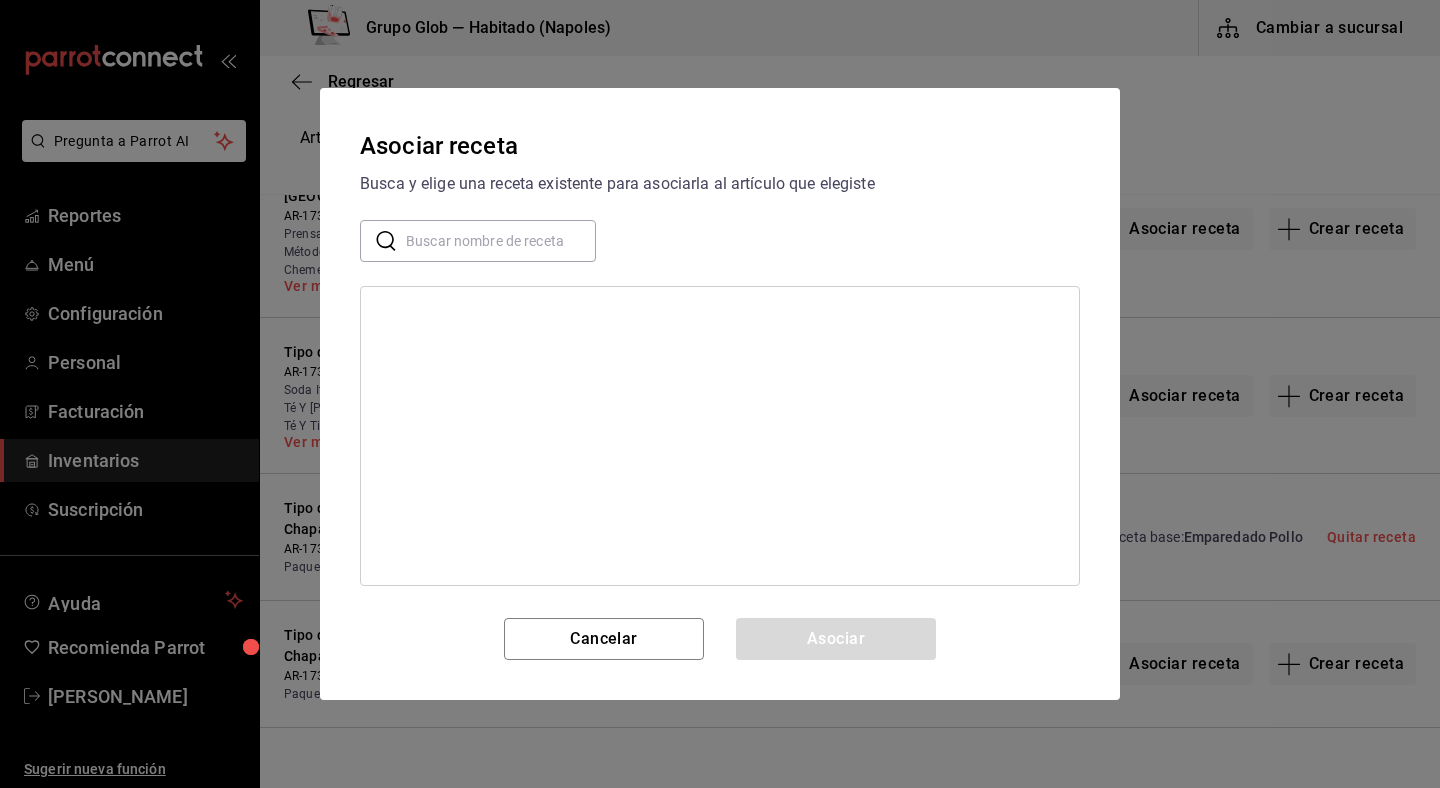click at bounding box center [501, 241] 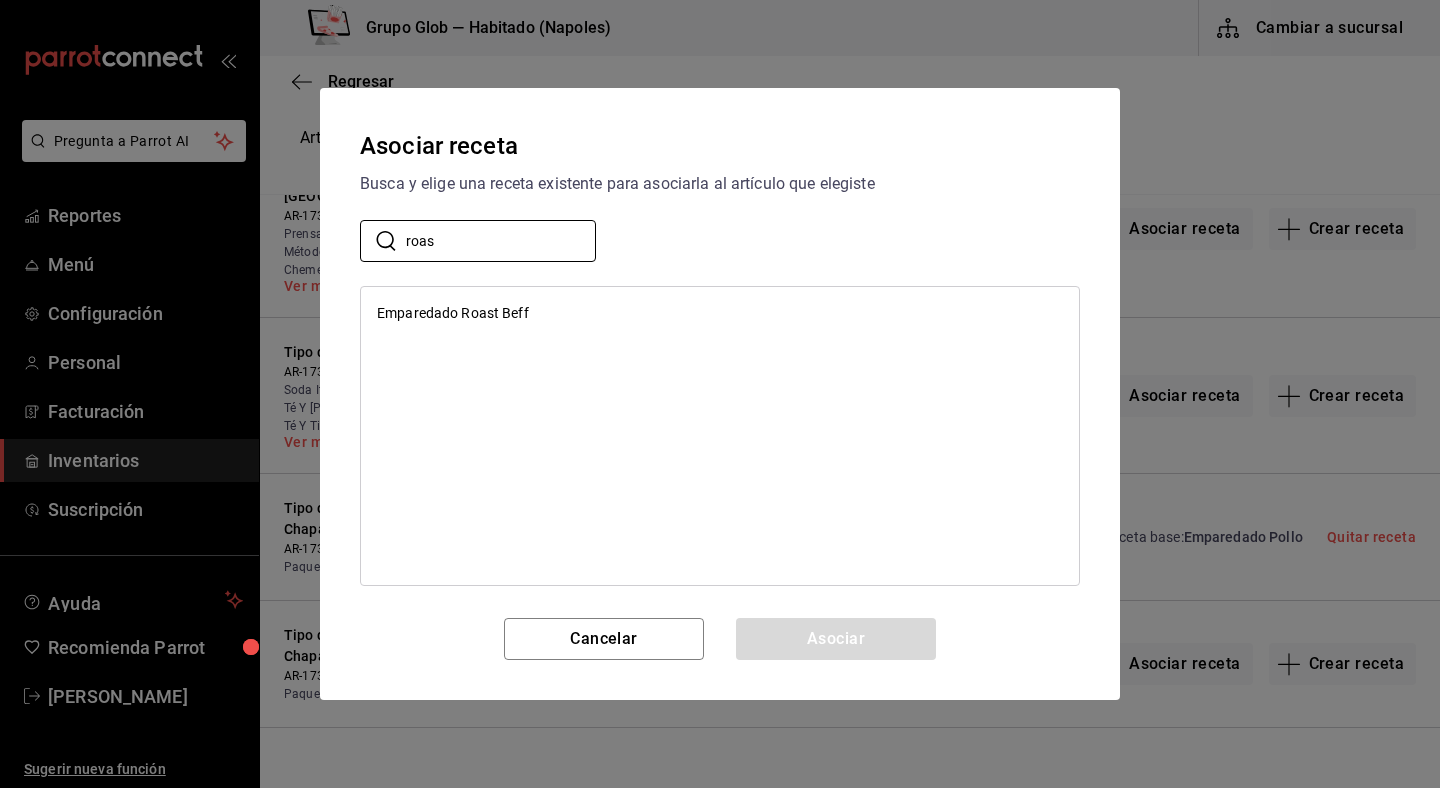 type on "roas" 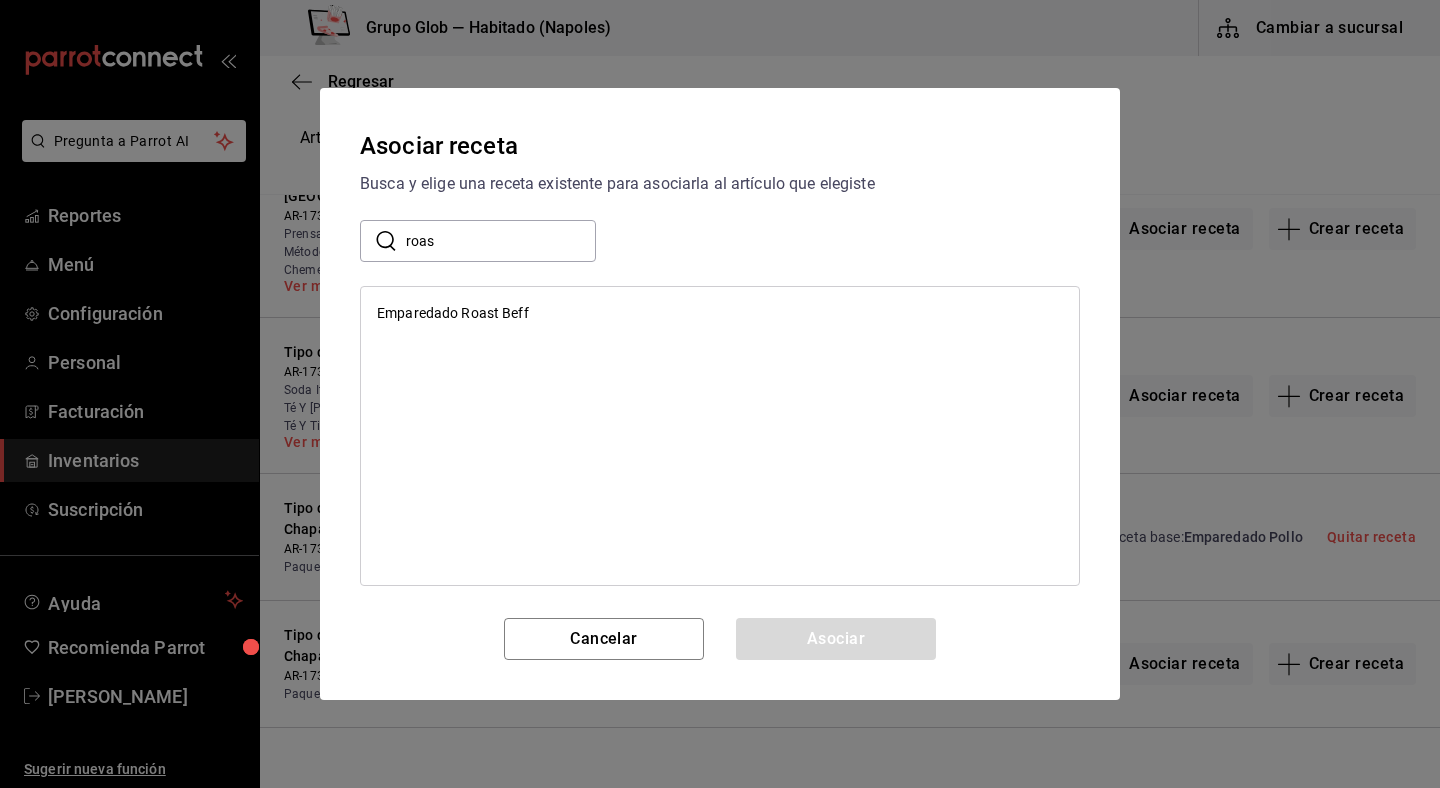 click on "Emparedado Roast Beff" at bounding box center [720, 313] 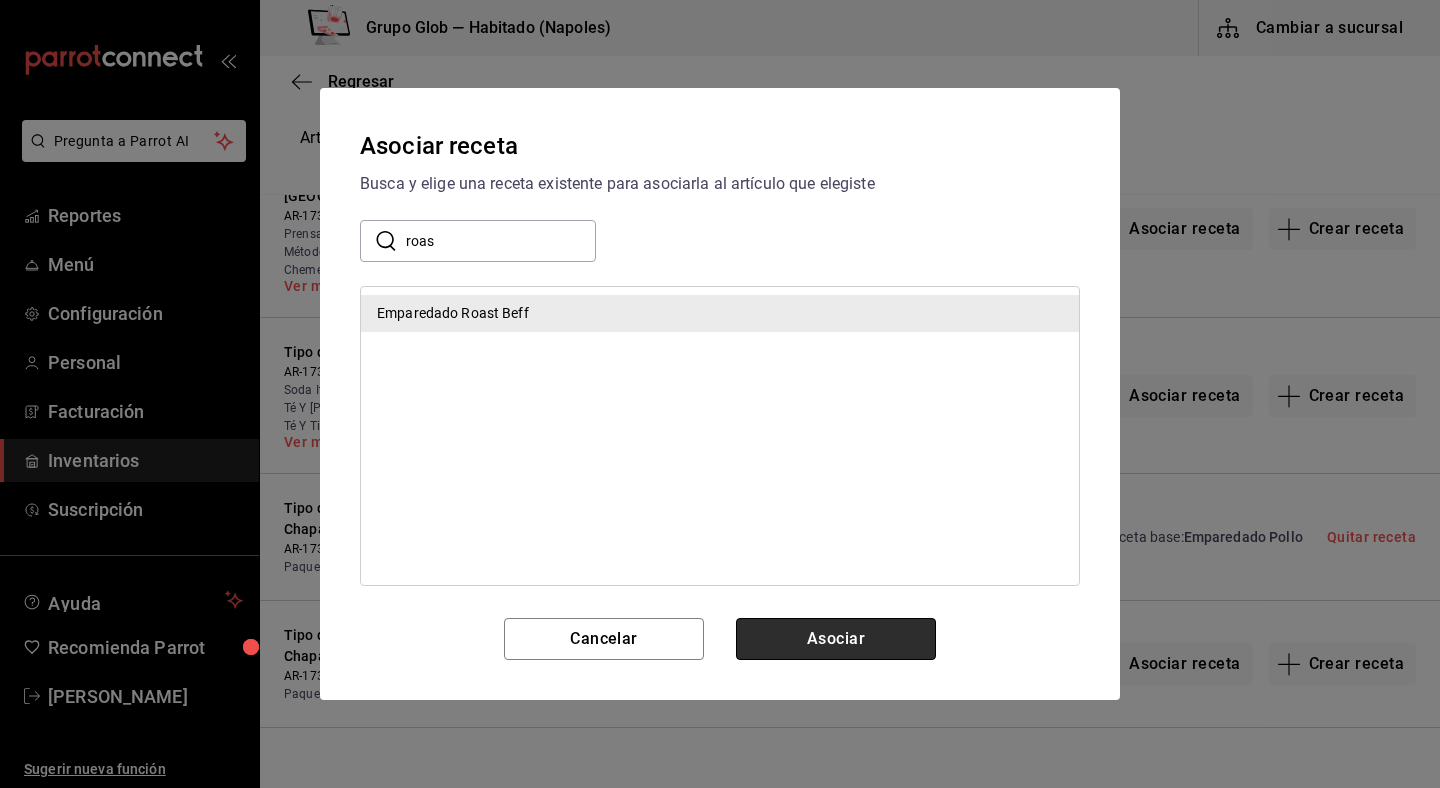click on "Asociar" at bounding box center [836, 639] 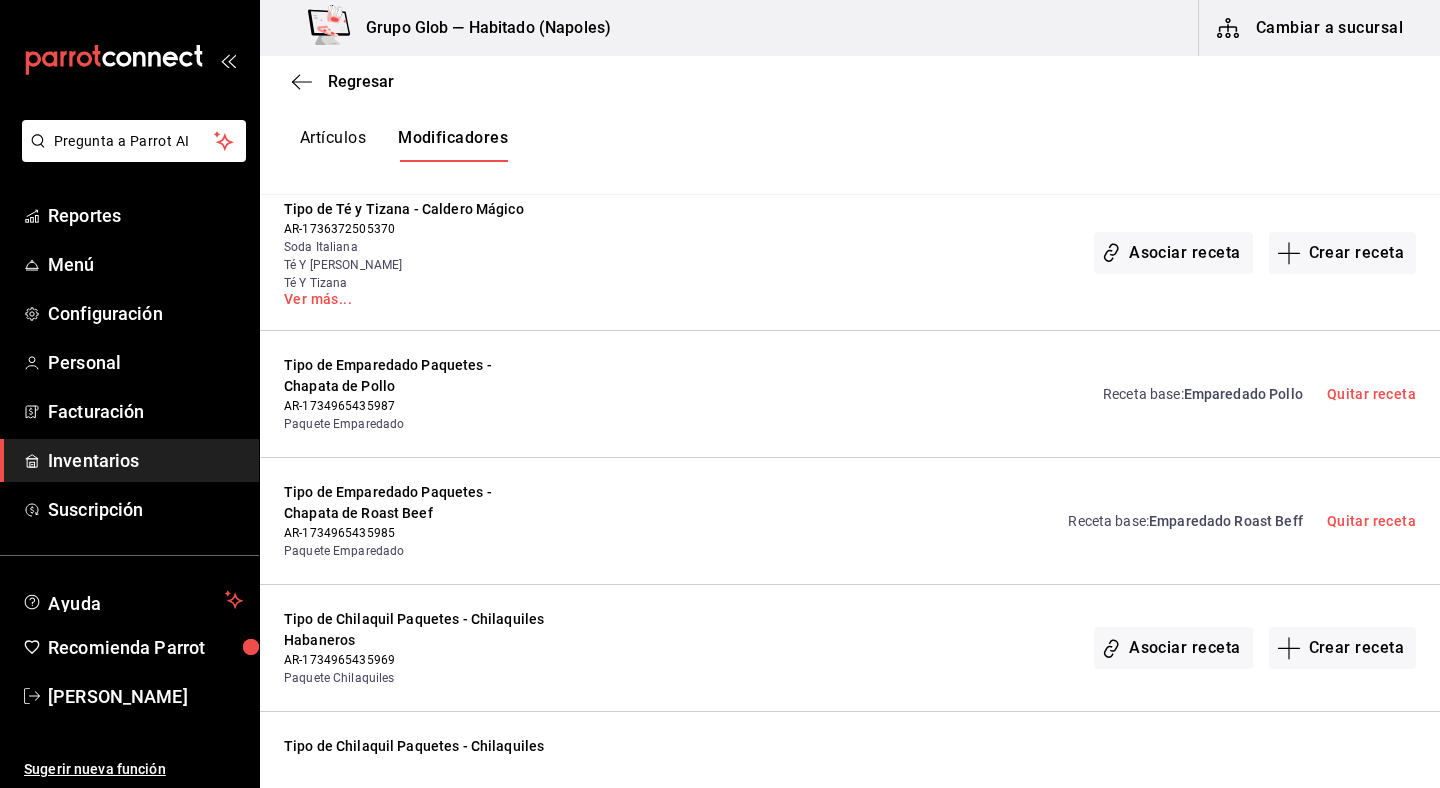 scroll, scrollTop: 2894, scrollLeft: 0, axis: vertical 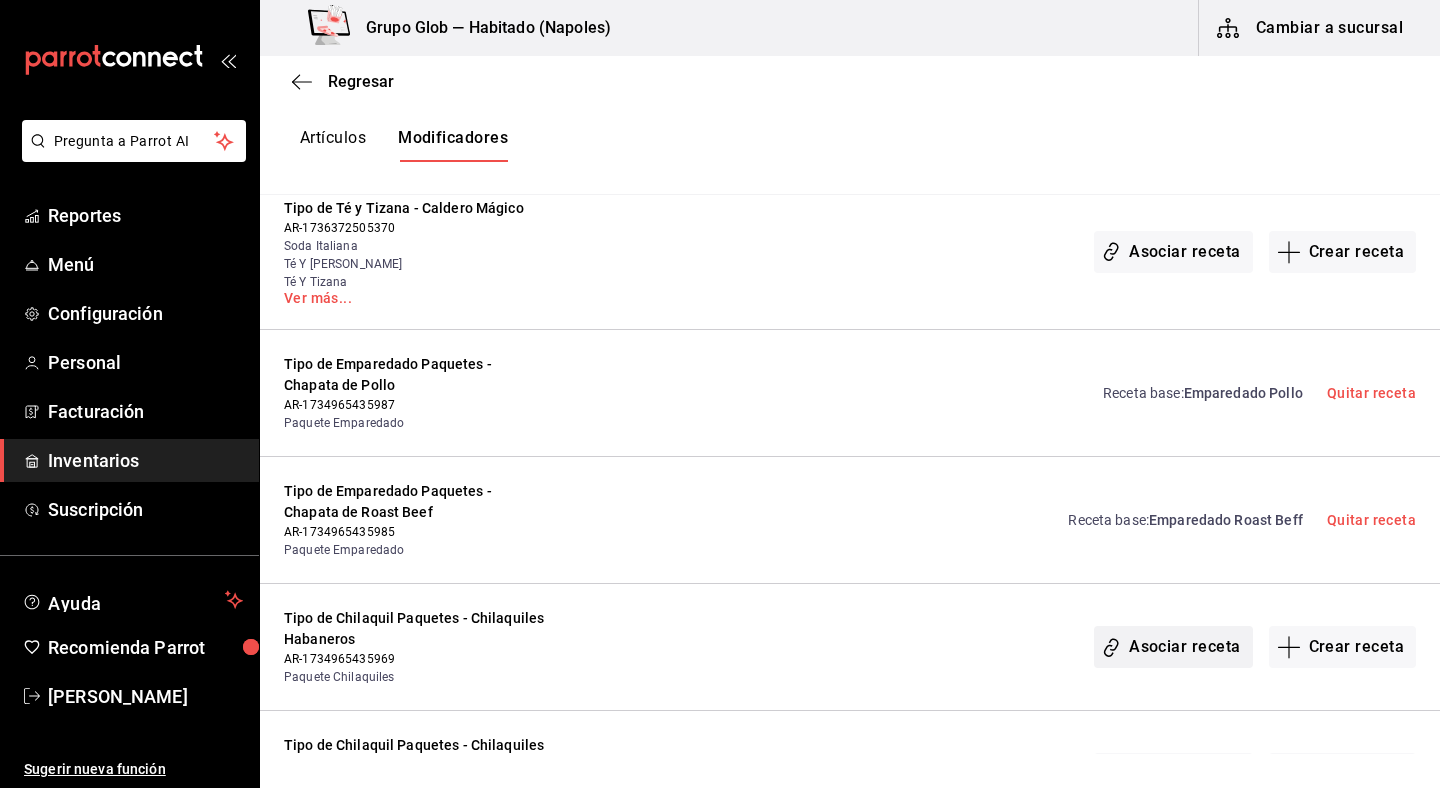 click on "Asociar receta" at bounding box center [1173, 647] 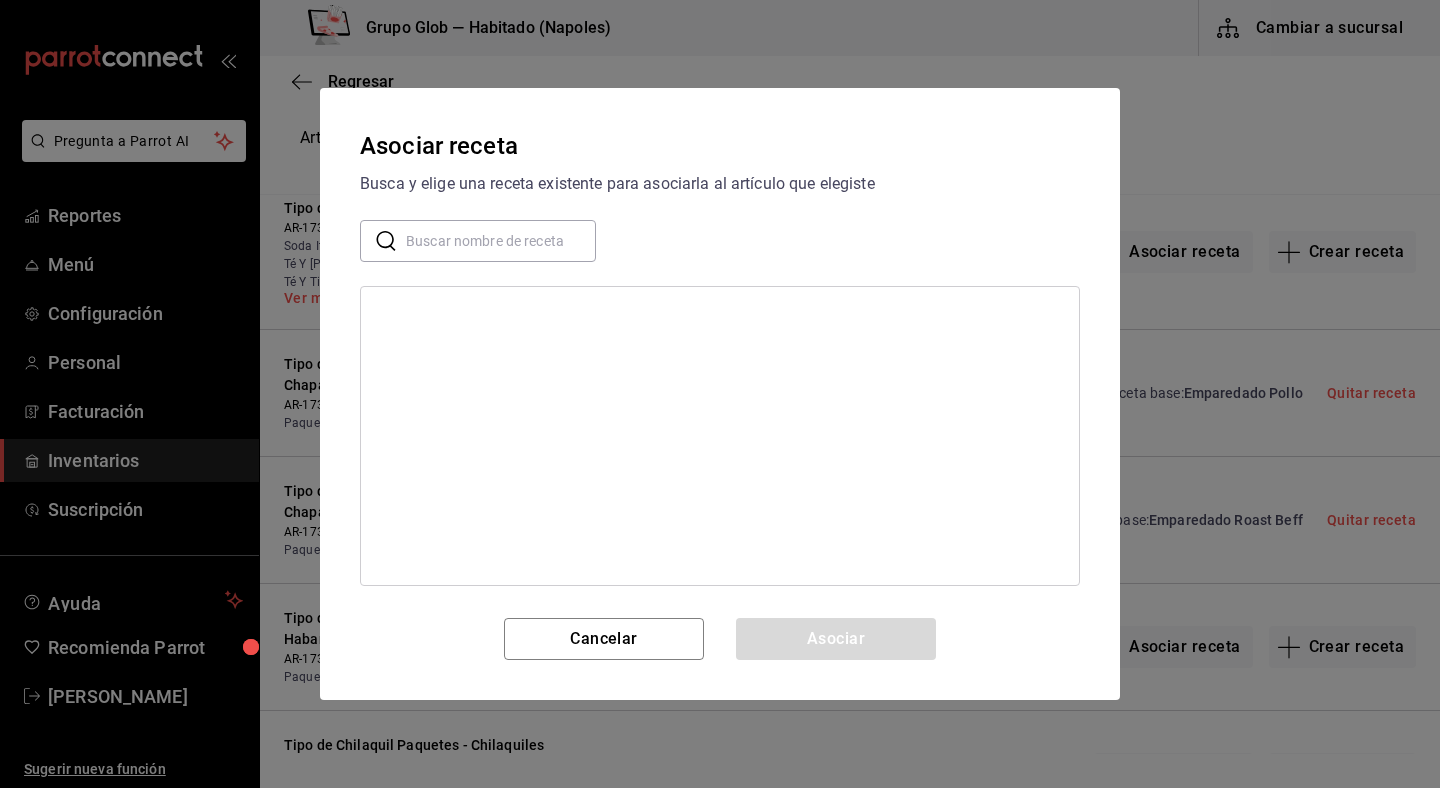 click at bounding box center [501, 241] 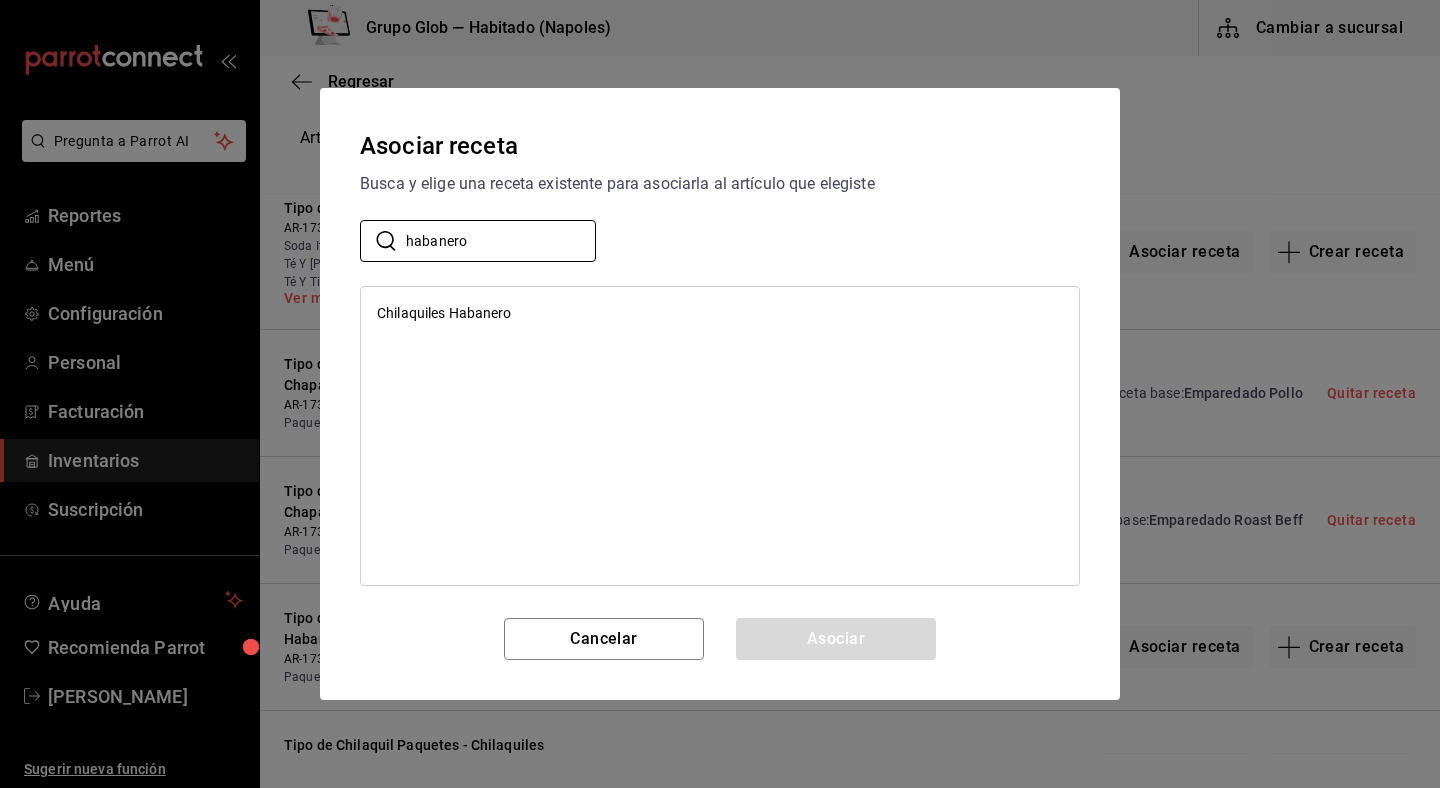 type on "habanero" 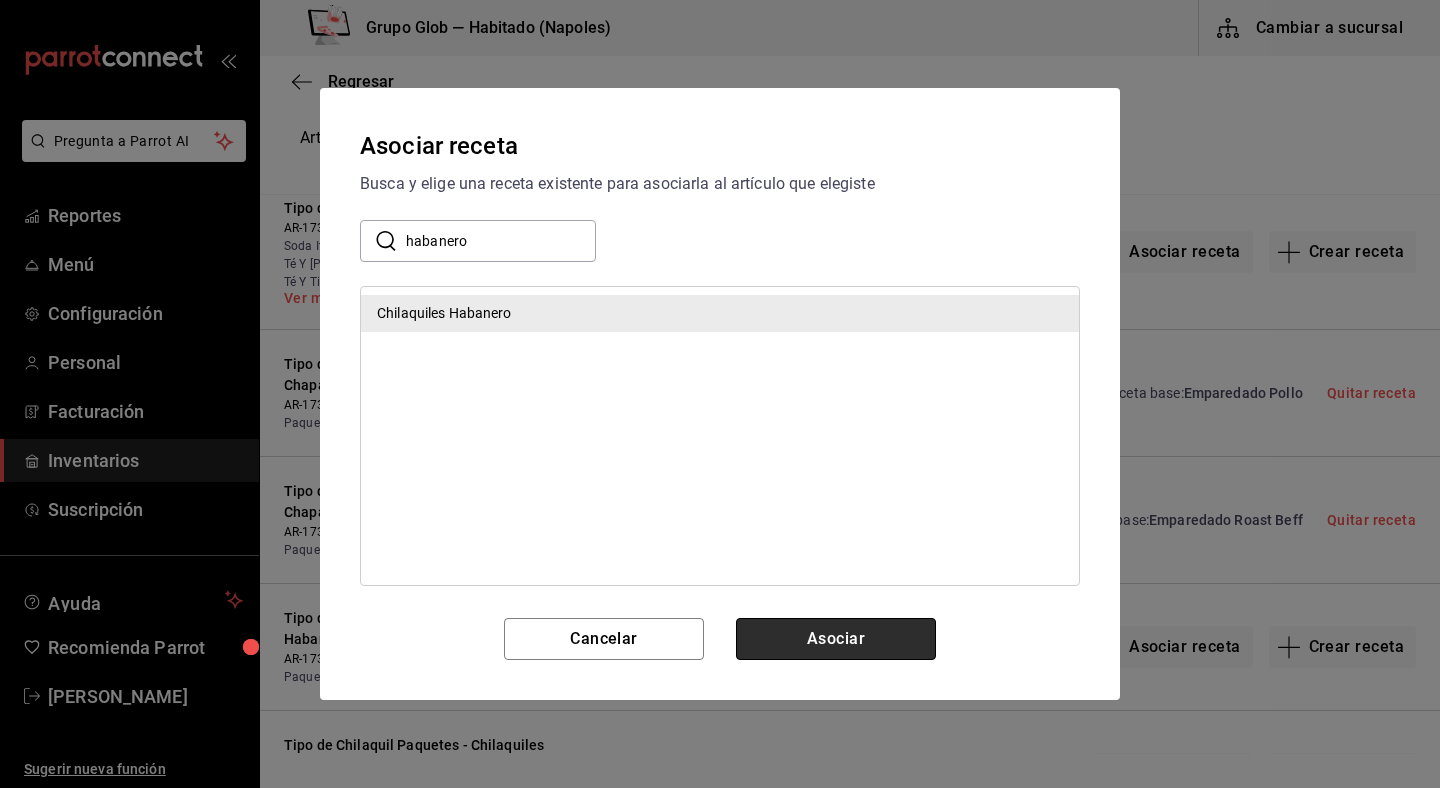click on "Asociar" at bounding box center [836, 639] 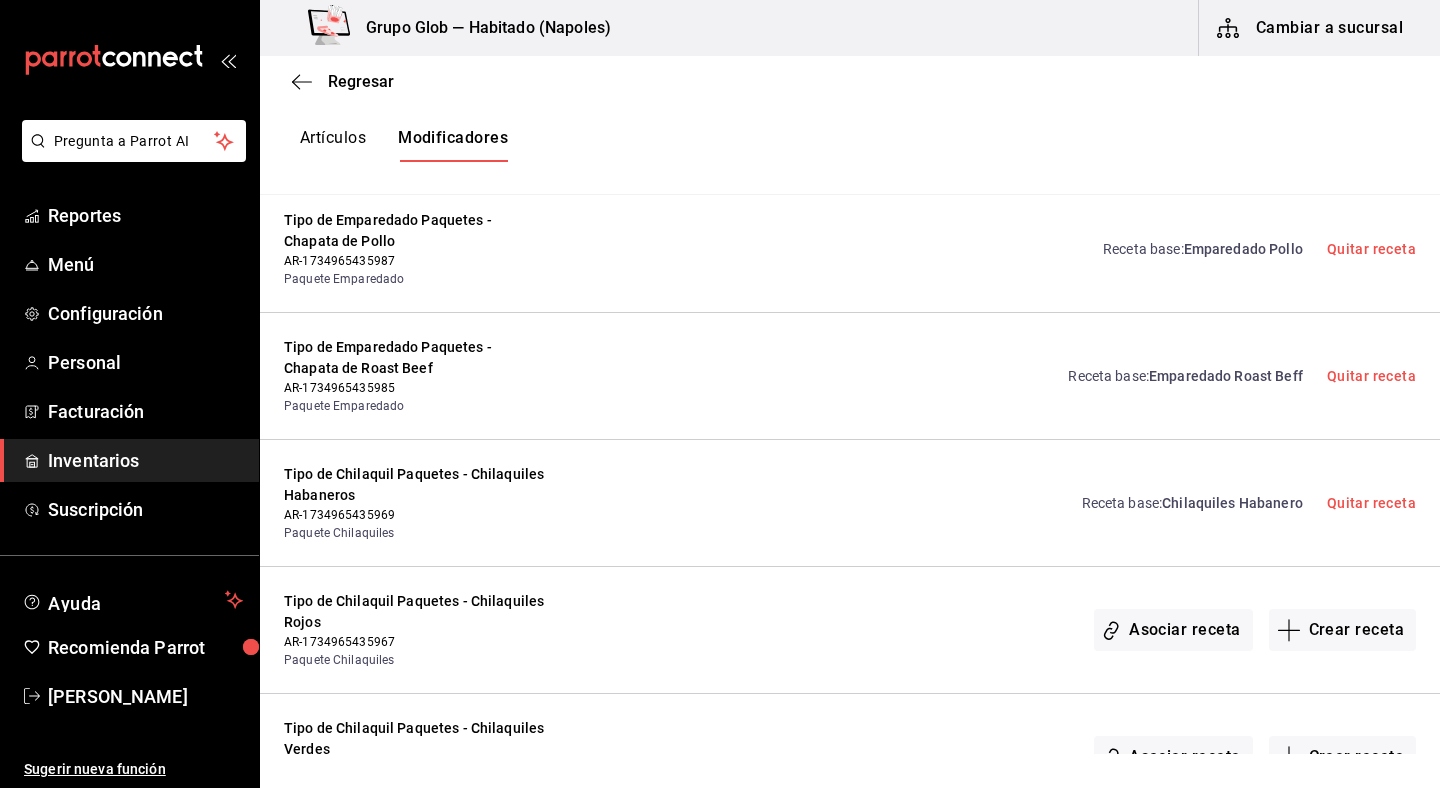 scroll, scrollTop: 3054, scrollLeft: 0, axis: vertical 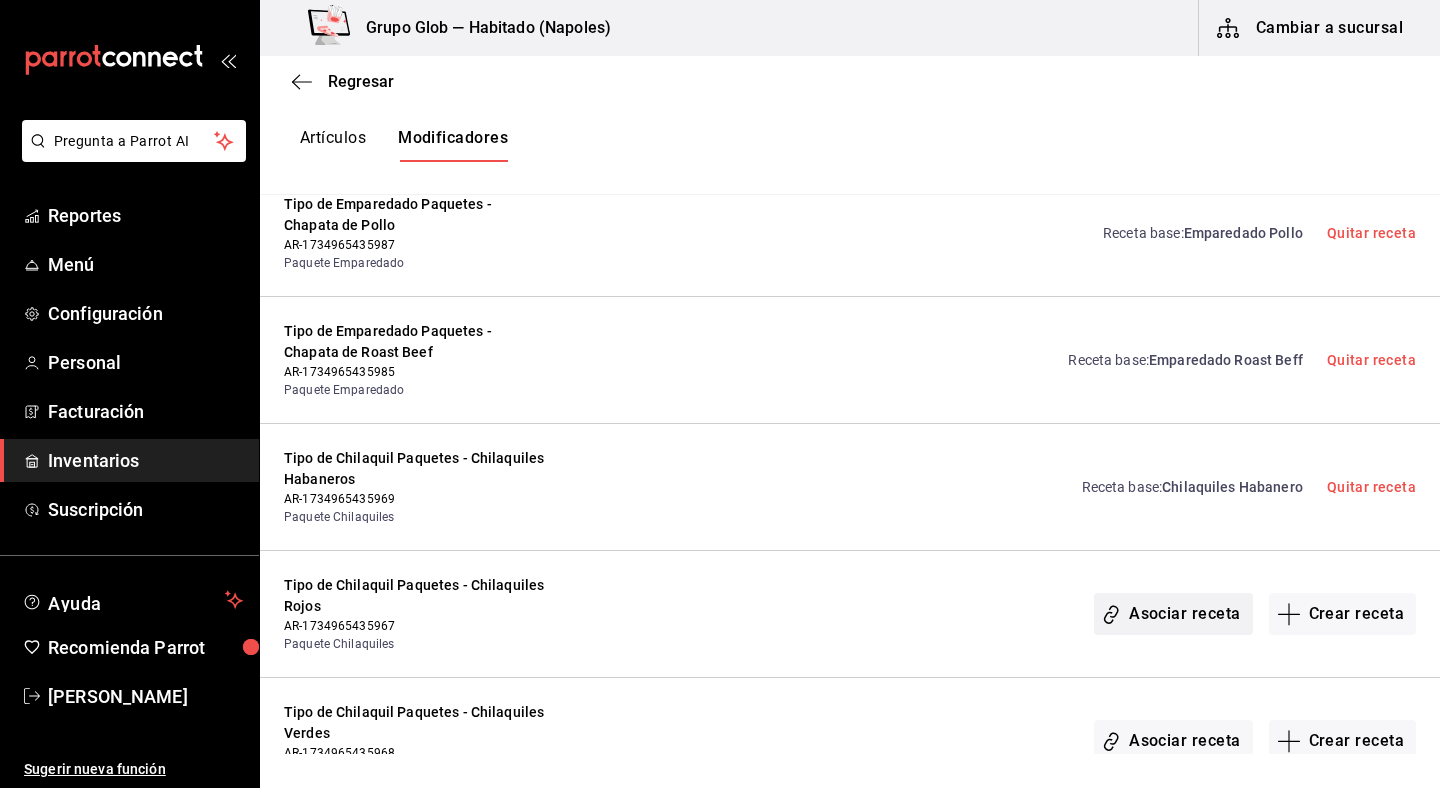 click on "Asociar receta" at bounding box center (1173, 614) 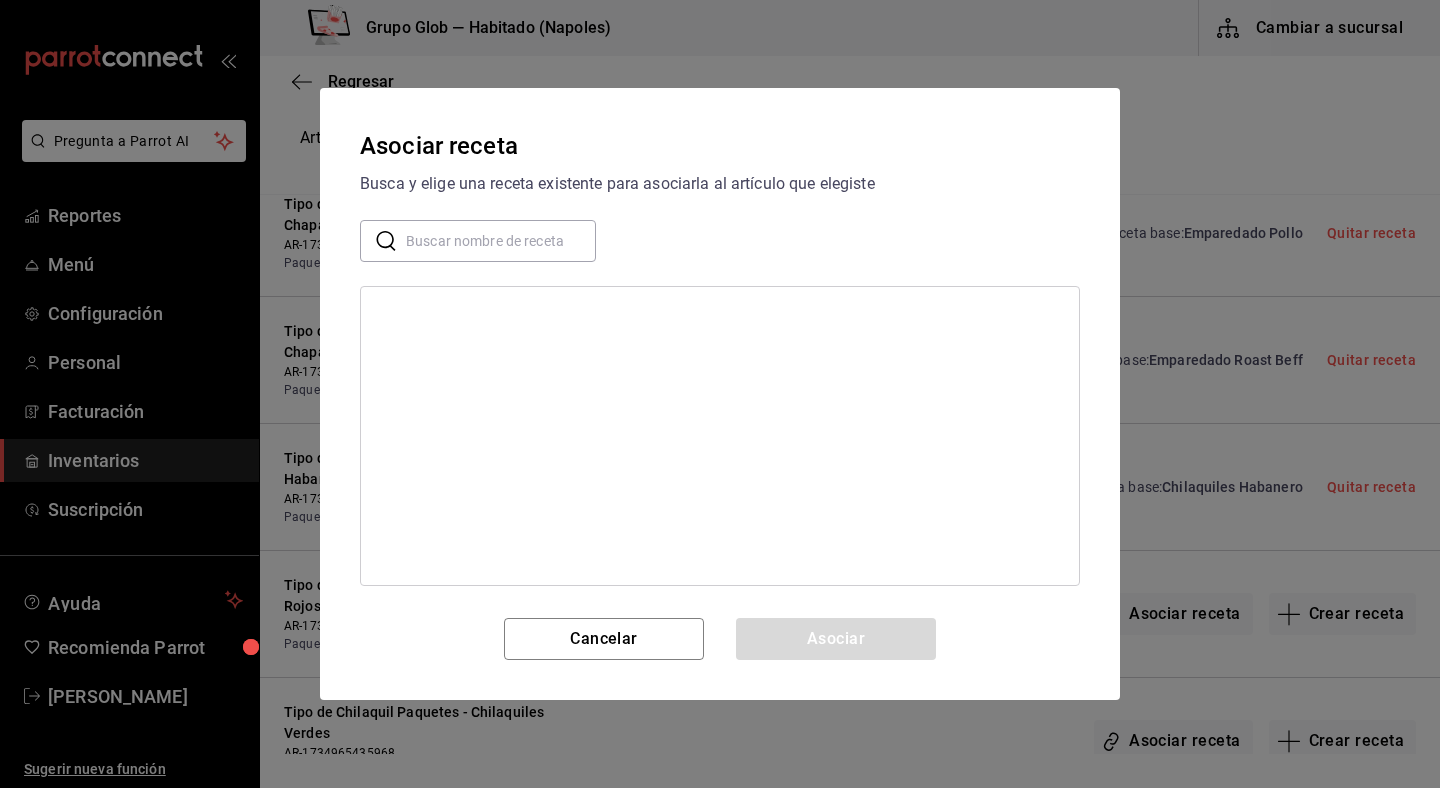 click at bounding box center (501, 241) 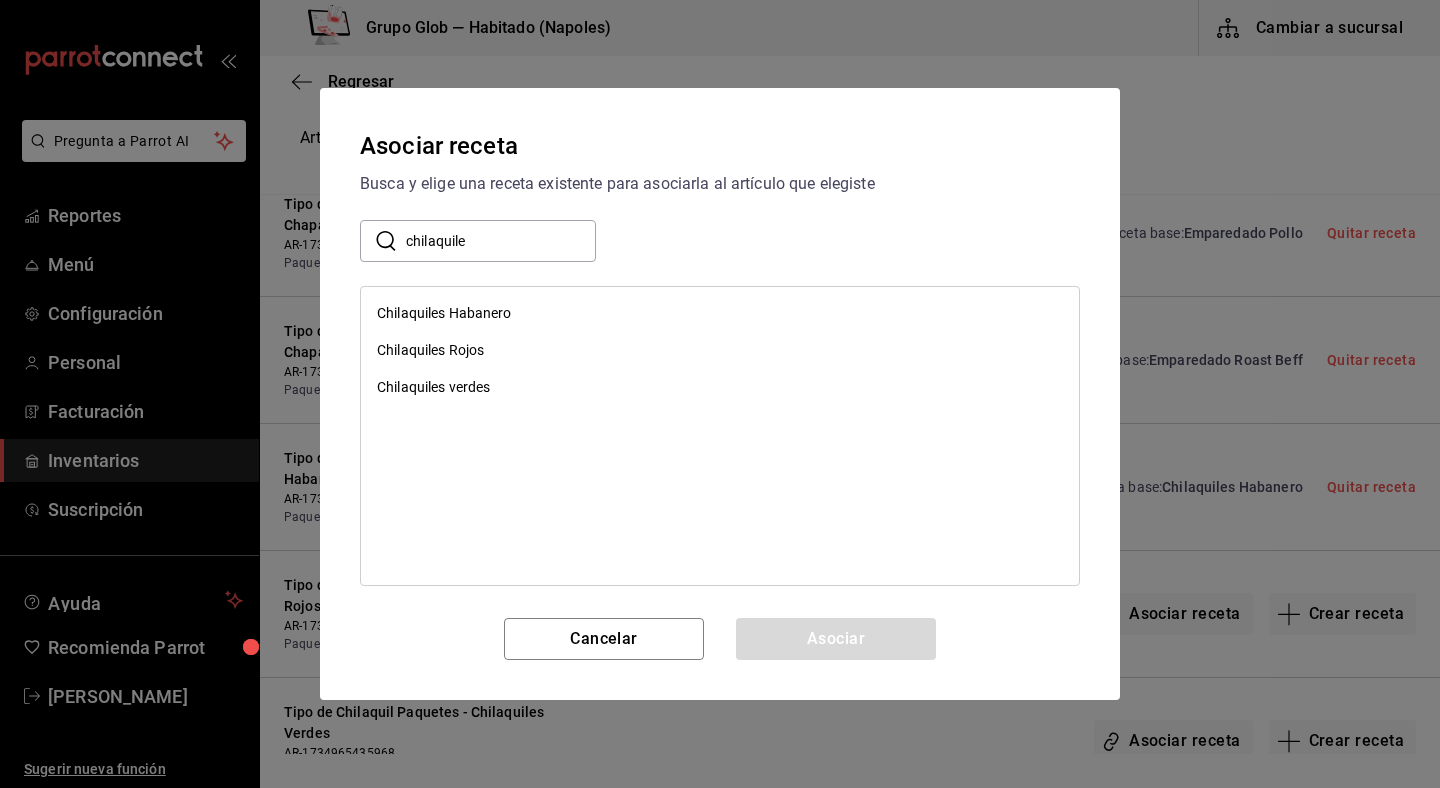 type on "chilaquile" 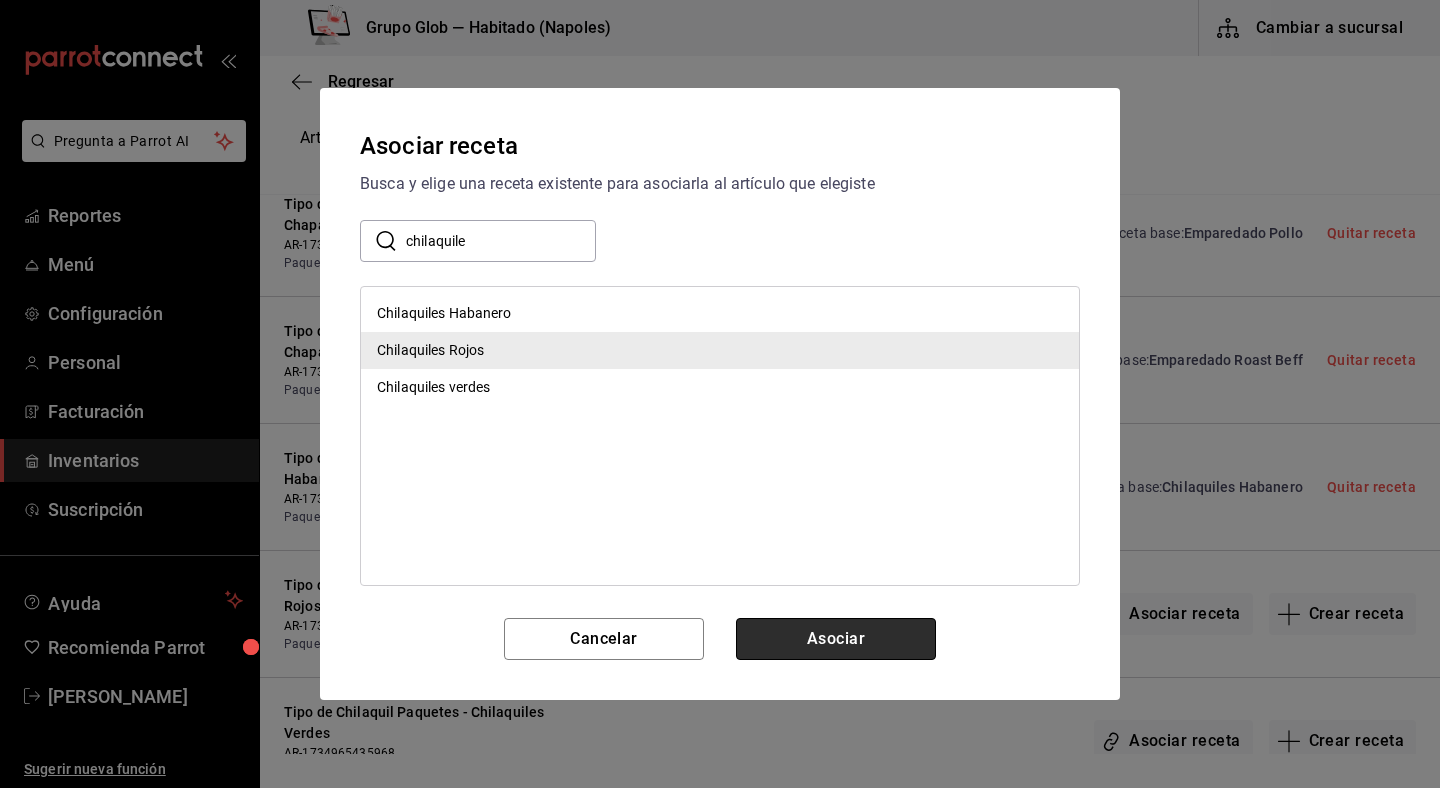 click on "Asociar" at bounding box center [836, 639] 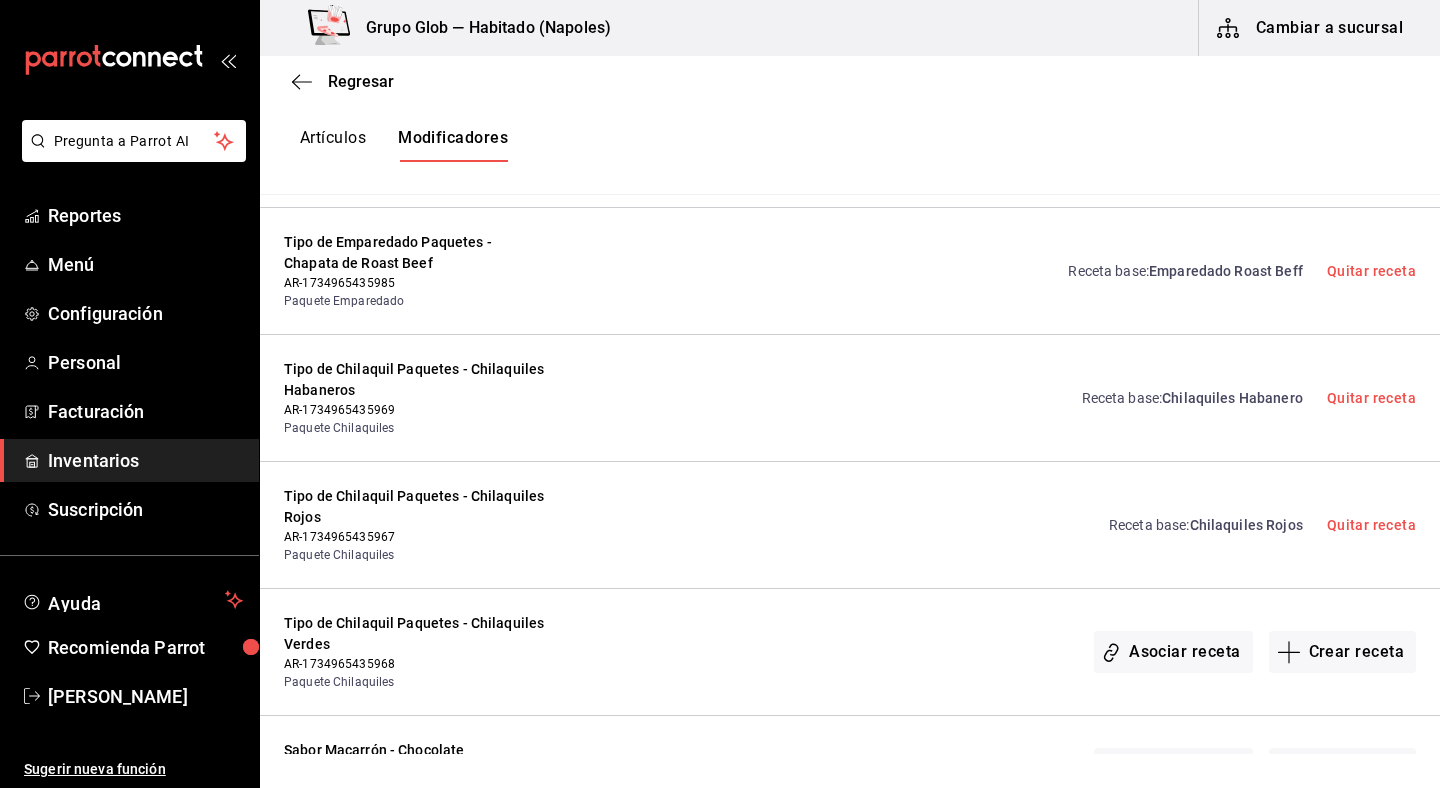 scroll, scrollTop: 3161, scrollLeft: 0, axis: vertical 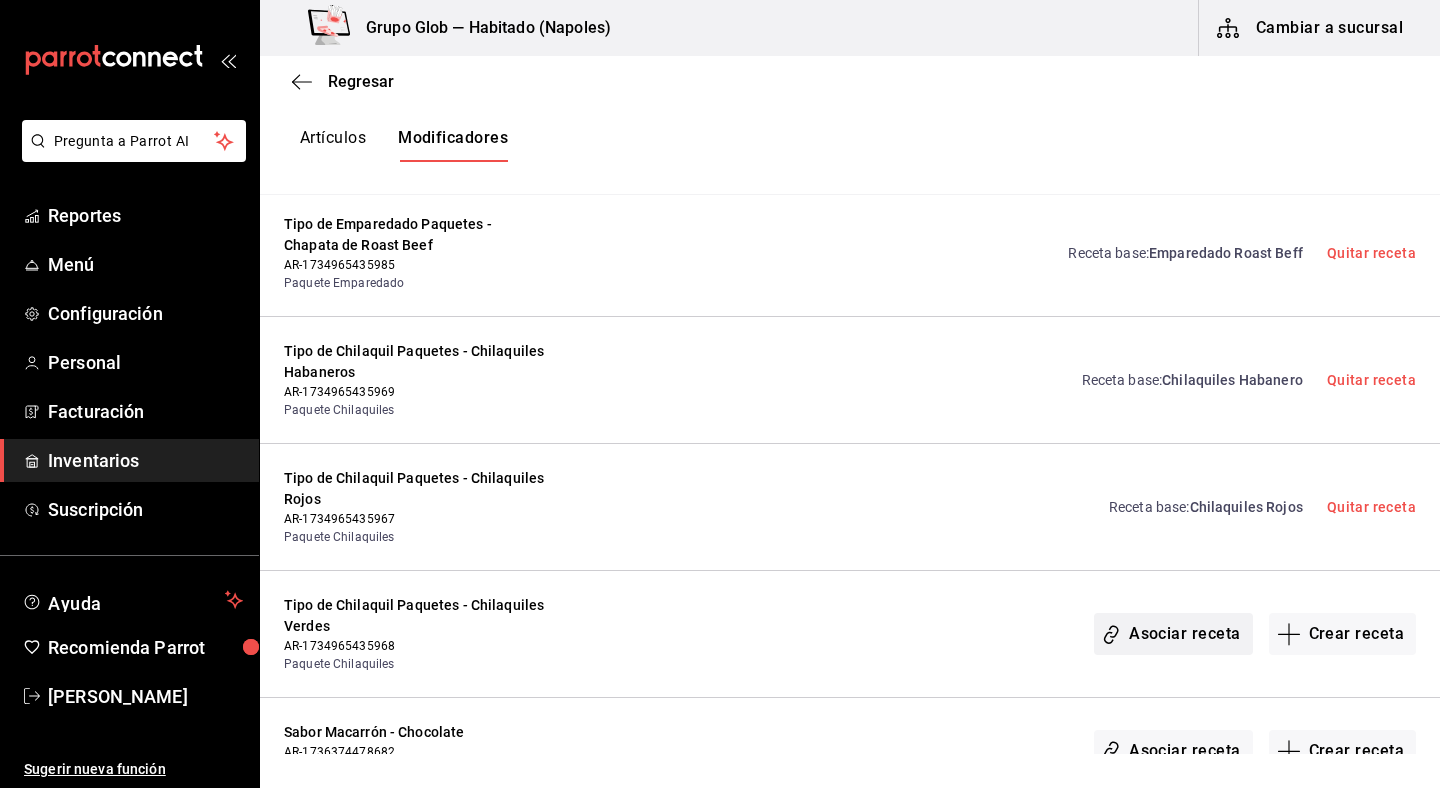 click on "Asociar receta" at bounding box center (1173, 634) 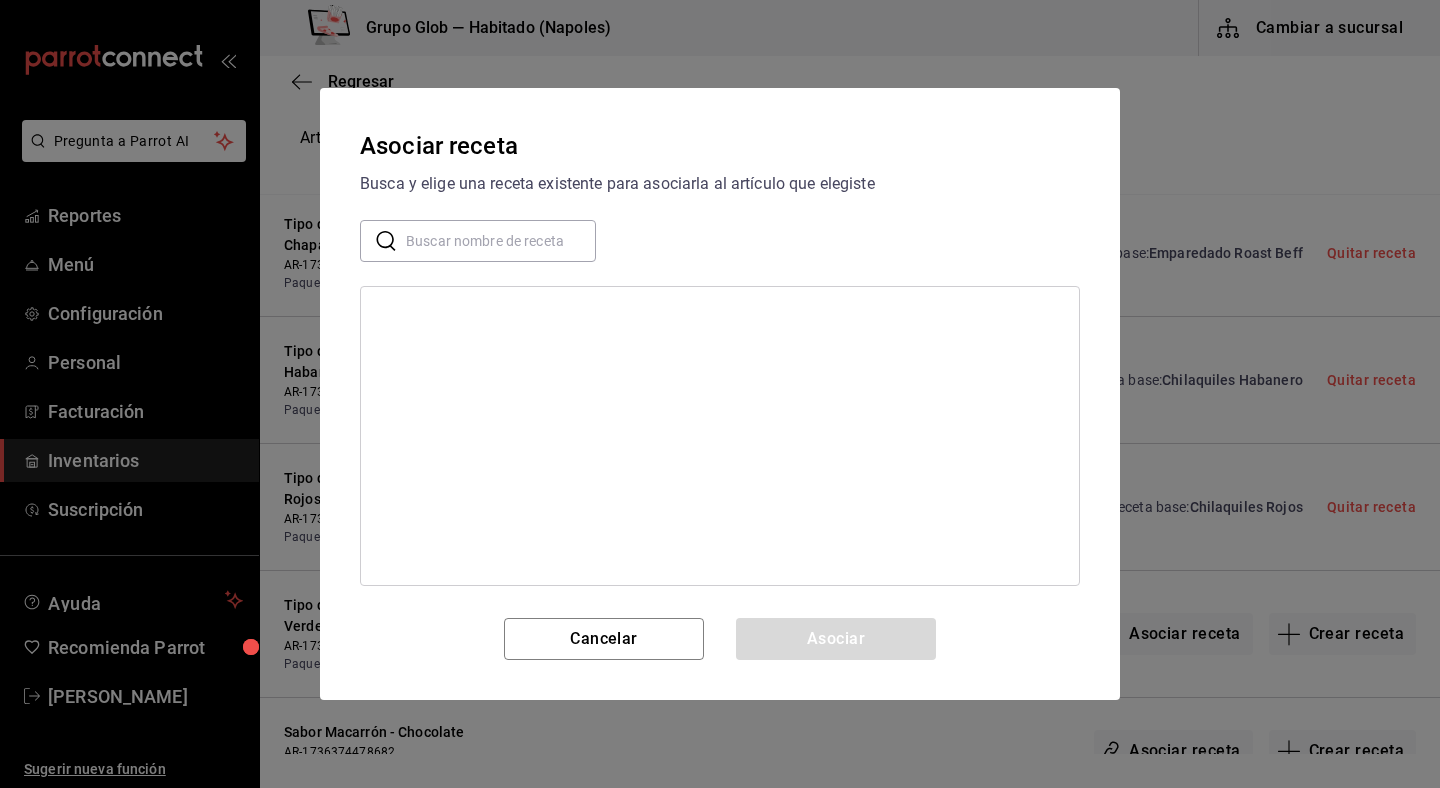 click at bounding box center (501, 241) 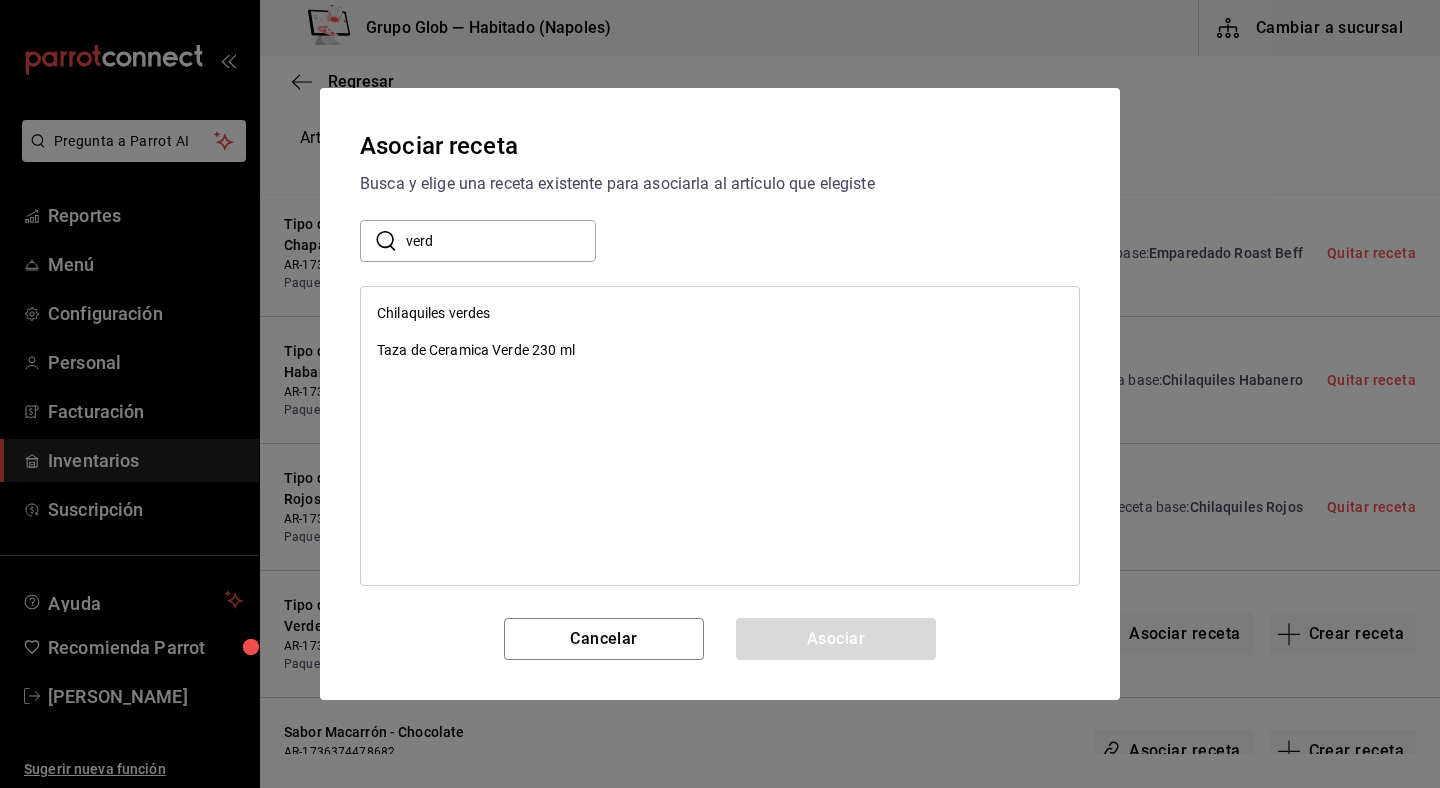type on "verd" 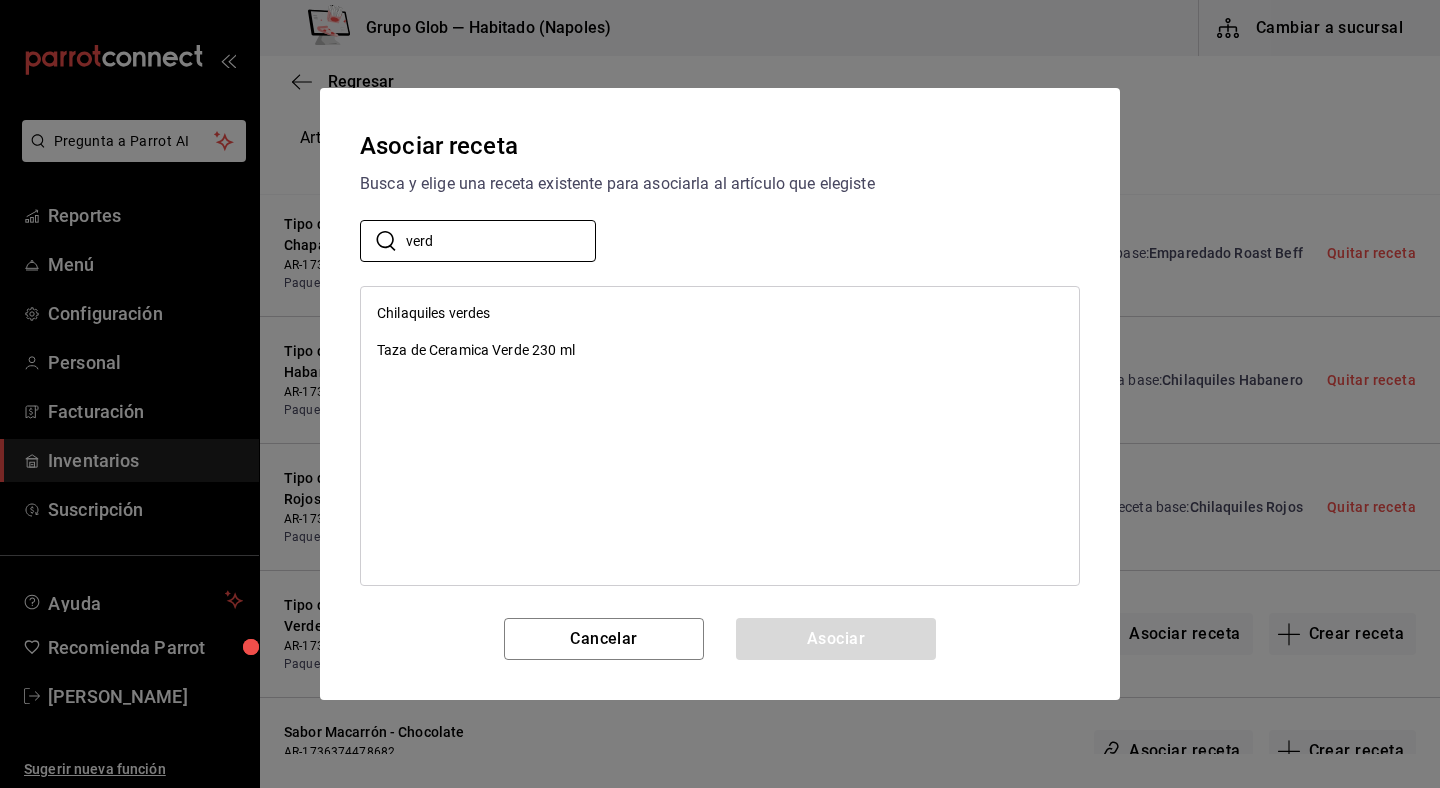 drag, startPoint x: 477, startPoint y: 226, endPoint x: 494, endPoint y: 323, distance: 98.478424 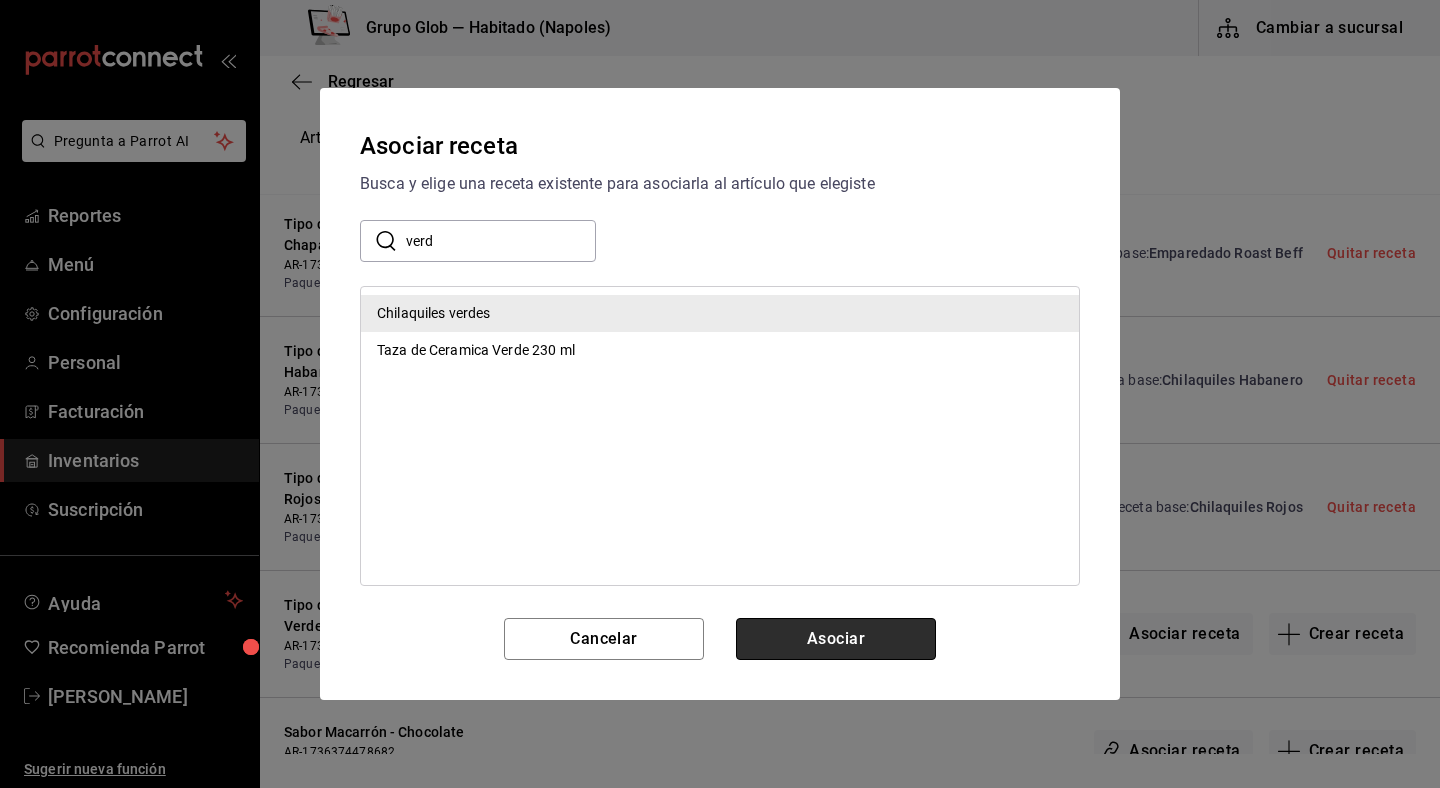 click on "Asociar" at bounding box center [836, 639] 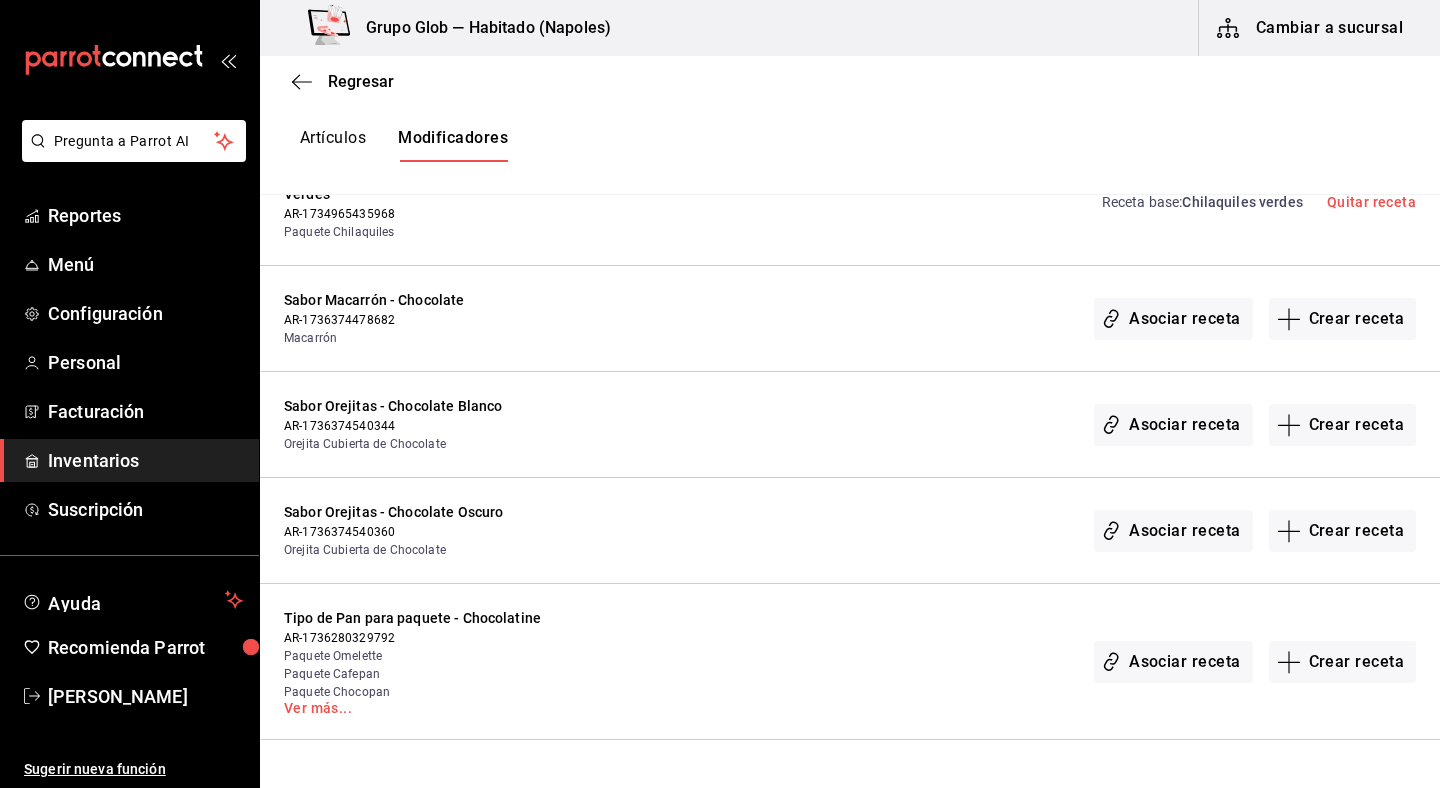 scroll, scrollTop: 3600, scrollLeft: 0, axis: vertical 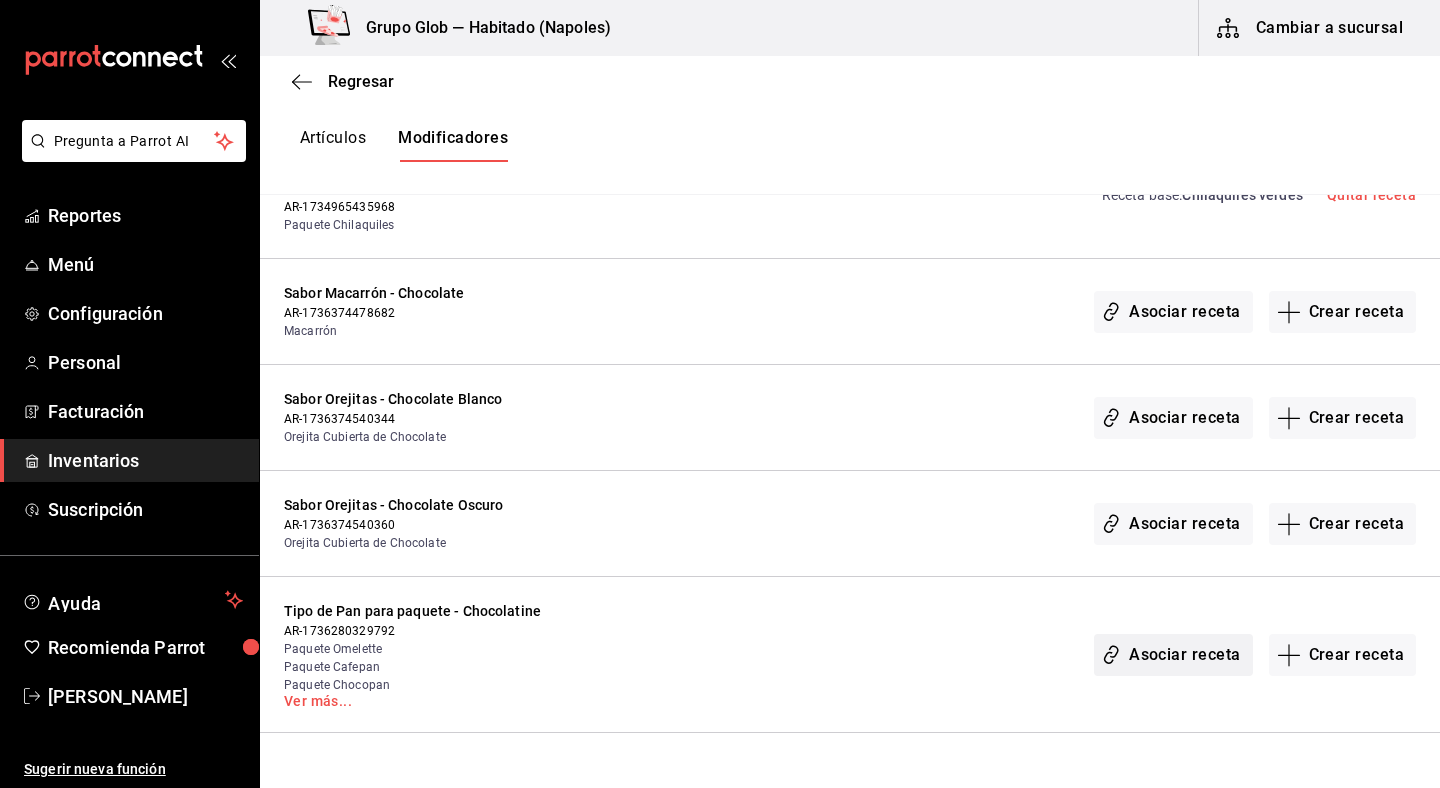 click on "Asociar receta" at bounding box center [1173, 655] 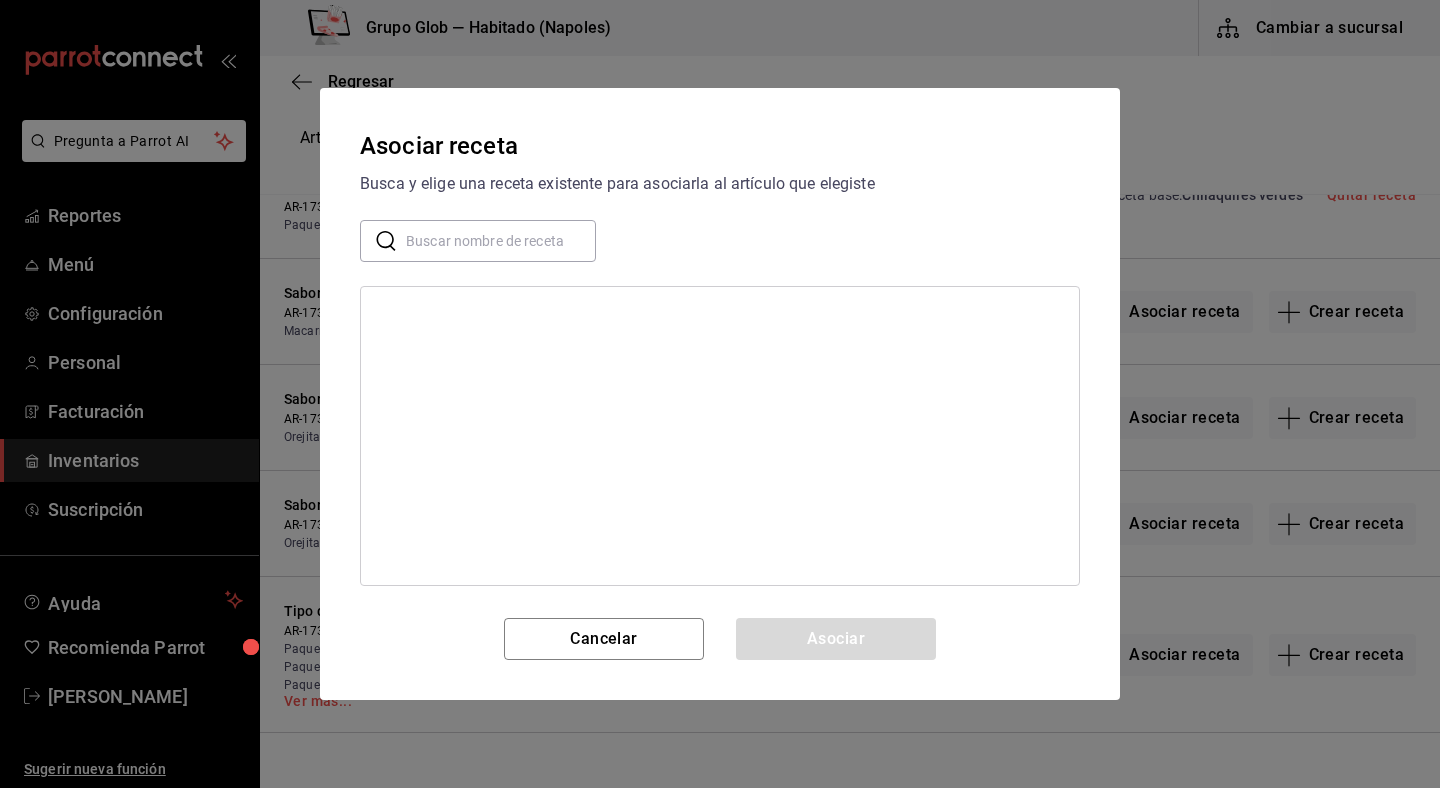 click at bounding box center [501, 241] 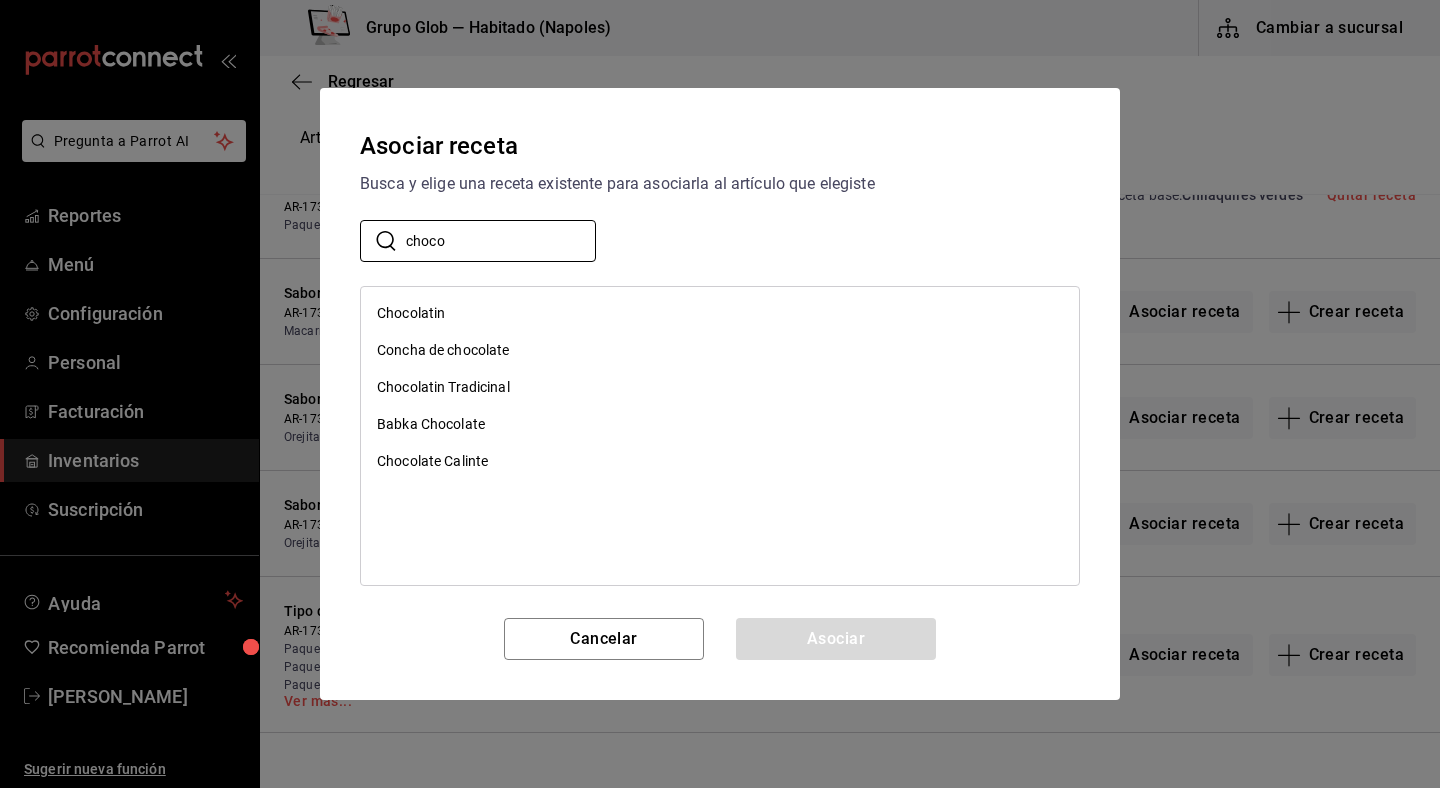 type on "choco" 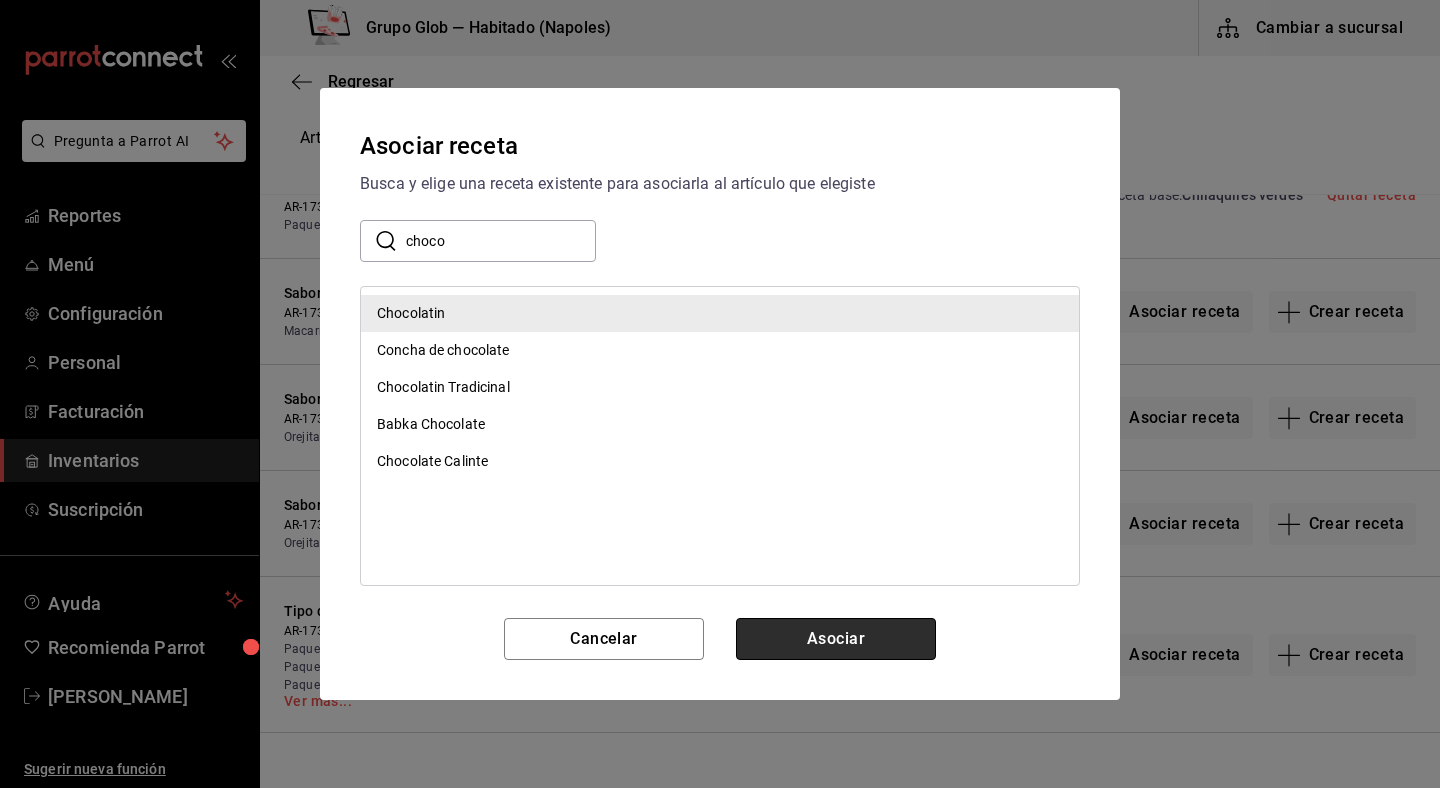 click on "Asociar" at bounding box center (836, 639) 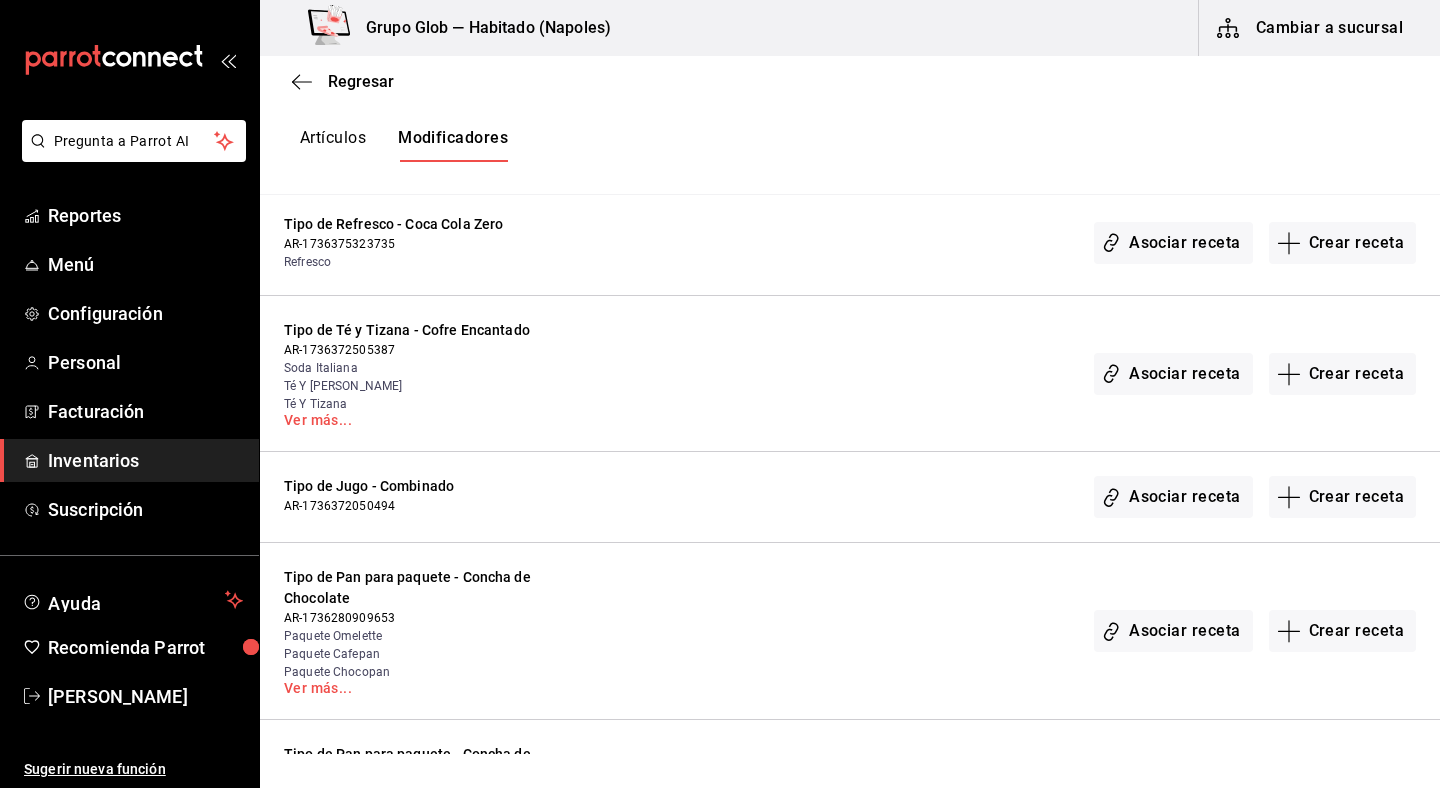 scroll, scrollTop: 4389, scrollLeft: 0, axis: vertical 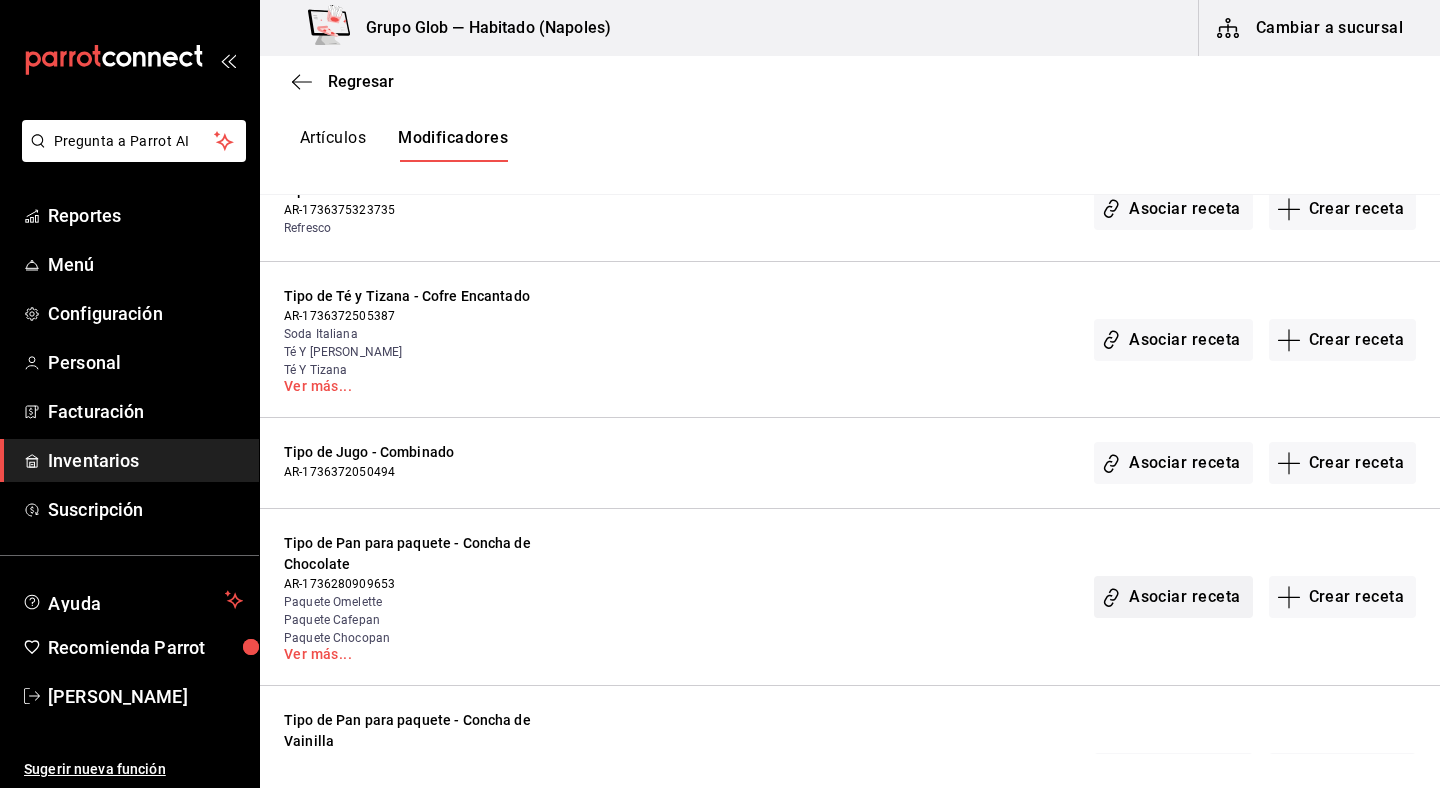 click on "Asociar receta" at bounding box center (1173, 597) 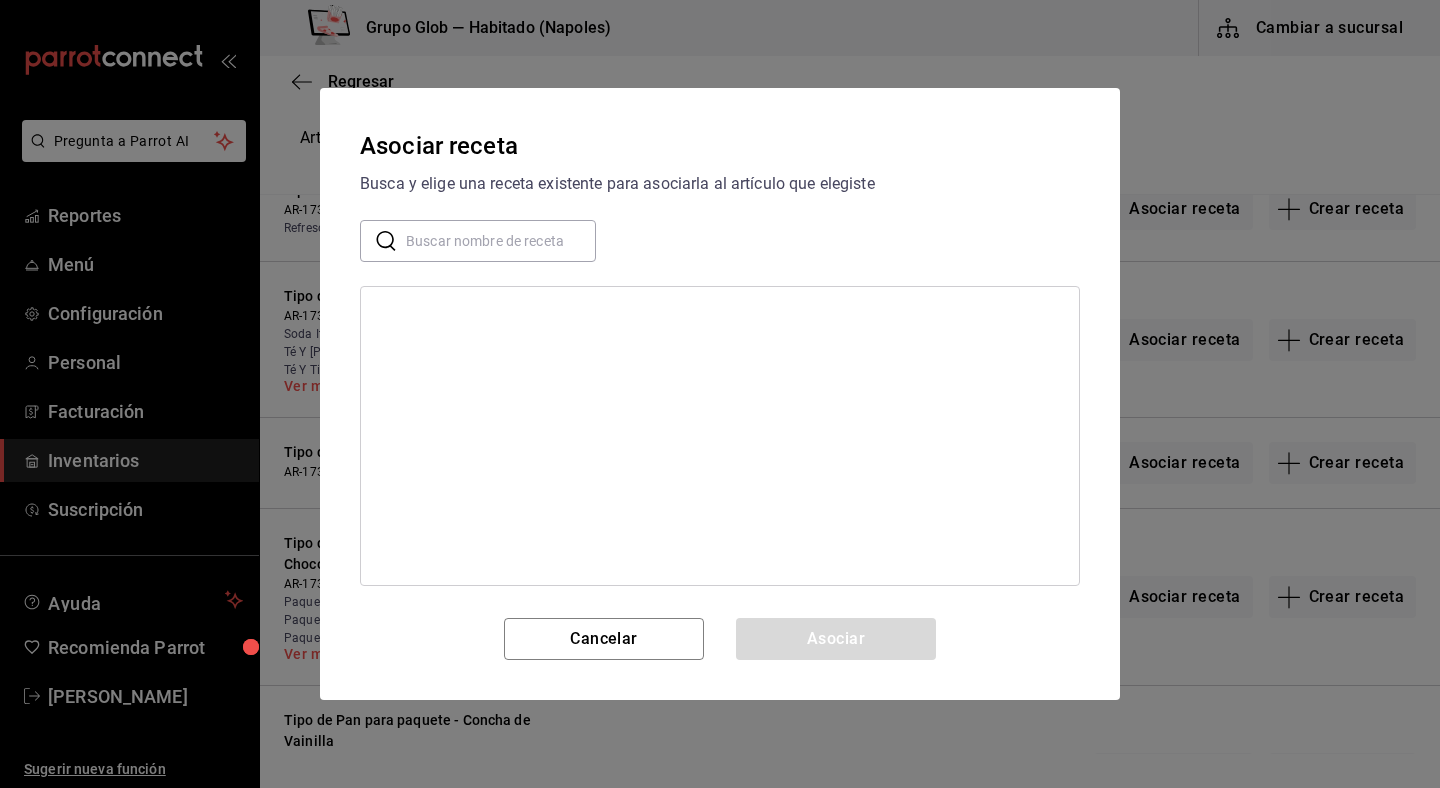click at bounding box center (501, 241) 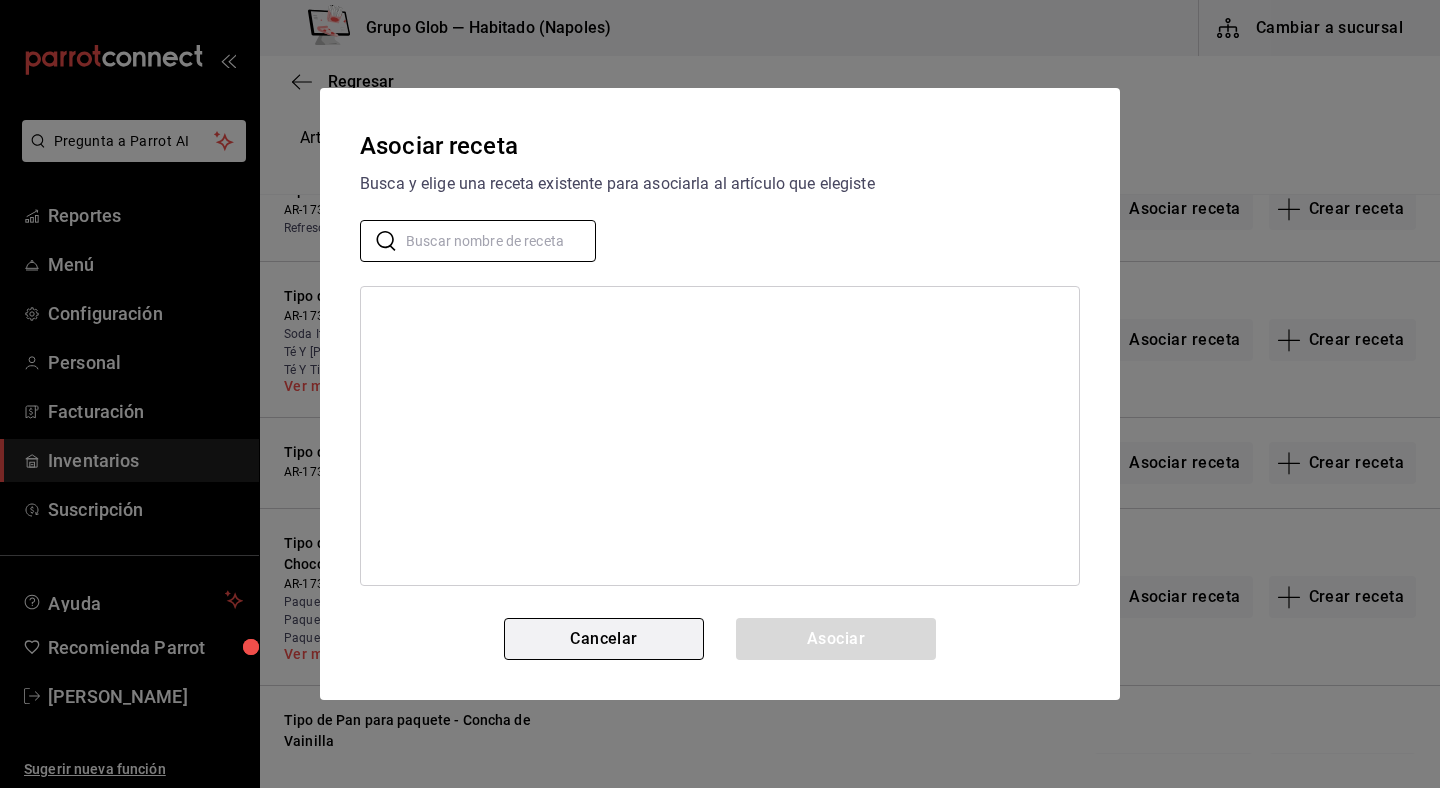 click on "Cancelar" at bounding box center [604, 639] 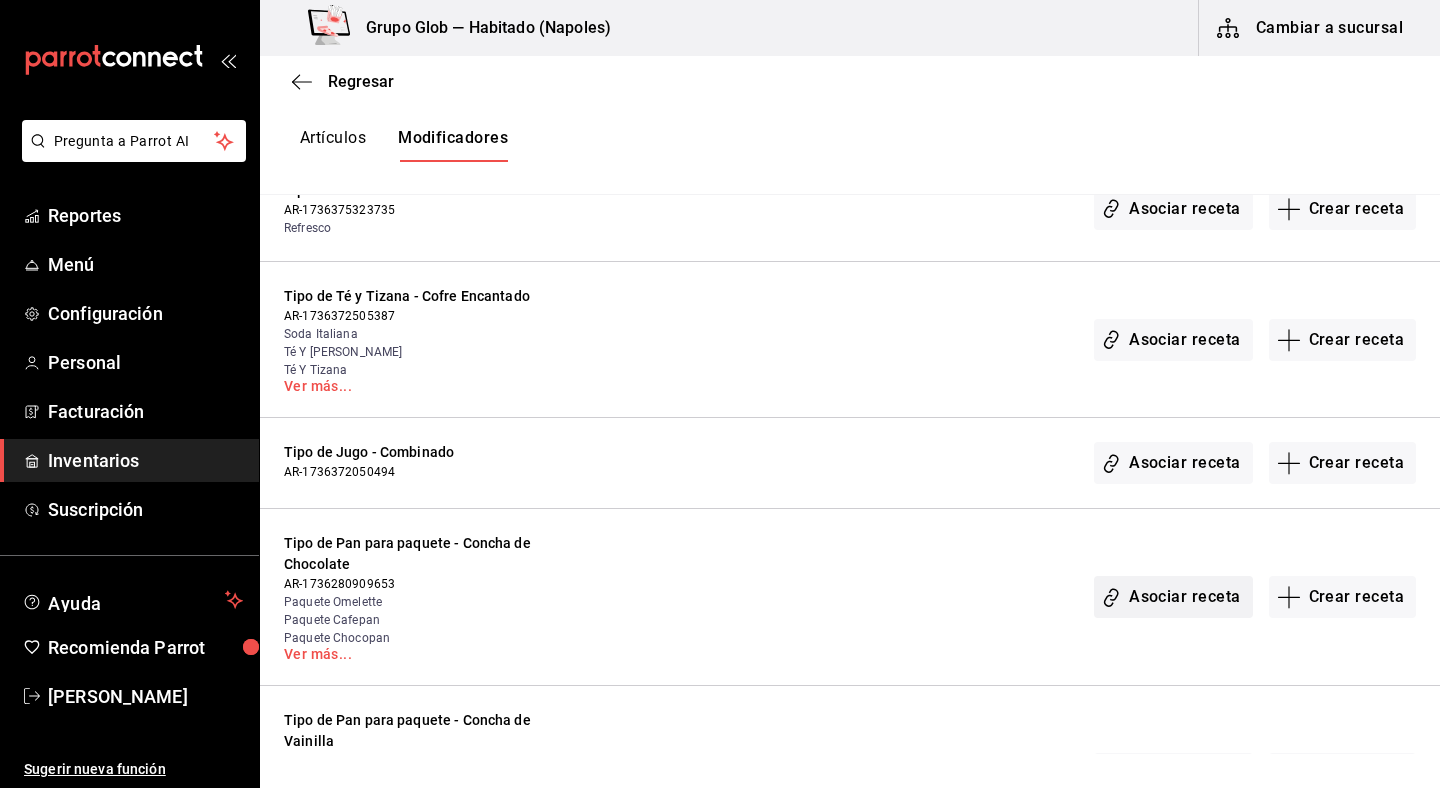 click on "Asociar receta" at bounding box center (1173, 597) 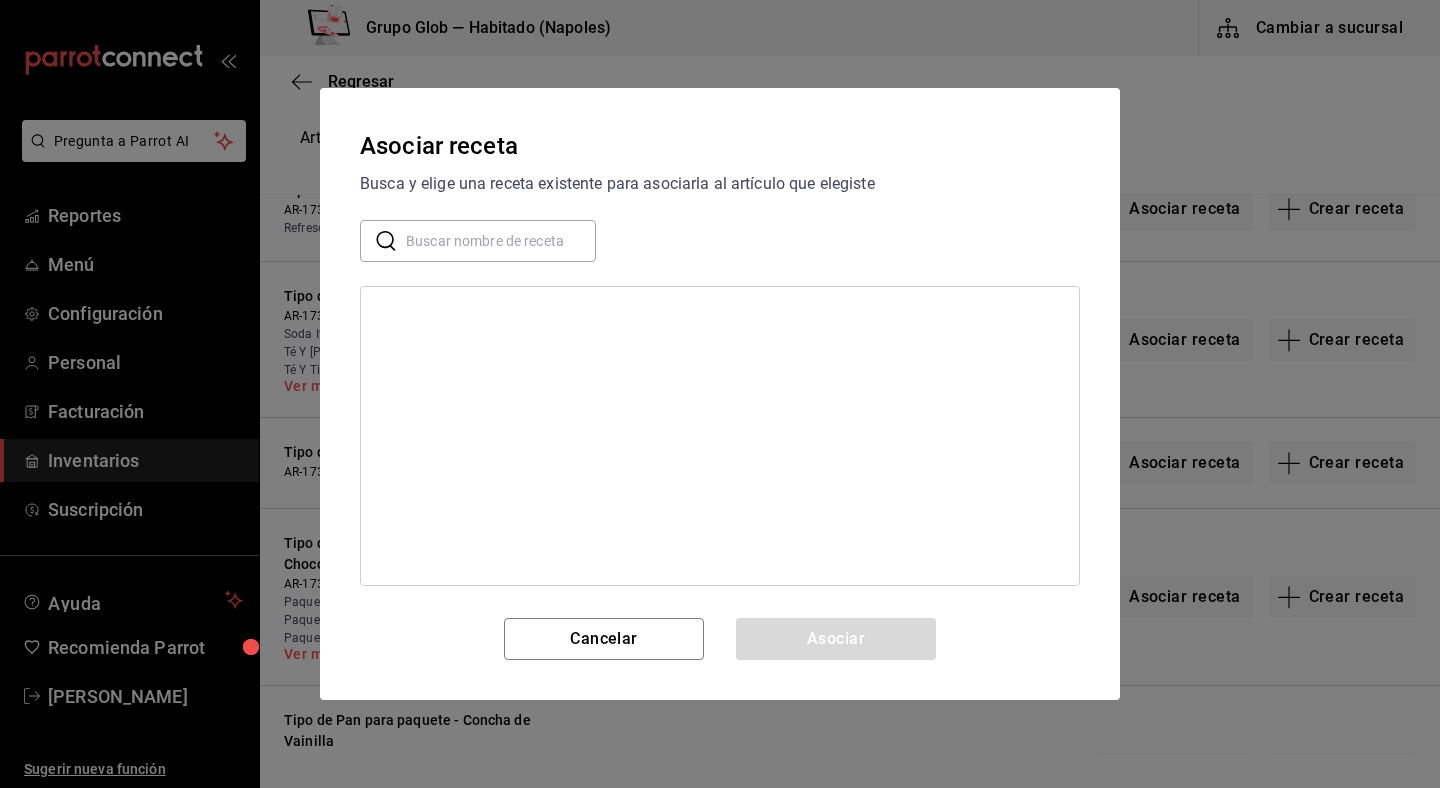 click at bounding box center (501, 241) 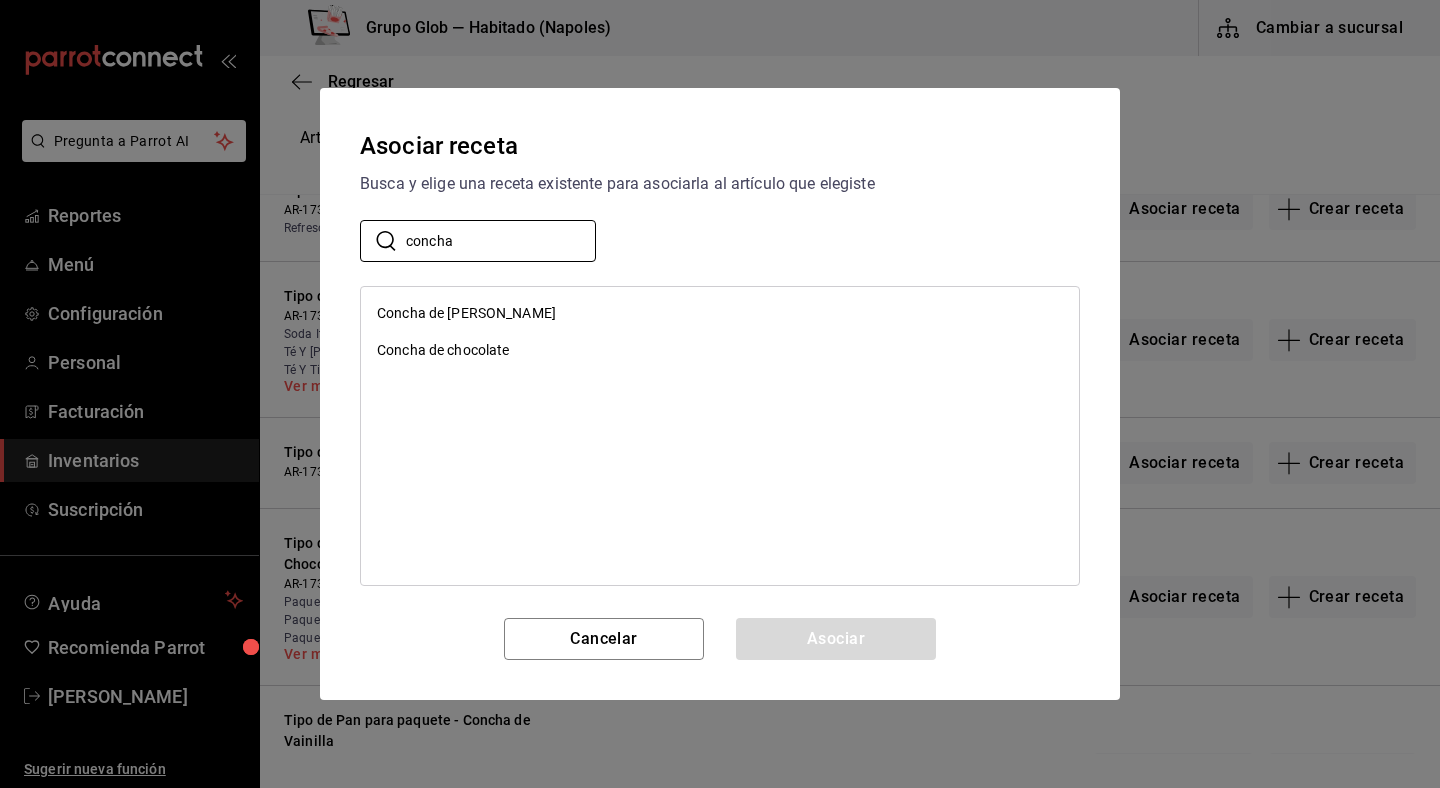 type on "concha" 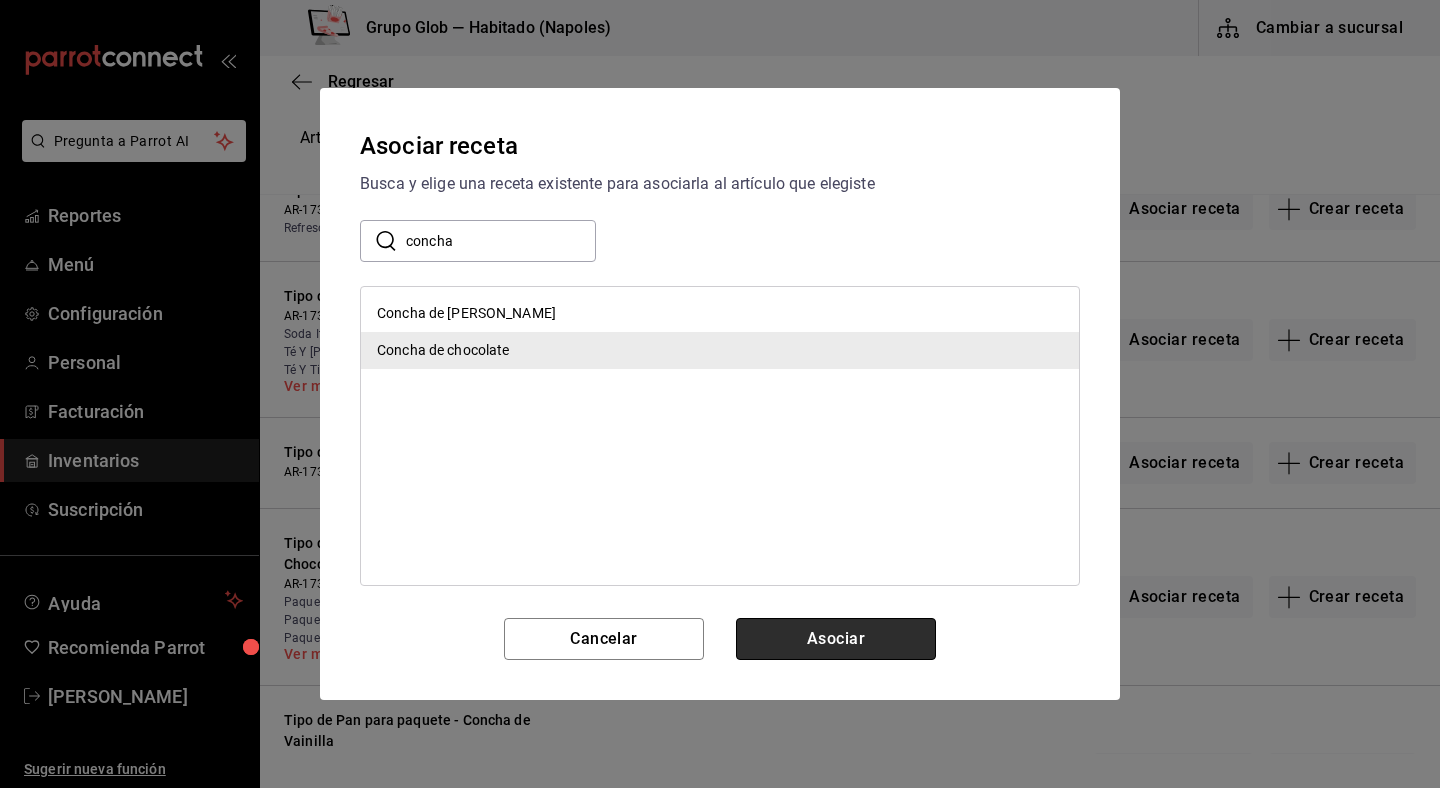 click on "Asociar" at bounding box center [836, 639] 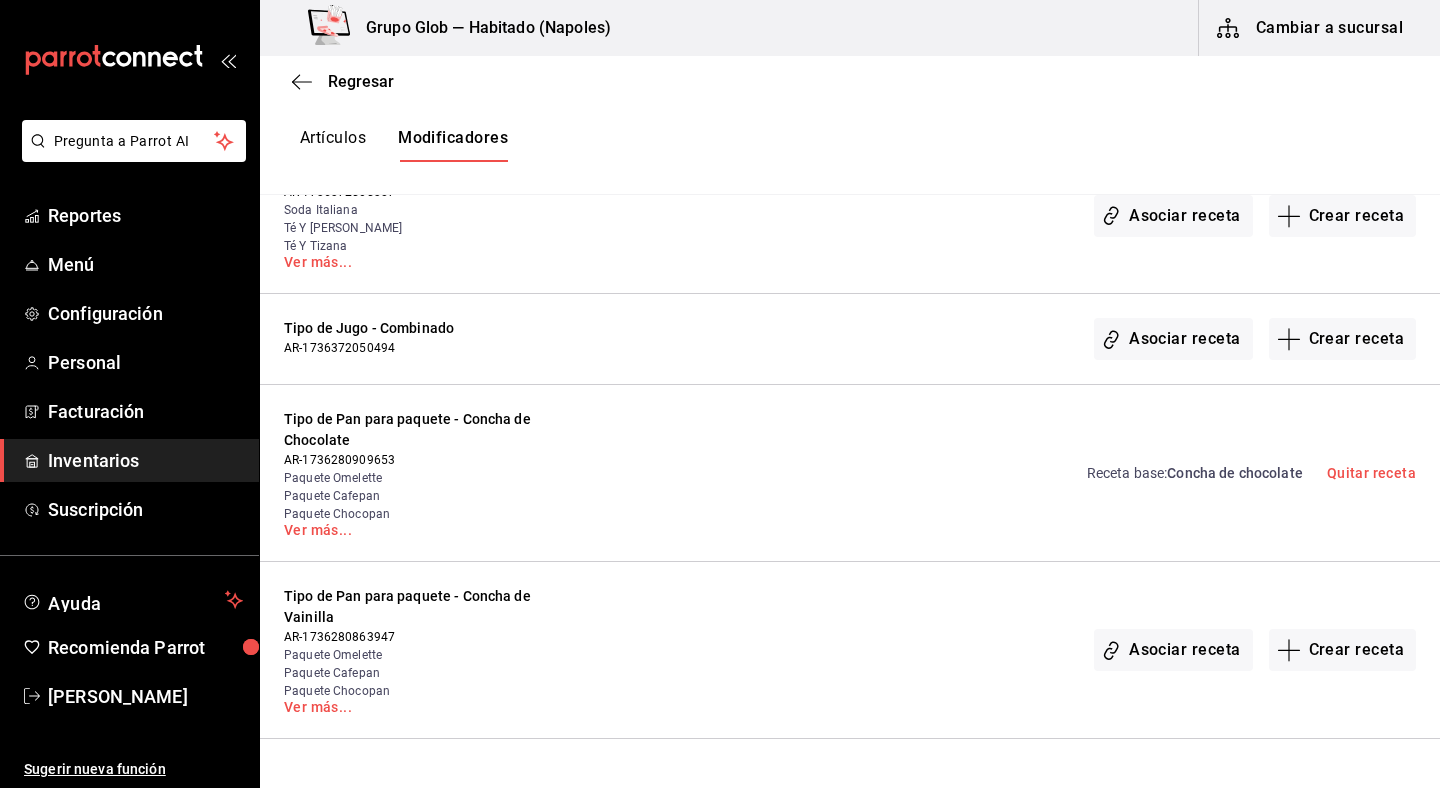 scroll, scrollTop: 4527, scrollLeft: 0, axis: vertical 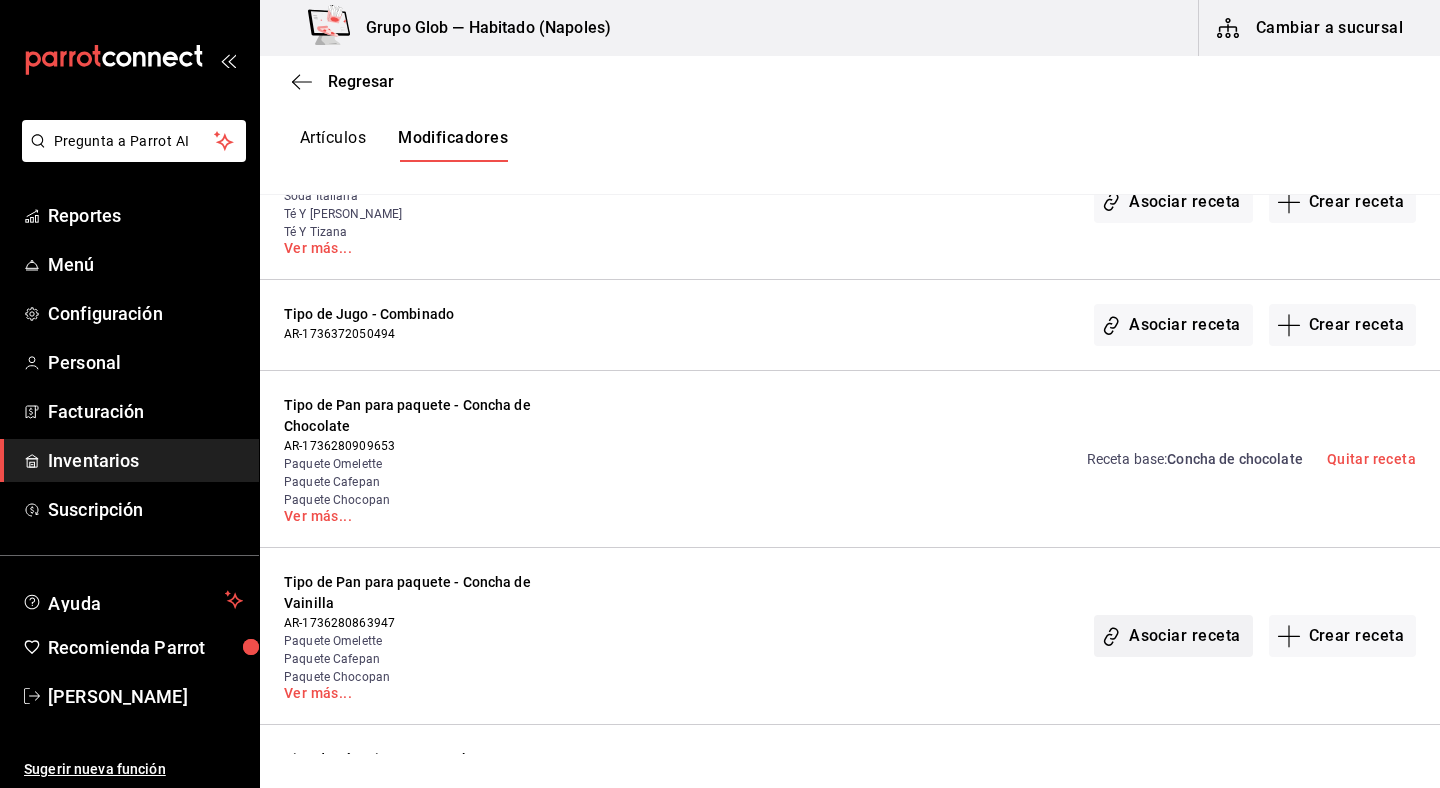 click on "Asociar receta" at bounding box center [1173, 636] 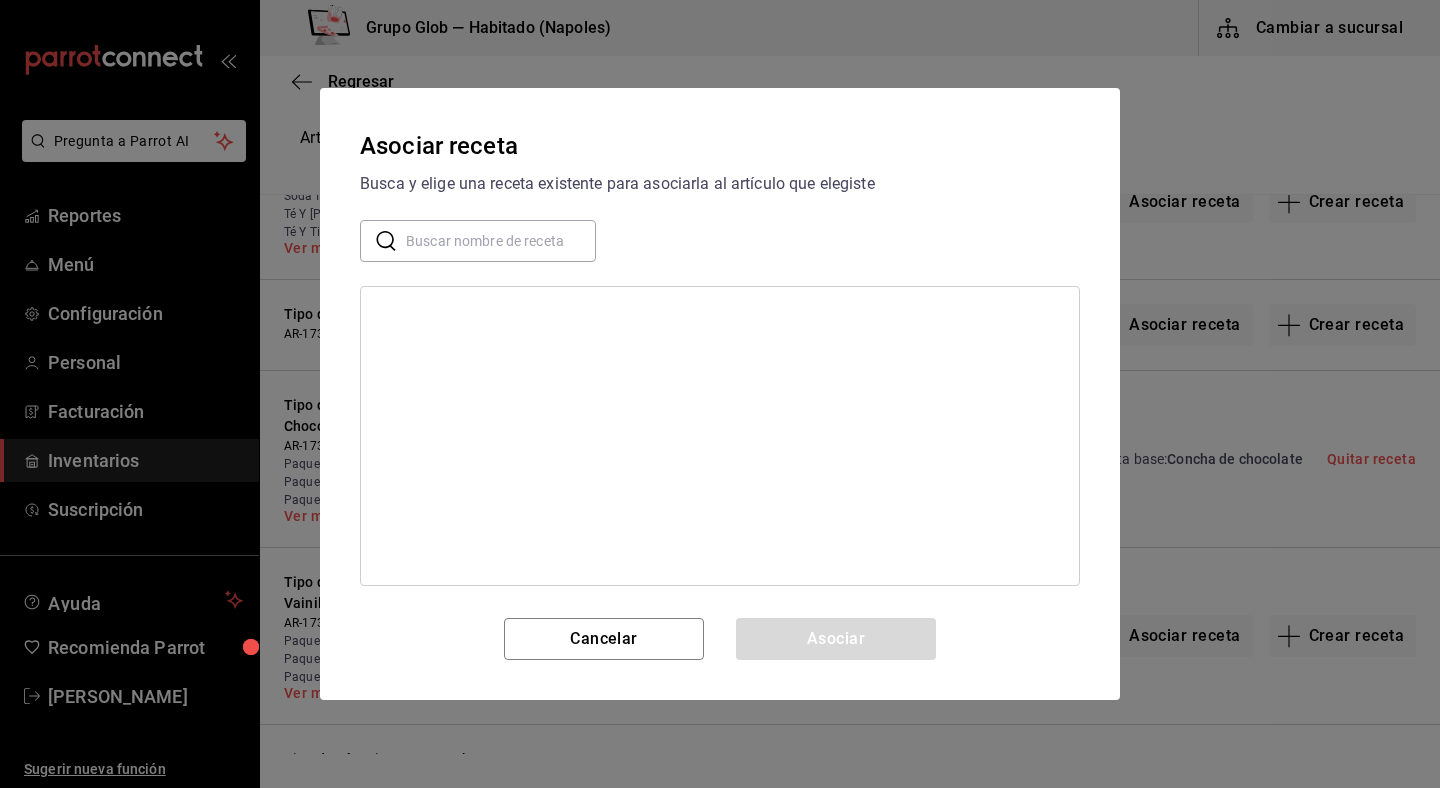 click at bounding box center (501, 241) 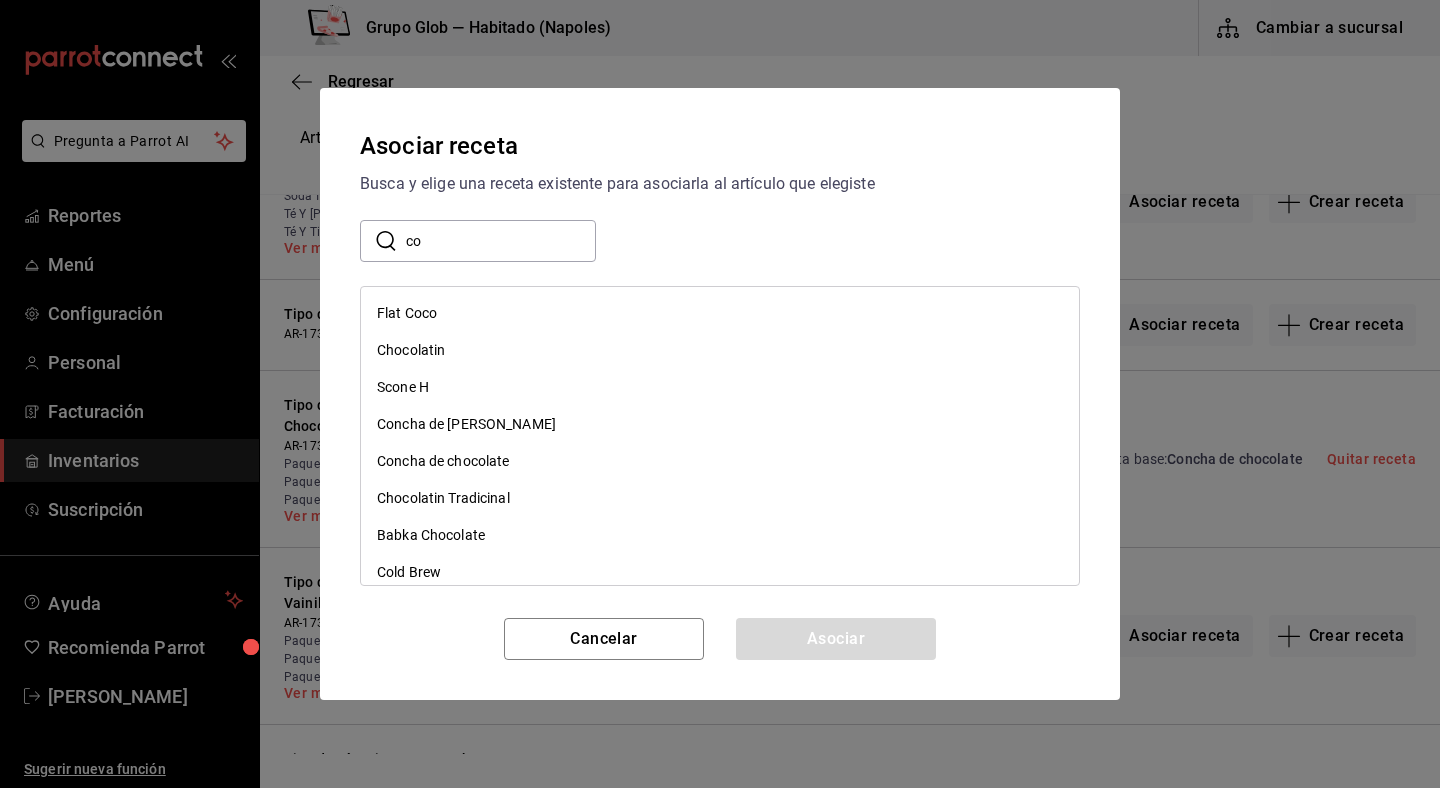 type on "c" 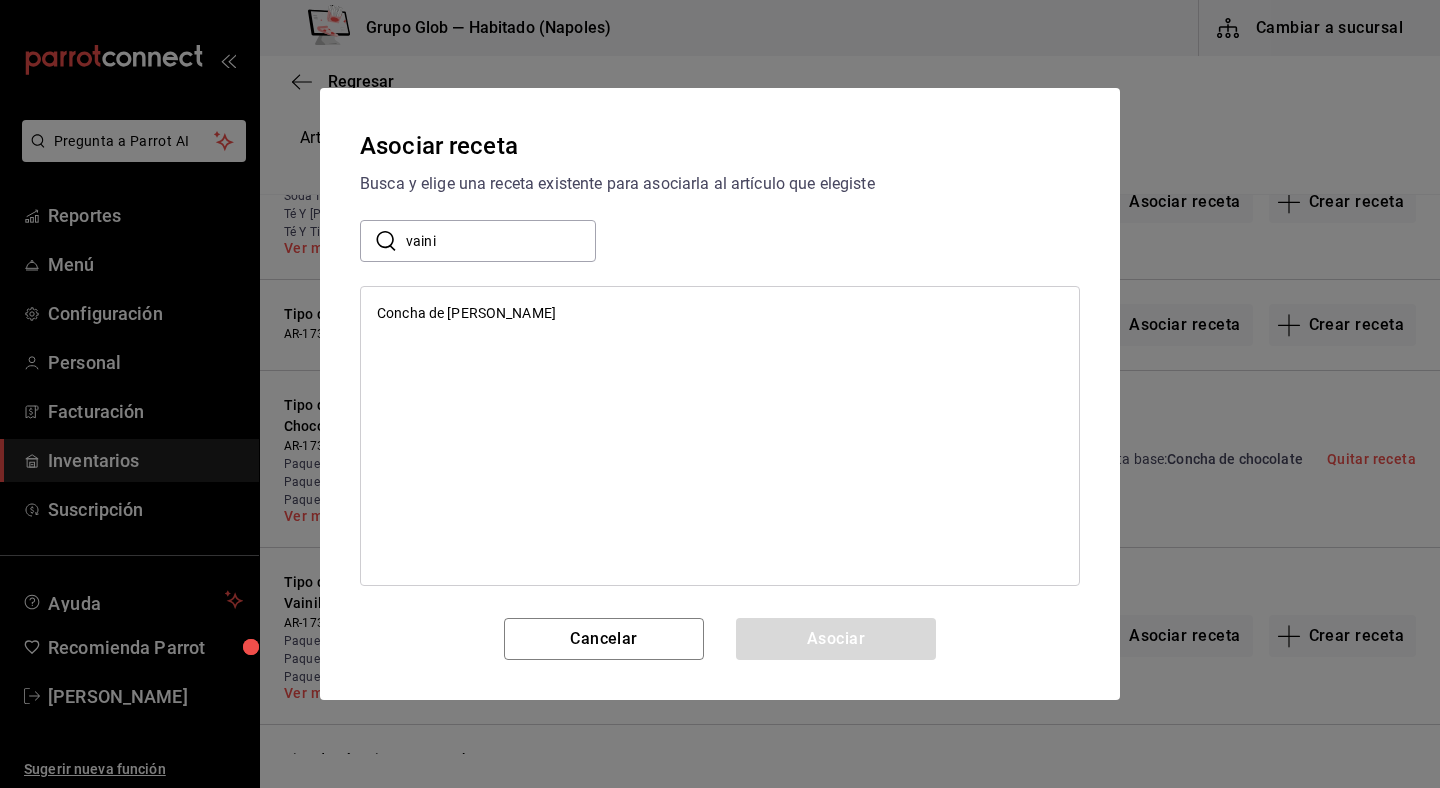type on "vaina" 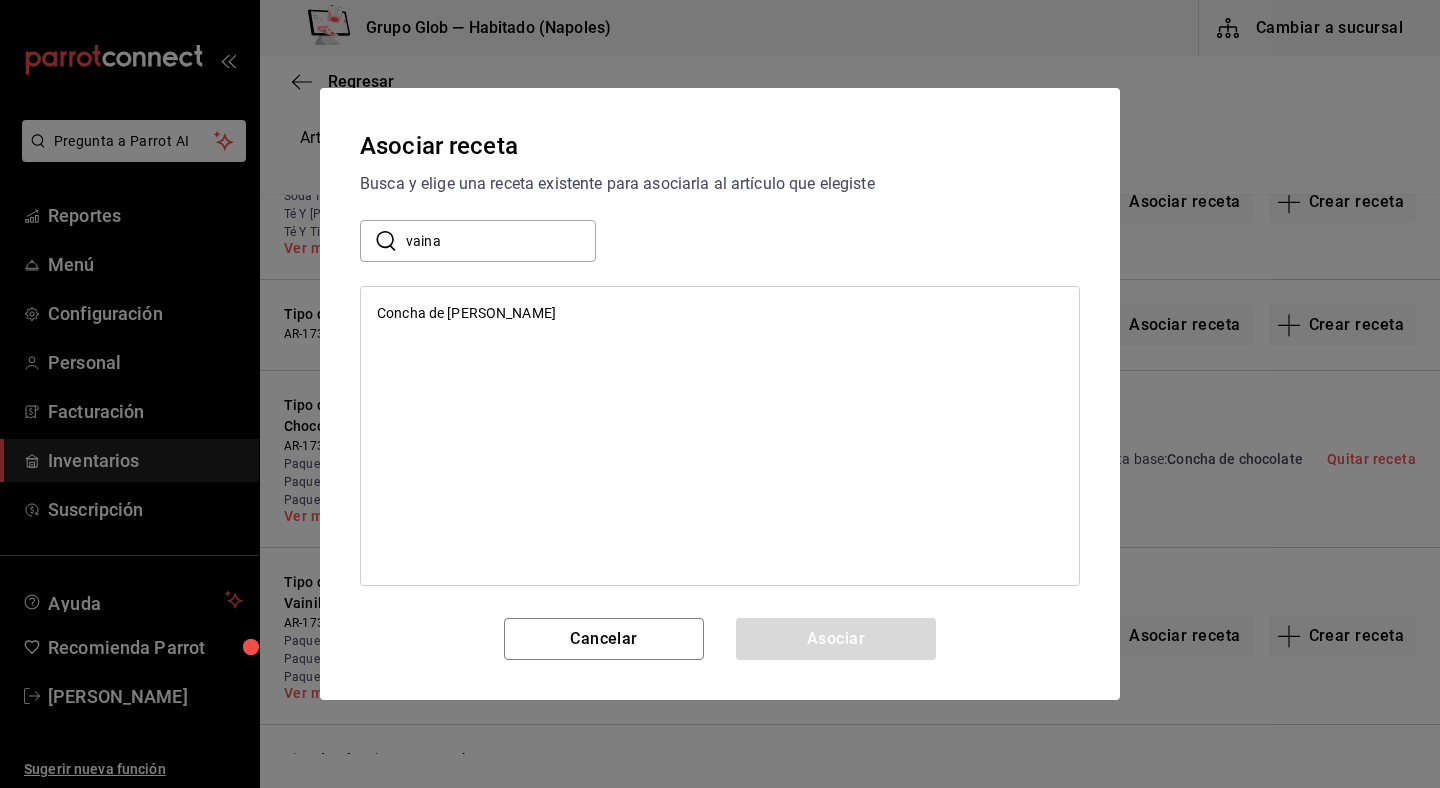 drag, startPoint x: 508, startPoint y: 245, endPoint x: 430, endPoint y: 316, distance: 105.47511 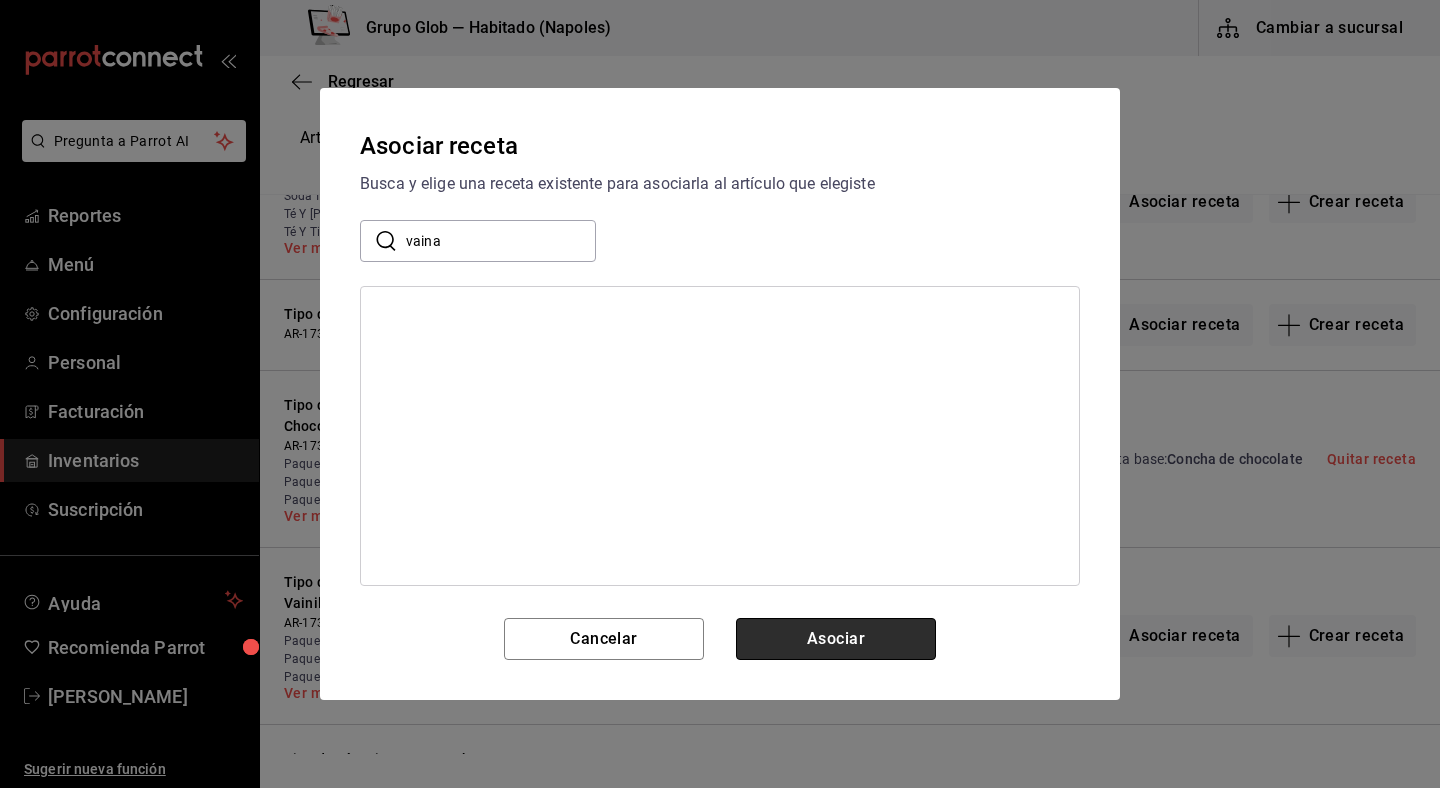 click on "Asociar" at bounding box center [836, 639] 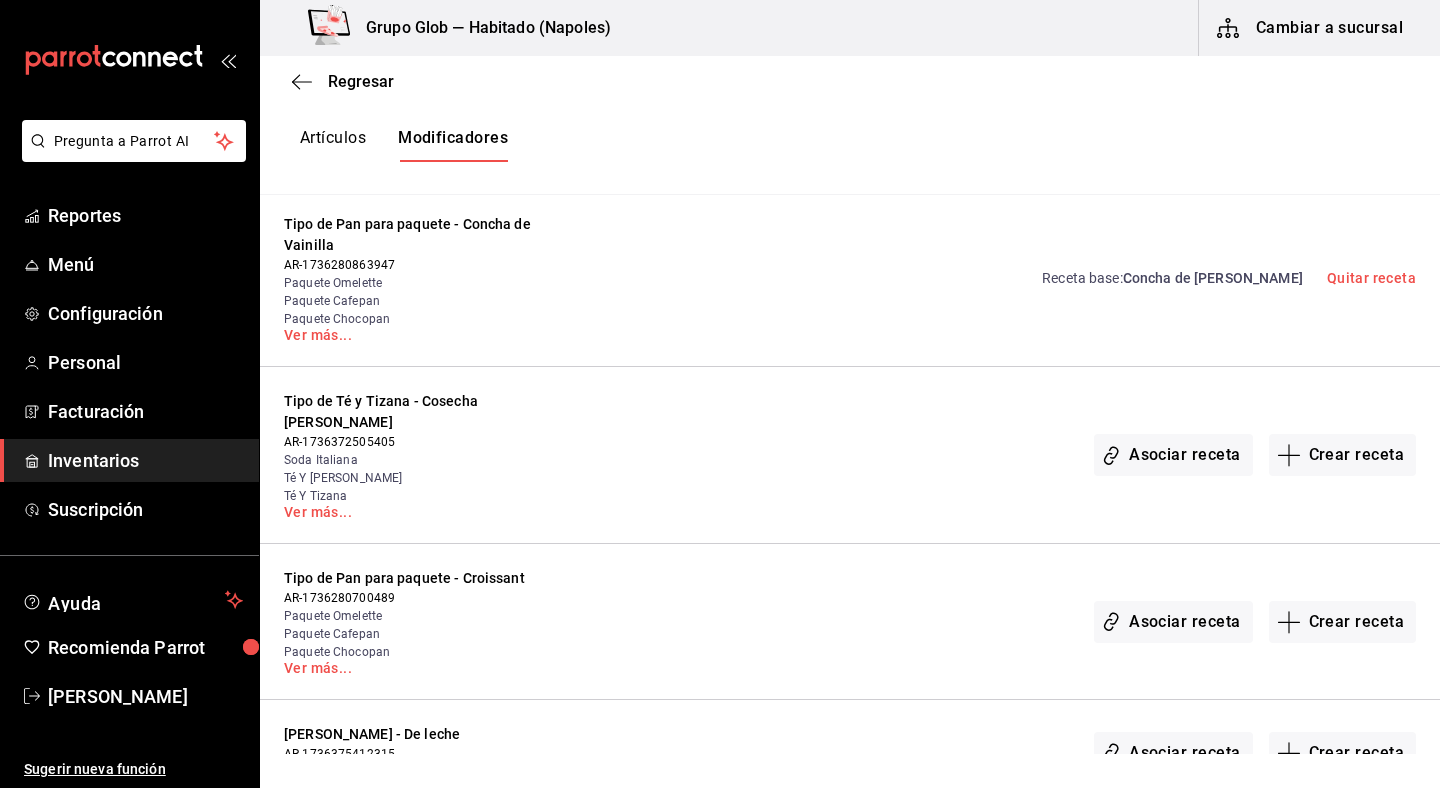 scroll, scrollTop: 4898, scrollLeft: 0, axis: vertical 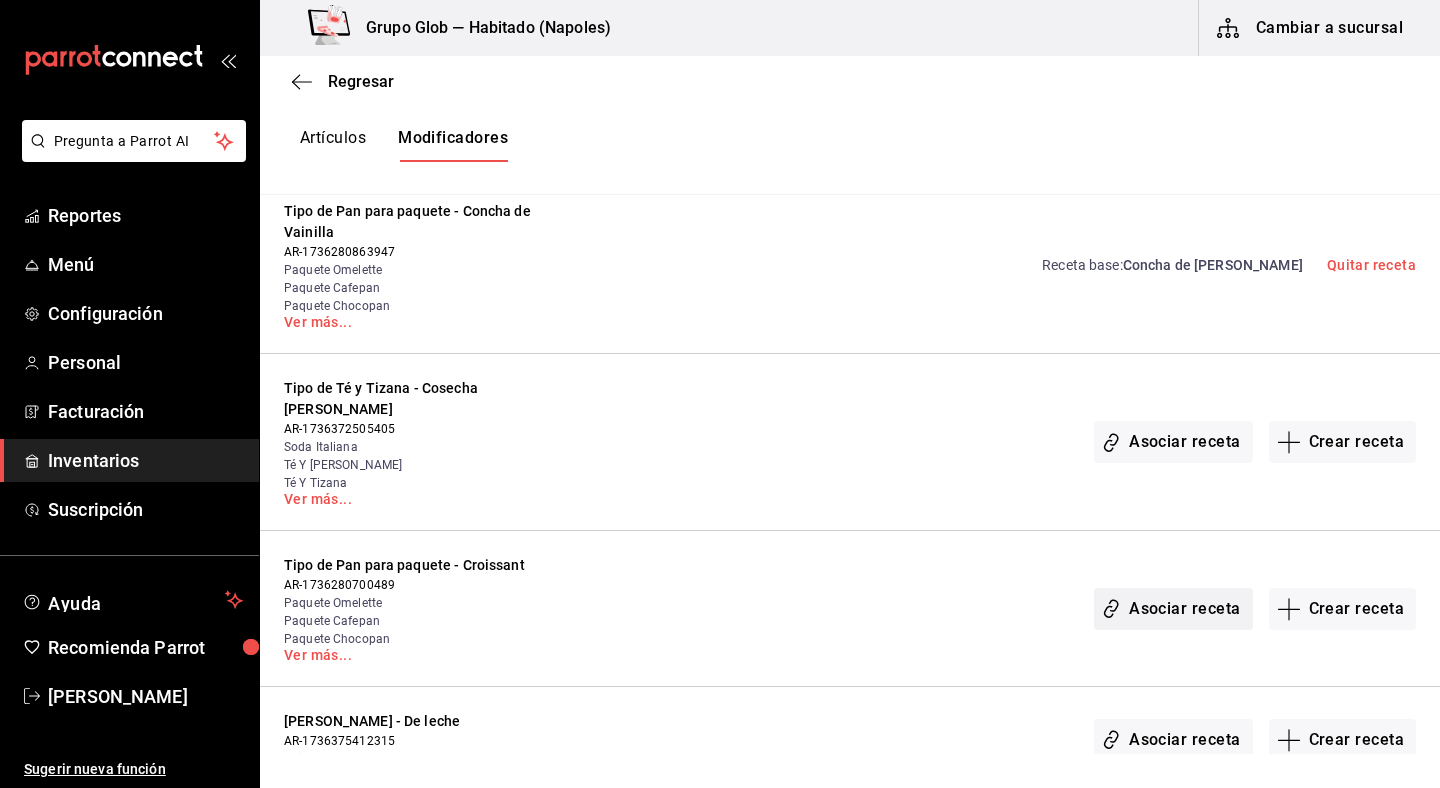 click on "Asociar receta" at bounding box center (1173, 609) 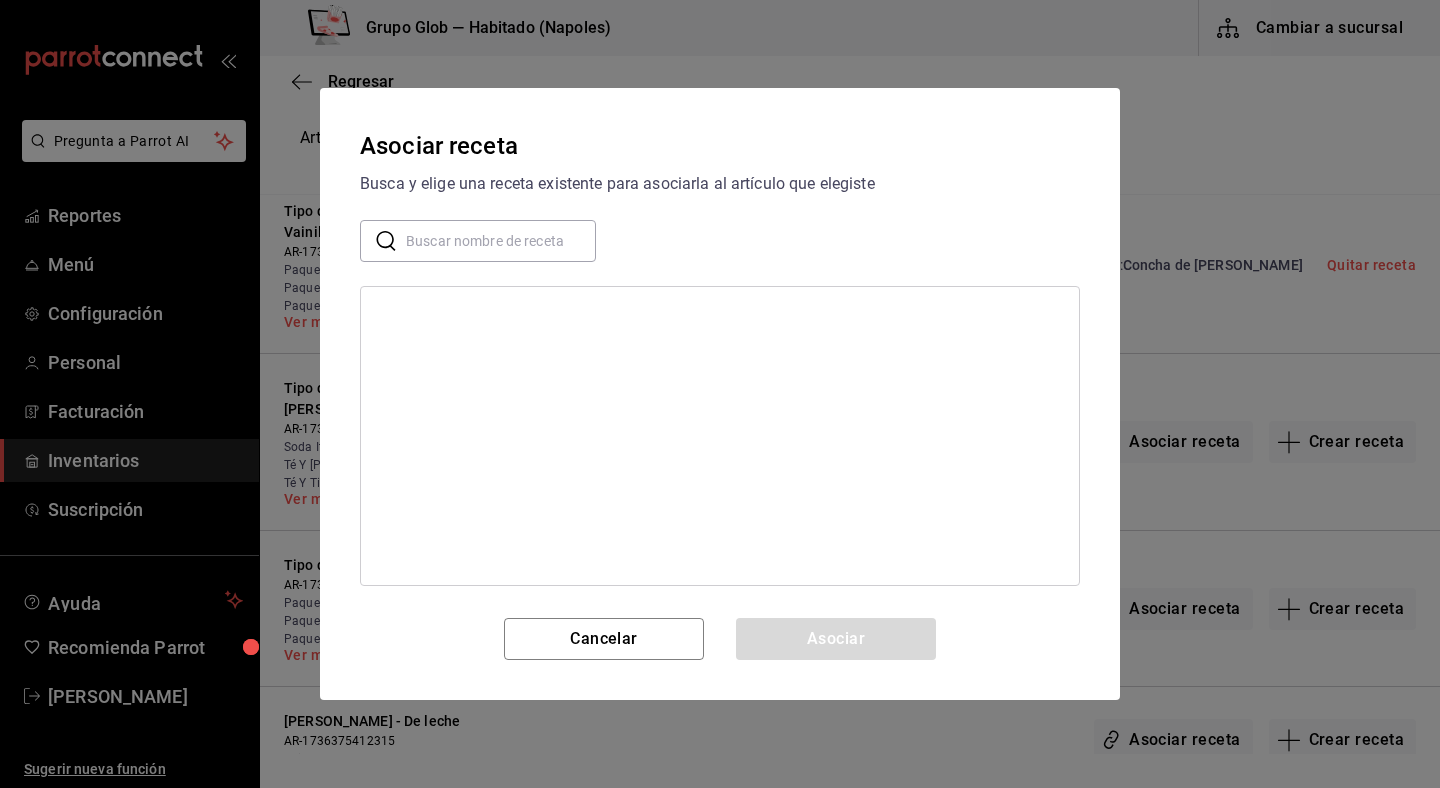 click at bounding box center (501, 241) 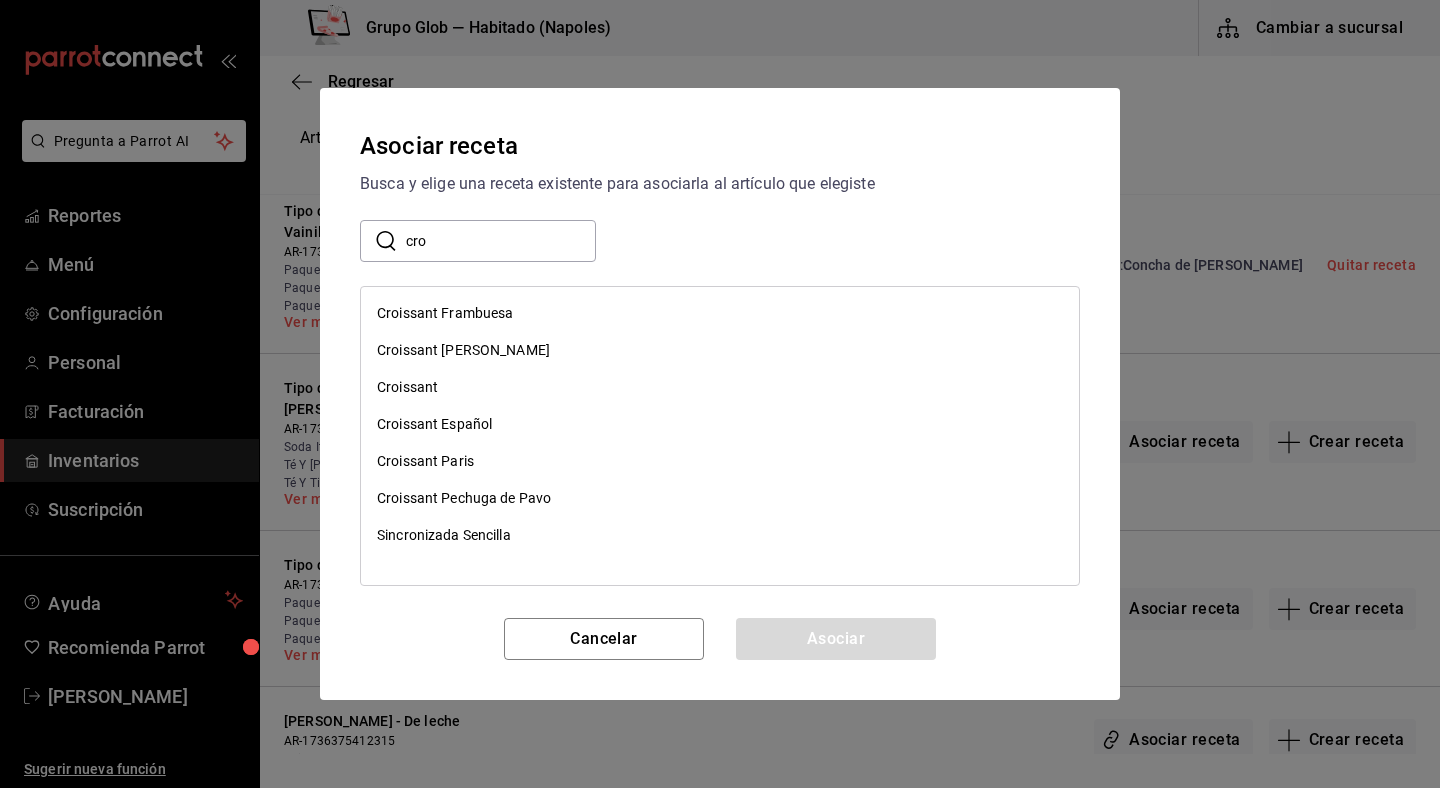 type on "cro" 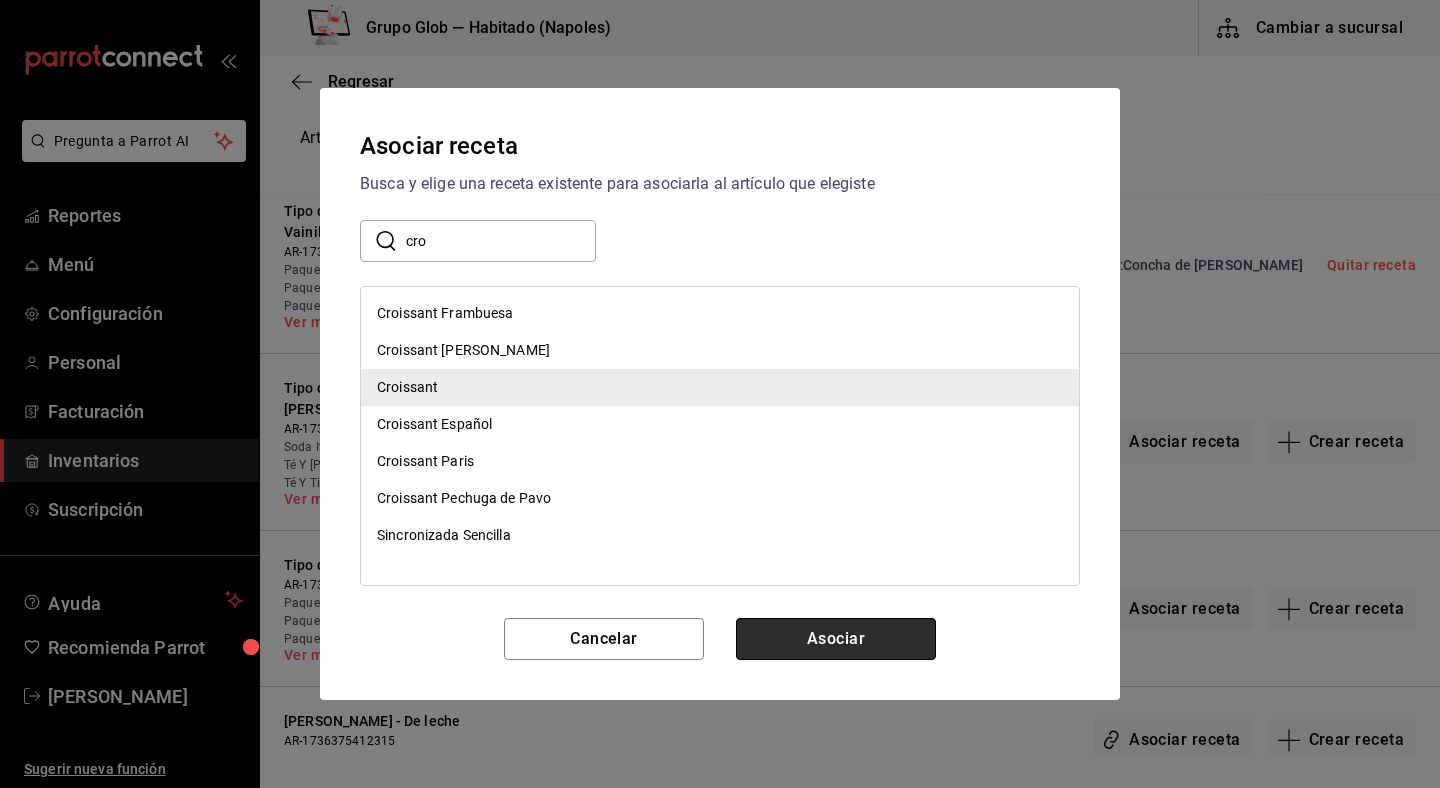 click on "Asociar" at bounding box center [836, 639] 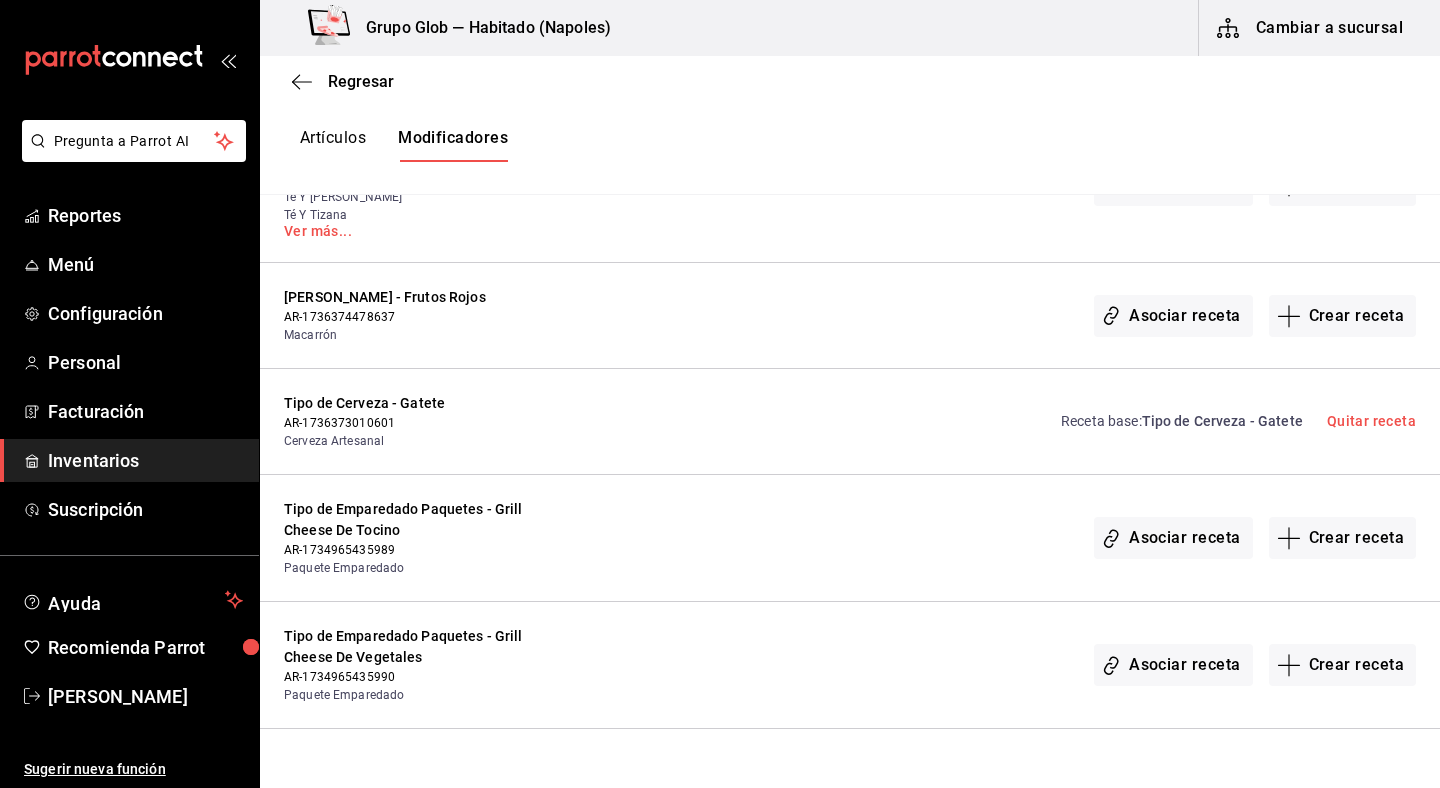 scroll, scrollTop: 6157, scrollLeft: 0, axis: vertical 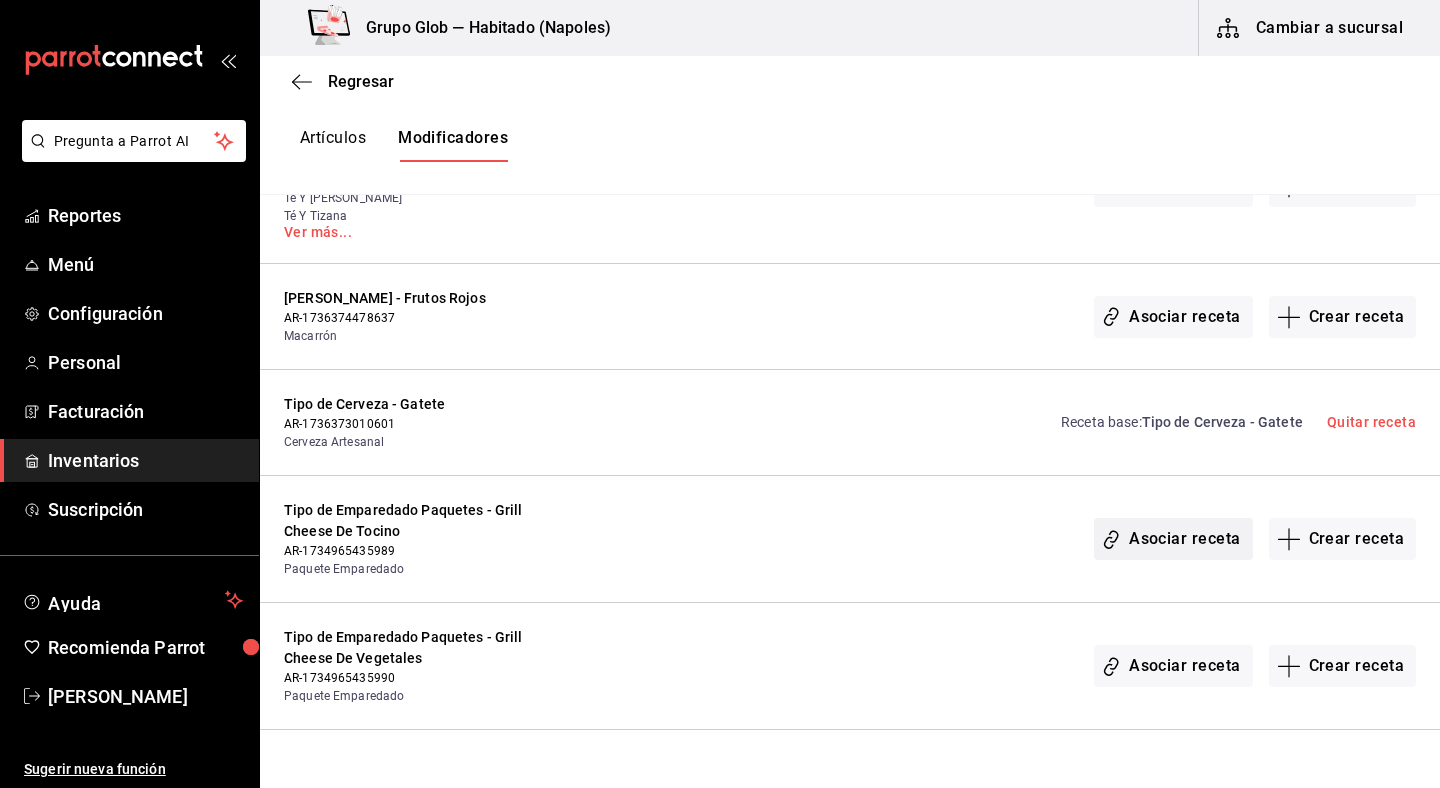 click on "Asociar receta" at bounding box center (1173, 539) 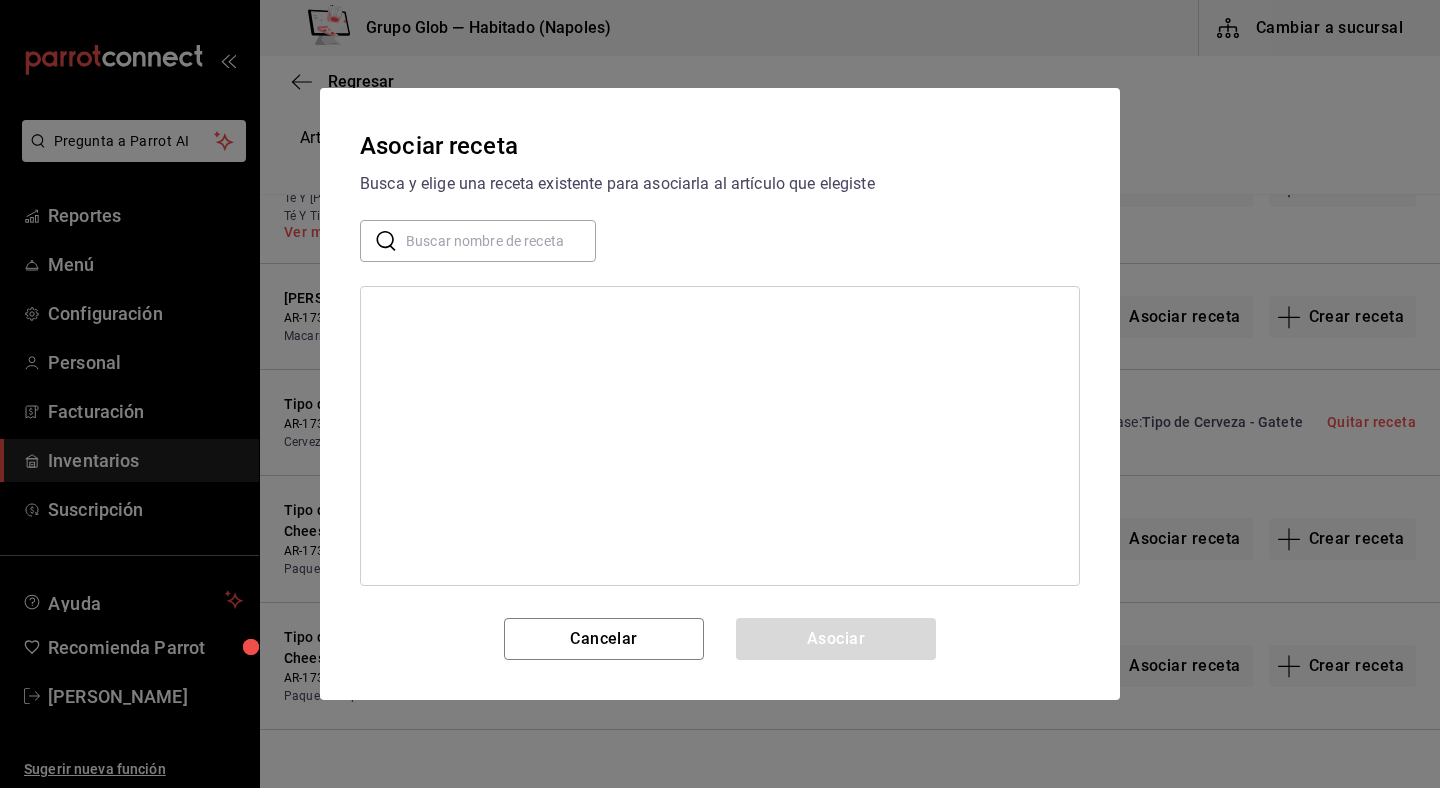 click on "Asociar receta Busca y elige una receta existente para asociarla al artículo que elegiste ​ ​ Cancelar Asociar" at bounding box center (720, 394) 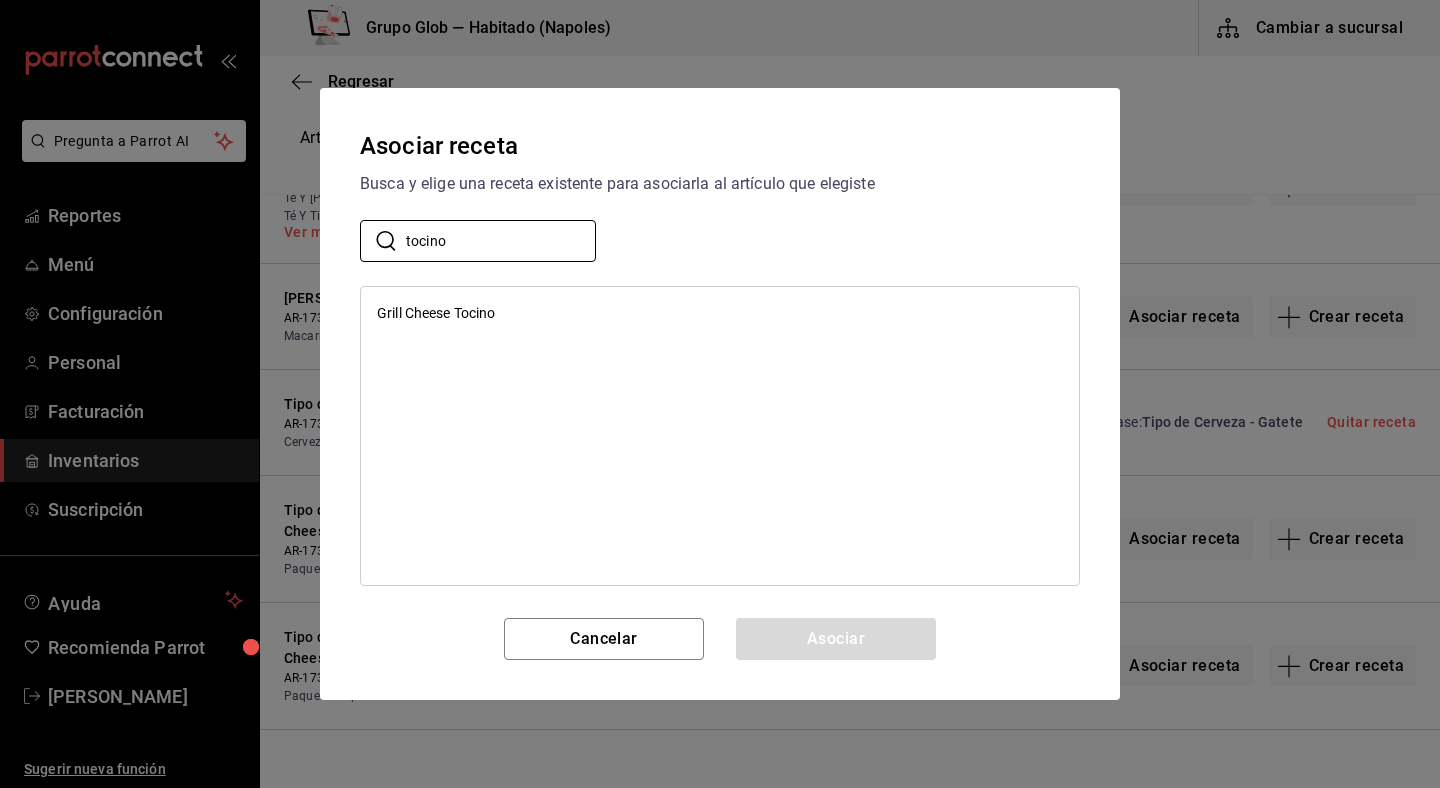 type on "tocino" 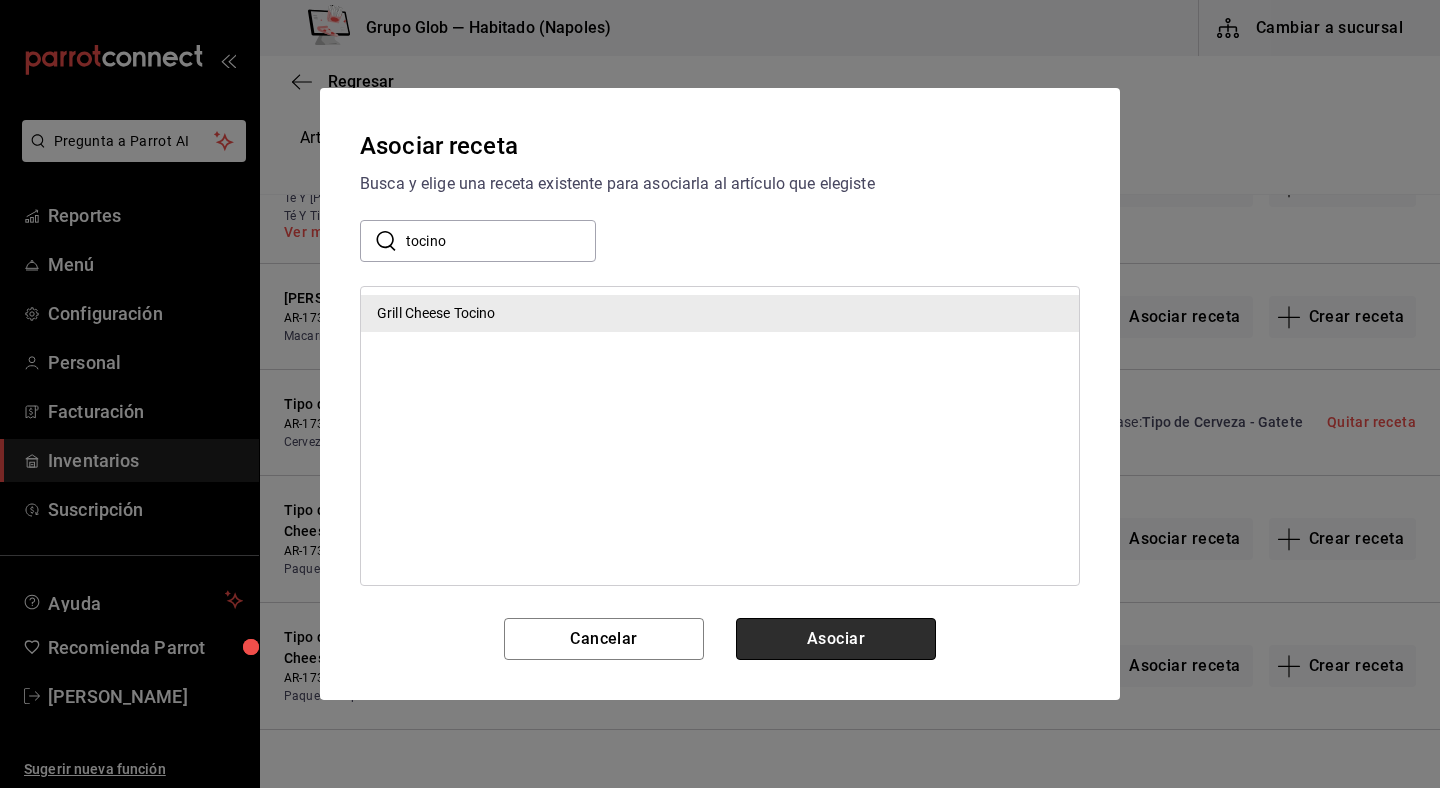 click on "Asociar" at bounding box center (836, 639) 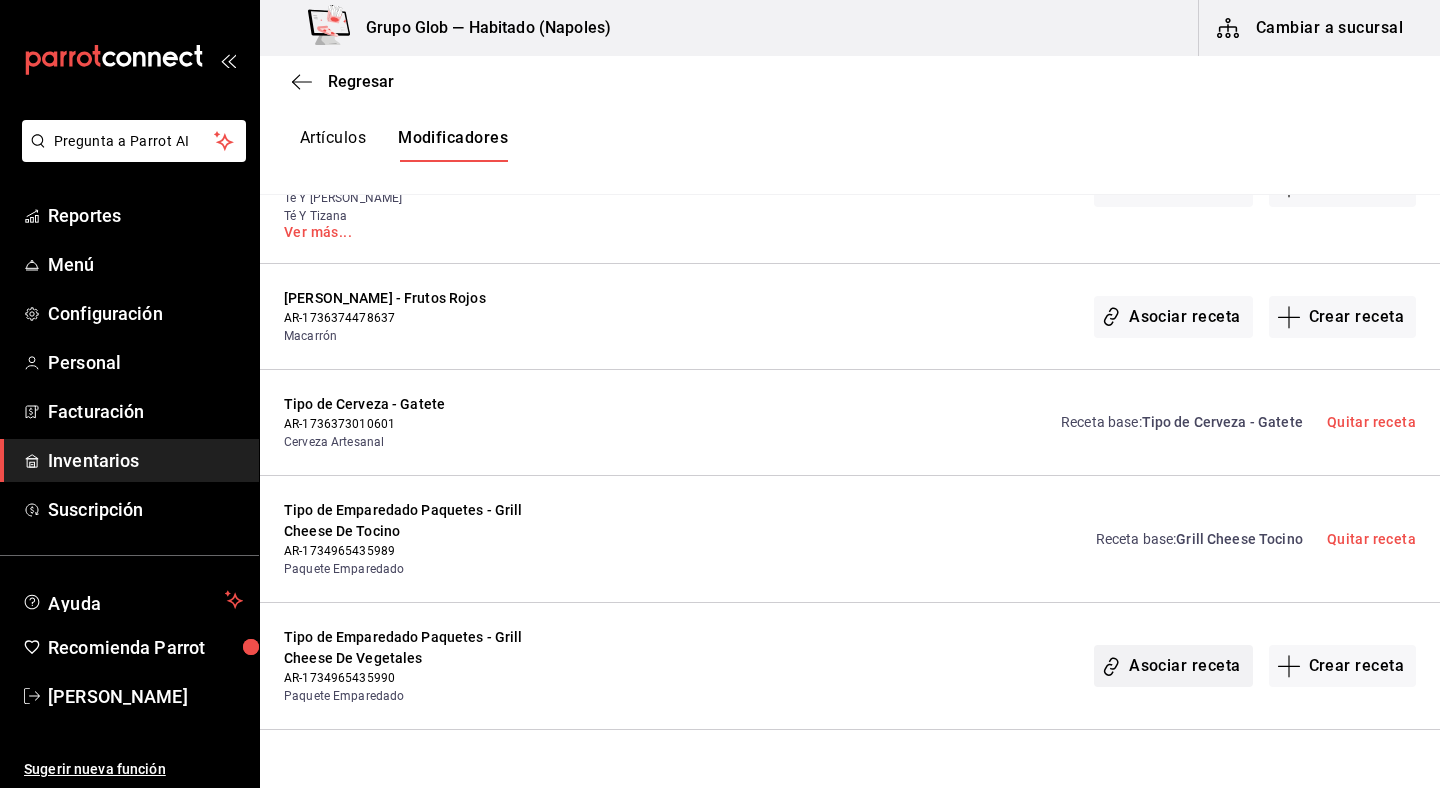 click on "Asociar receta" at bounding box center (1173, 666) 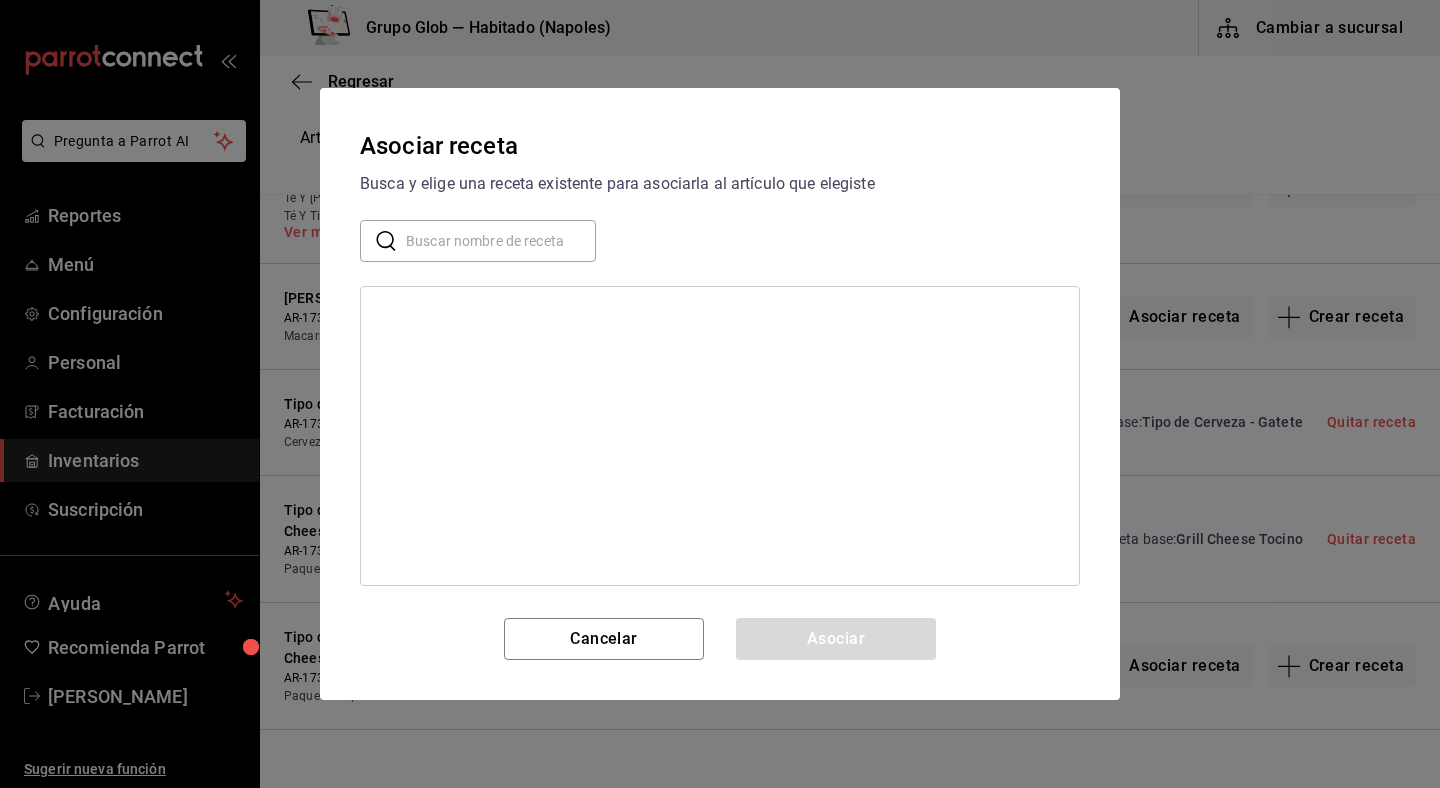 click on "​ ​" at bounding box center [720, 241] 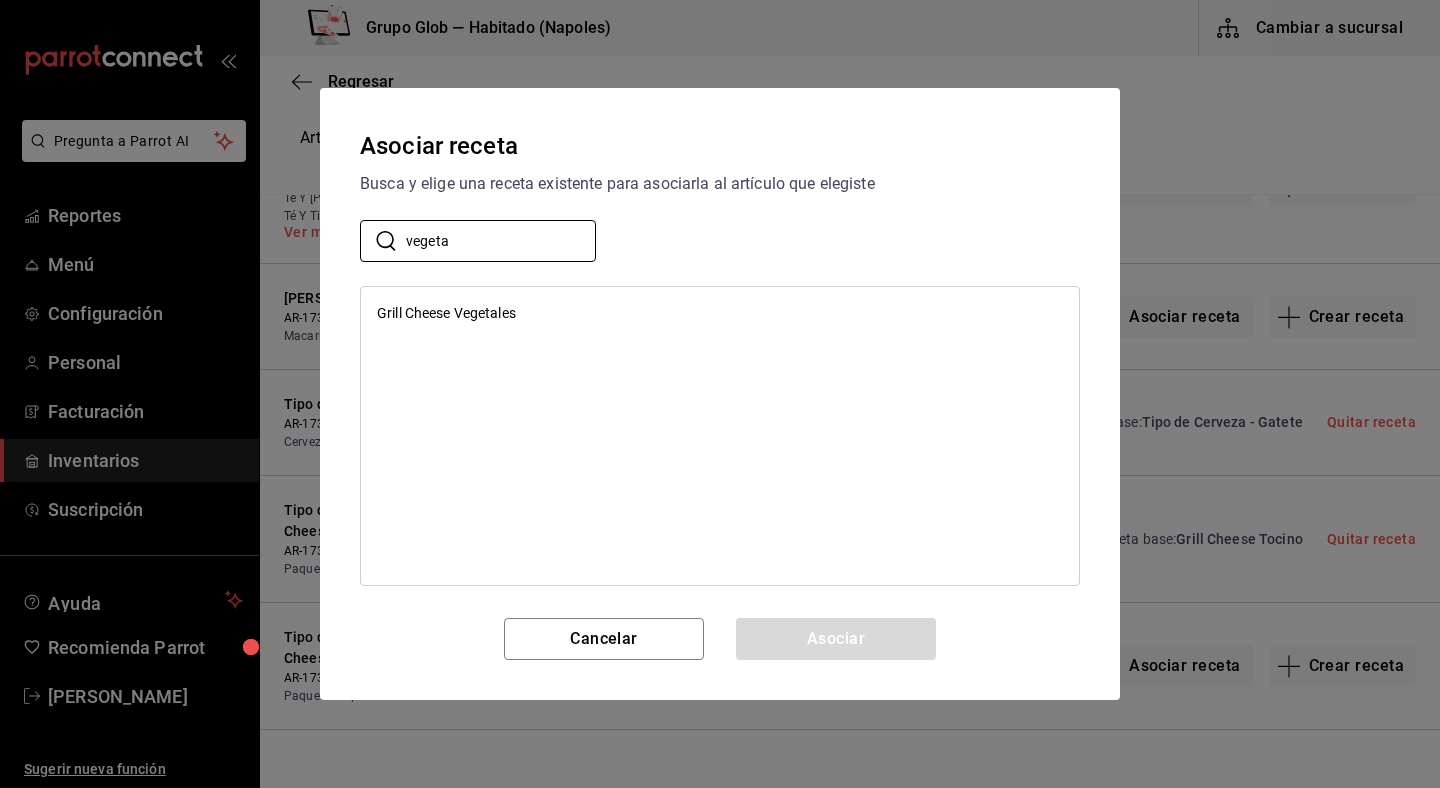 type on "vegeta" 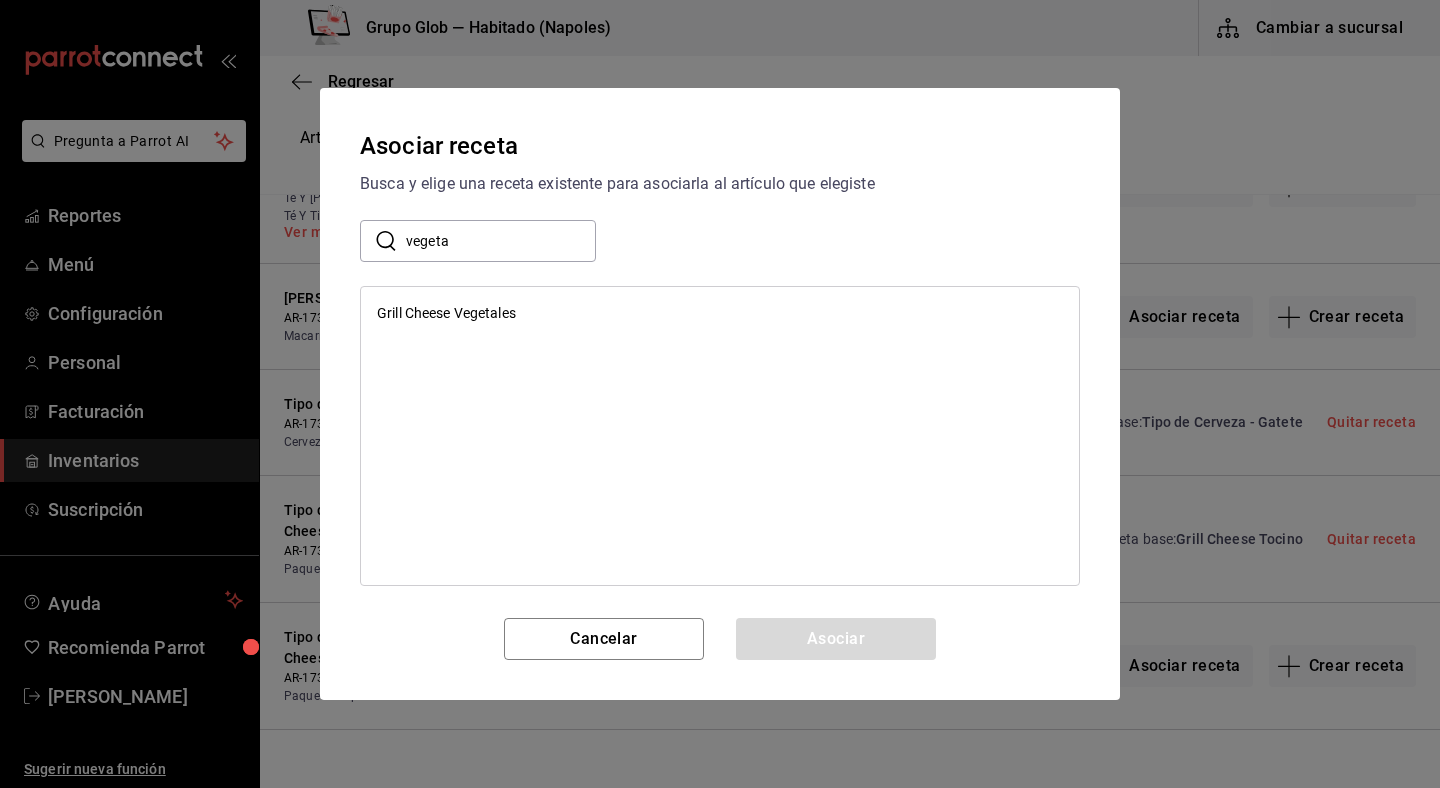 click on "Grill Cheese Vegetales" at bounding box center (720, 313) 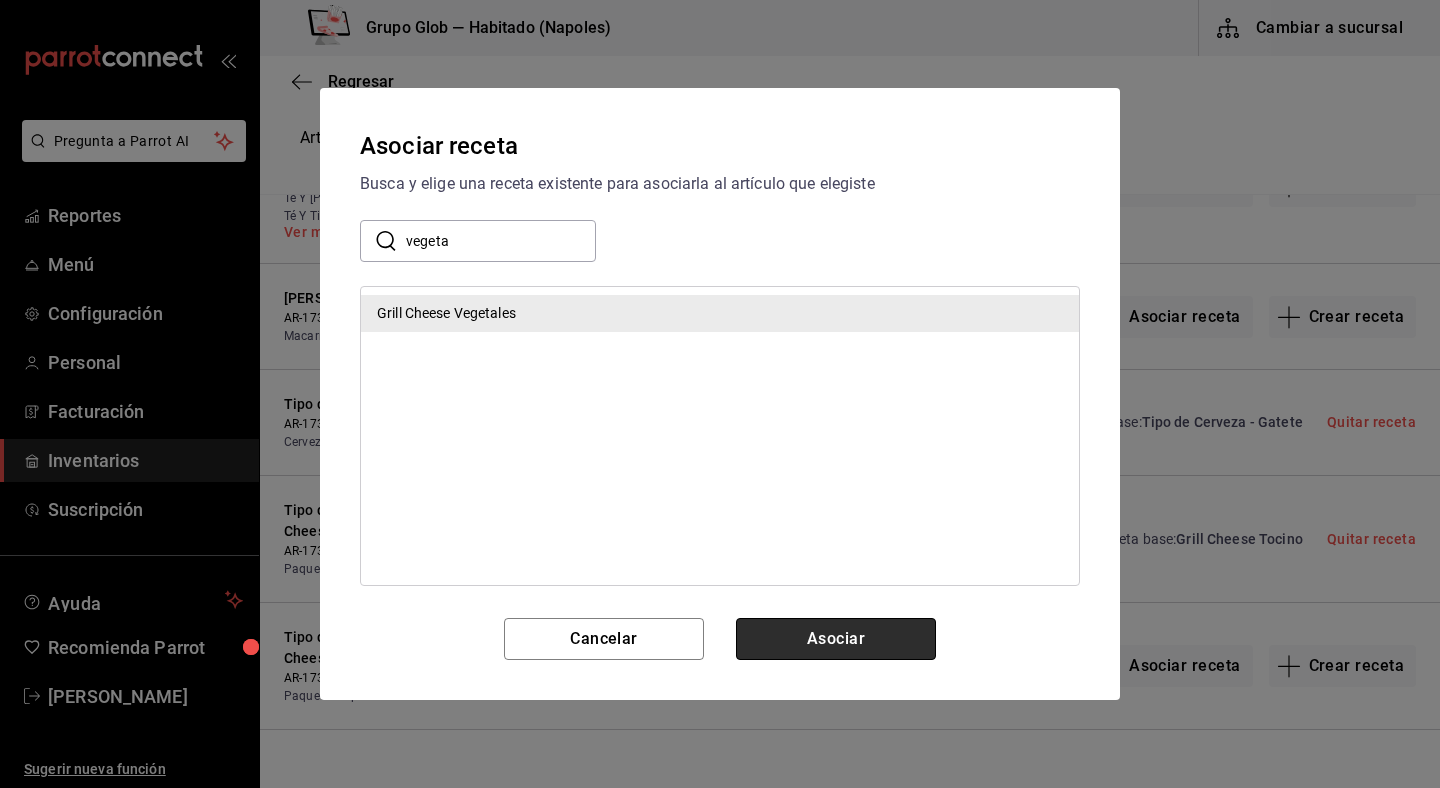 click on "Asociar" at bounding box center [836, 639] 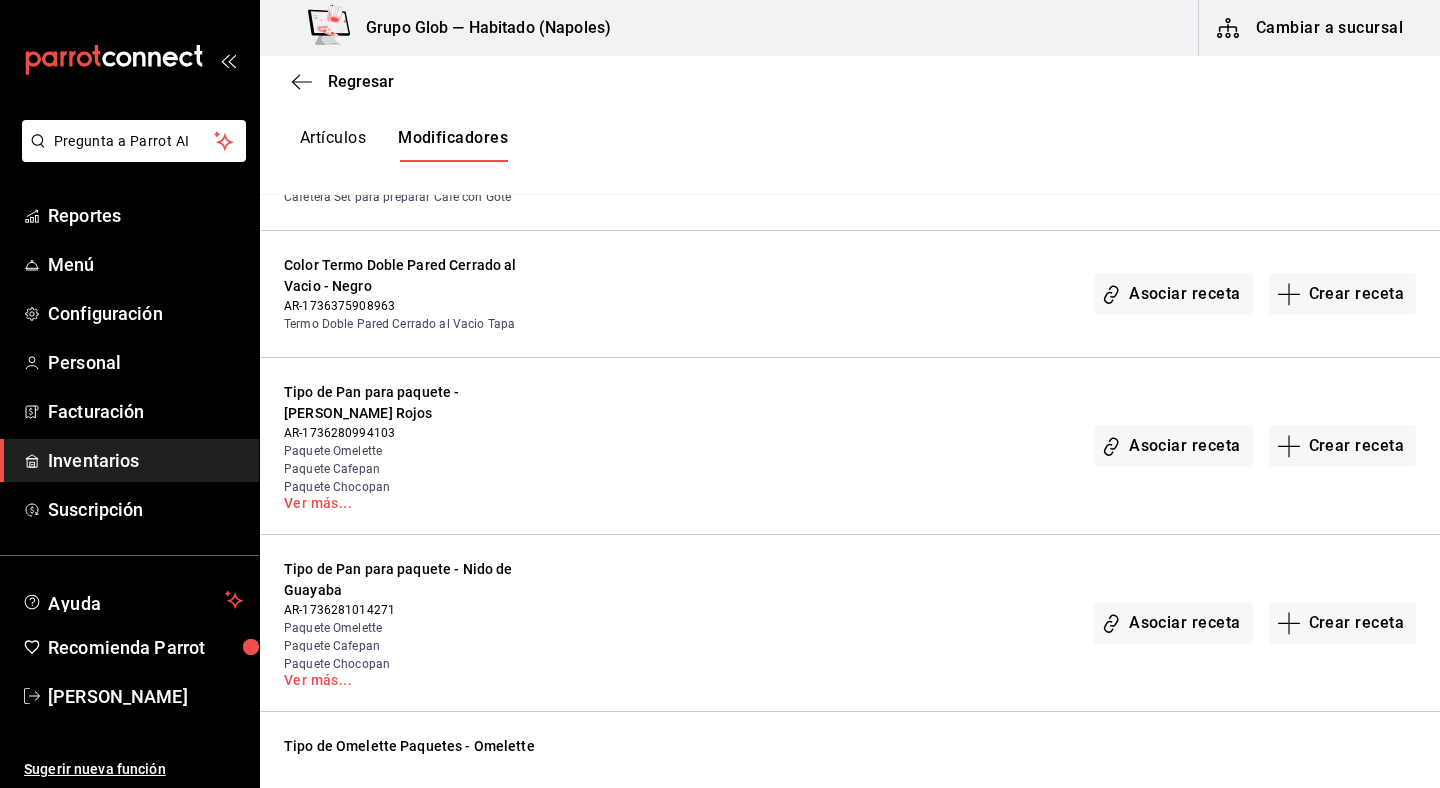 scroll, scrollTop: 9008, scrollLeft: 0, axis: vertical 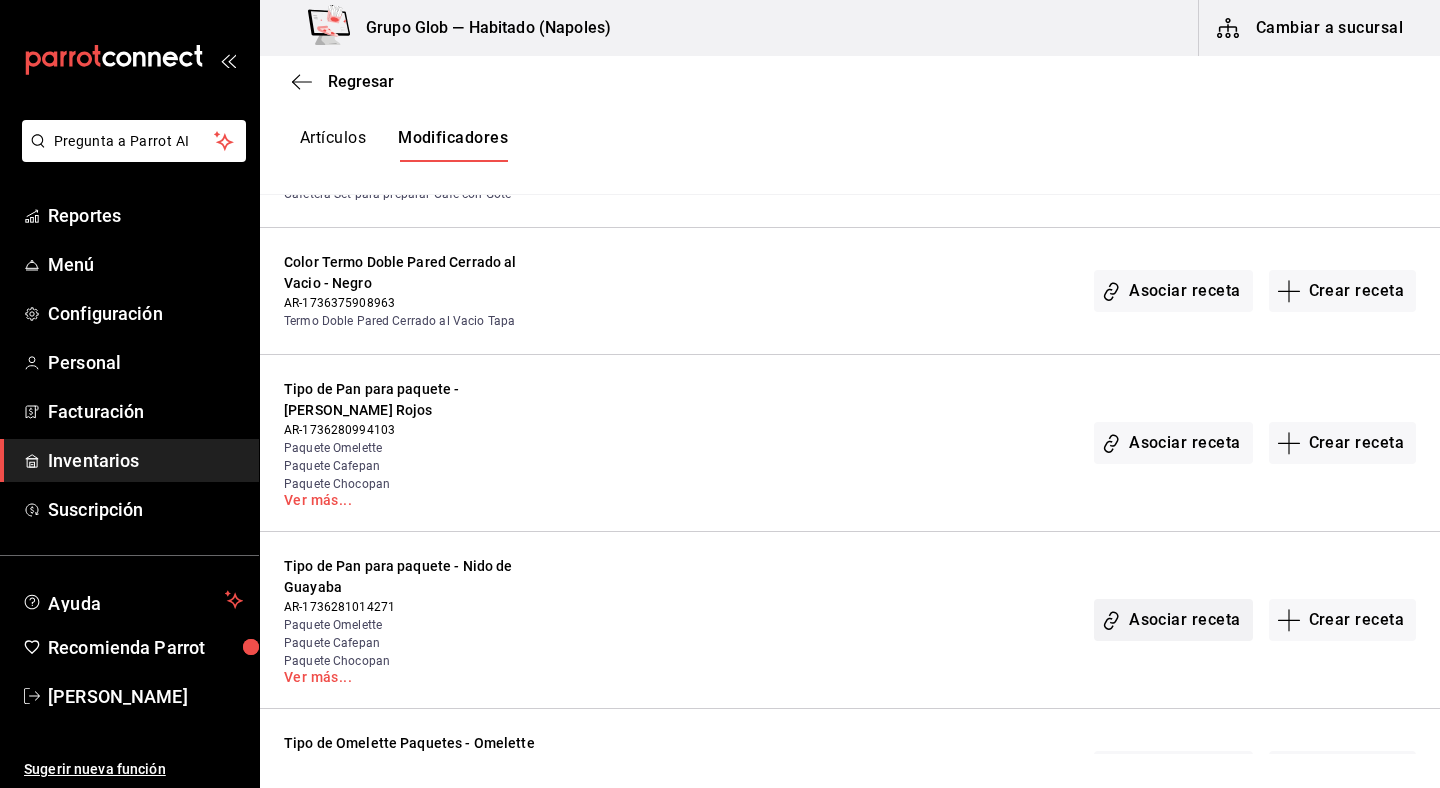 click on "Asociar receta" at bounding box center (1173, 620) 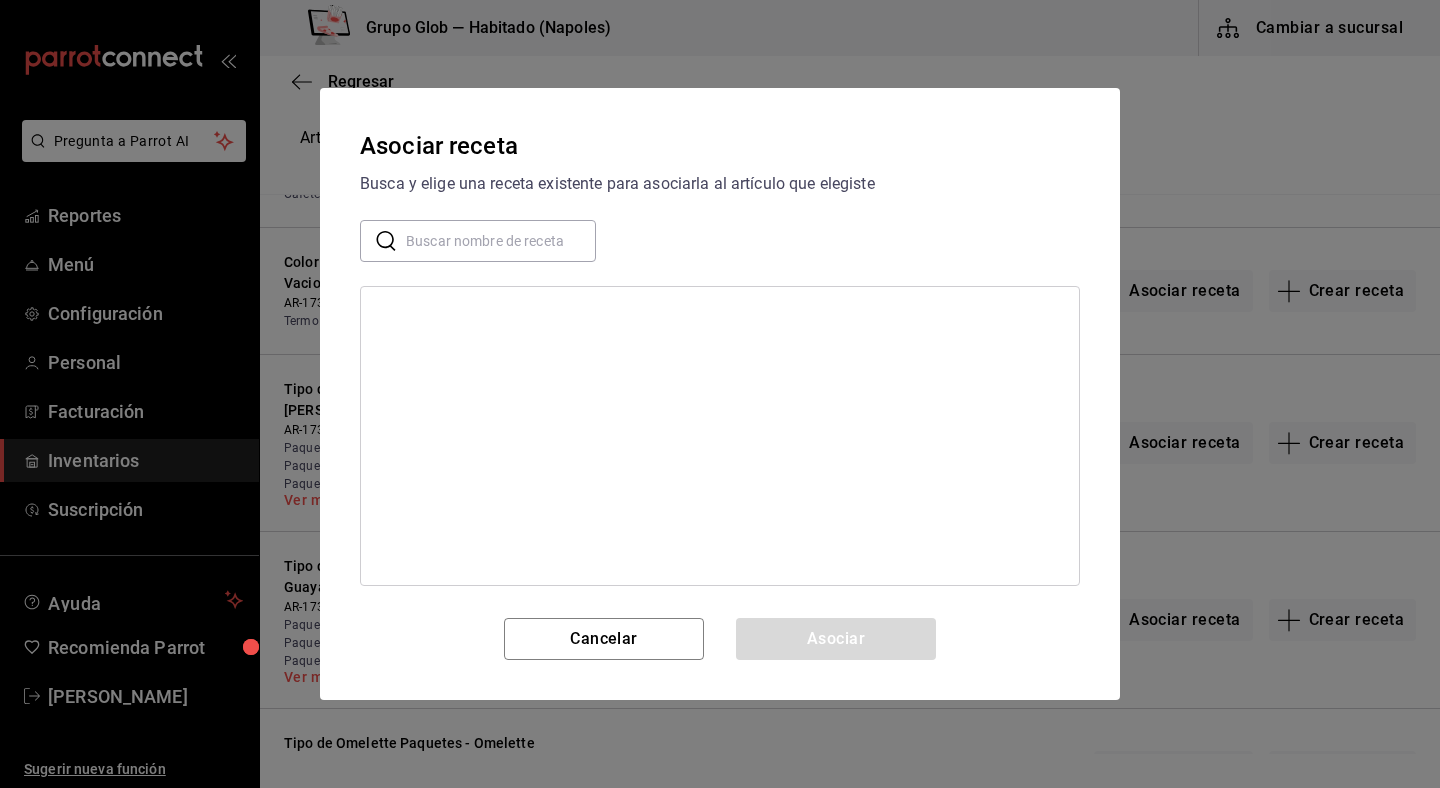 click at bounding box center [501, 241] 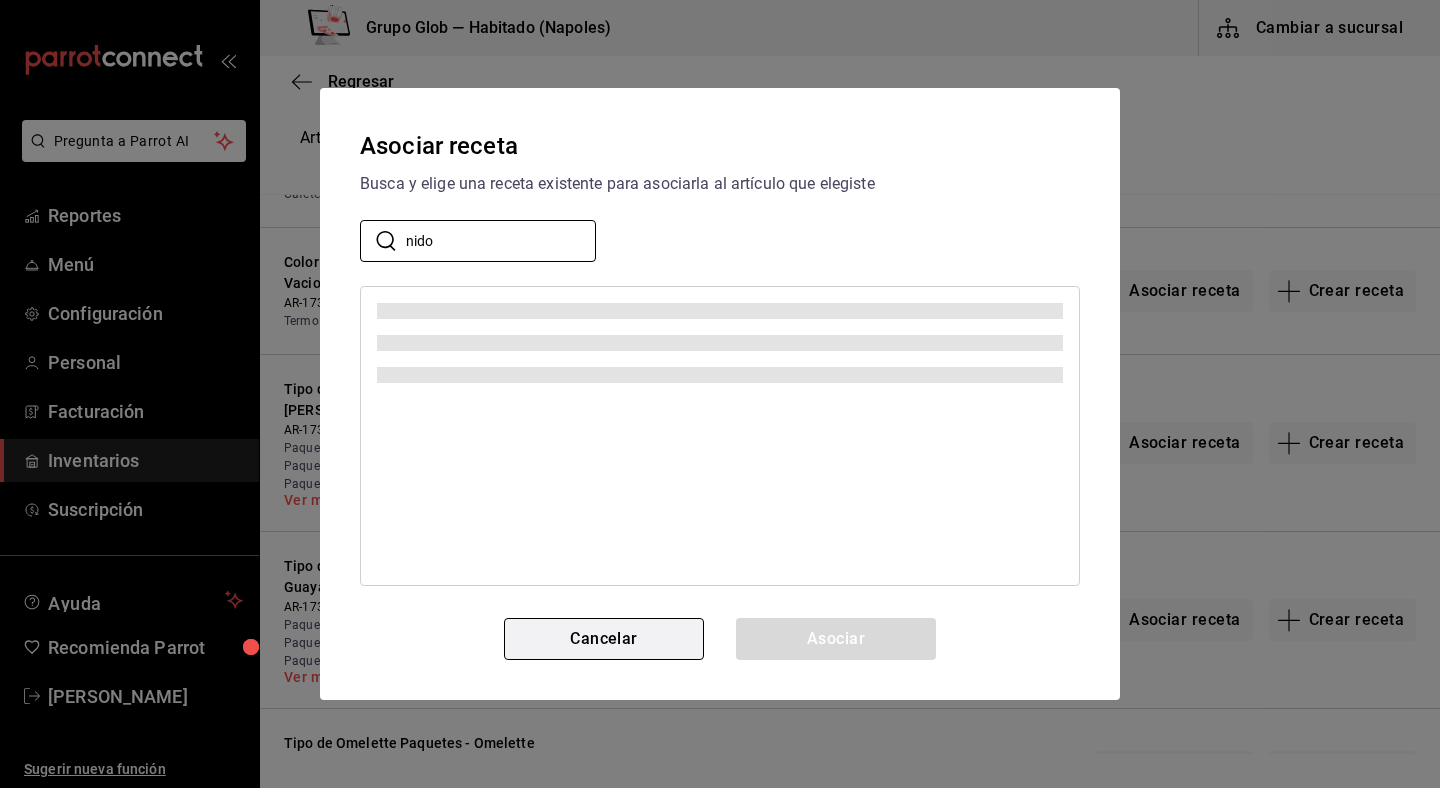 type on "nido" 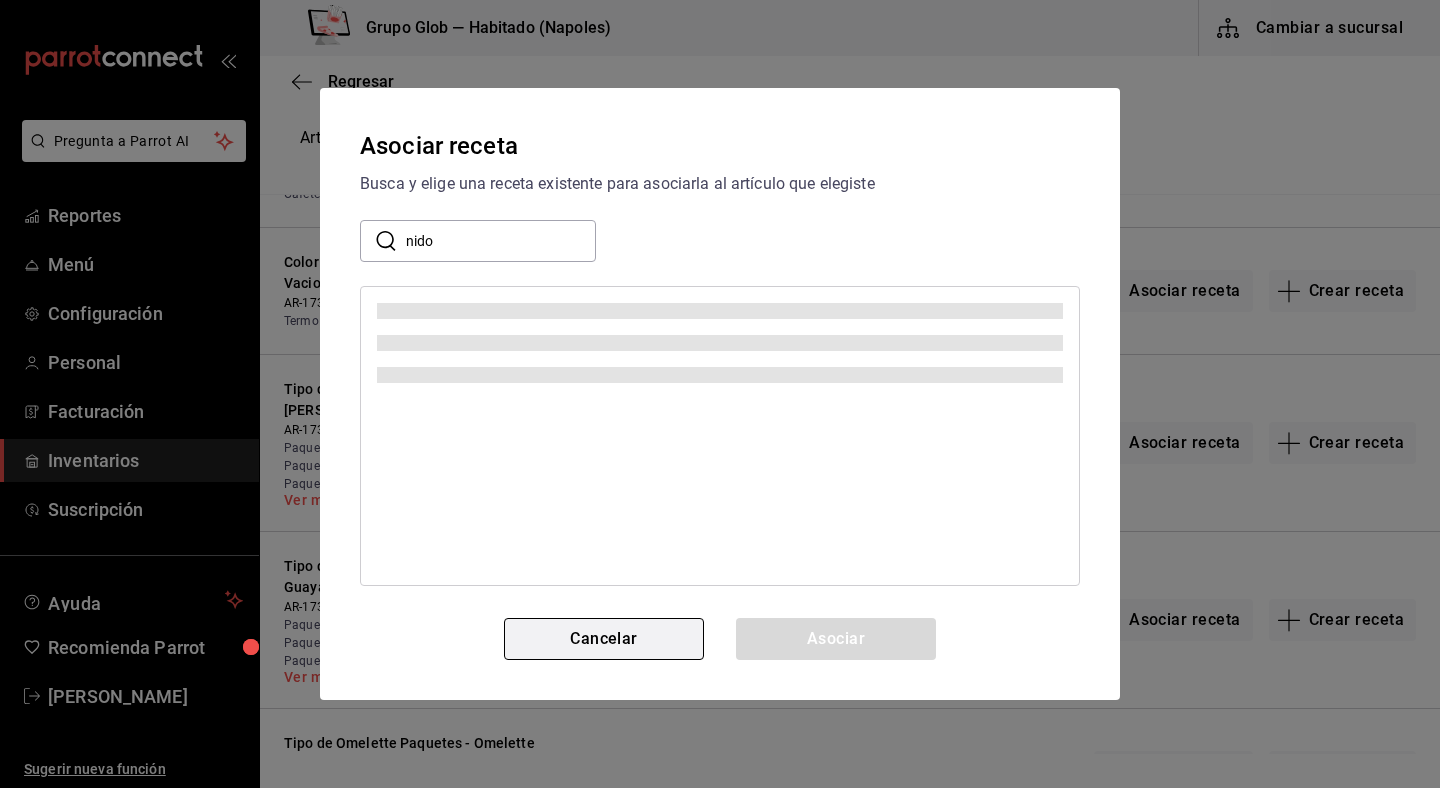 click on "Cancelar" at bounding box center [604, 639] 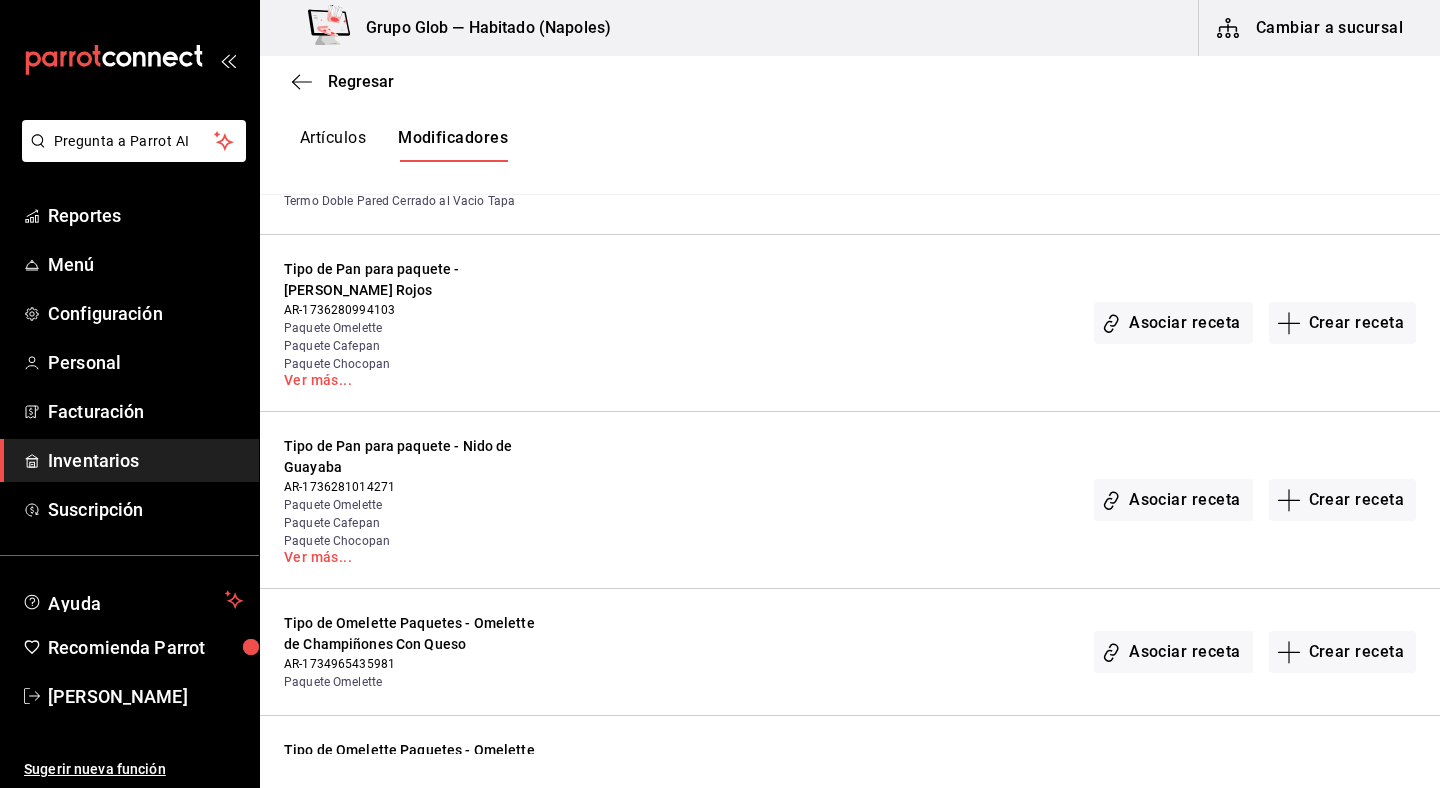 scroll, scrollTop: 9129, scrollLeft: 0, axis: vertical 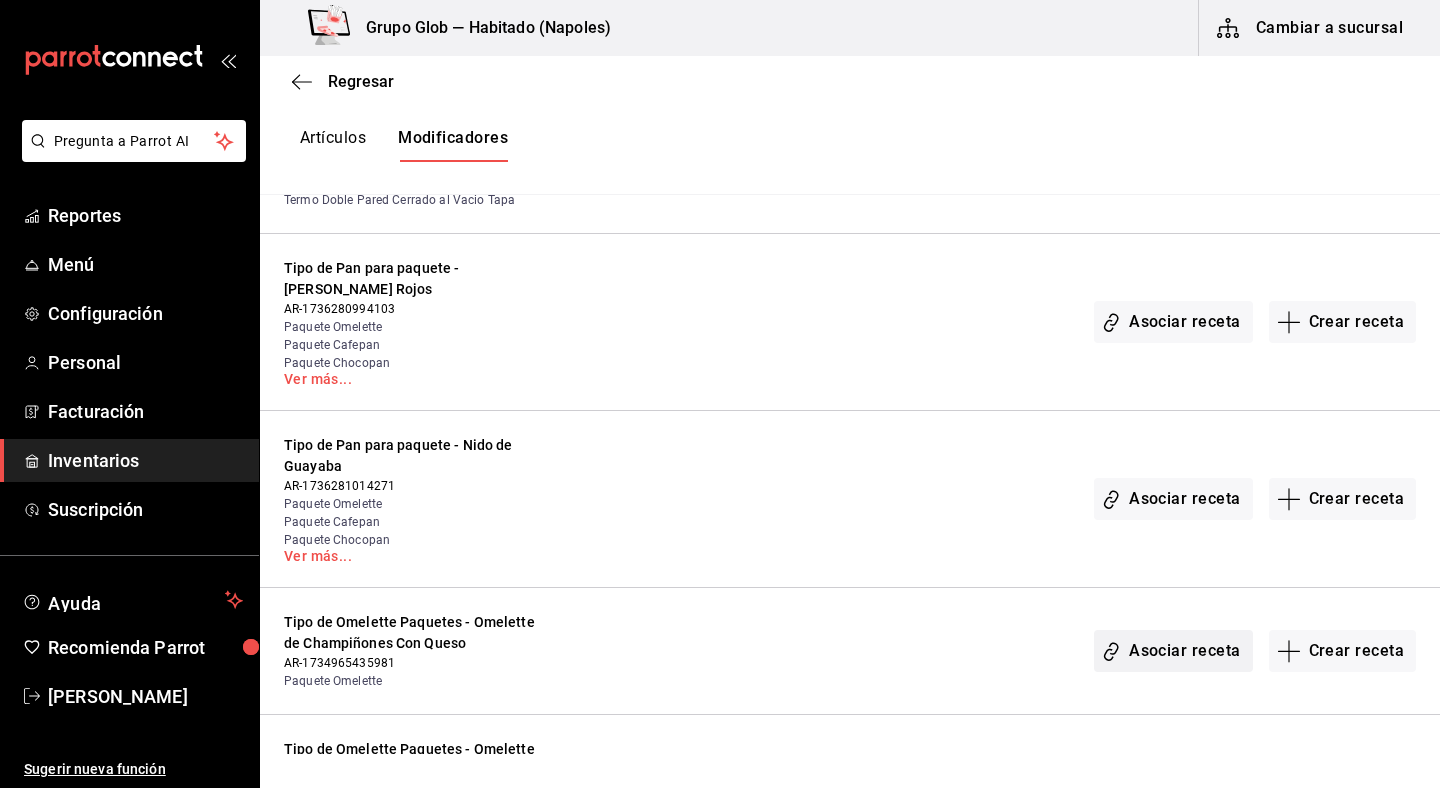 click on "Asociar receta" at bounding box center (1173, 651) 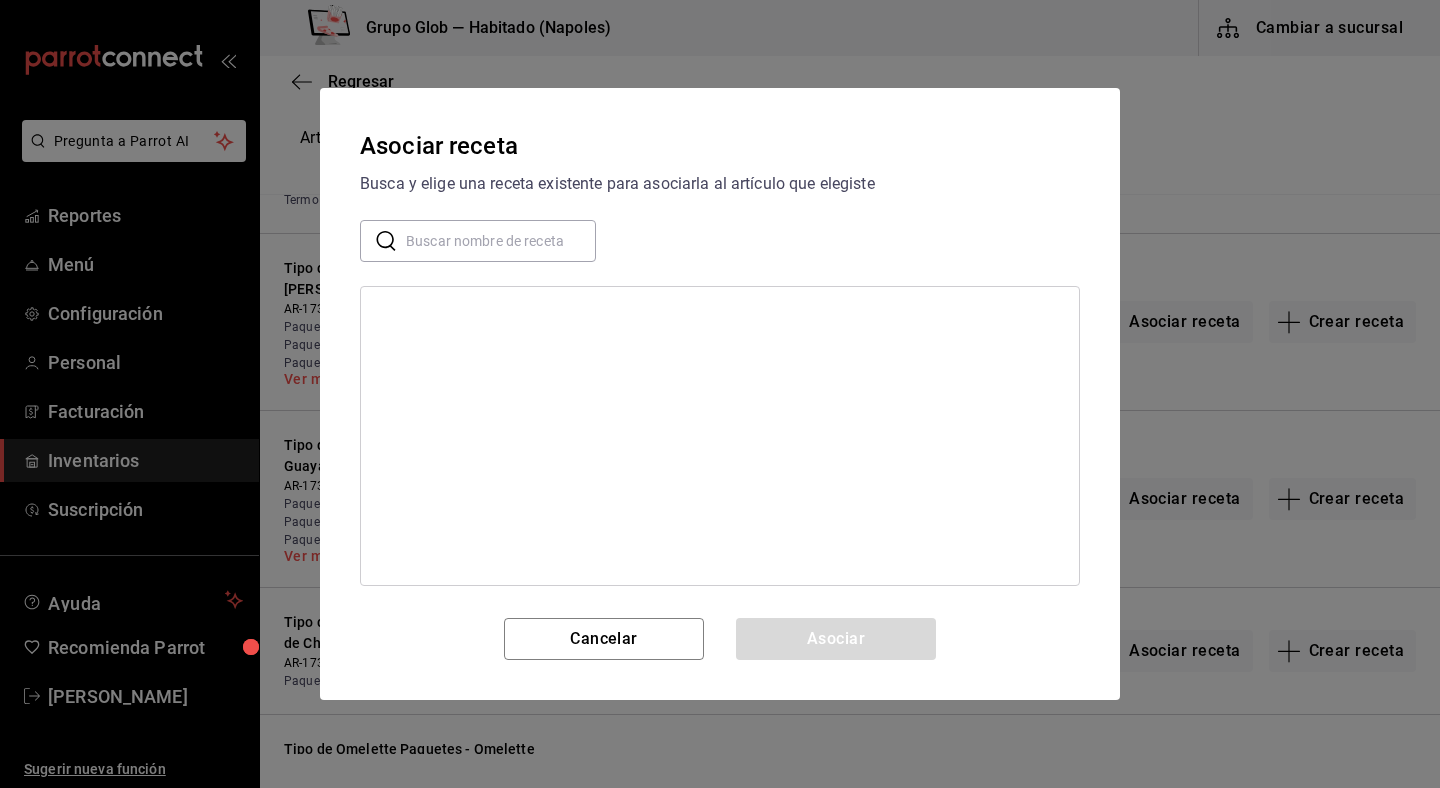 click at bounding box center (501, 241) 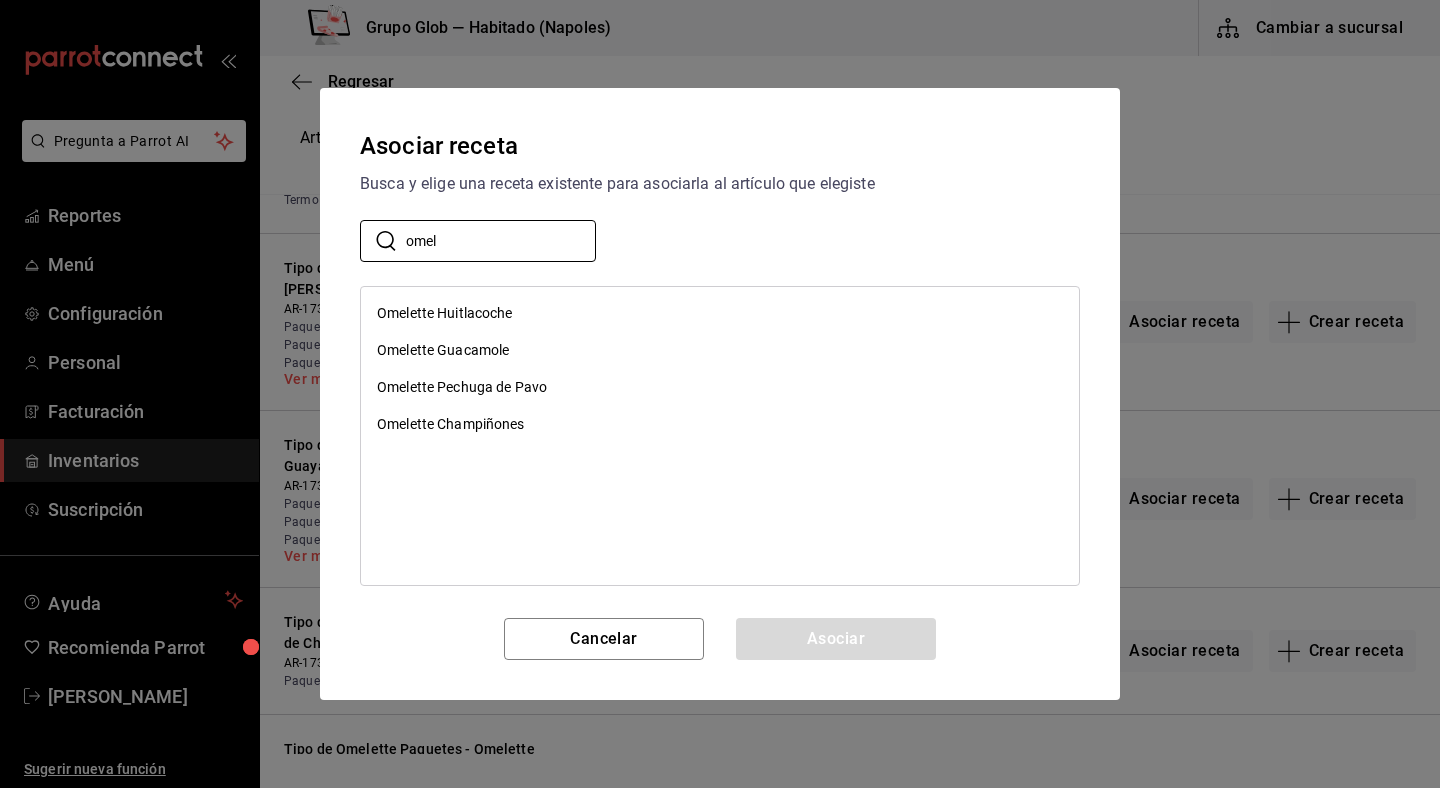 type on "omel" 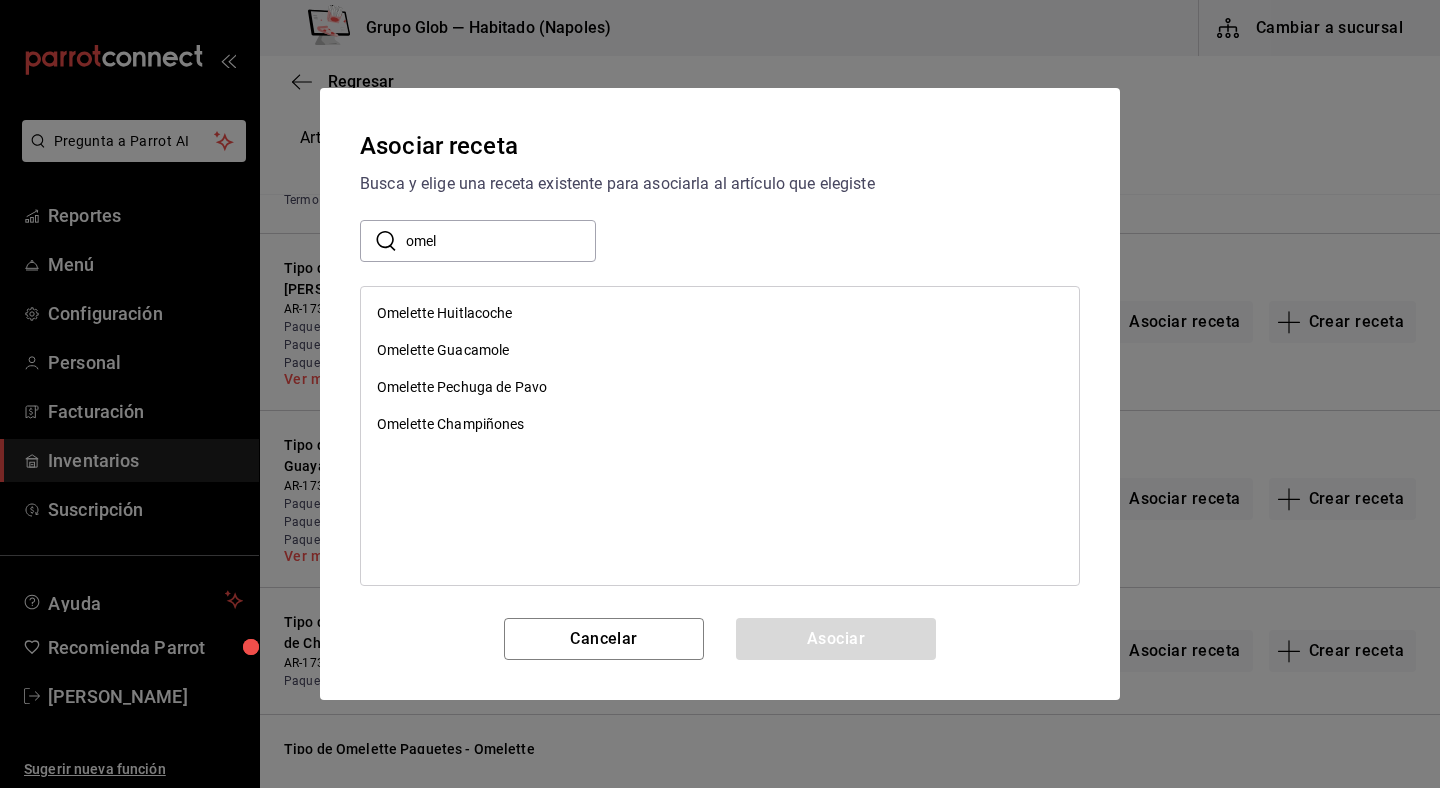 click on "Omelette Champiñones" at bounding box center [720, 424] 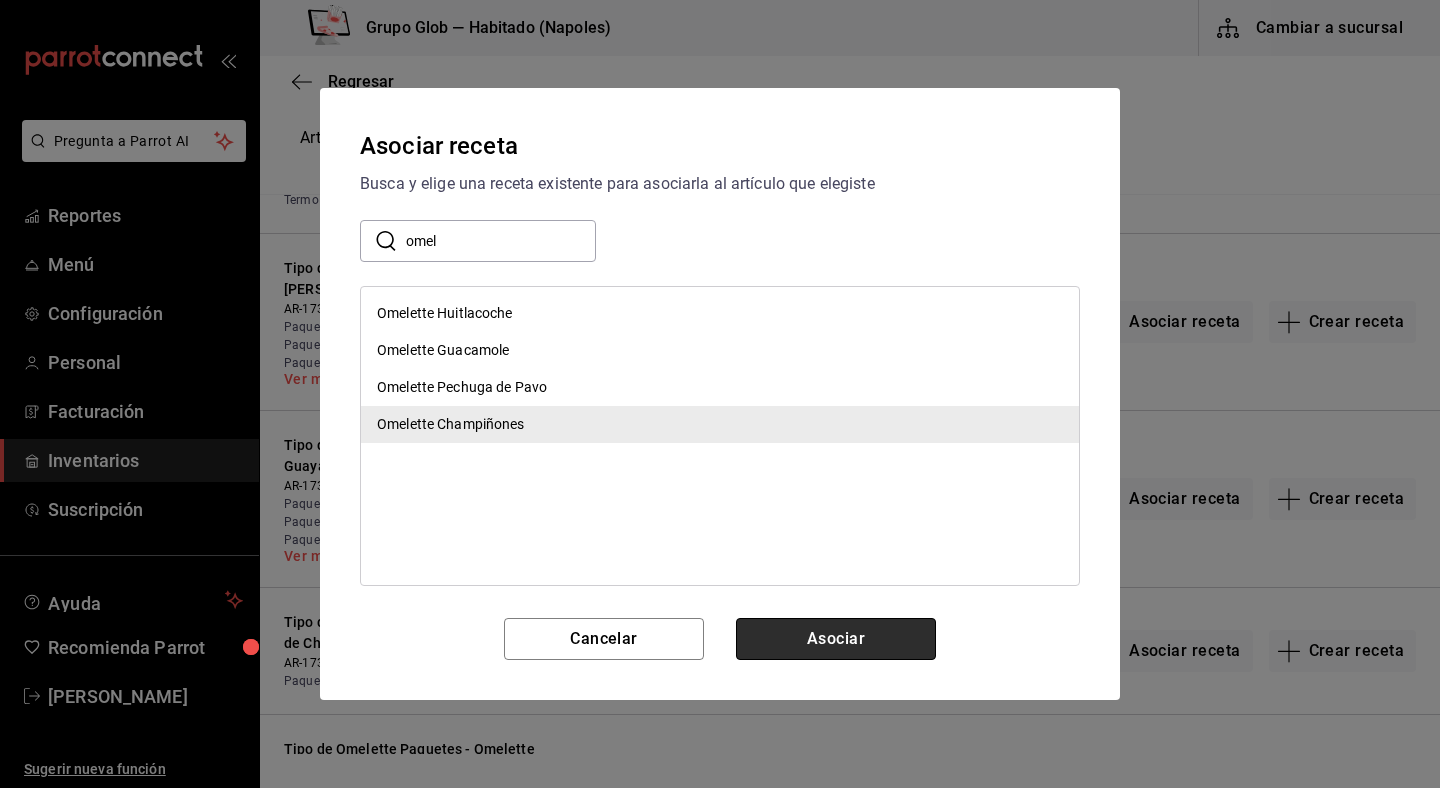 click on "Asociar" at bounding box center (836, 639) 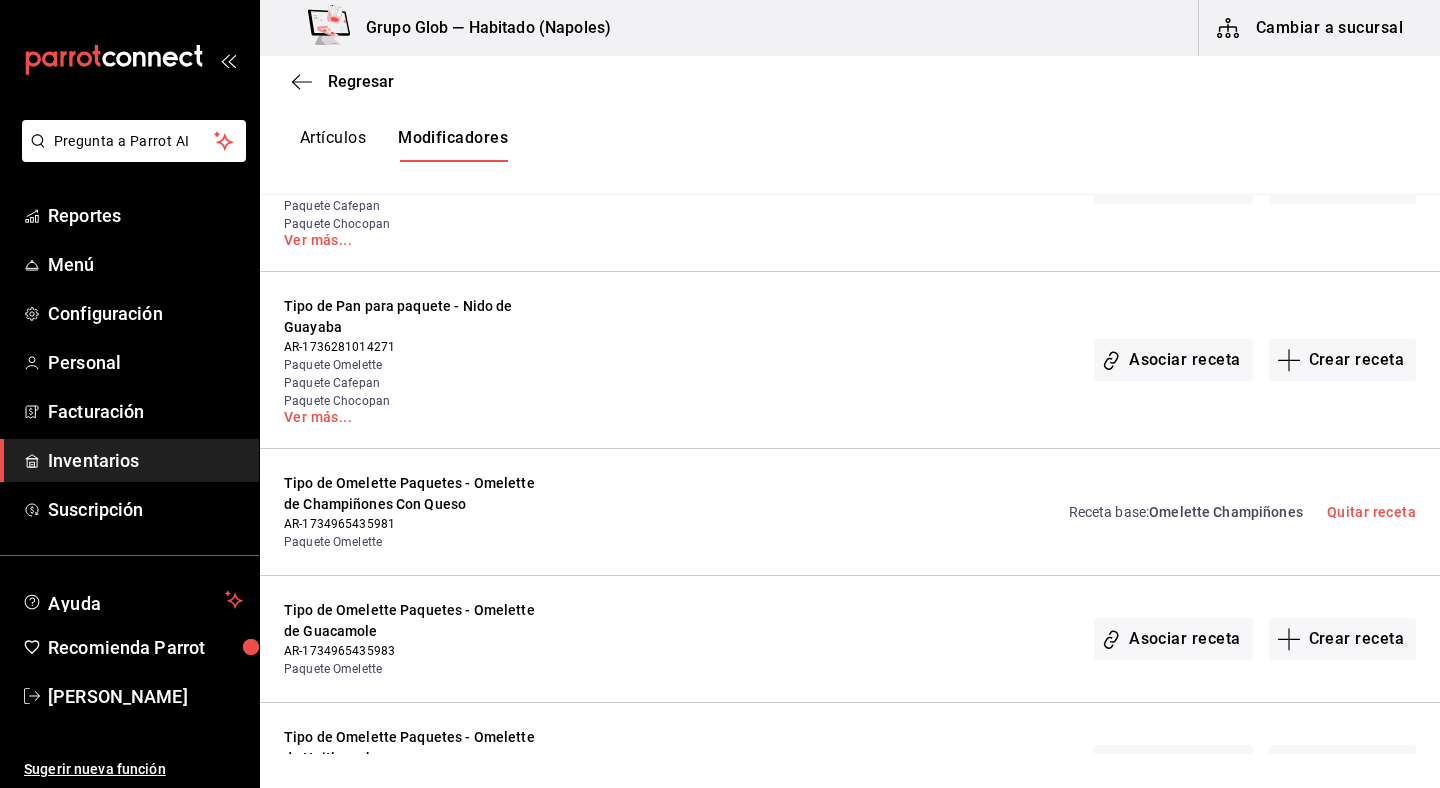 scroll, scrollTop: 9264, scrollLeft: 0, axis: vertical 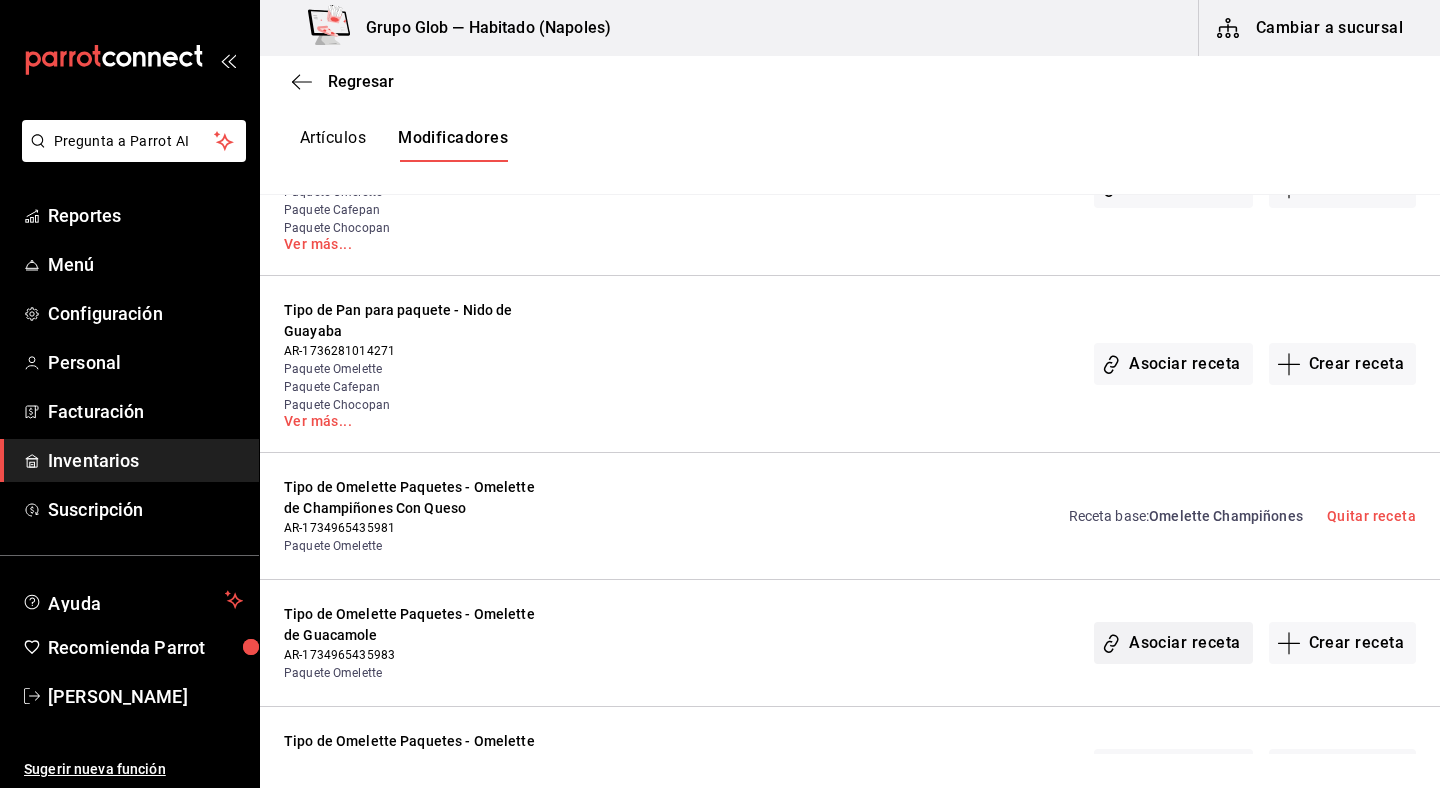 click on "Asociar receta" at bounding box center [1173, 643] 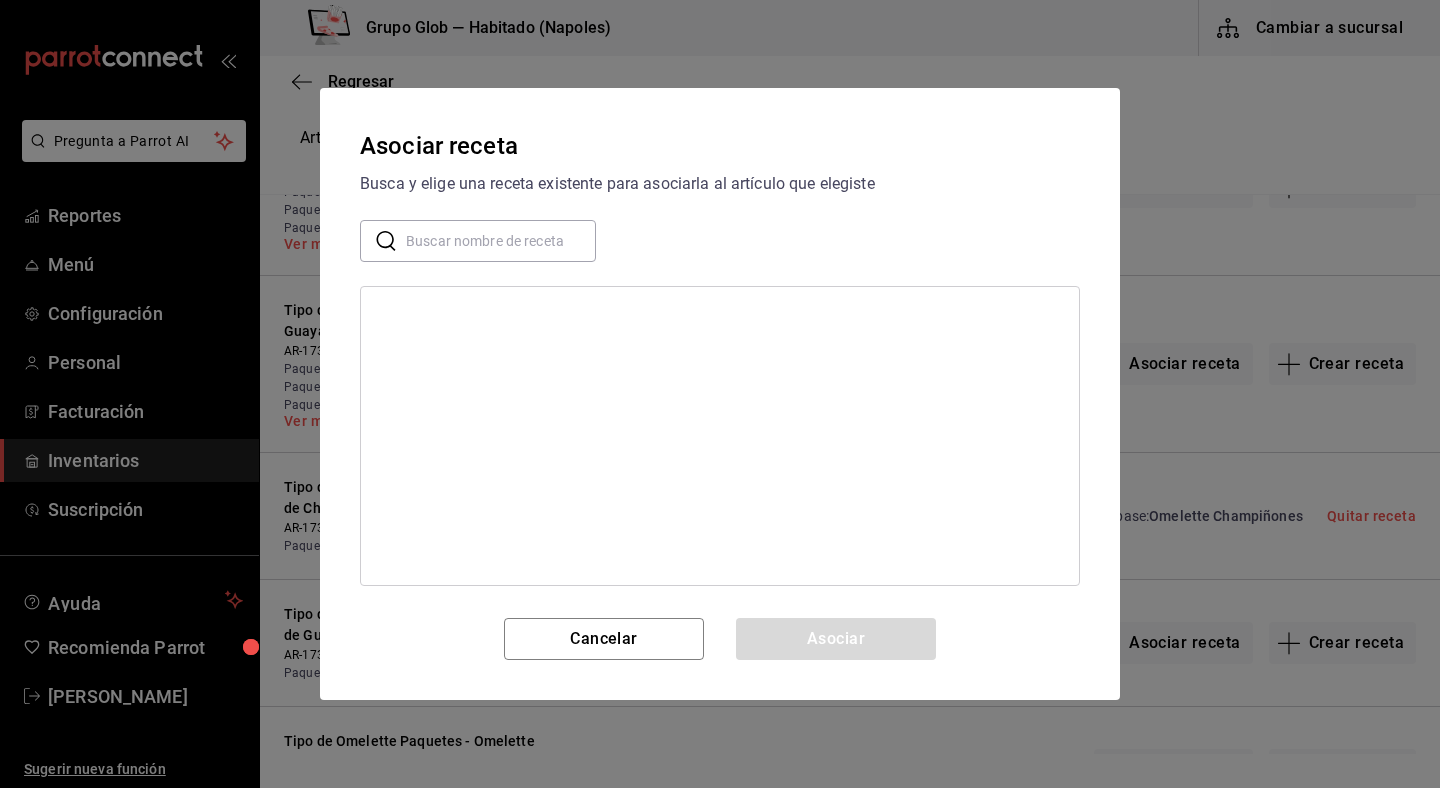 click at bounding box center (501, 241) 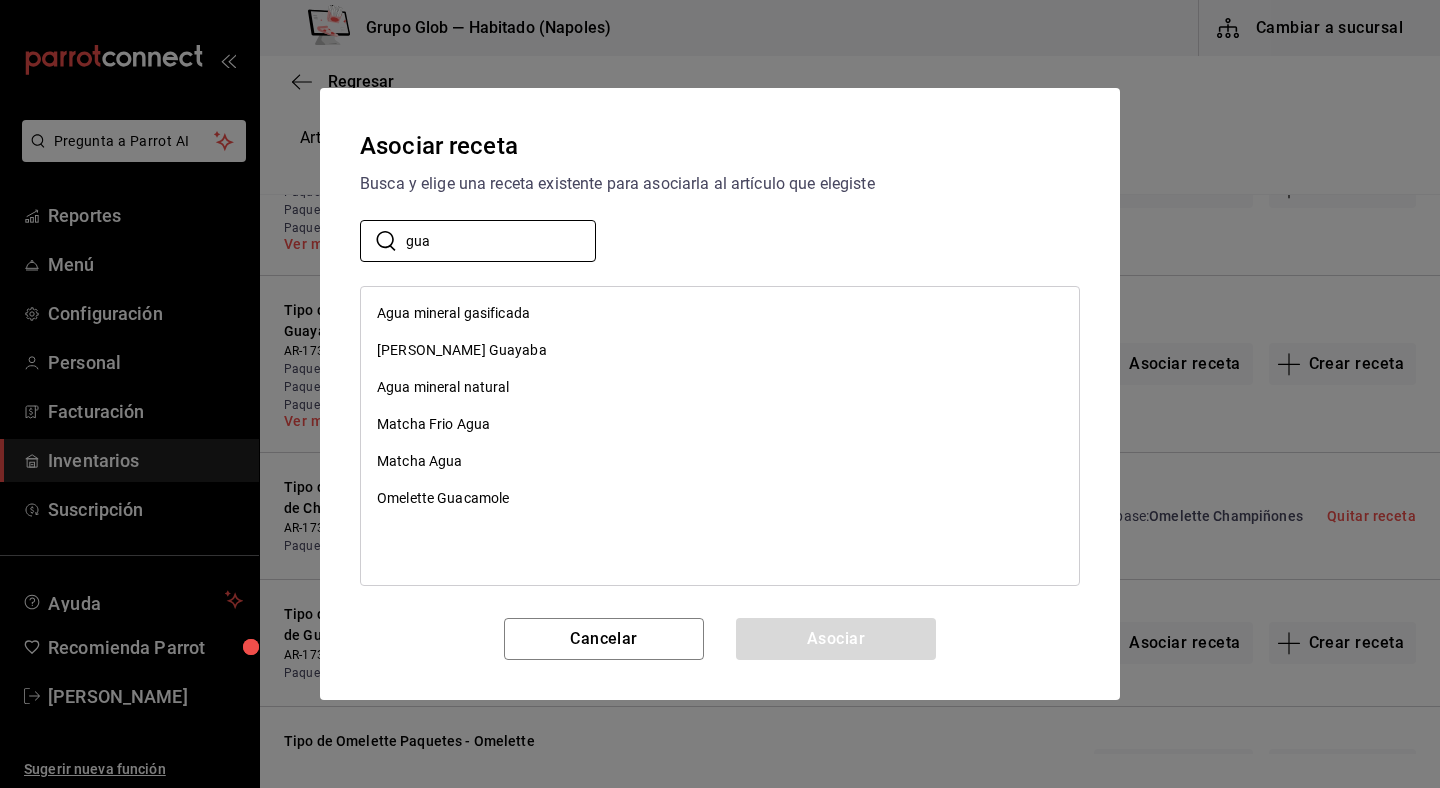 type on "gua" 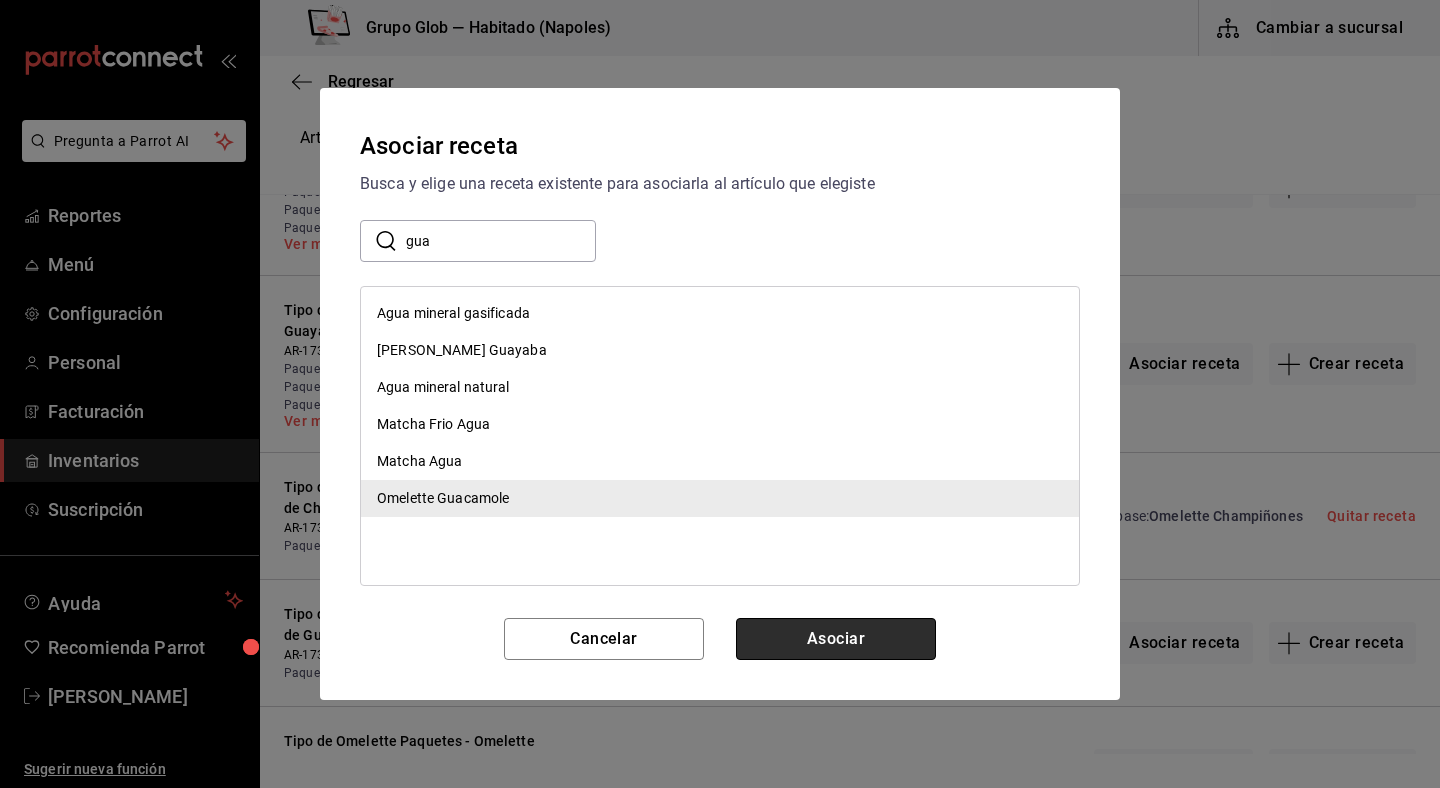 click on "Asociar" at bounding box center [836, 639] 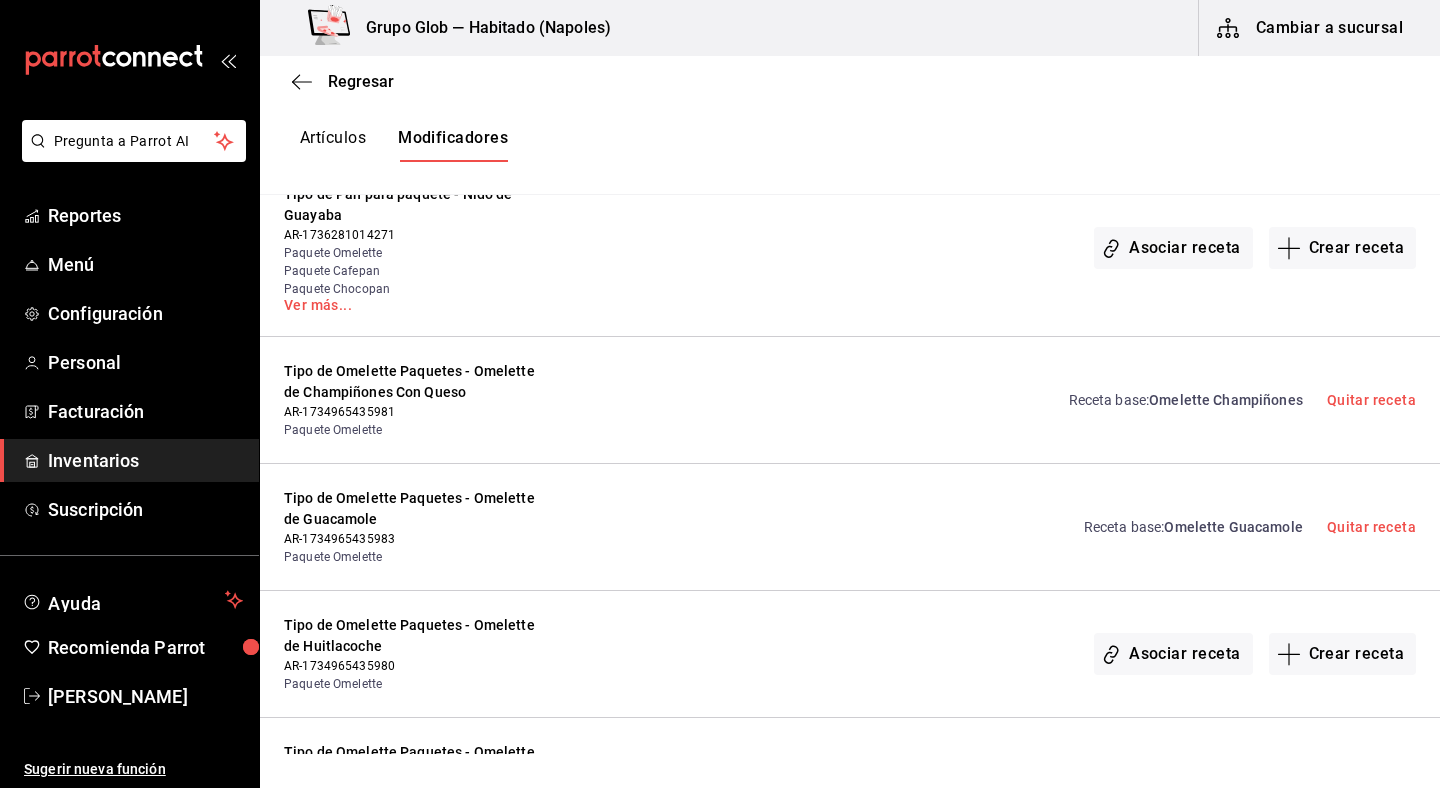 scroll, scrollTop: 9387, scrollLeft: 0, axis: vertical 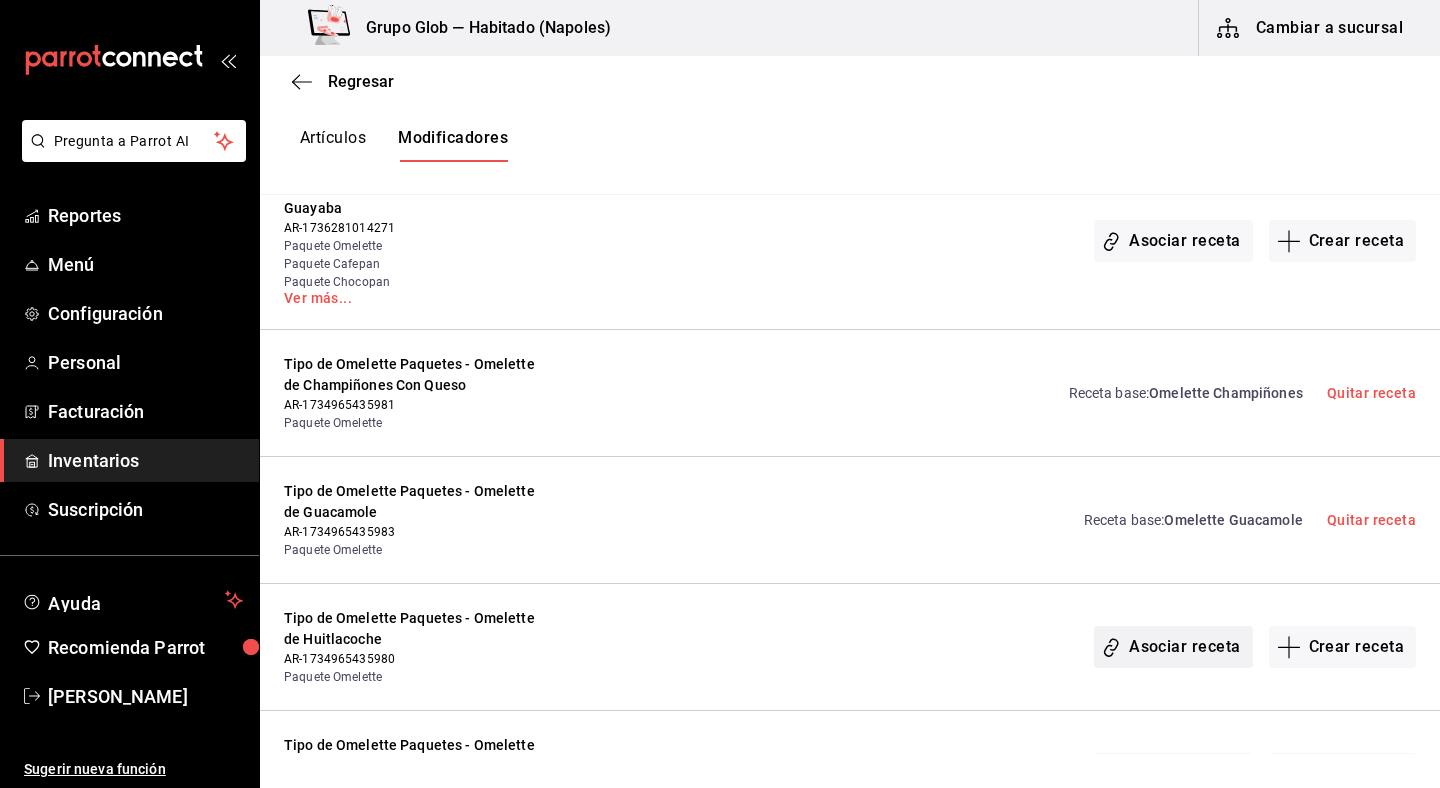 click on "Asociar receta" at bounding box center [1173, 647] 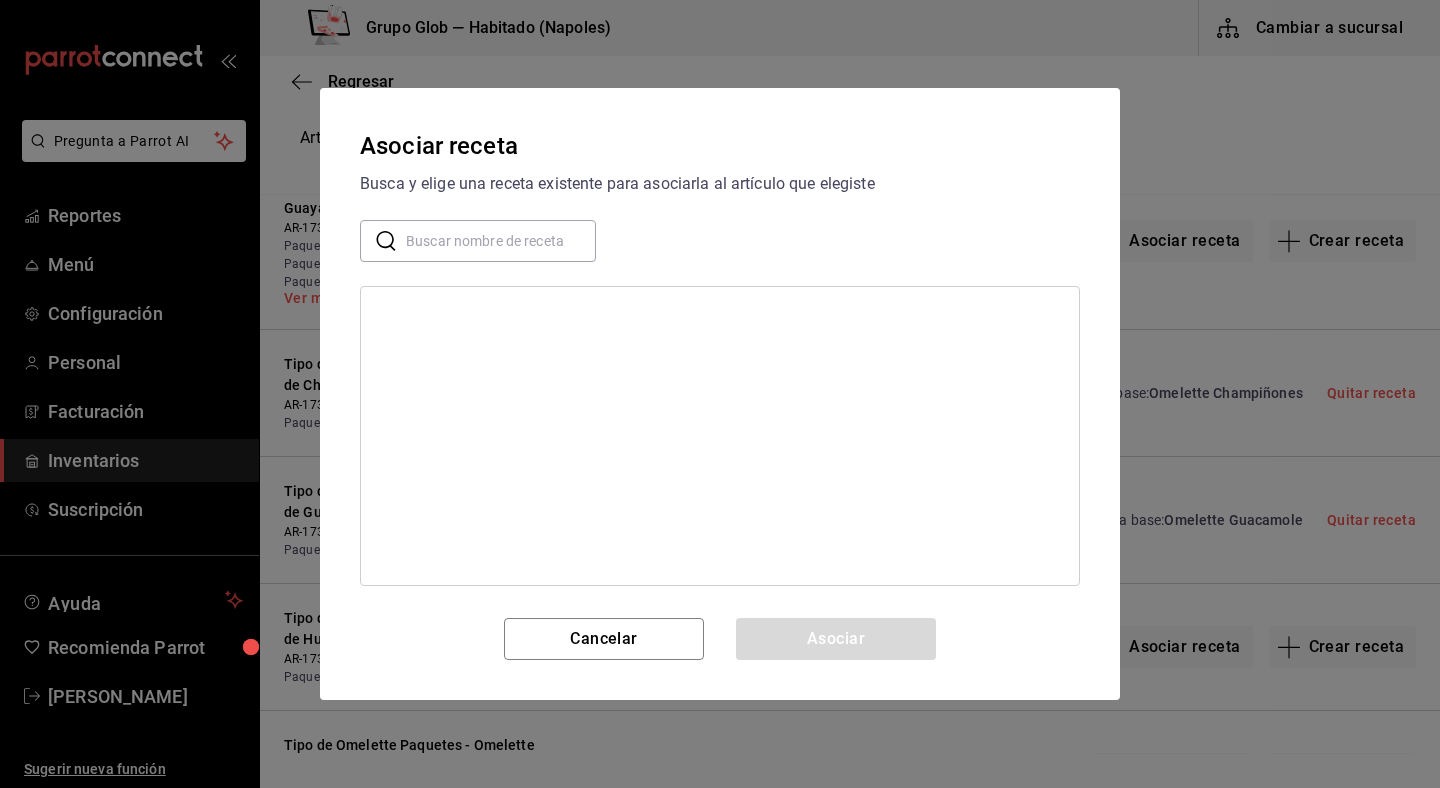 click at bounding box center (501, 241) 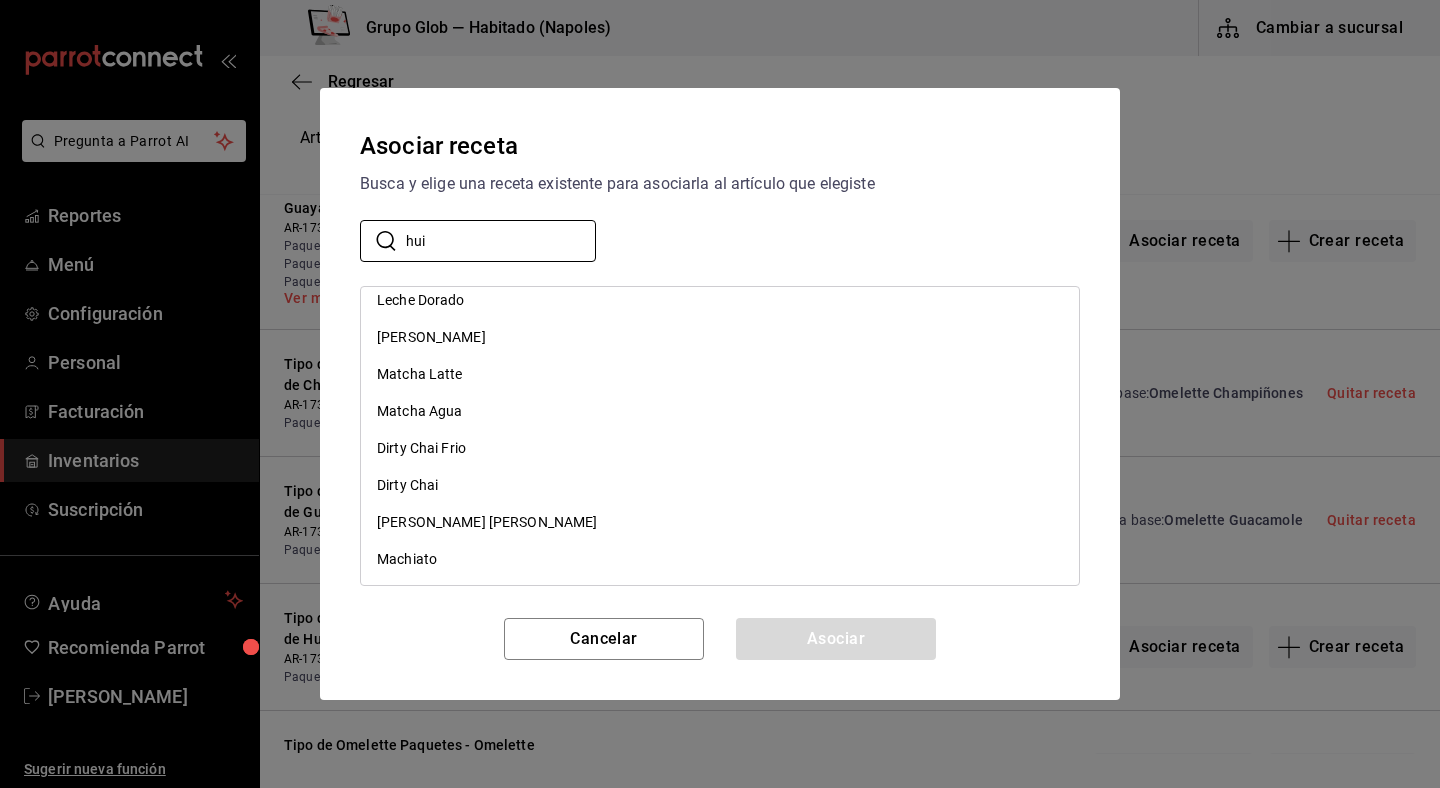 scroll, scrollTop: 840, scrollLeft: 0, axis: vertical 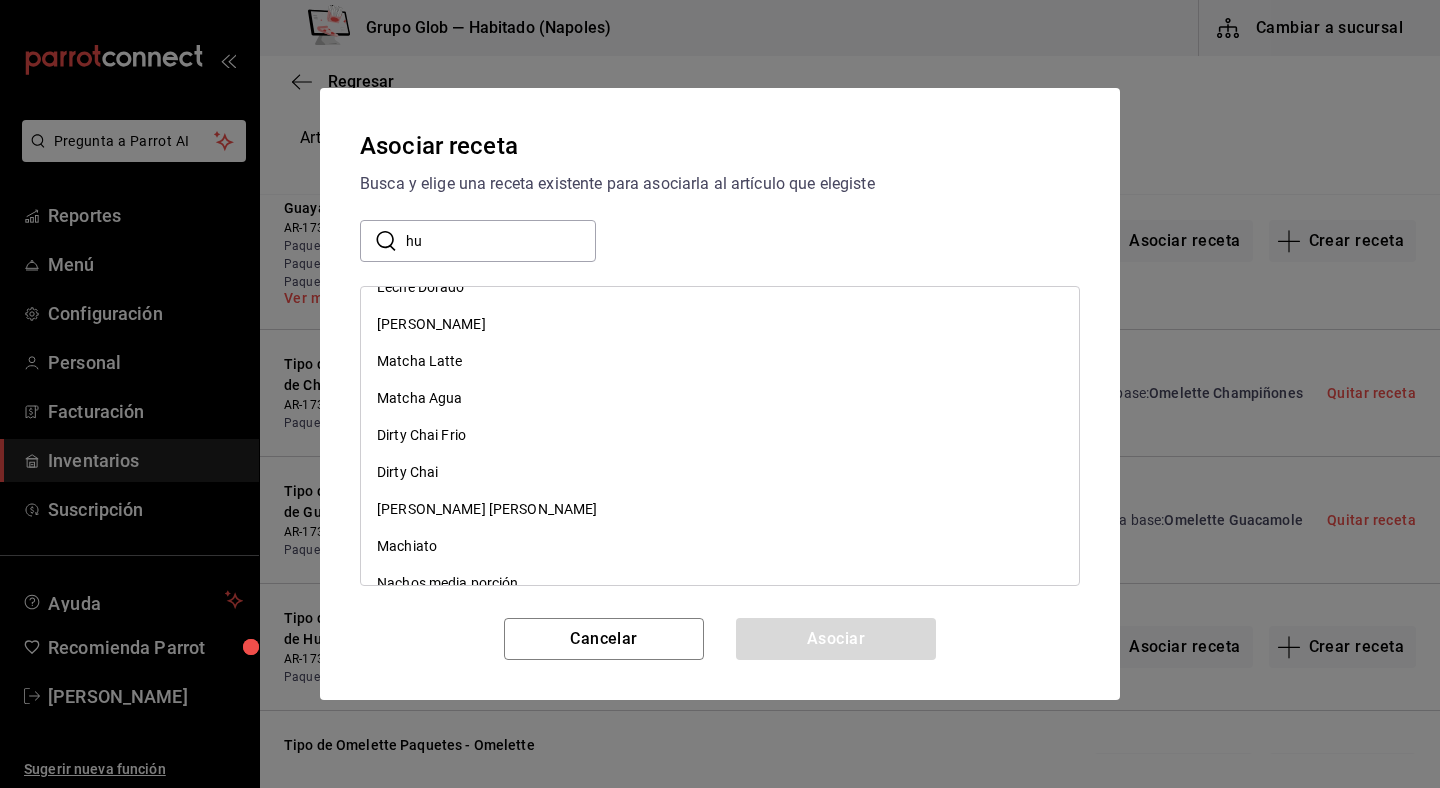 type on "h" 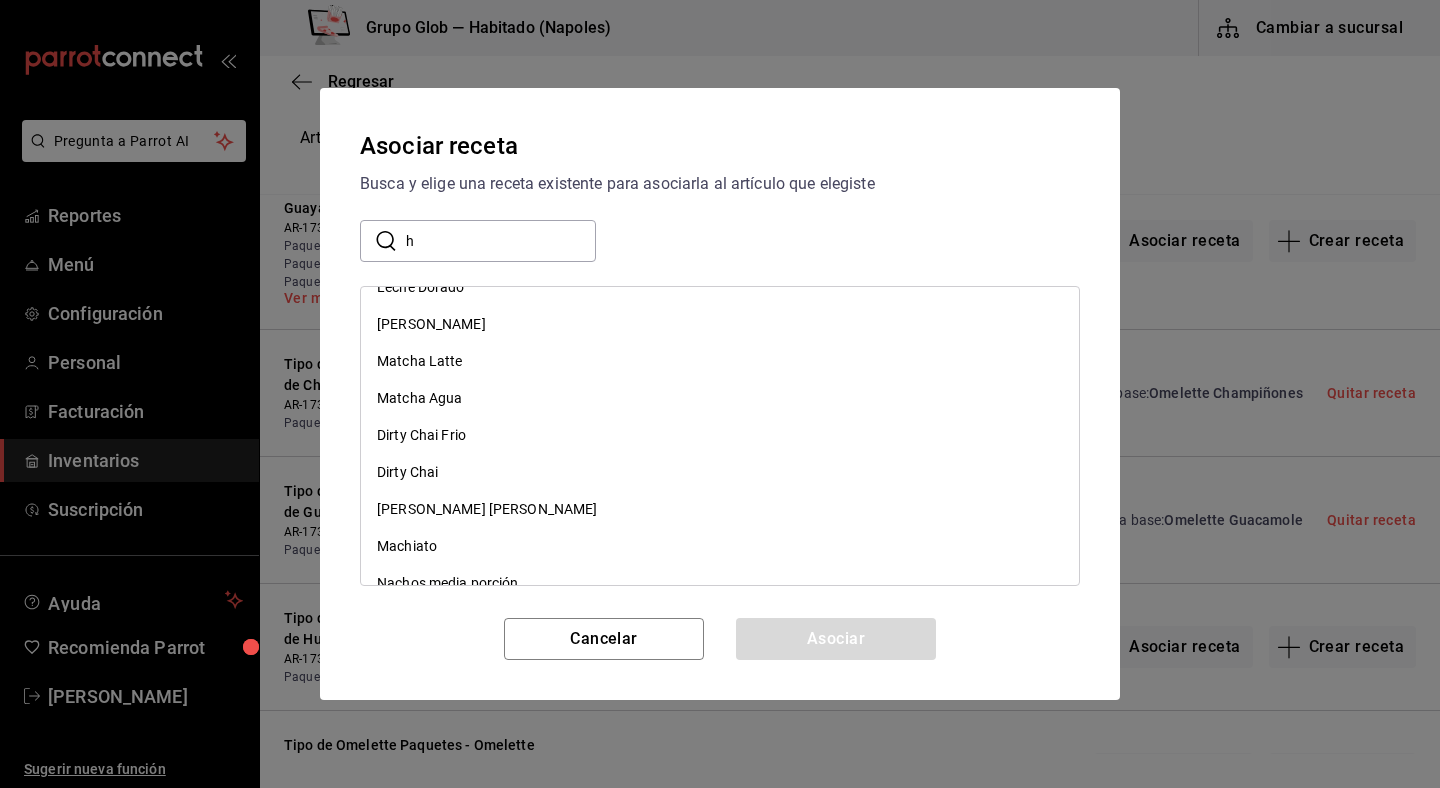 scroll, scrollTop: 0, scrollLeft: 0, axis: both 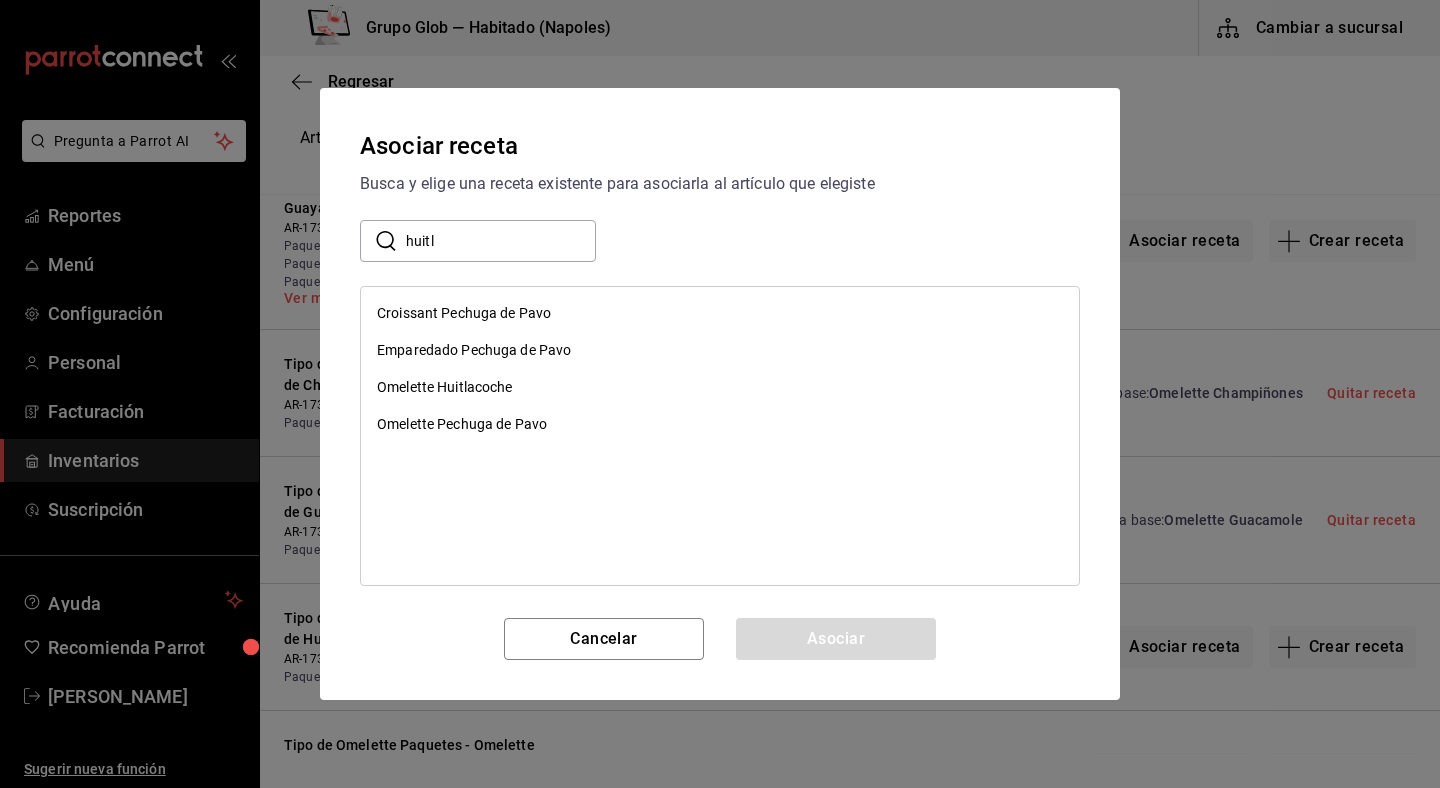 type on "huitl" 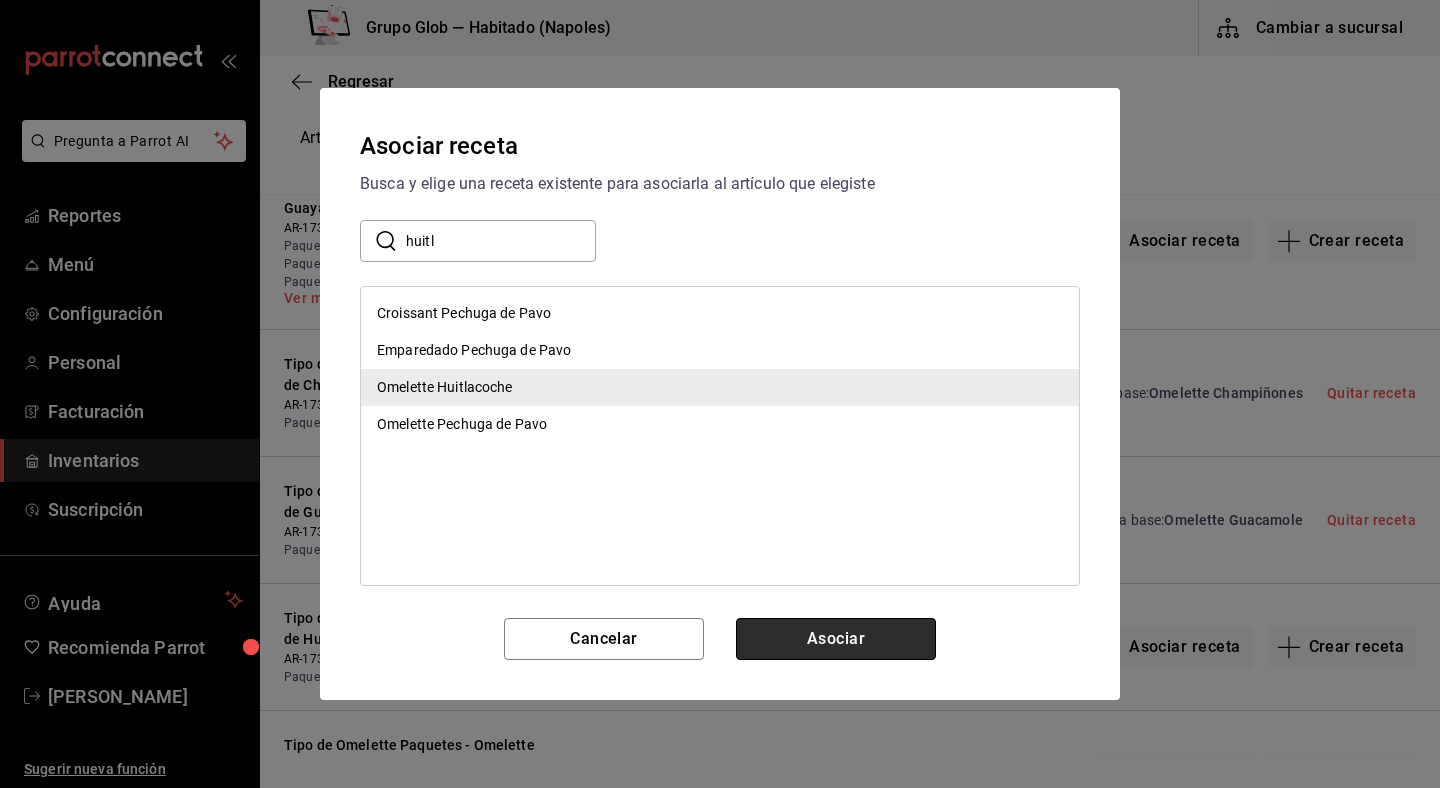 click on "Asociar" at bounding box center (836, 639) 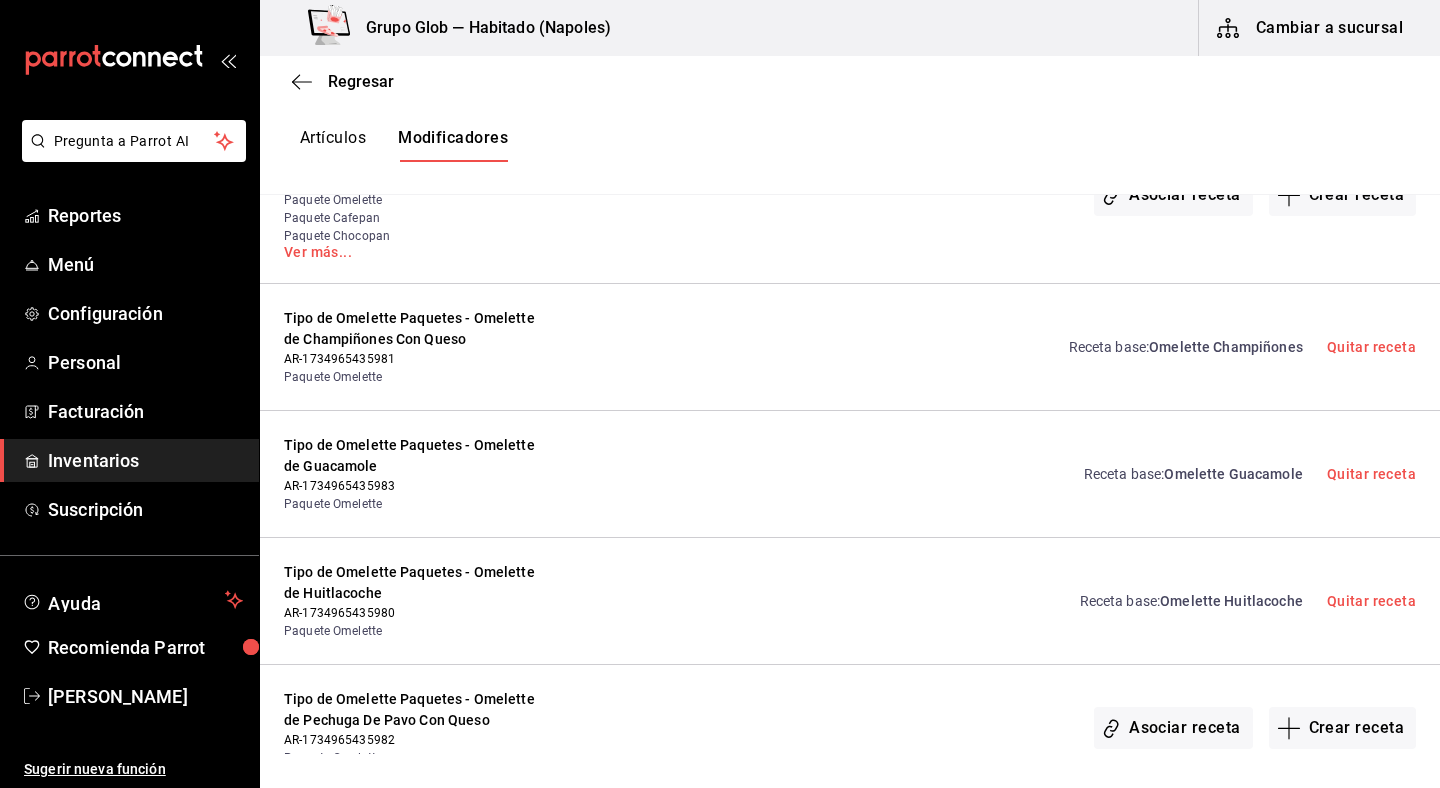scroll, scrollTop: 9438, scrollLeft: 0, axis: vertical 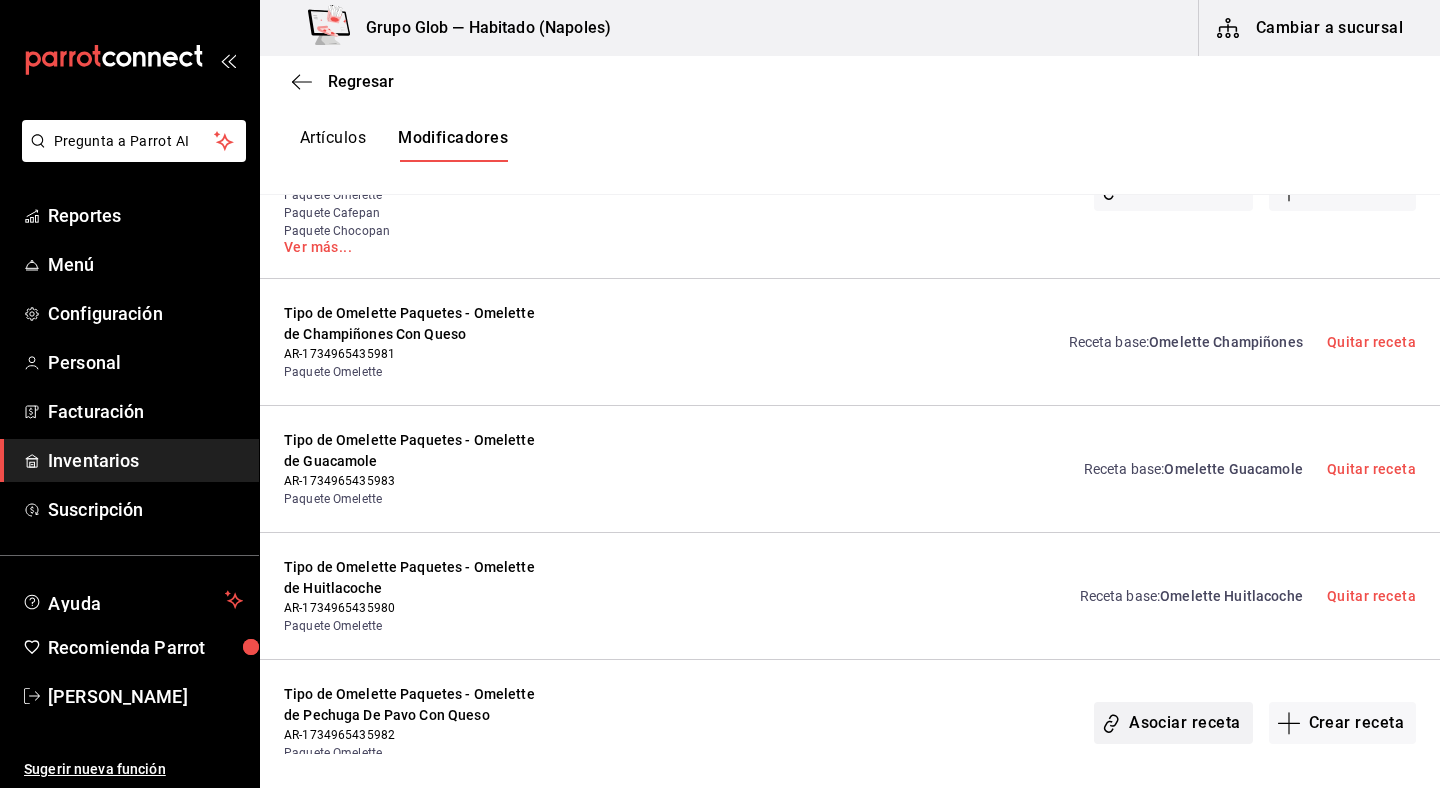 click on "Asociar receta" at bounding box center (1173, 723) 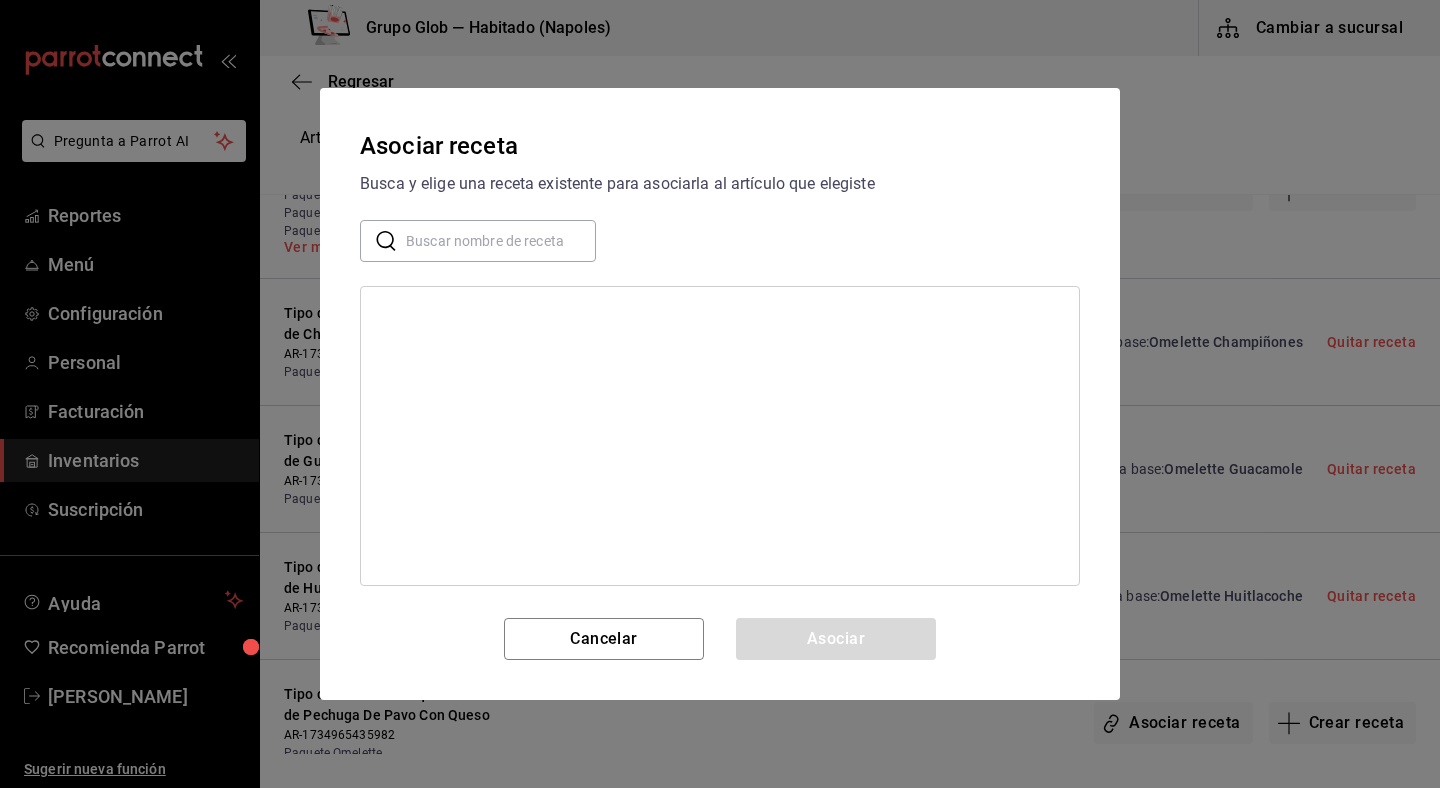 click at bounding box center (501, 241) 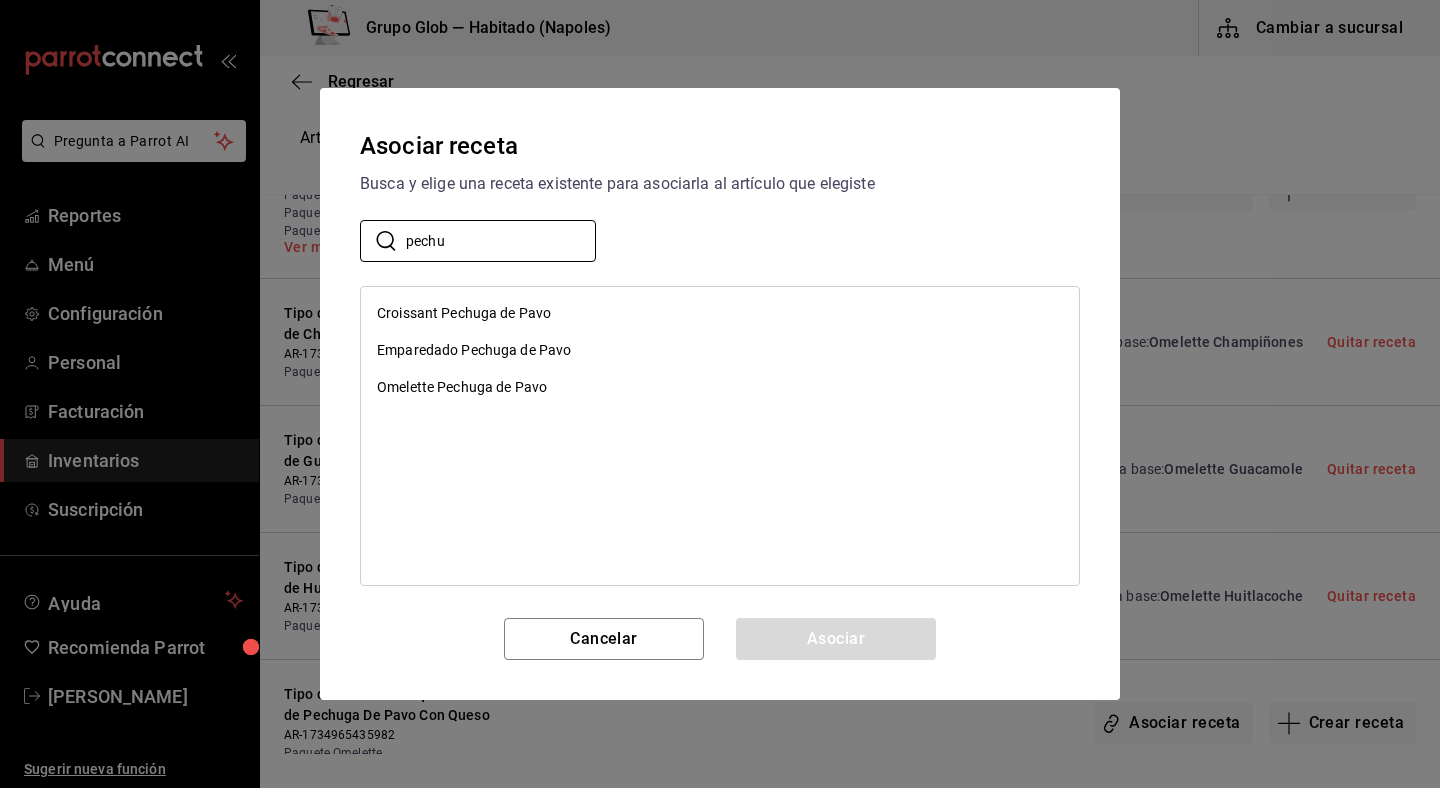 type on "pechu" 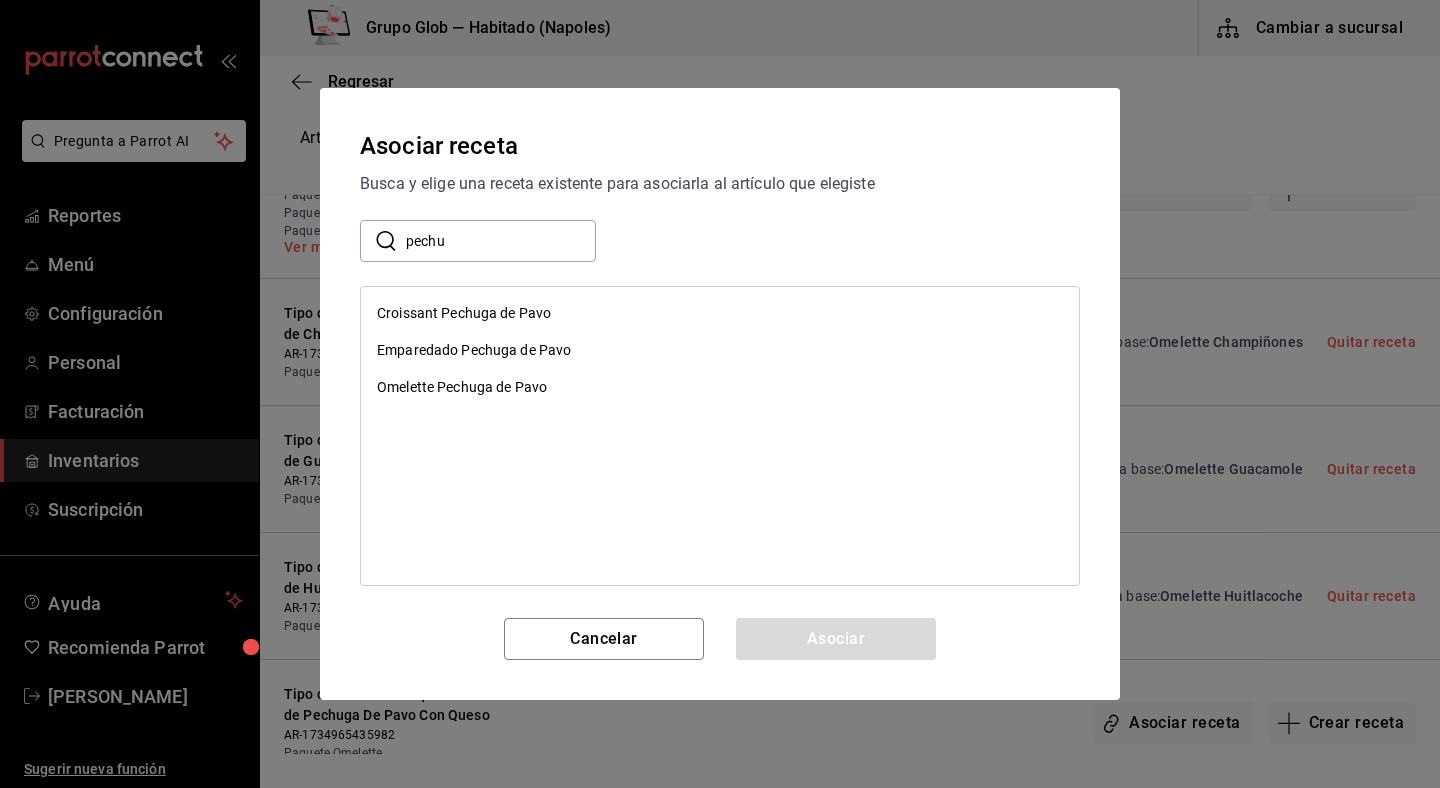 click on "Omelette Pechuga de Pavo" at bounding box center (462, 387) 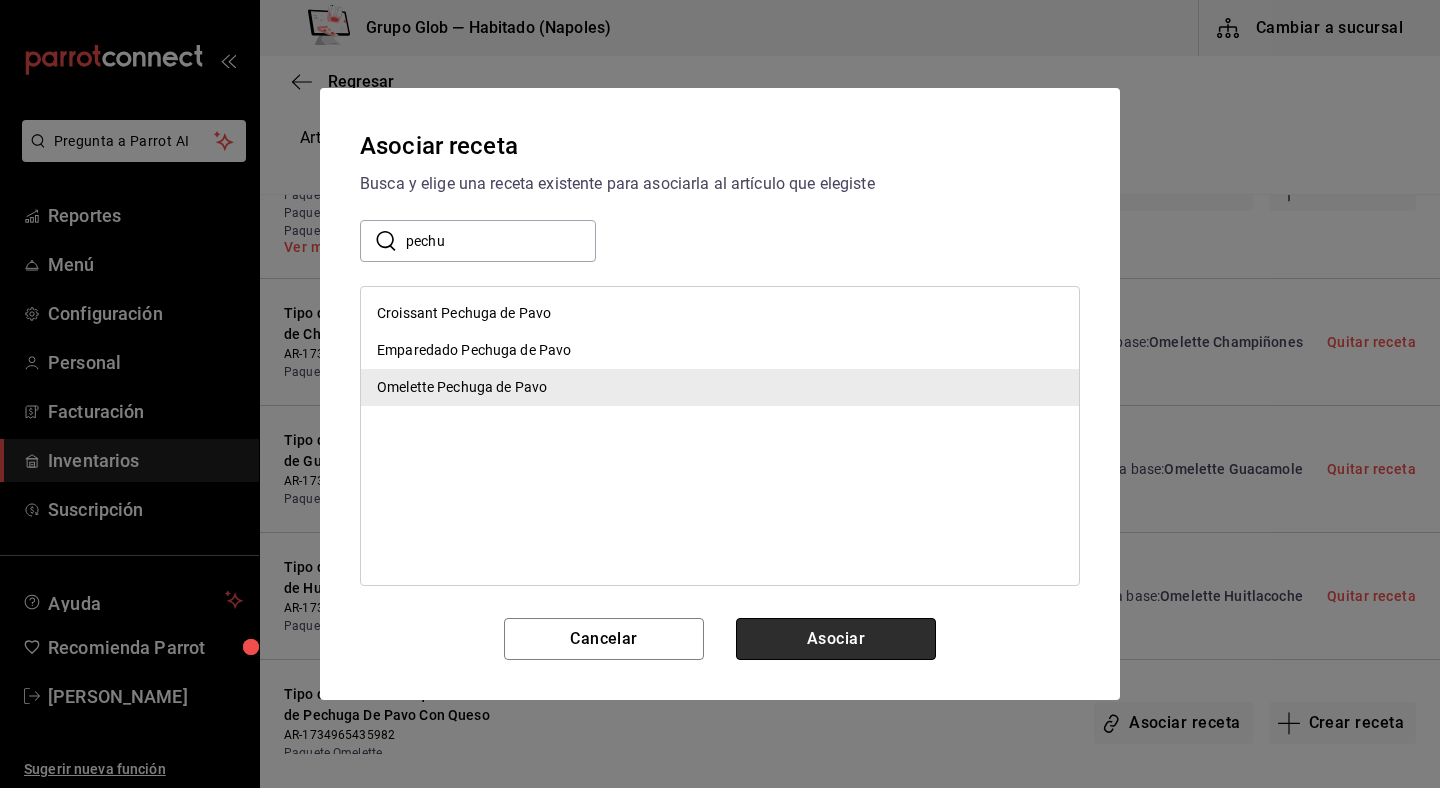 click on "Asociar" at bounding box center (836, 639) 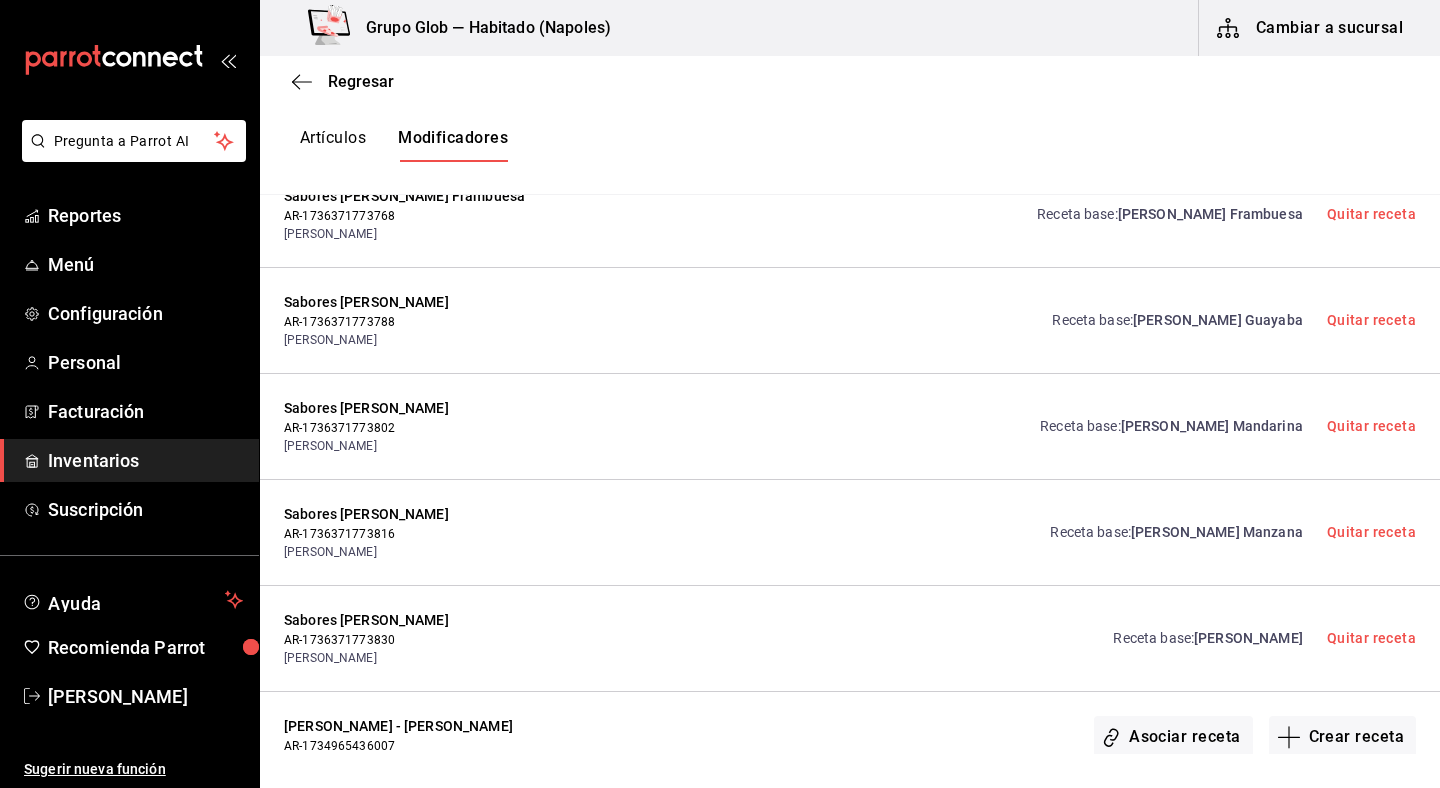 scroll, scrollTop: 11499, scrollLeft: 0, axis: vertical 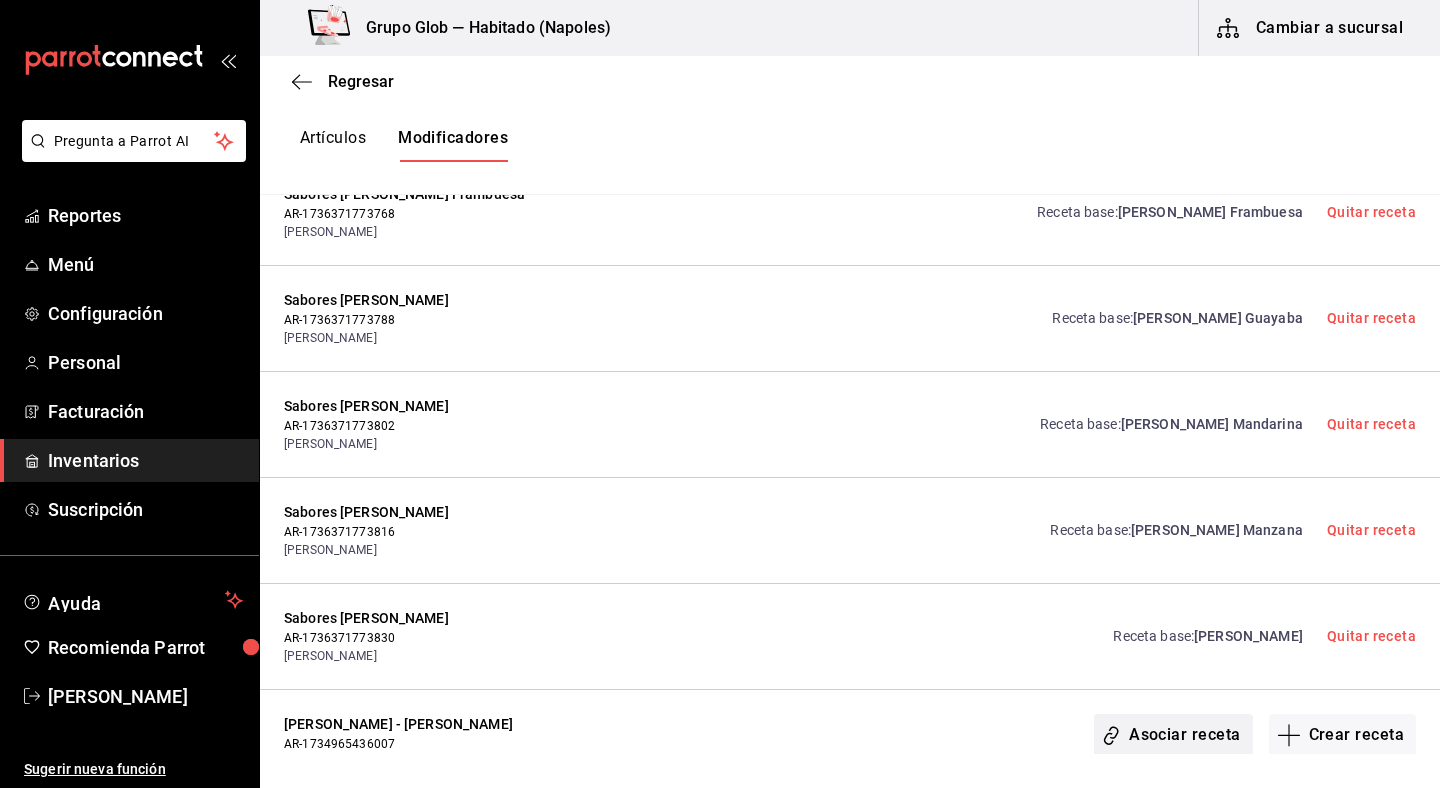 click on "Asociar receta" at bounding box center (1173, 735) 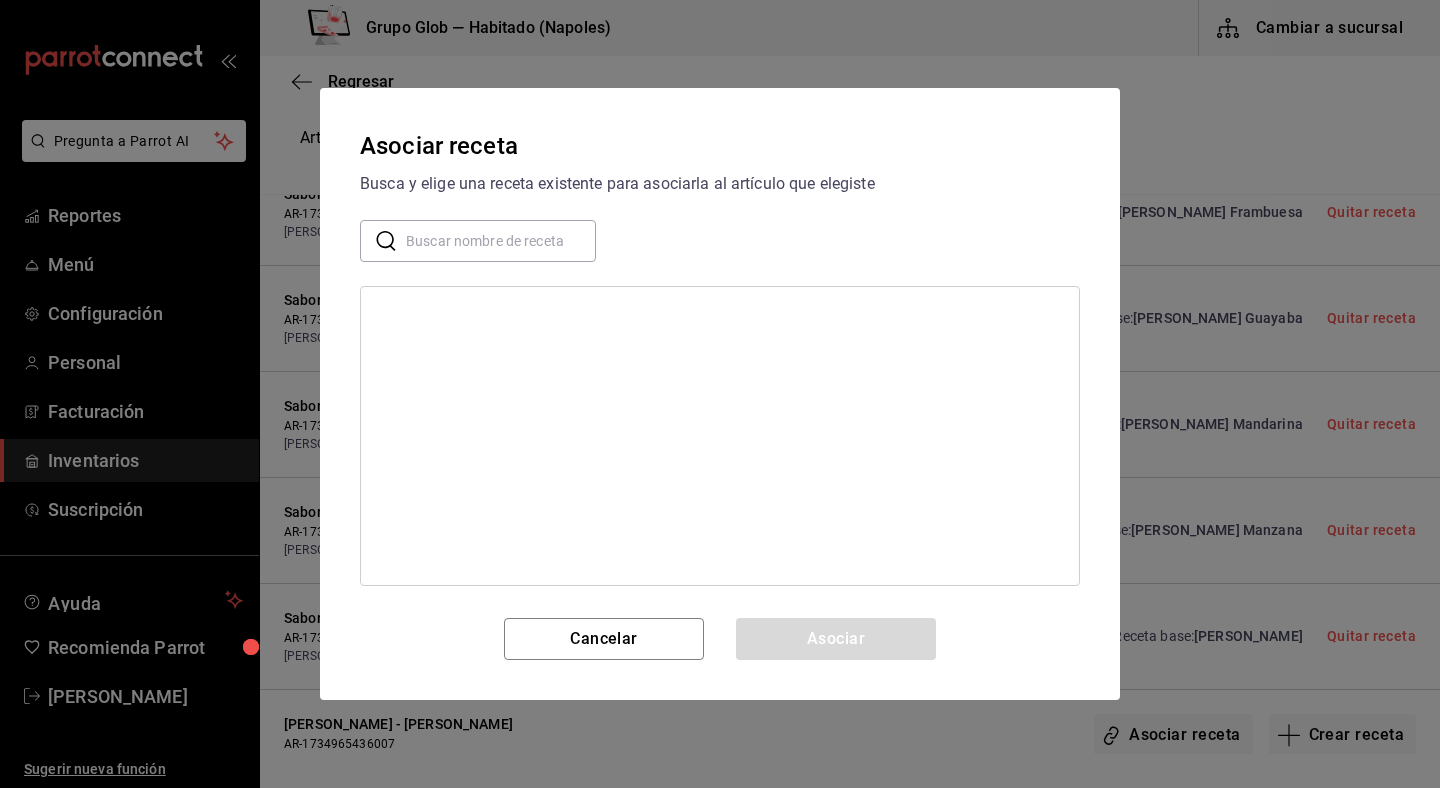 click at bounding box center (501, 241) 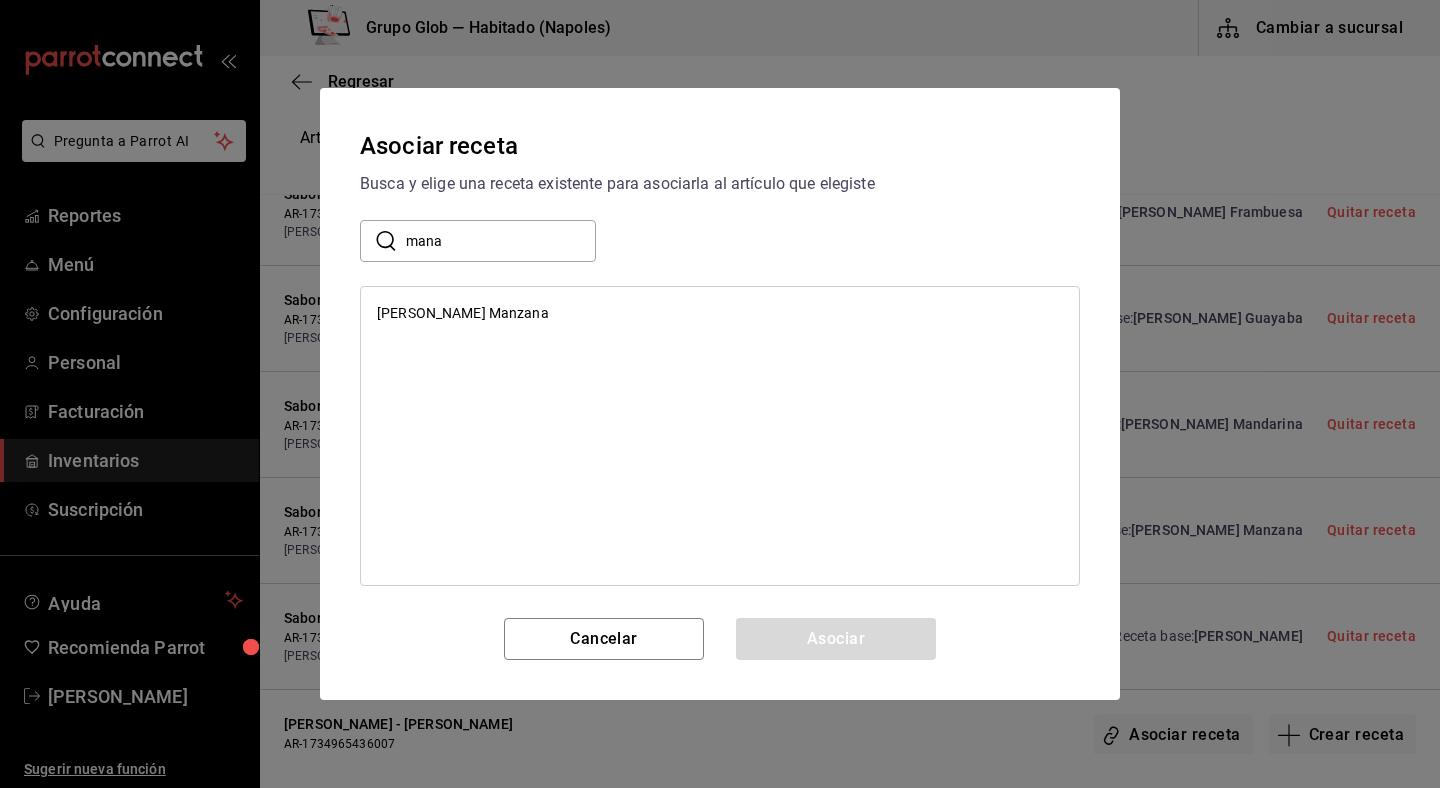 type on "mana" 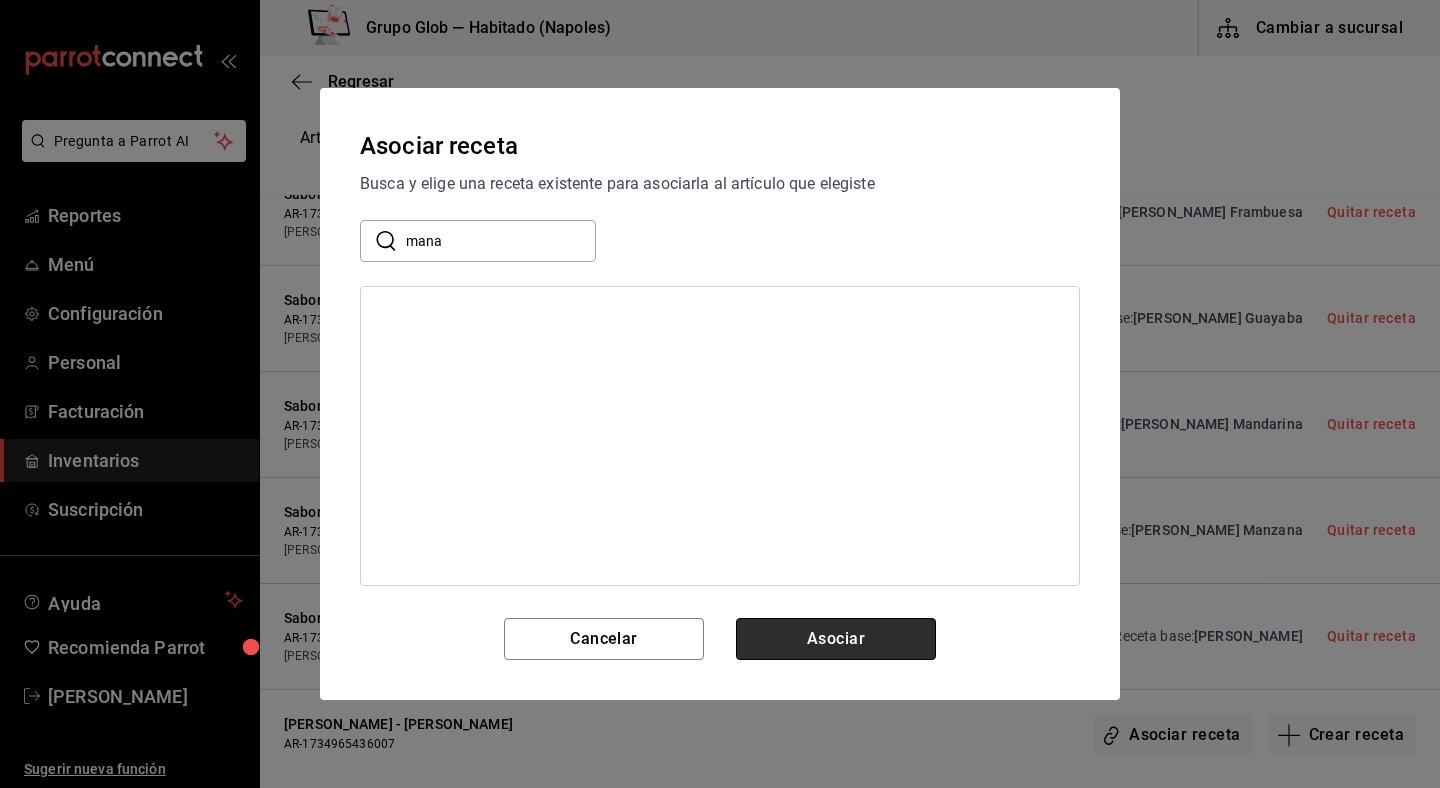 click on "Asociar" at bounding box center [836, 639] 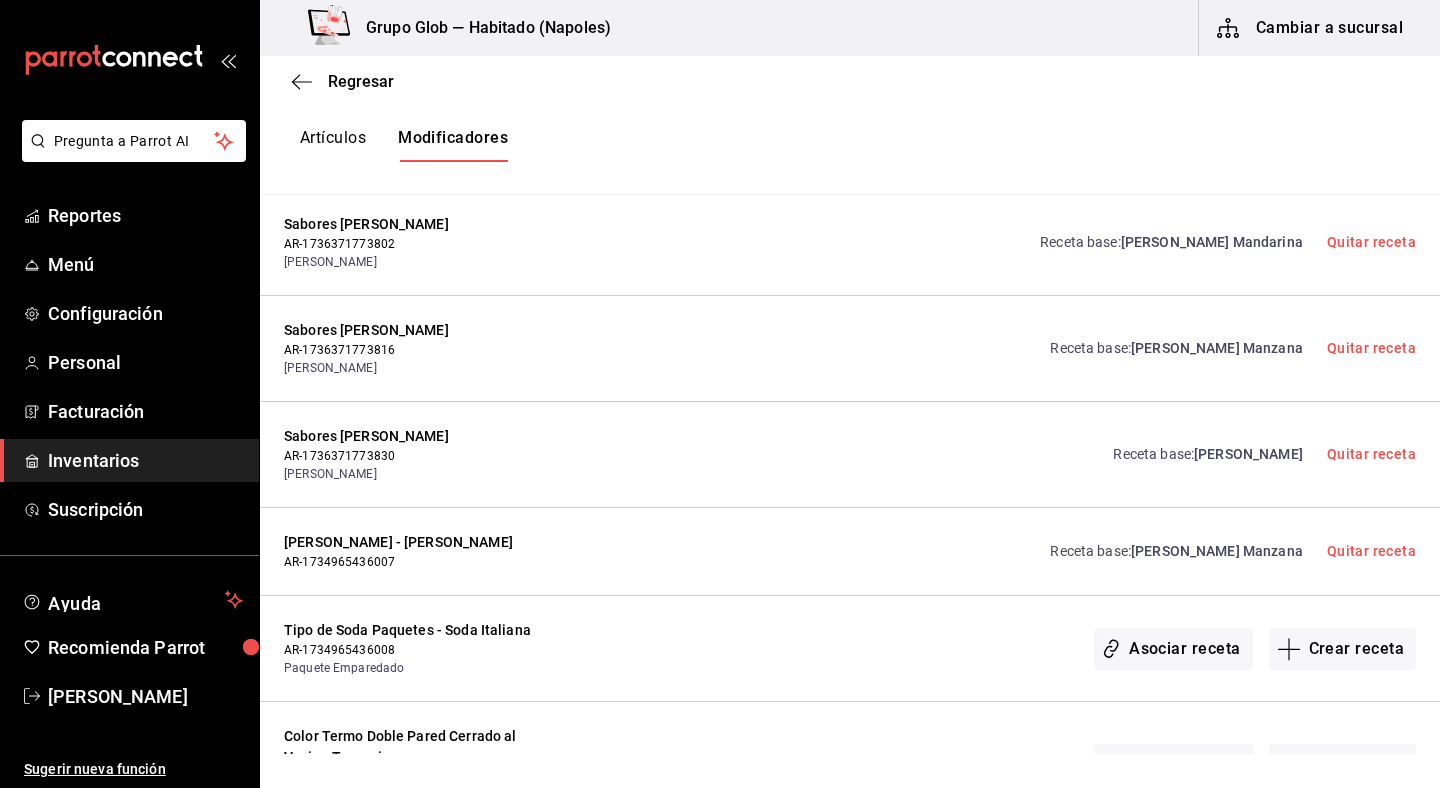 scroll, scrollTop: 11735, scrollLeft: 0, axis: vertical 